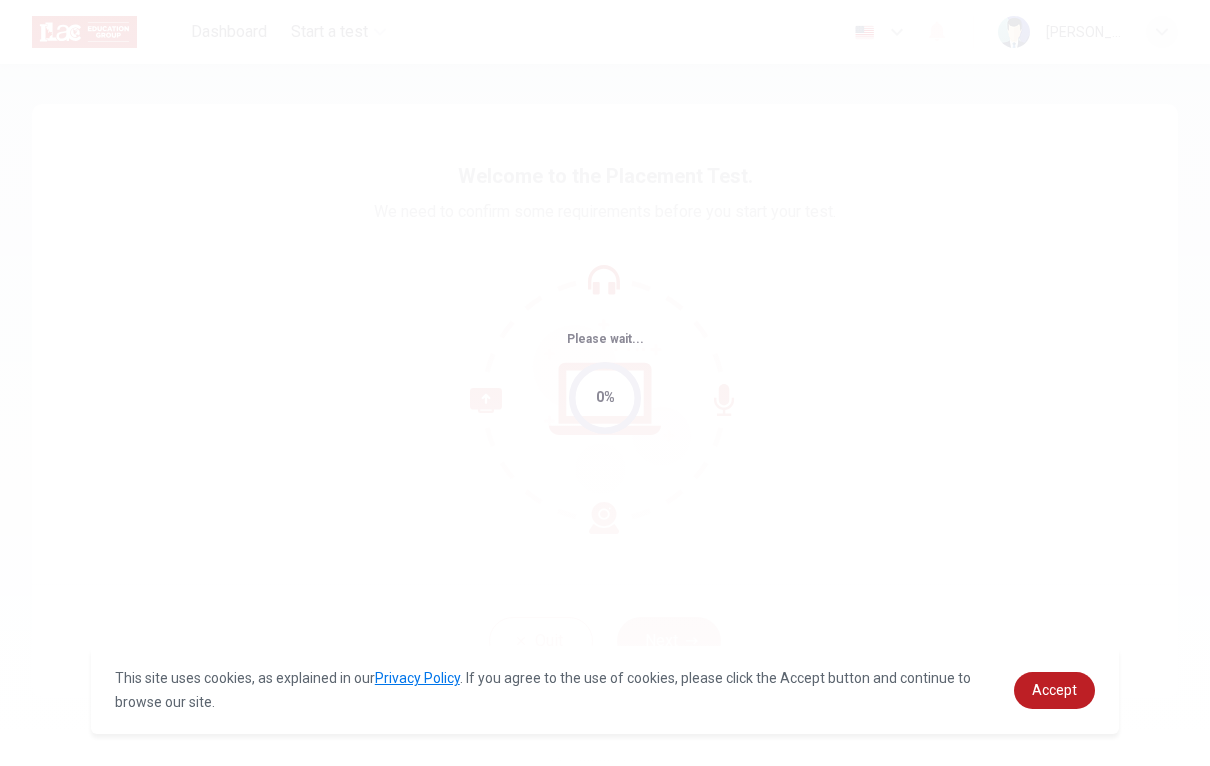 scroll, scrollTop: 0, scrollLeft: 0, axis: both 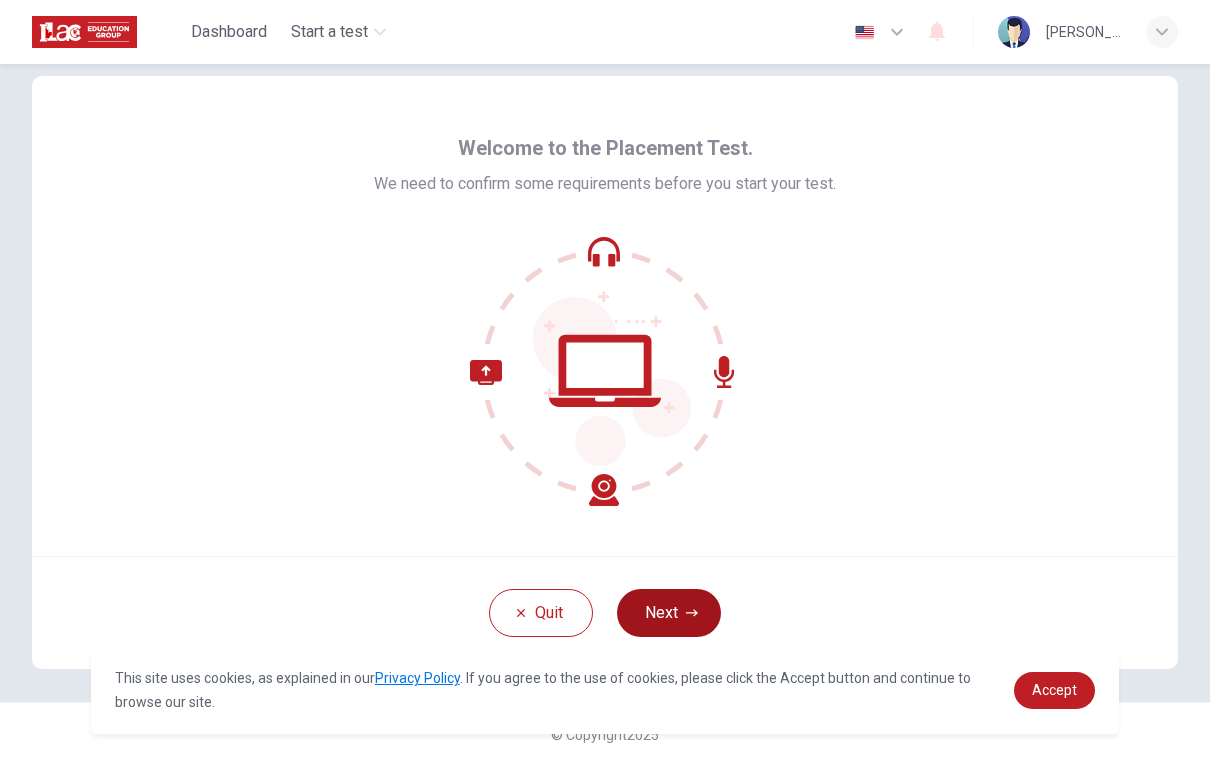 click on "Next" at bounding box center (669, 613) 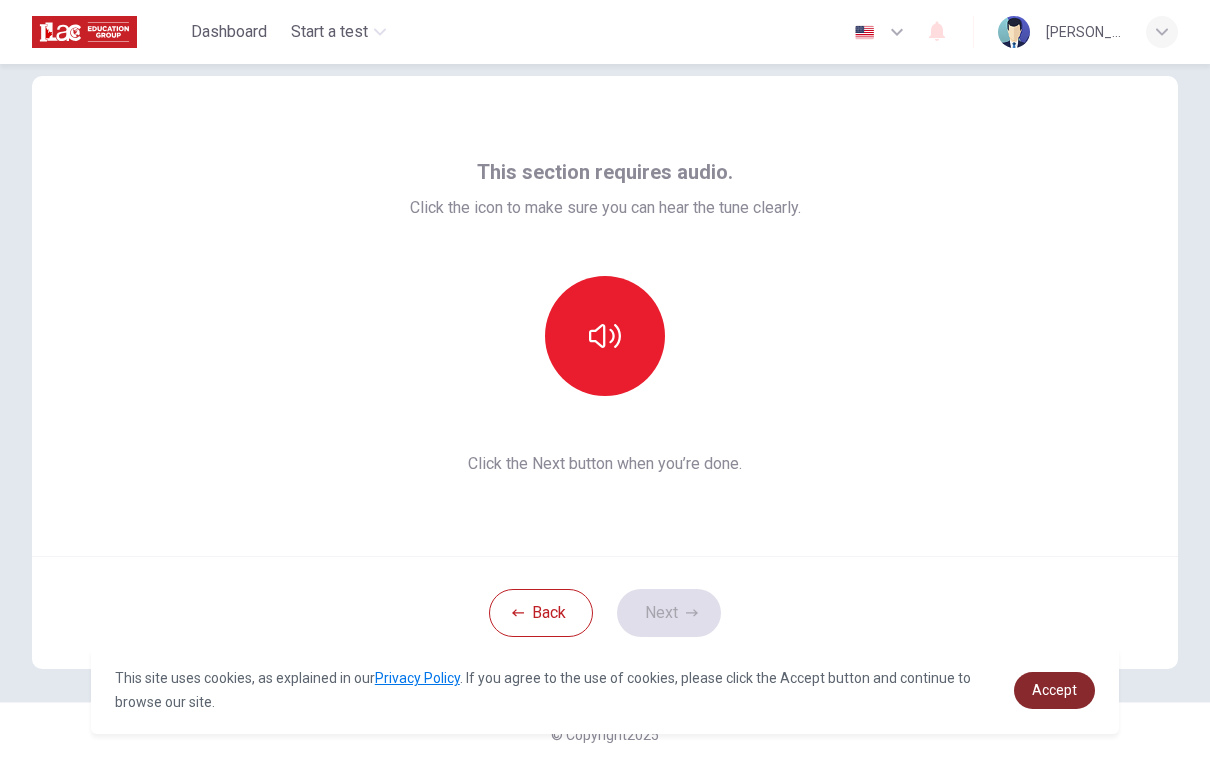 click on "Accept" at bounding box center [1054, 690] 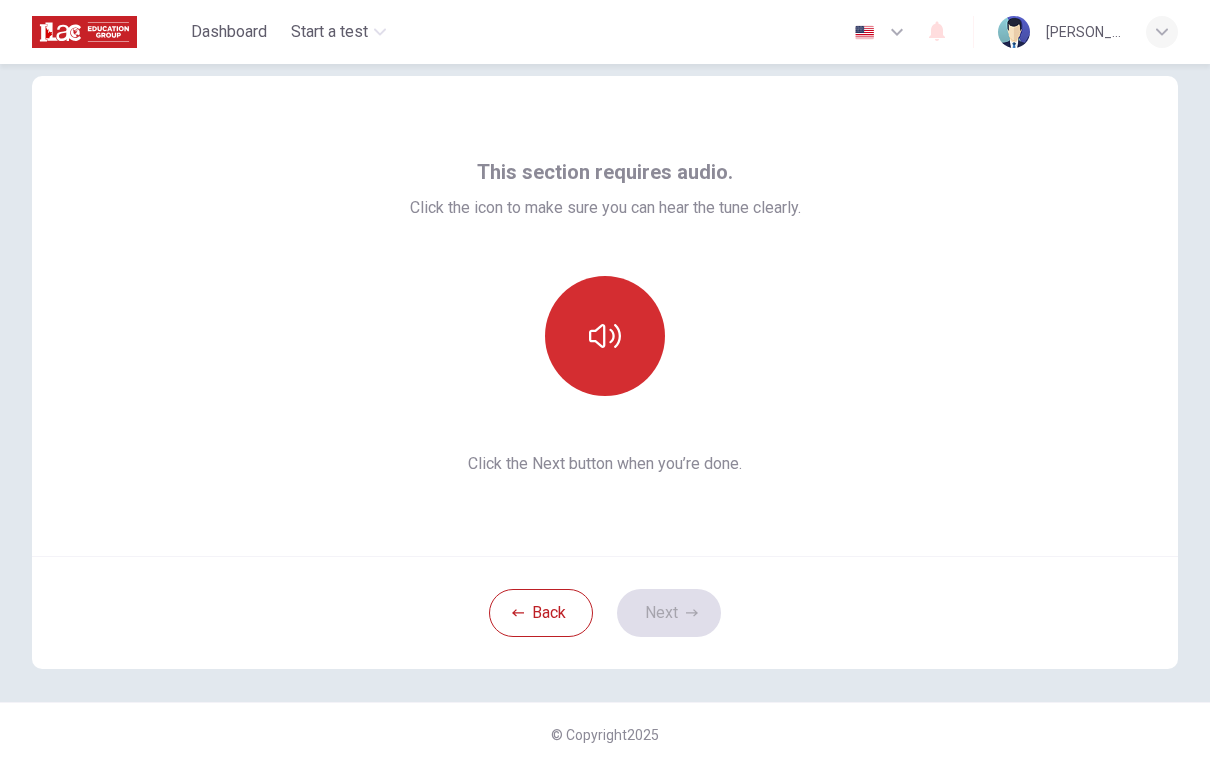 click at bounding box center [605, 336] 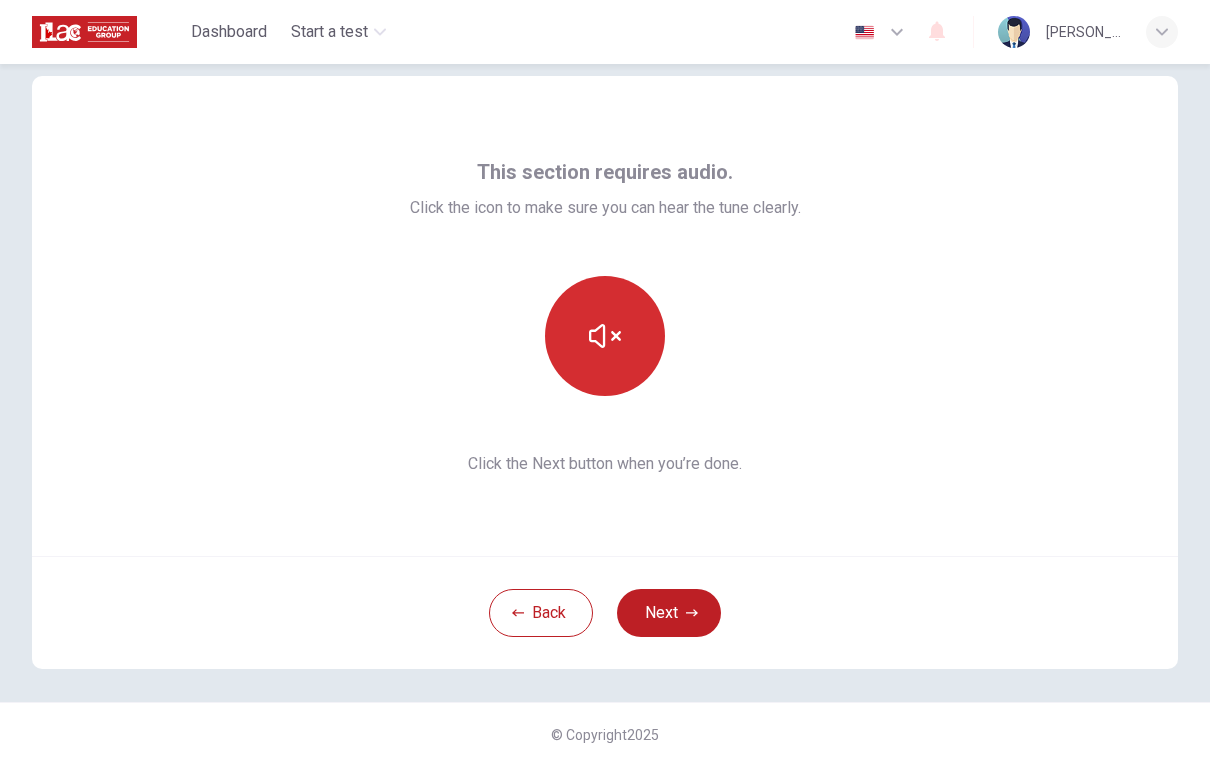 click at bounding box center [605, 336] 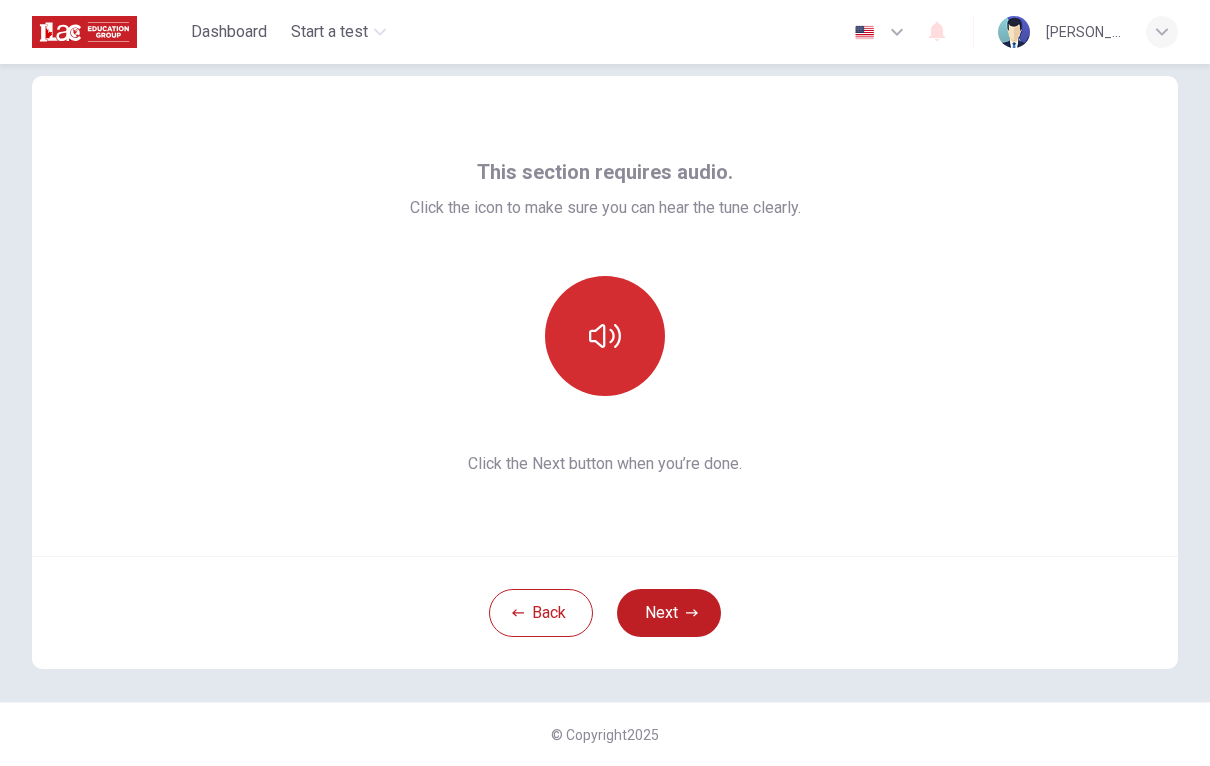 click 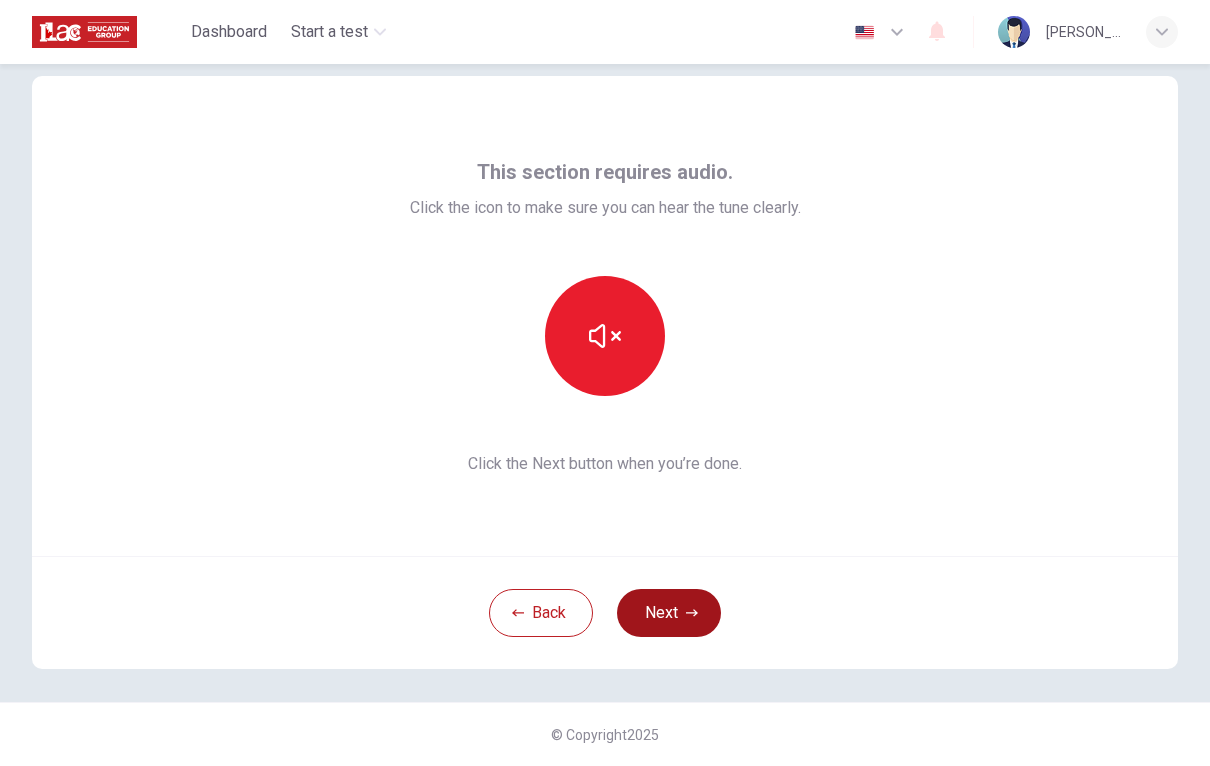 click on "Next" at bounding box center (669, 613) 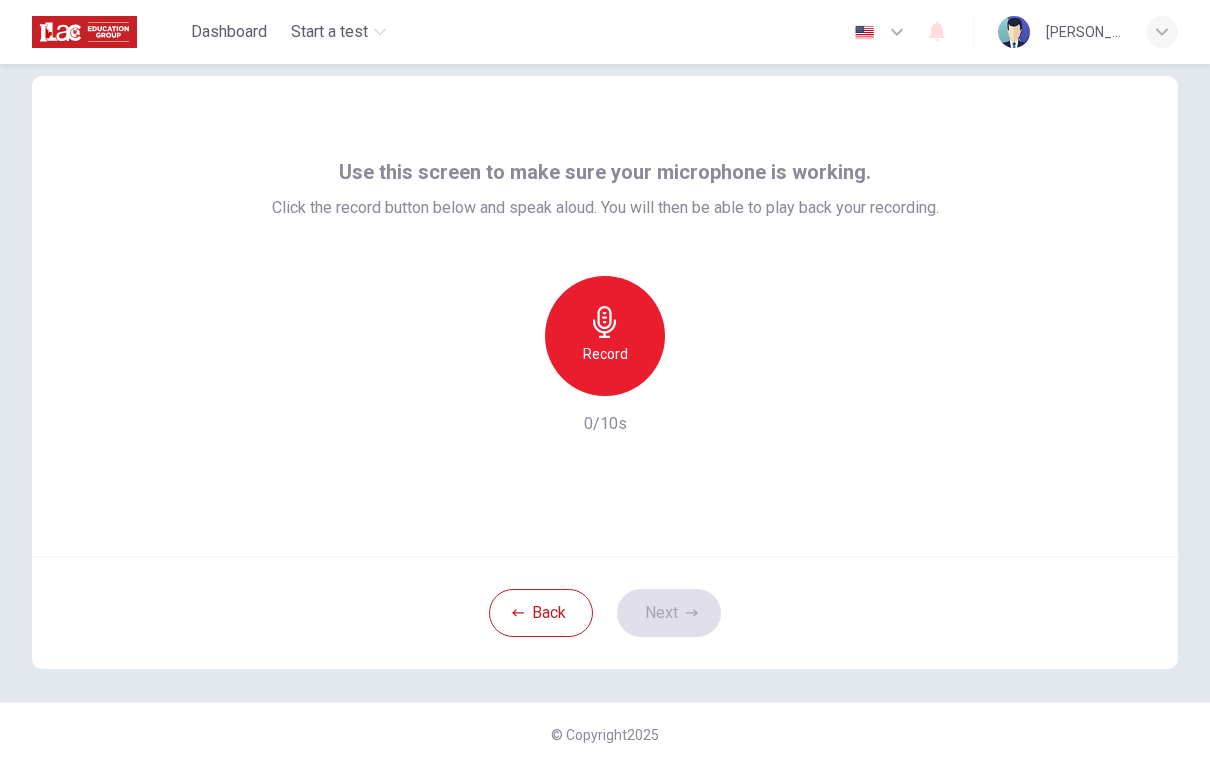 click on "Record" at bounding box center [605, 336] 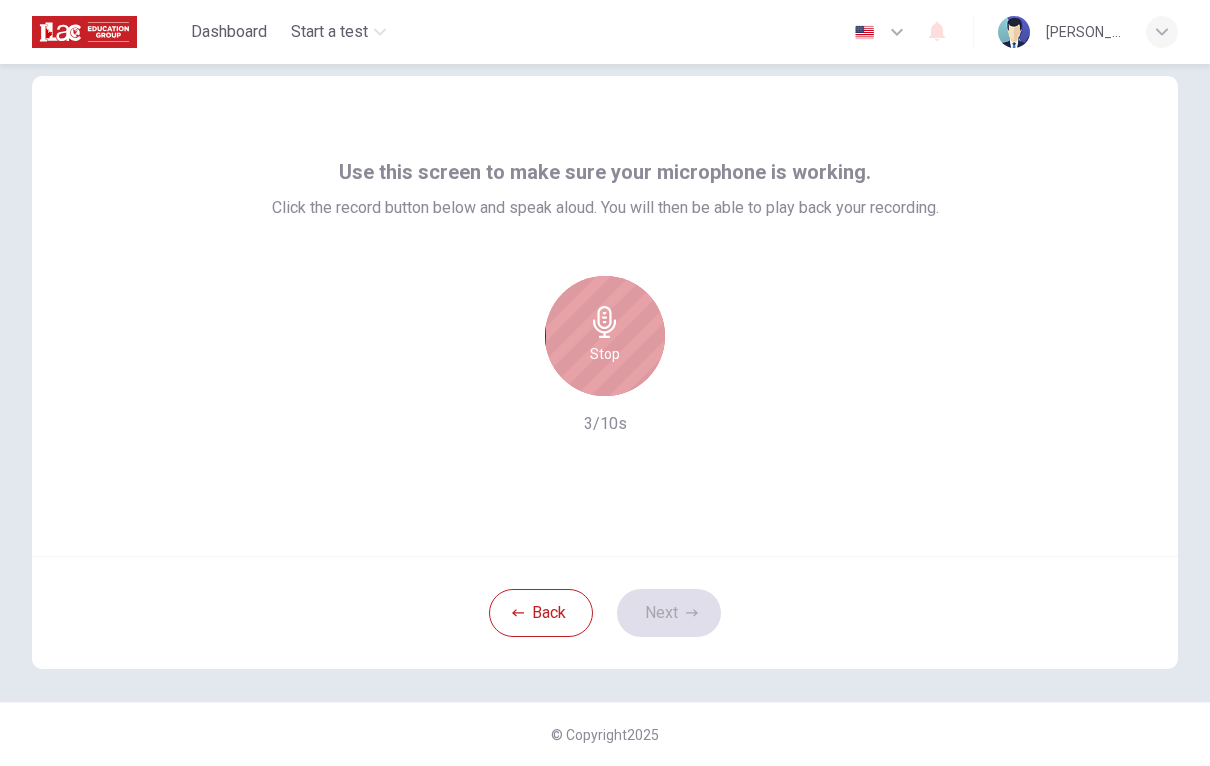 click 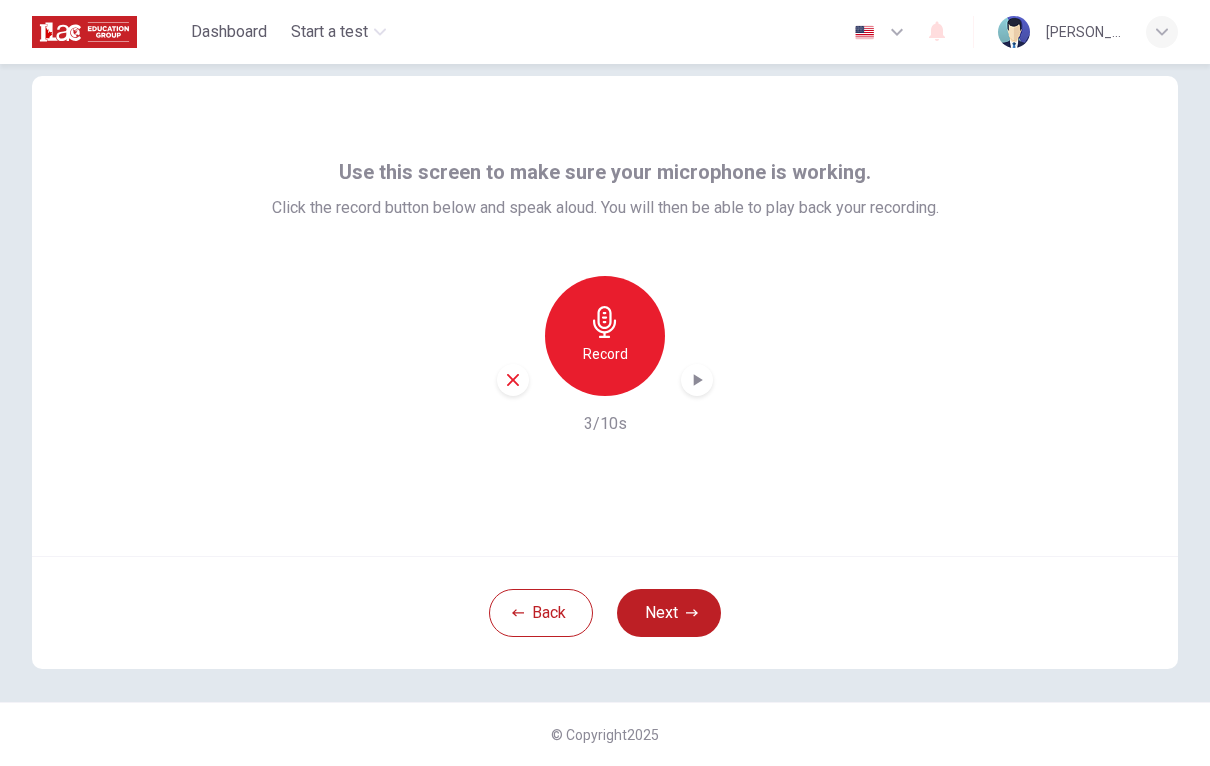 click at bounding box center (513, 380) 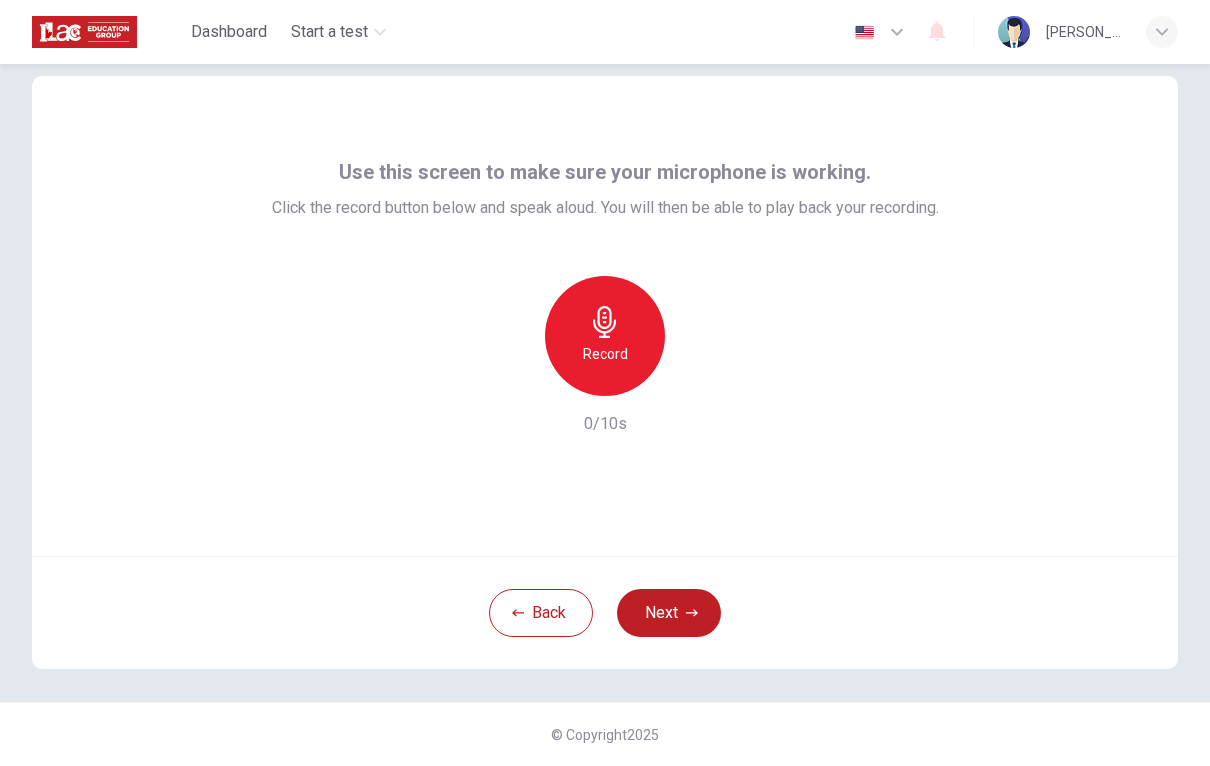 click on "Record" at bounding box center (605, 354) 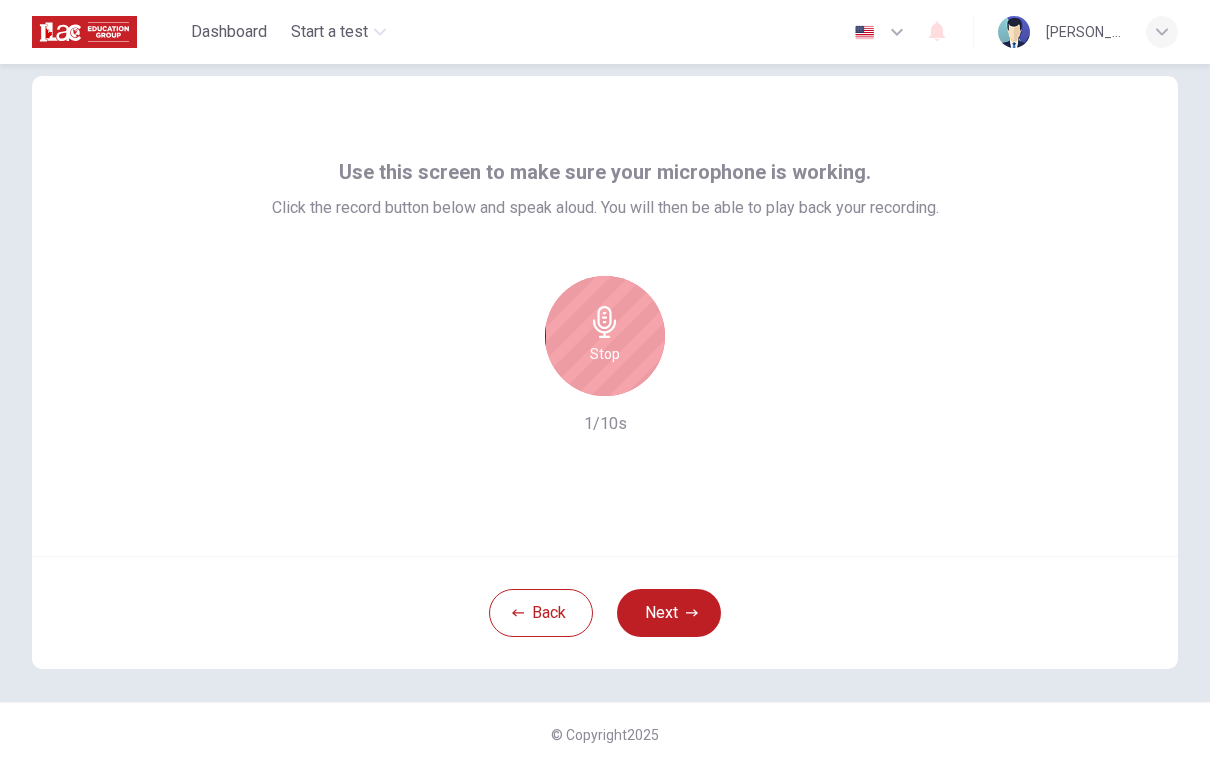 click 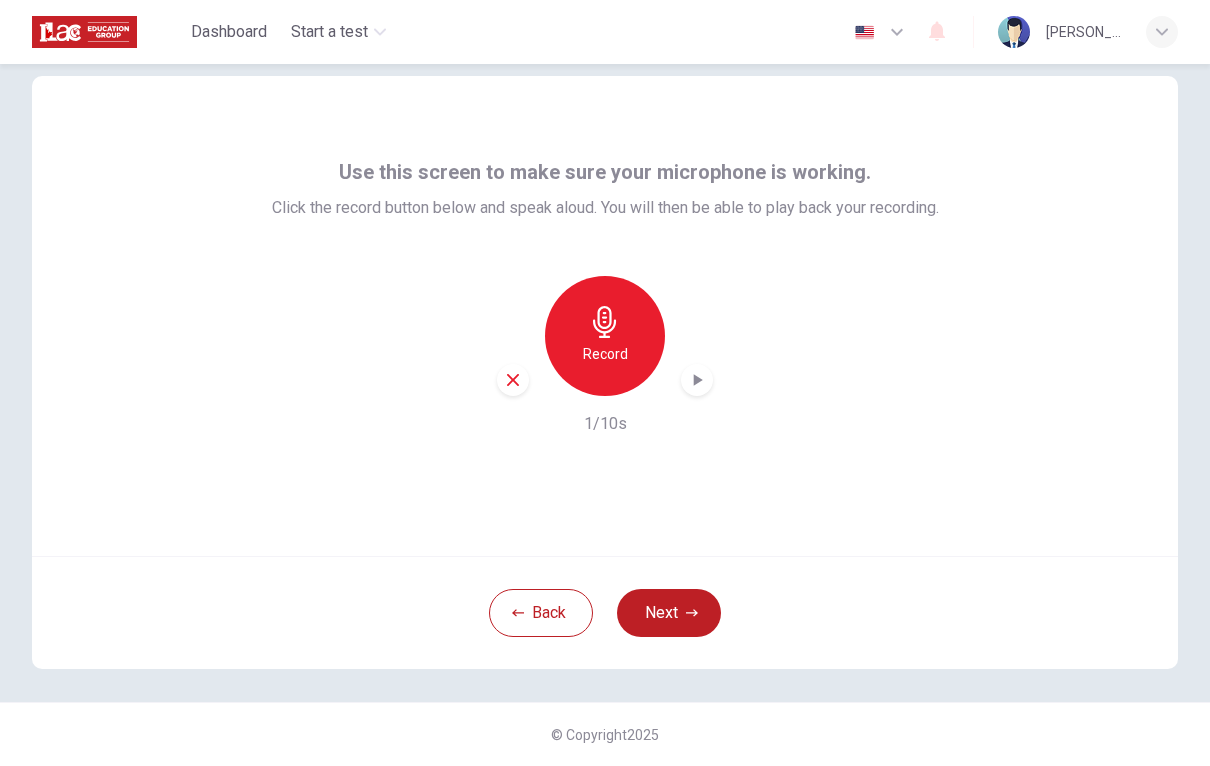 click 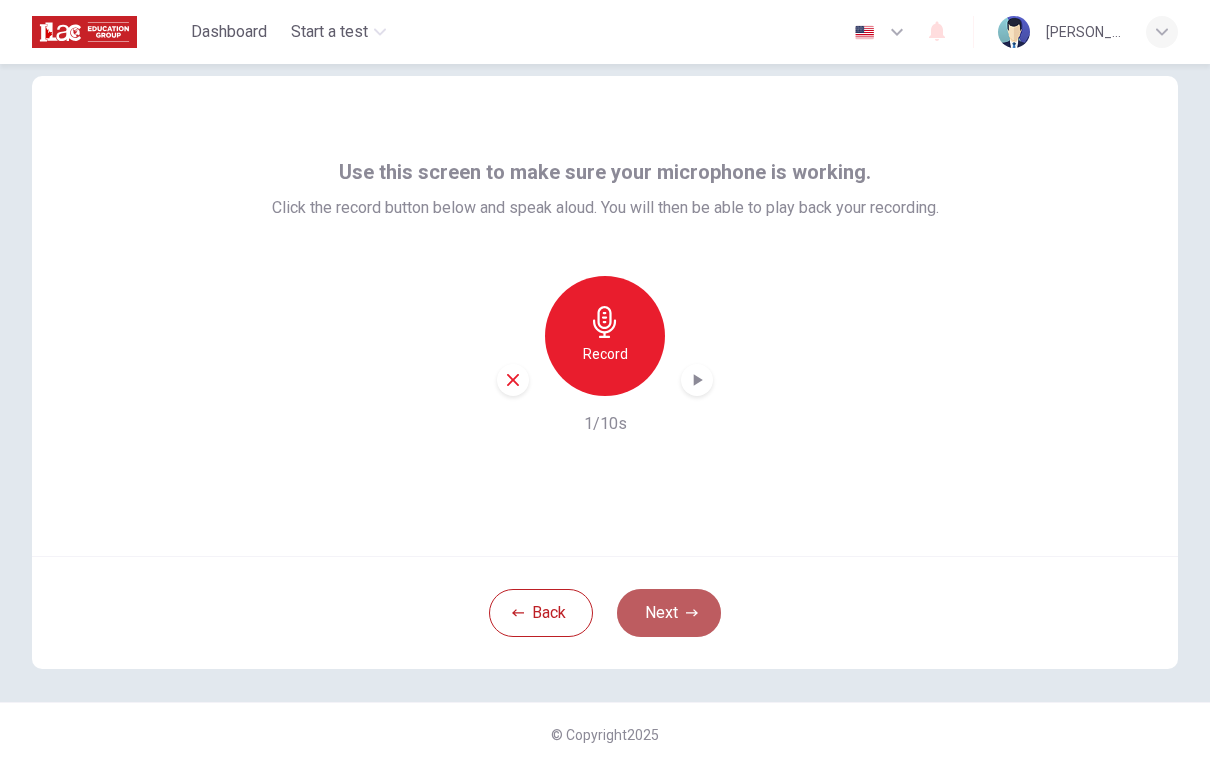 click on "Next" at bounding box center [669, 613] 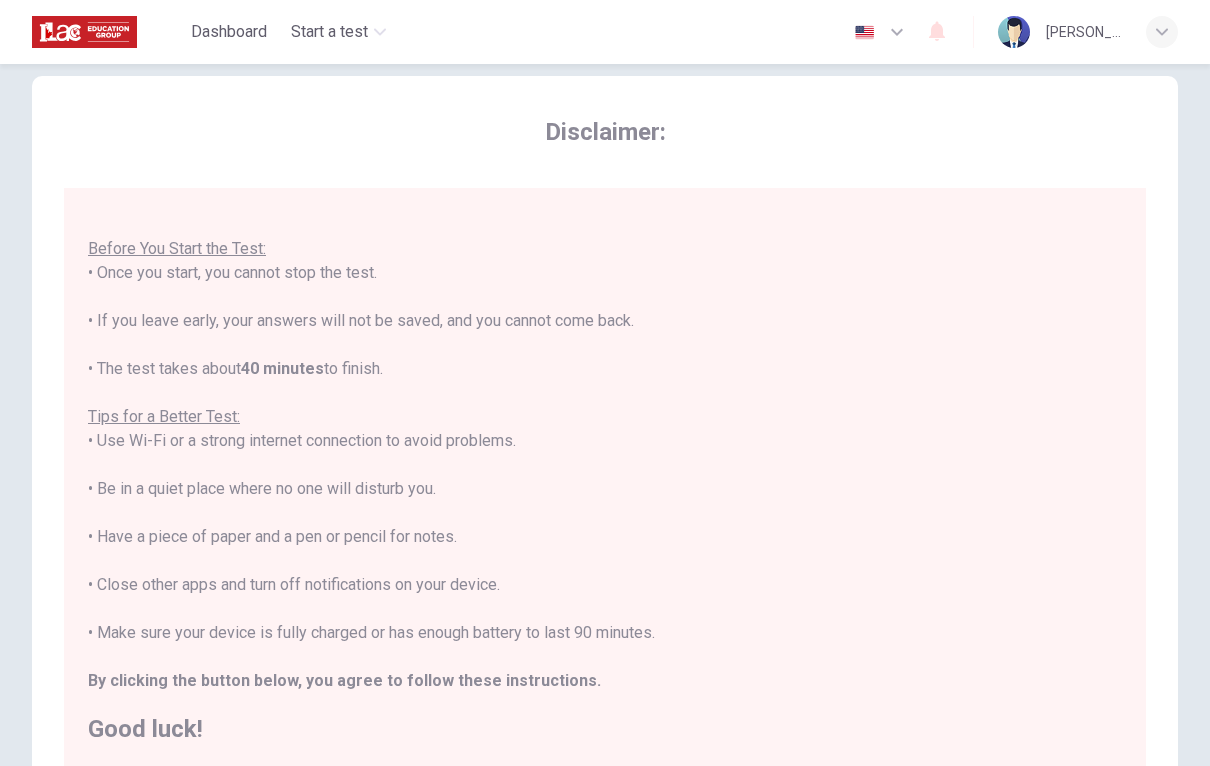 scroll, scrollTop: 21, scrollLeft: 0, axis: vertical 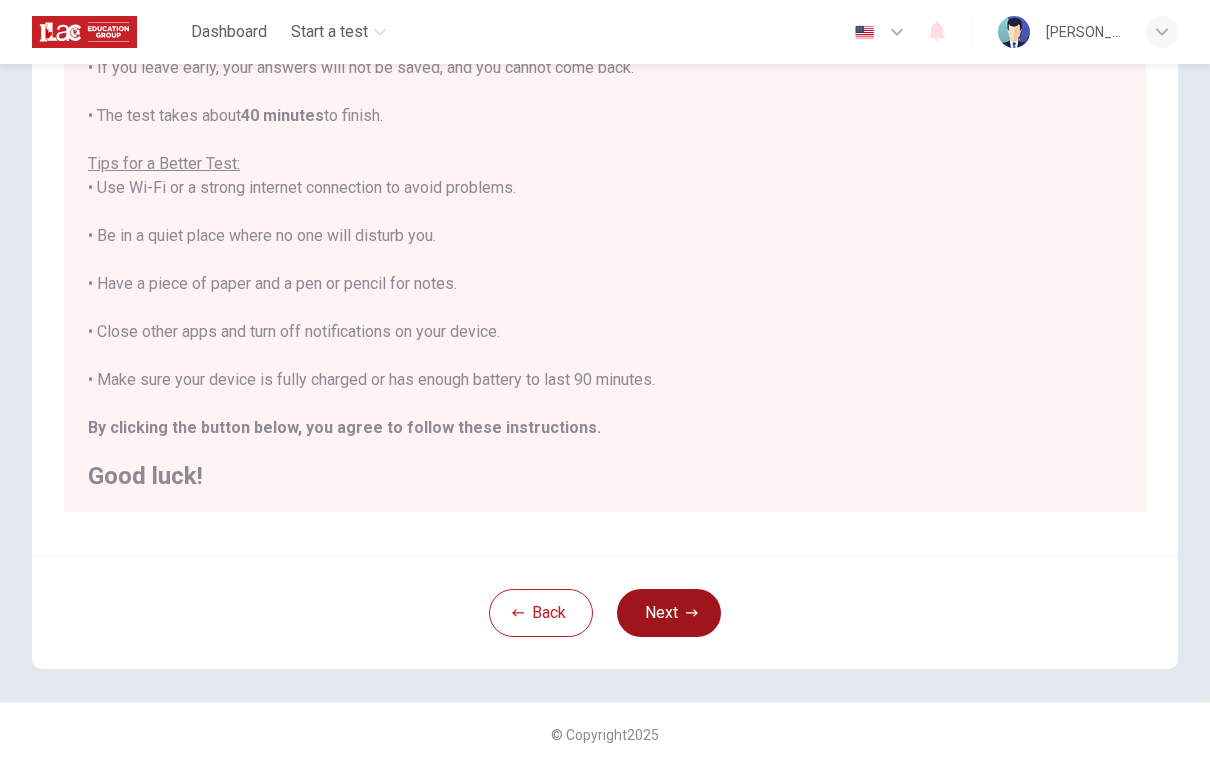 click on "Next" at bounding box center (669, 613) 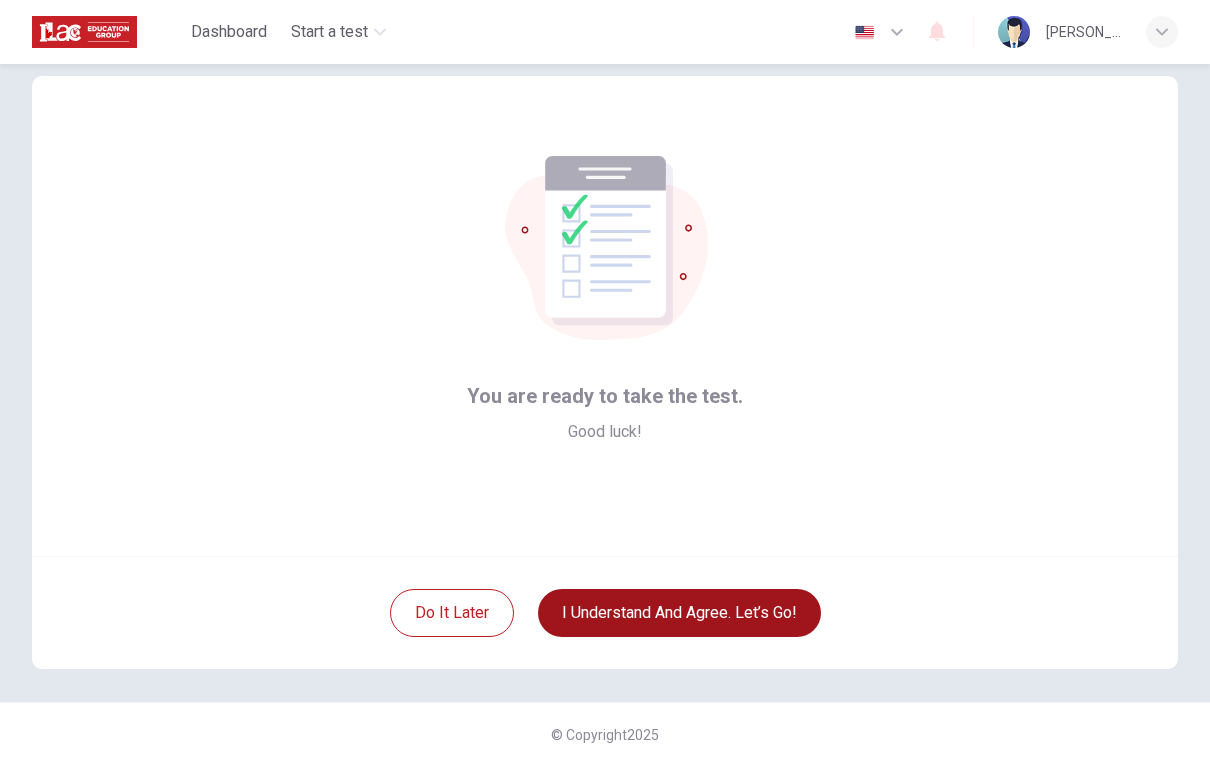 scroll, scrollTop: 28, scrollLeft: 0, axis: vertical 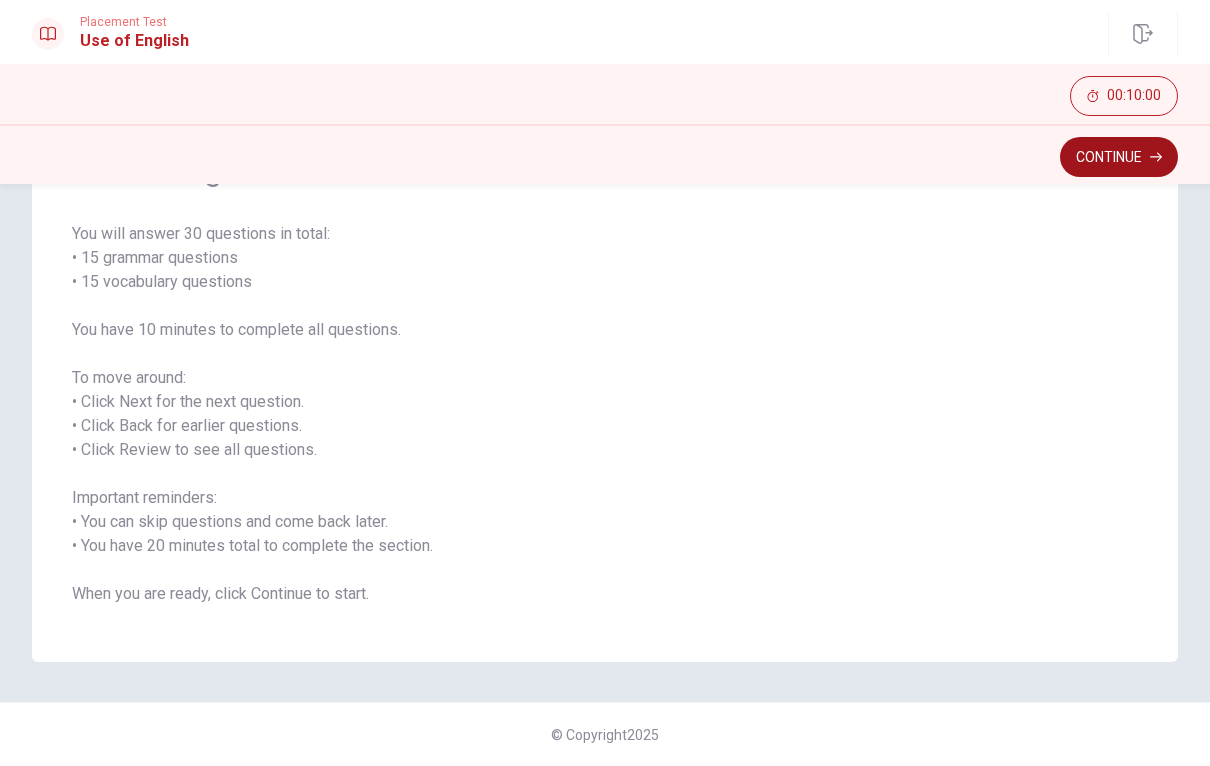 click on "Continue" at bounding box center (1119, 157) 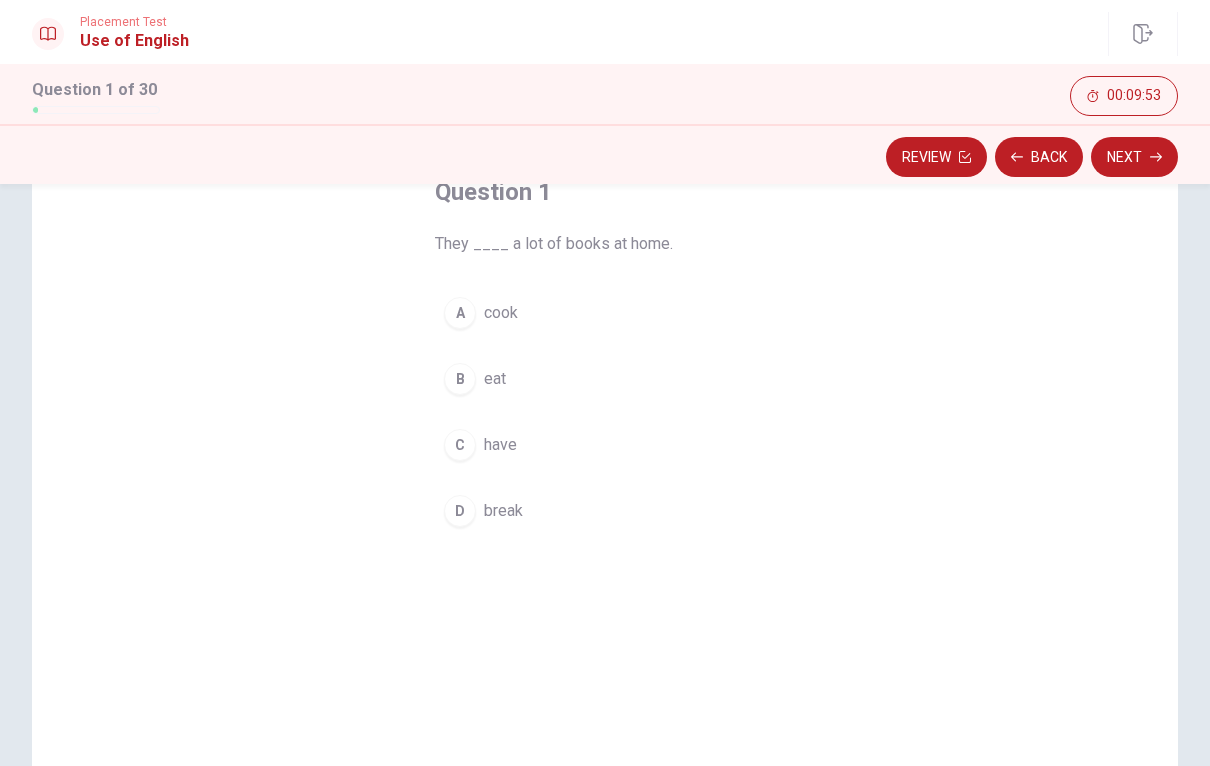 click on "A" at bounding box center [460, 313] 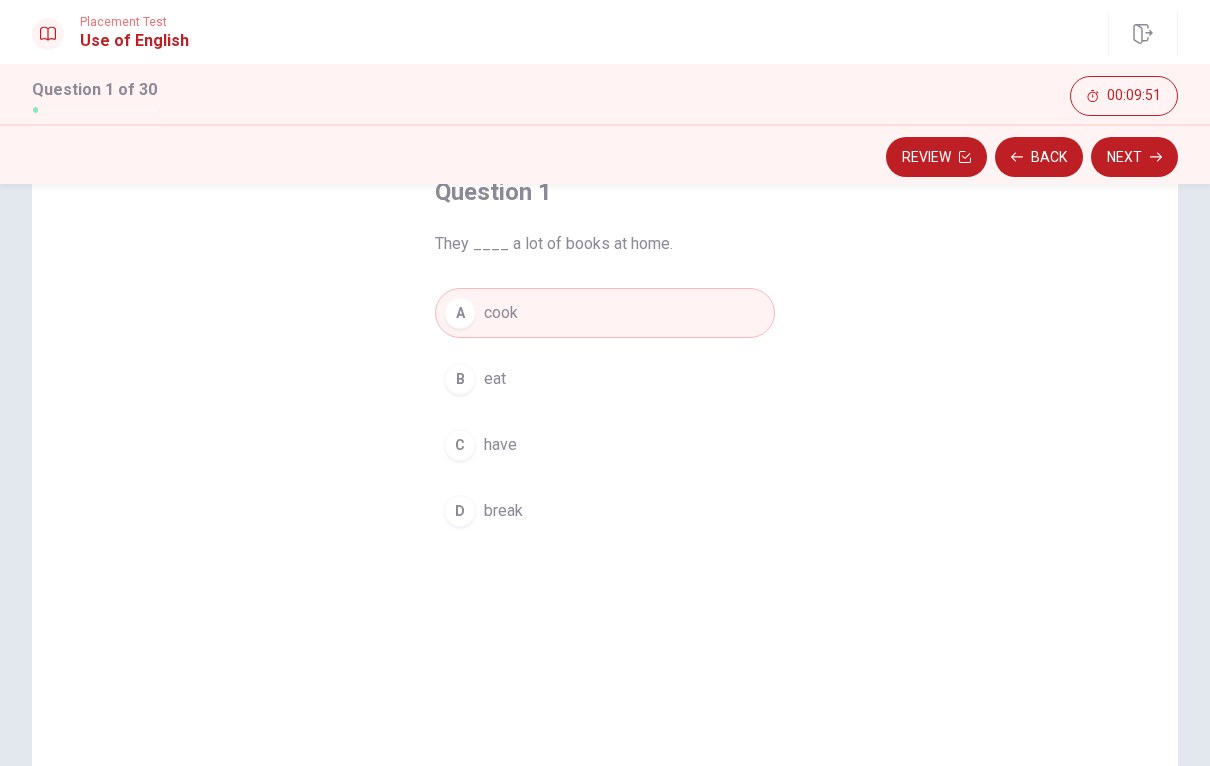 click on "have" at bounding box center [500, 445] 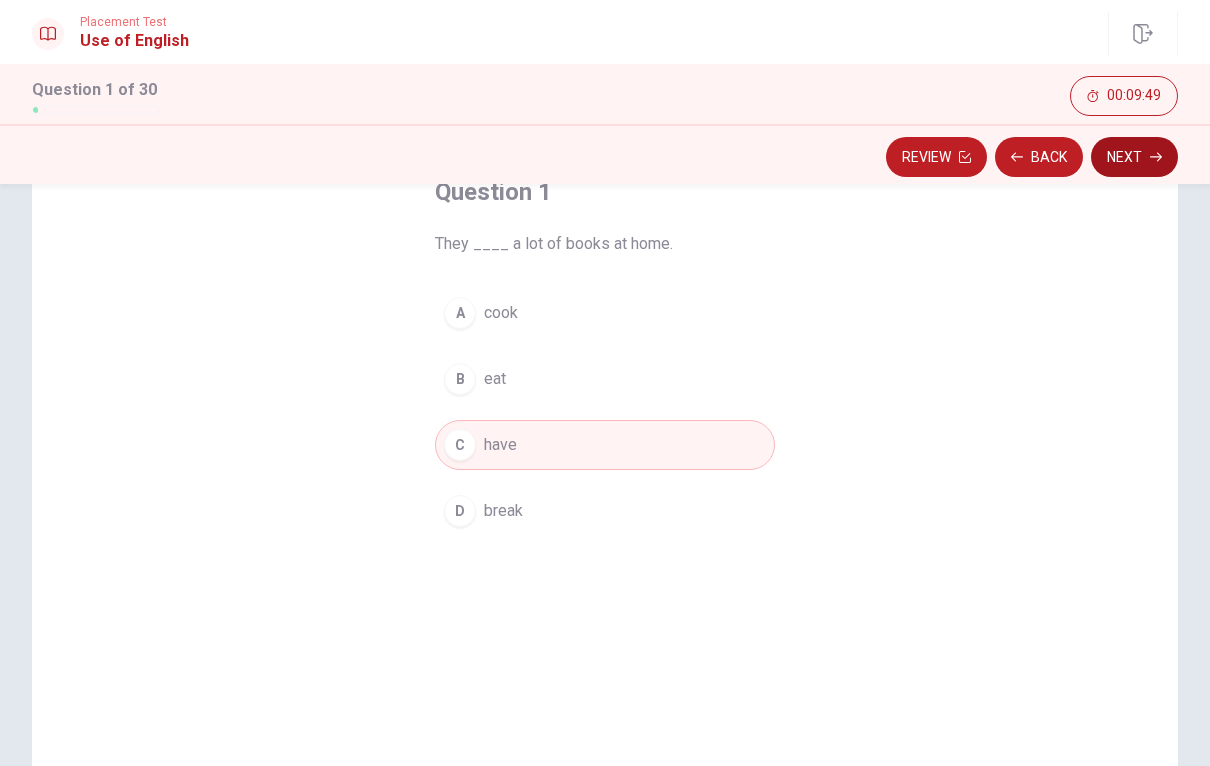 click on "Next" at bounding box center [1134, 157] 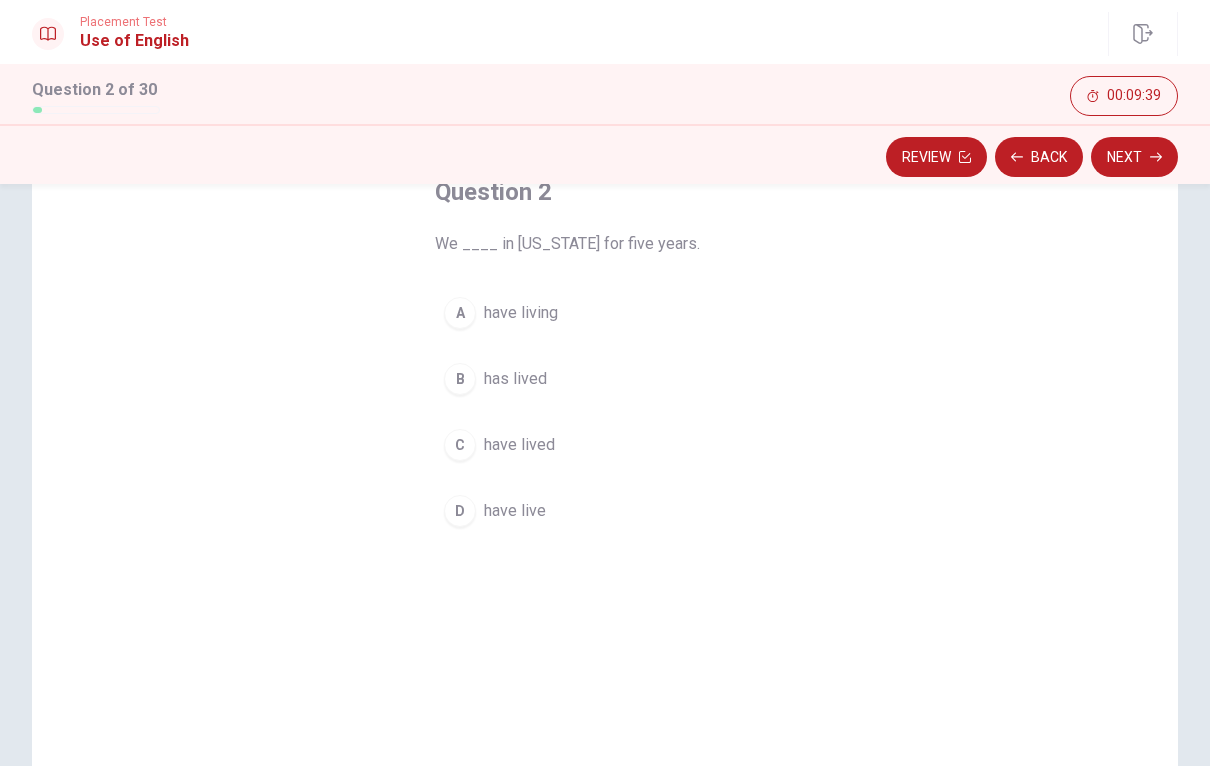 click on "have lived" at bounding box center [519, 445] 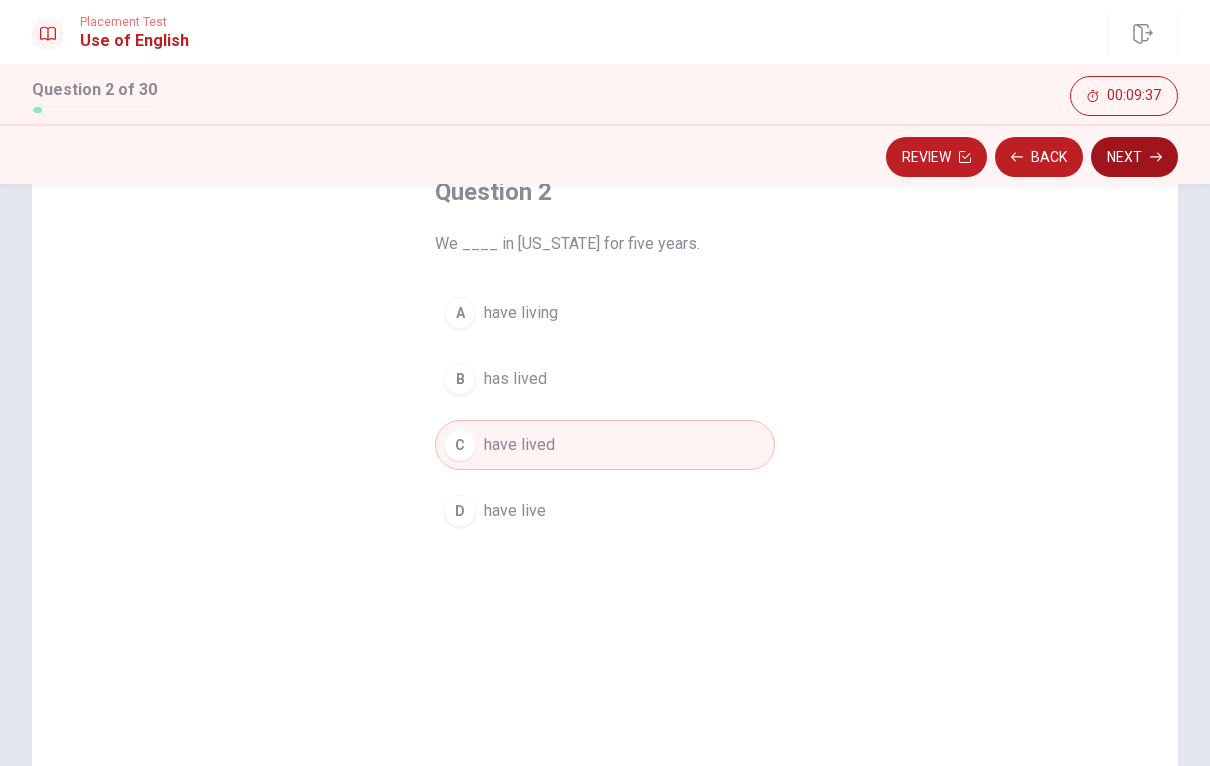 click 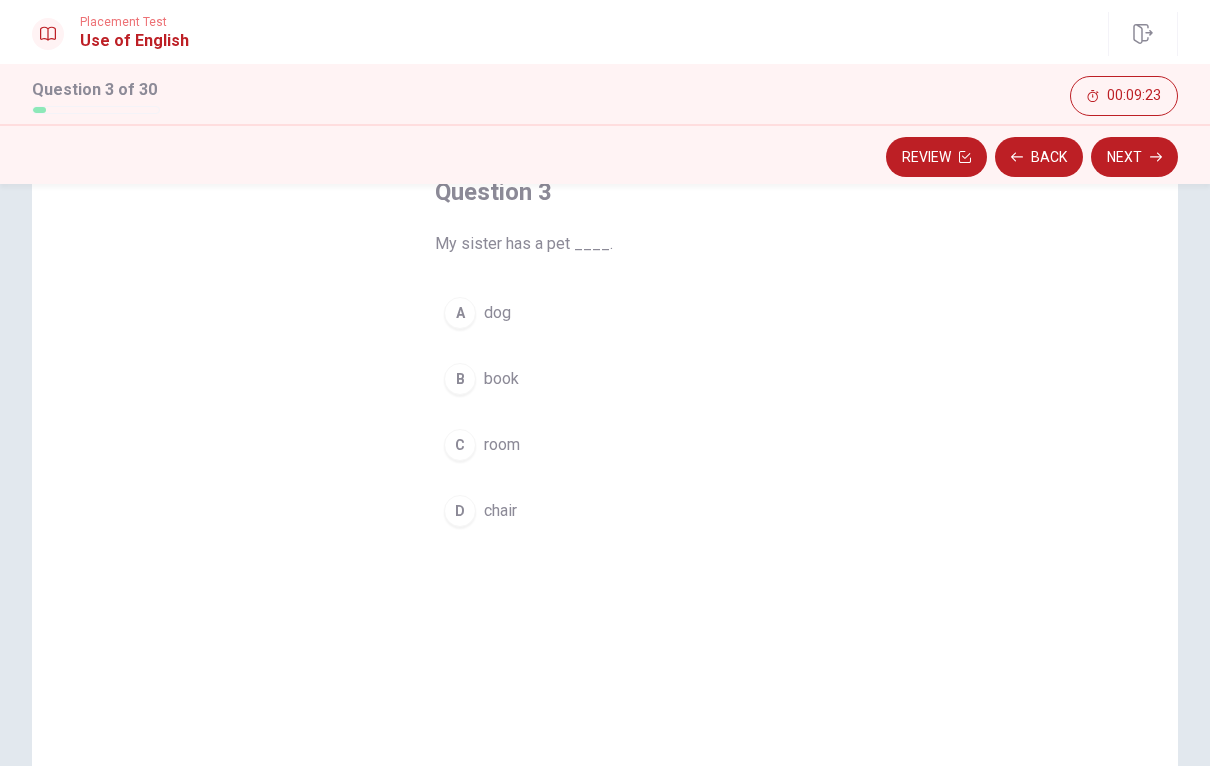 click on "A" at bounding box center (460, 313) 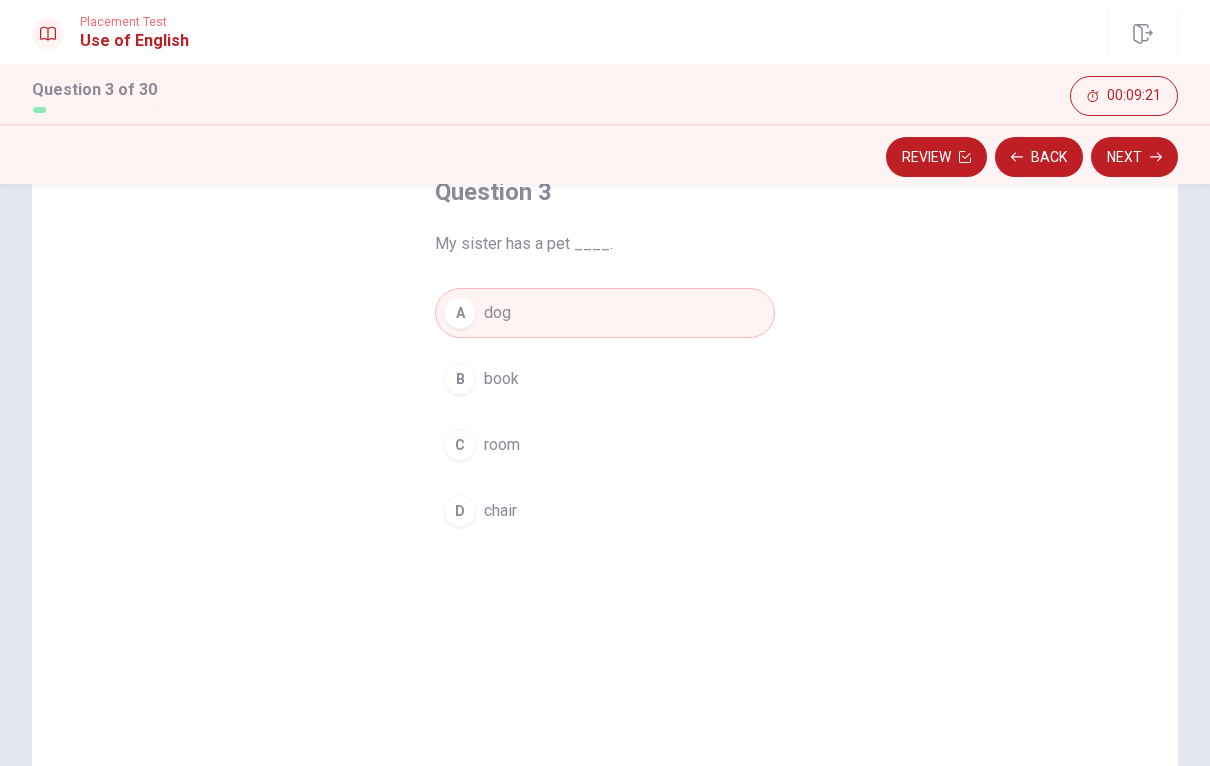click on "Next" at bounding box center (1134, 157) 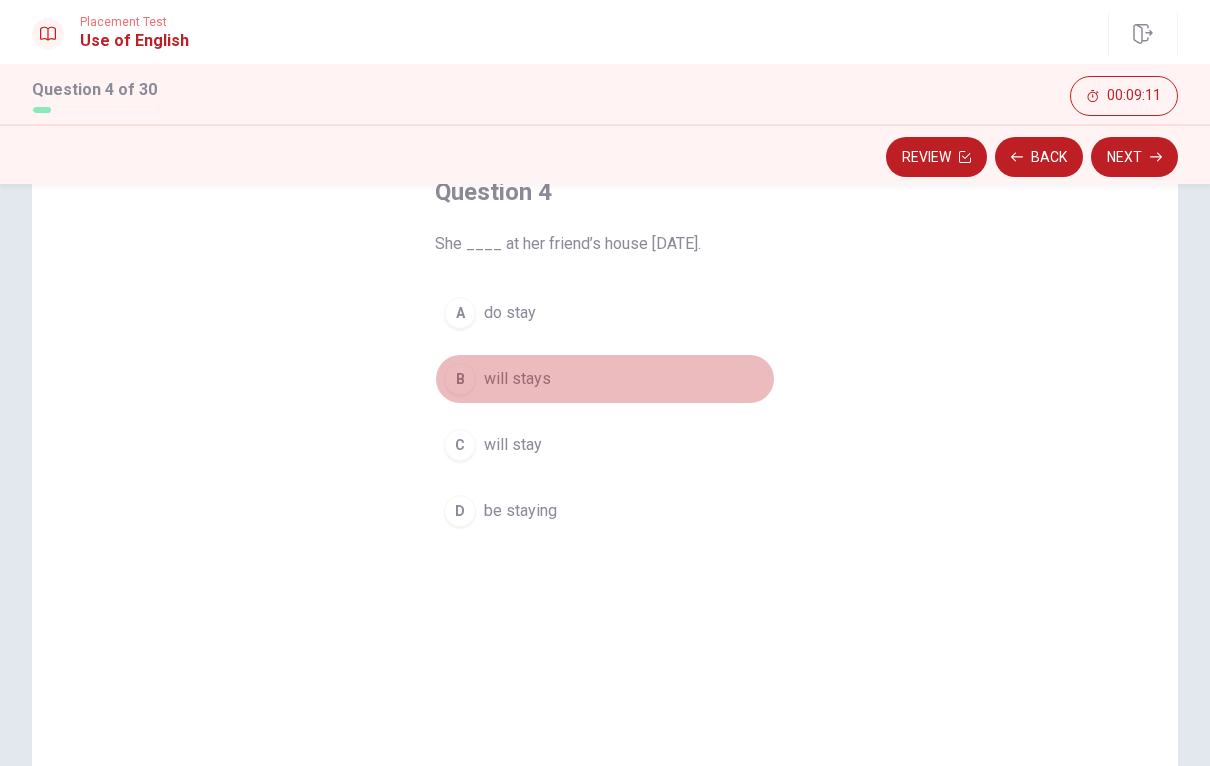 click on "B will stays" at bounding box center (605, 379) 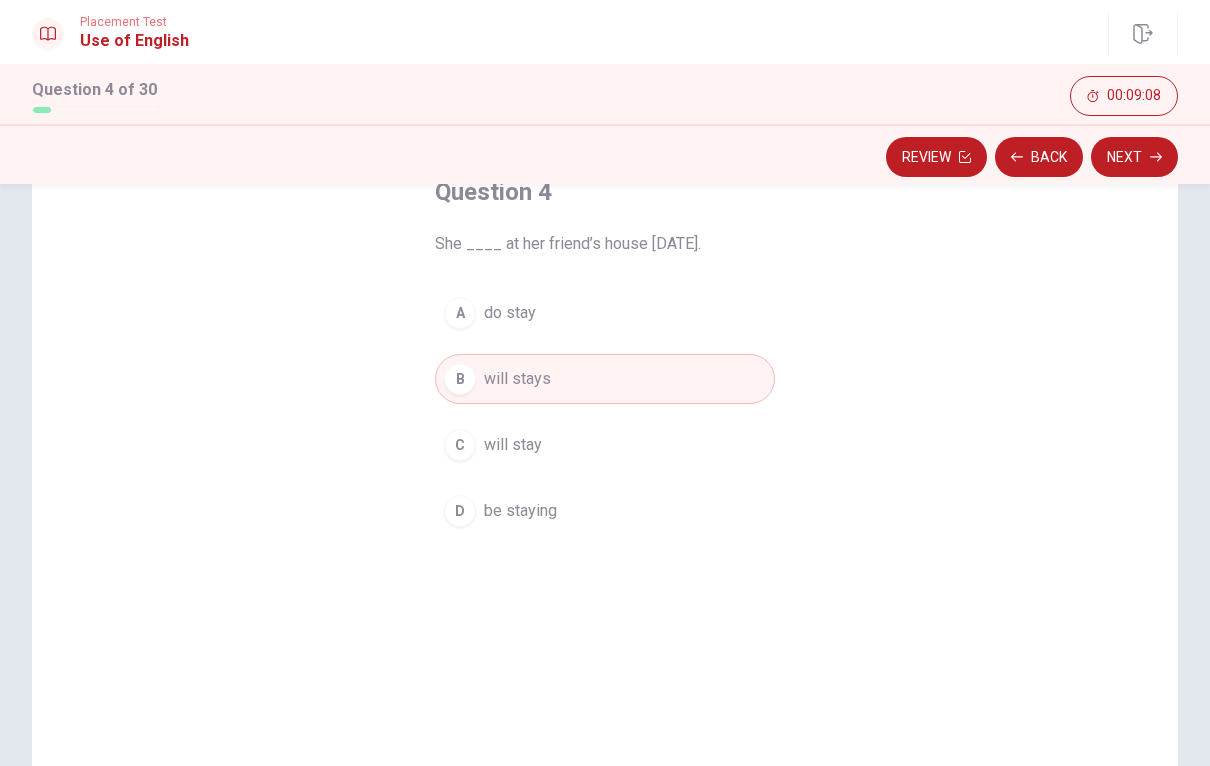 click on "will stay" at bounding box center [513, 445] 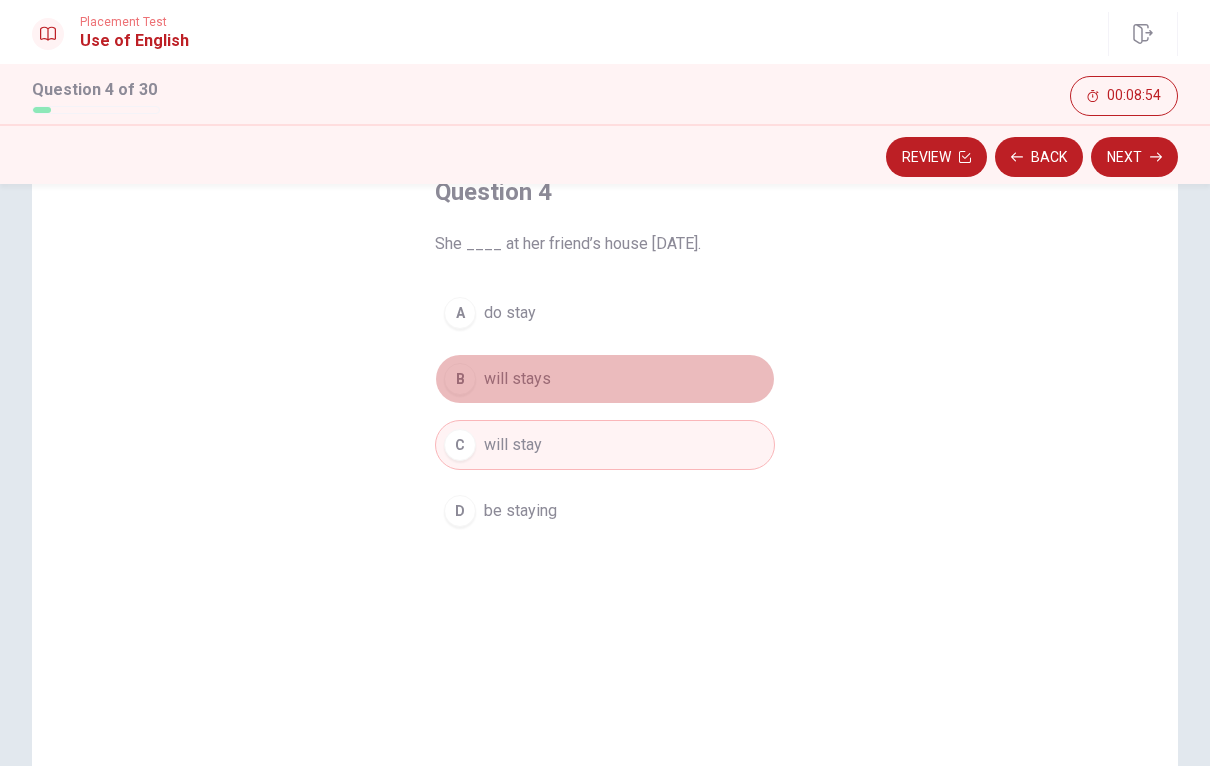 click on "B will stays" at bounding box center (605, 379) 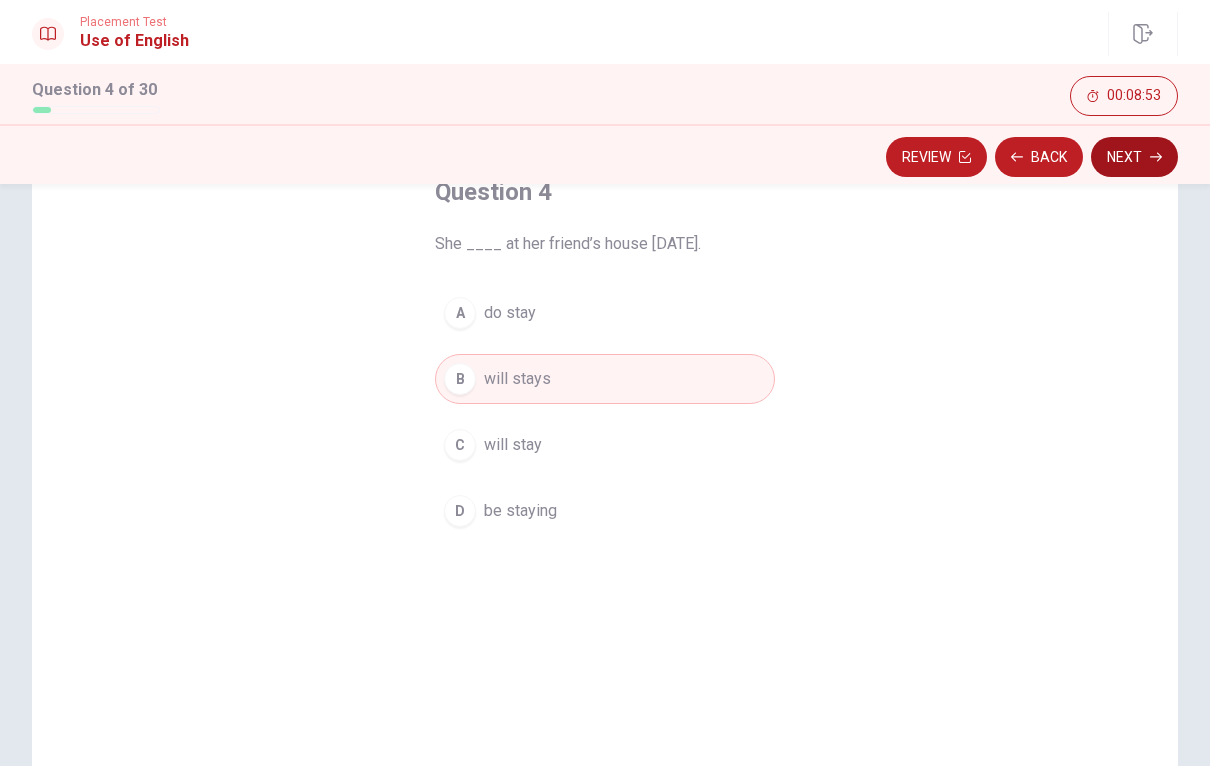 click on "Next" at bounding box center [1134, 157] 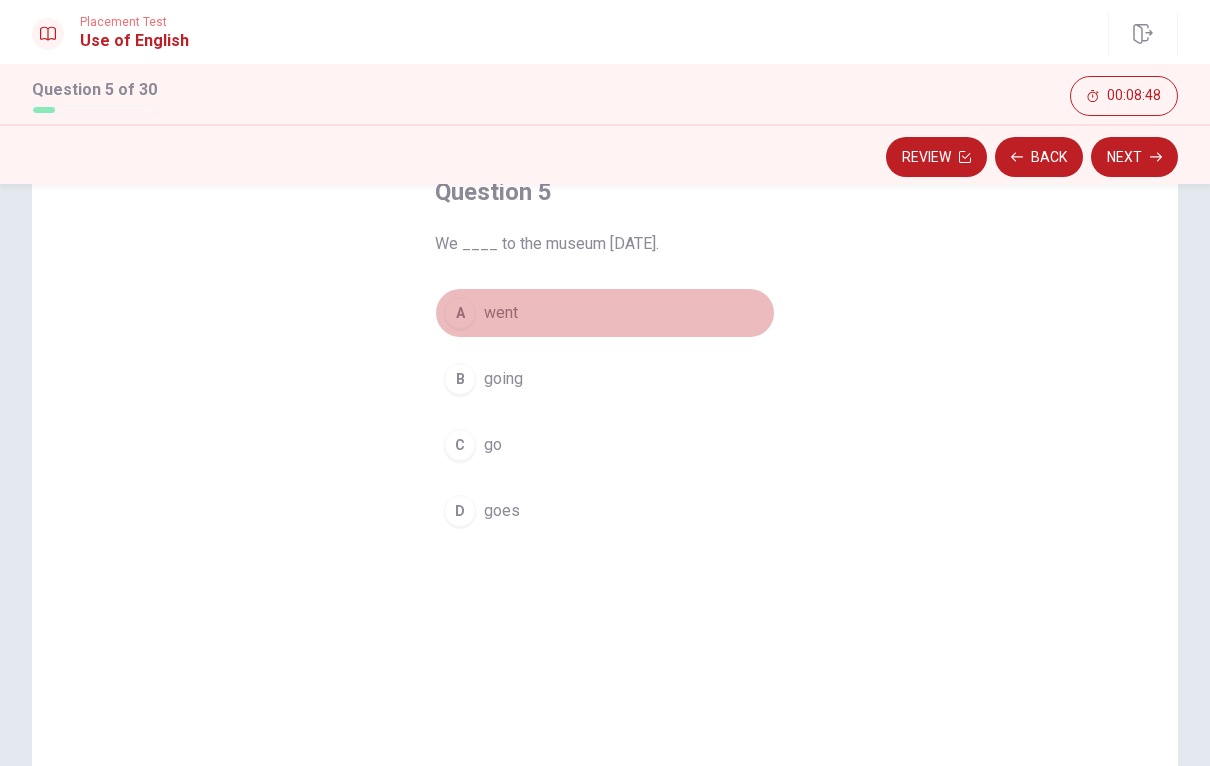 click on "A went" at bounding box center (605, 313) 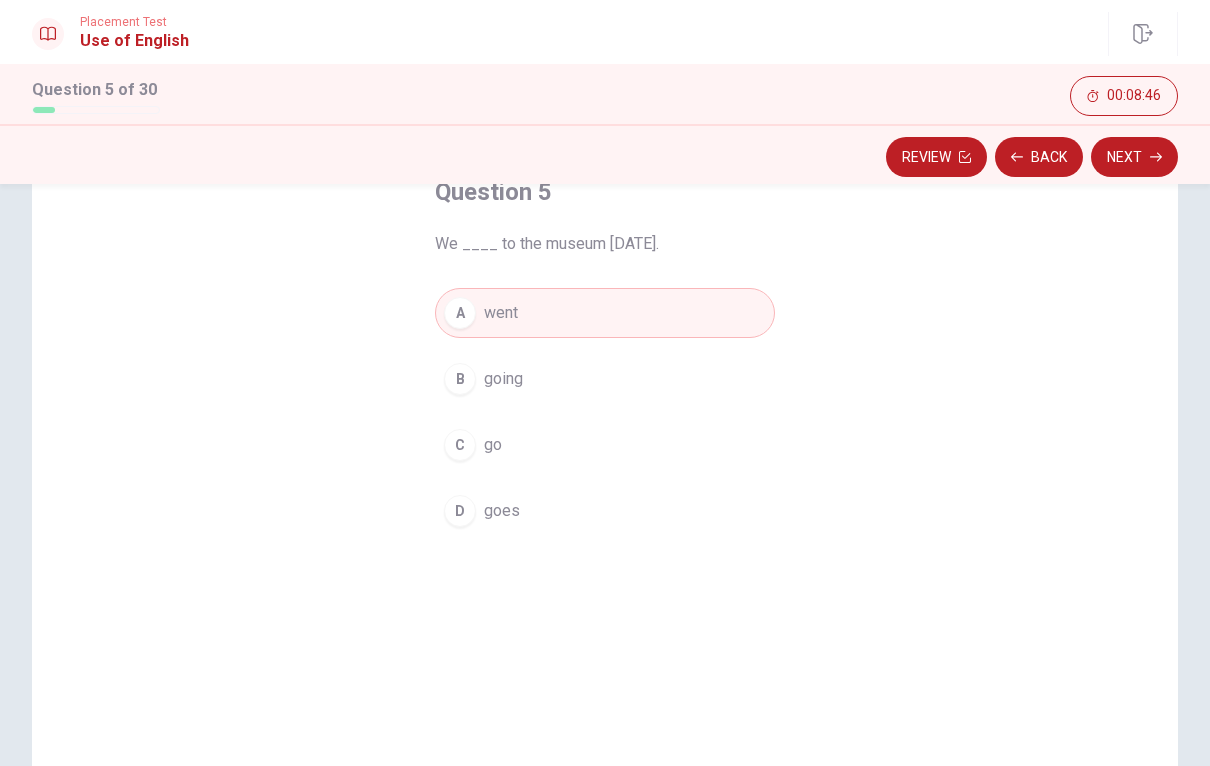click on "Next" at bounding box center (1134, 157) 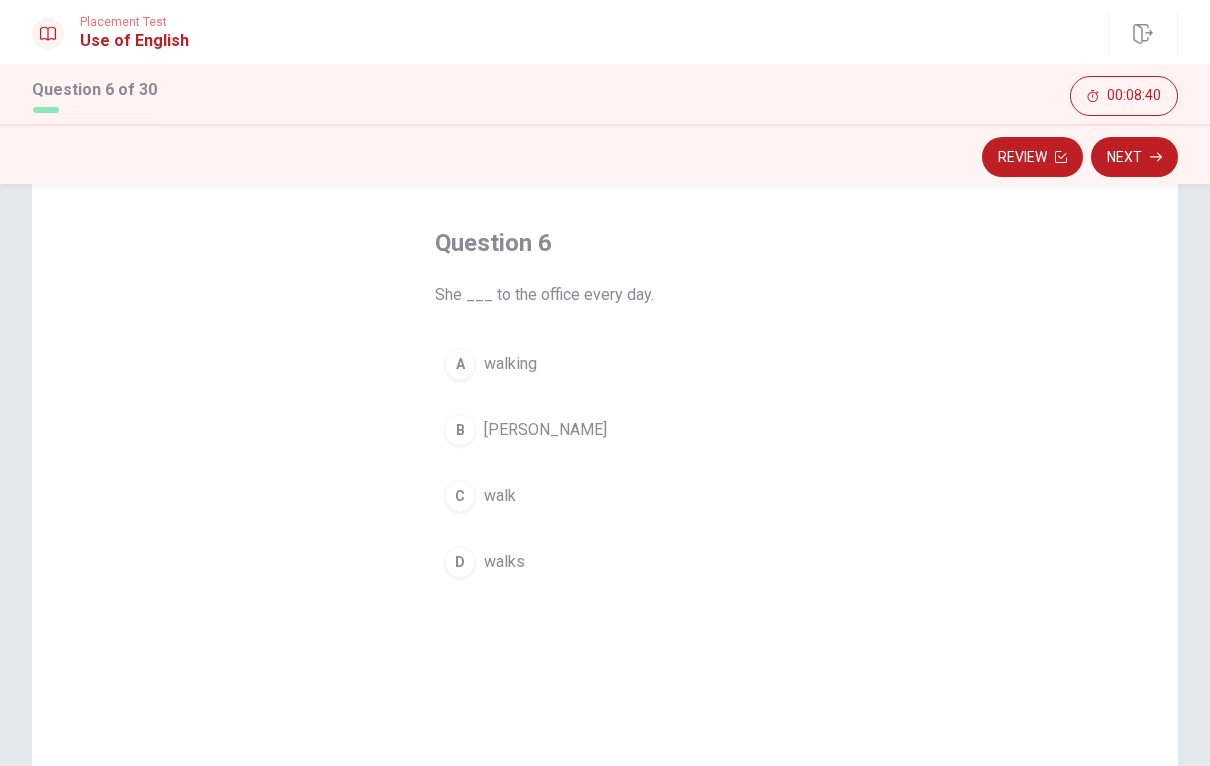 scroll, scrollTop: 83, scrollLeft: 0, axis: vertical 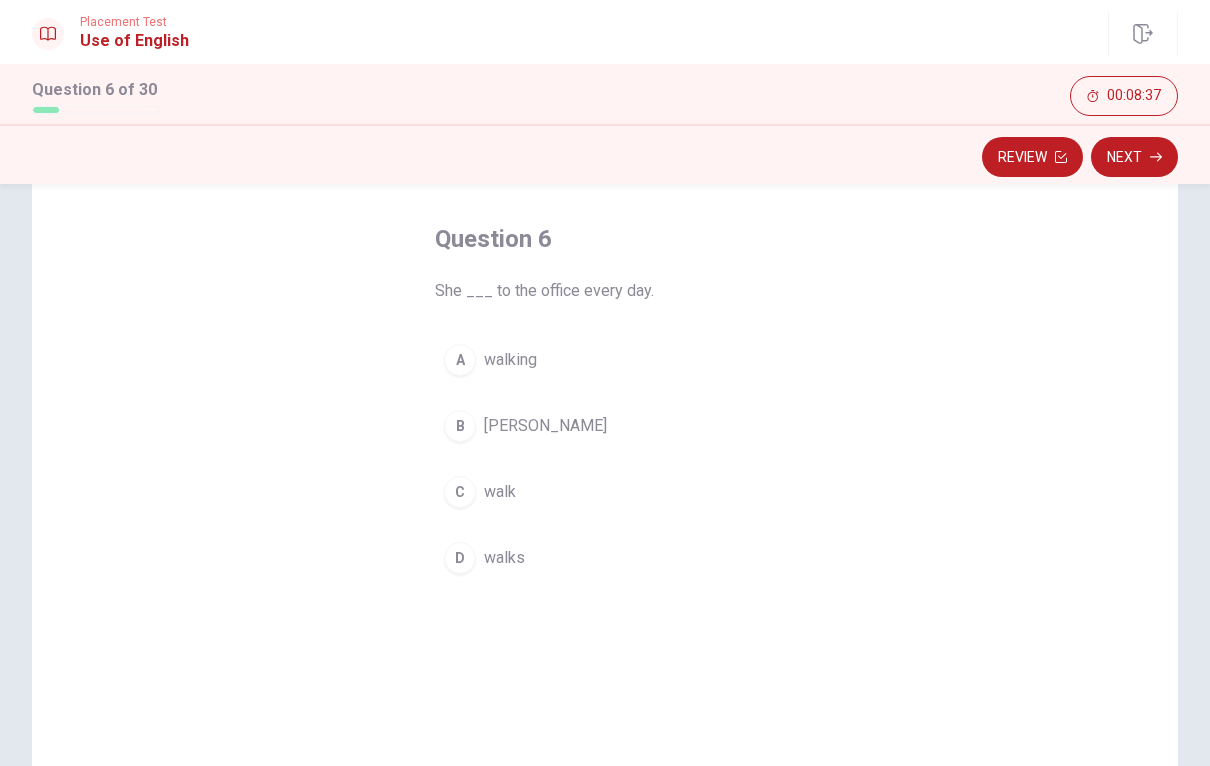 click on "C walk" at bounding box center (605, 492) 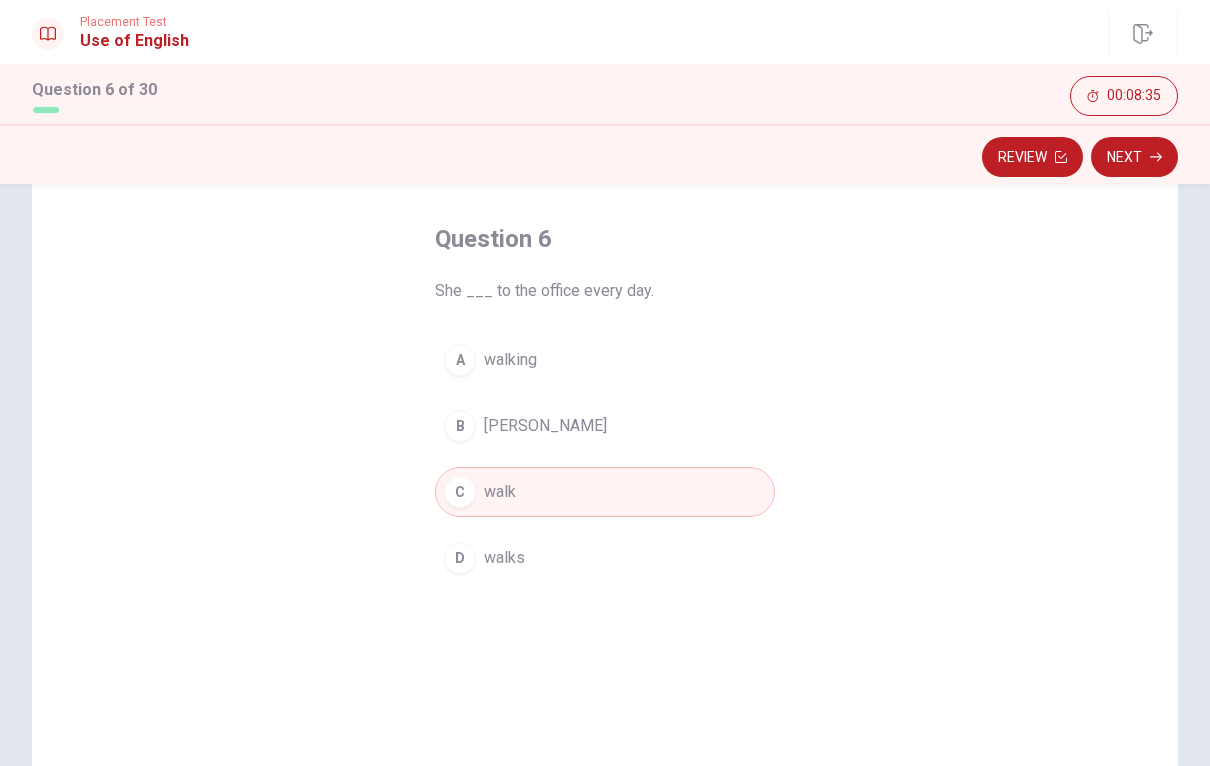 click on "walks" at bounding box center (504, 558) 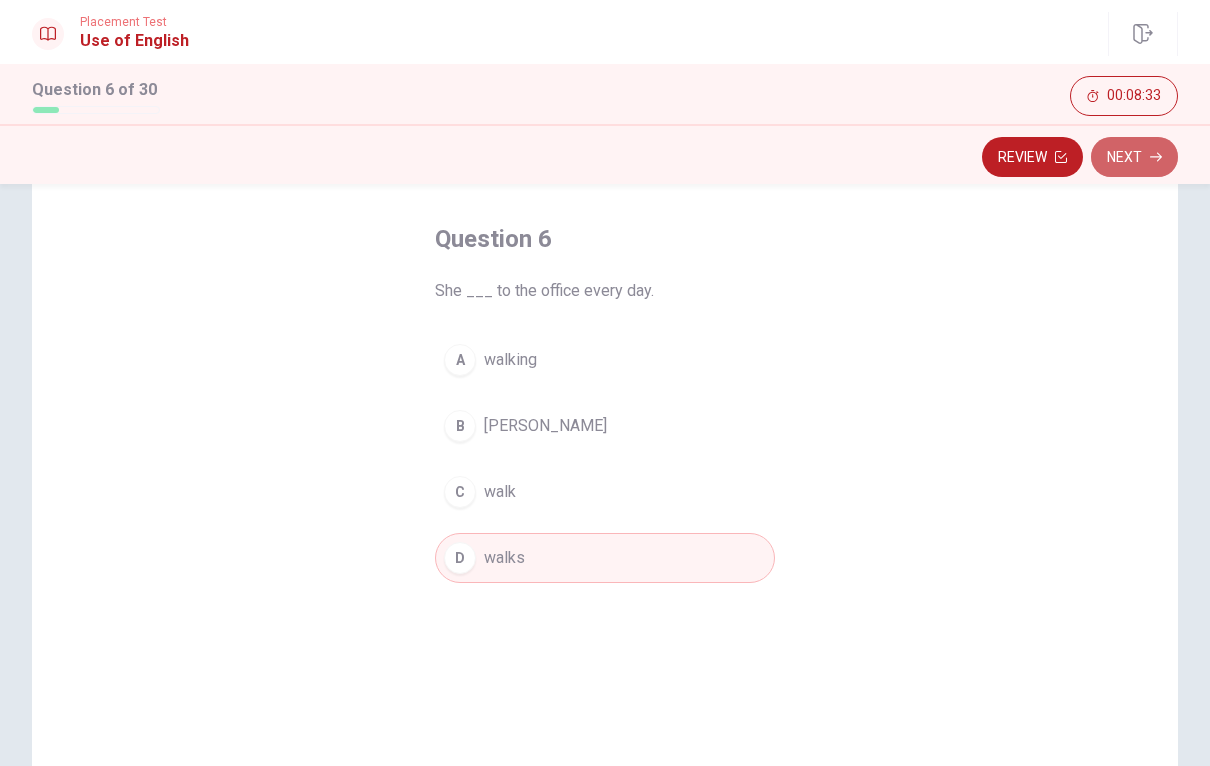 click 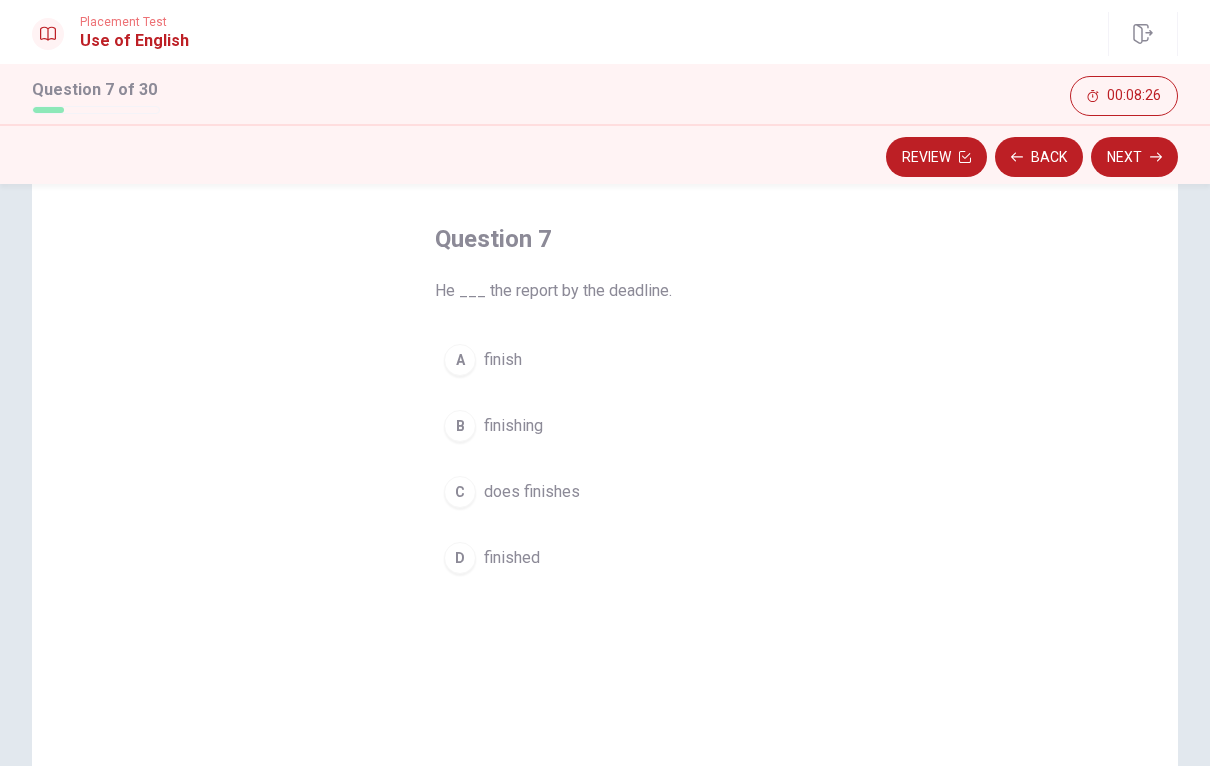click on "A finish" at bounding box center (605, 360) 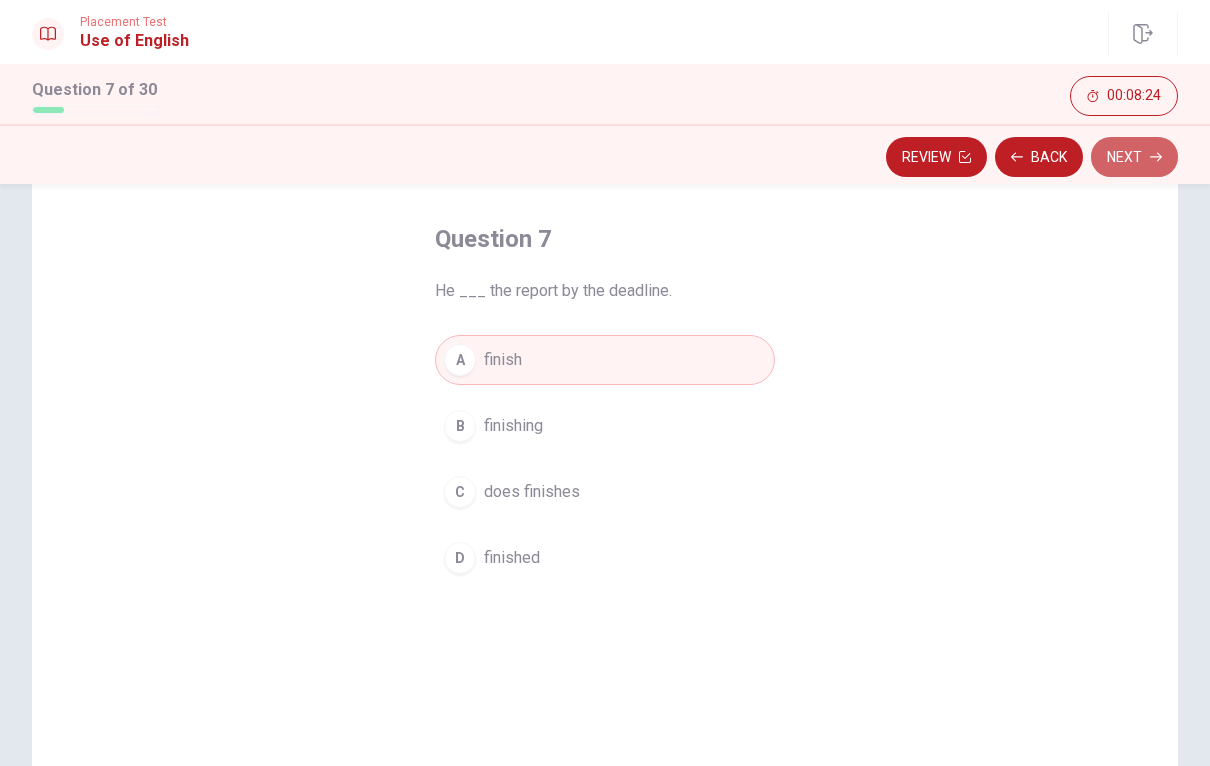 click on "Next" at bounding box center [1134, 157] 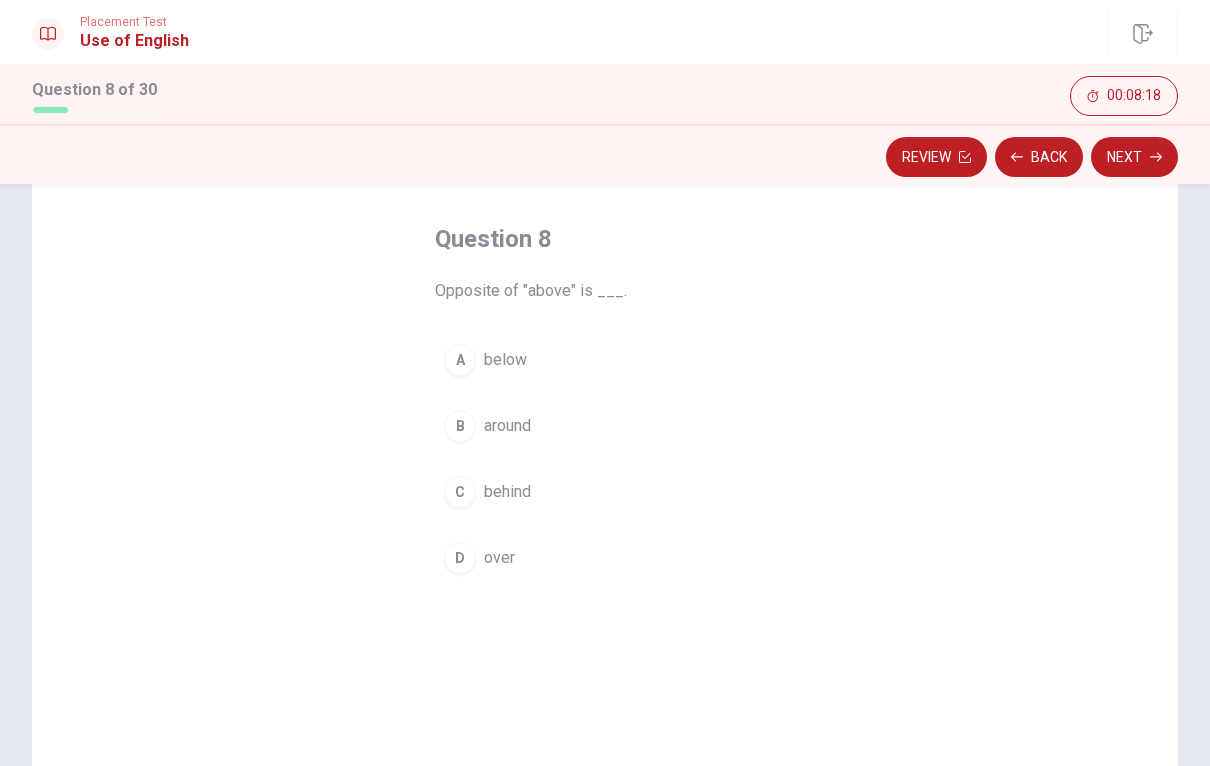 click on "behind" at bounding box center [507, 492] 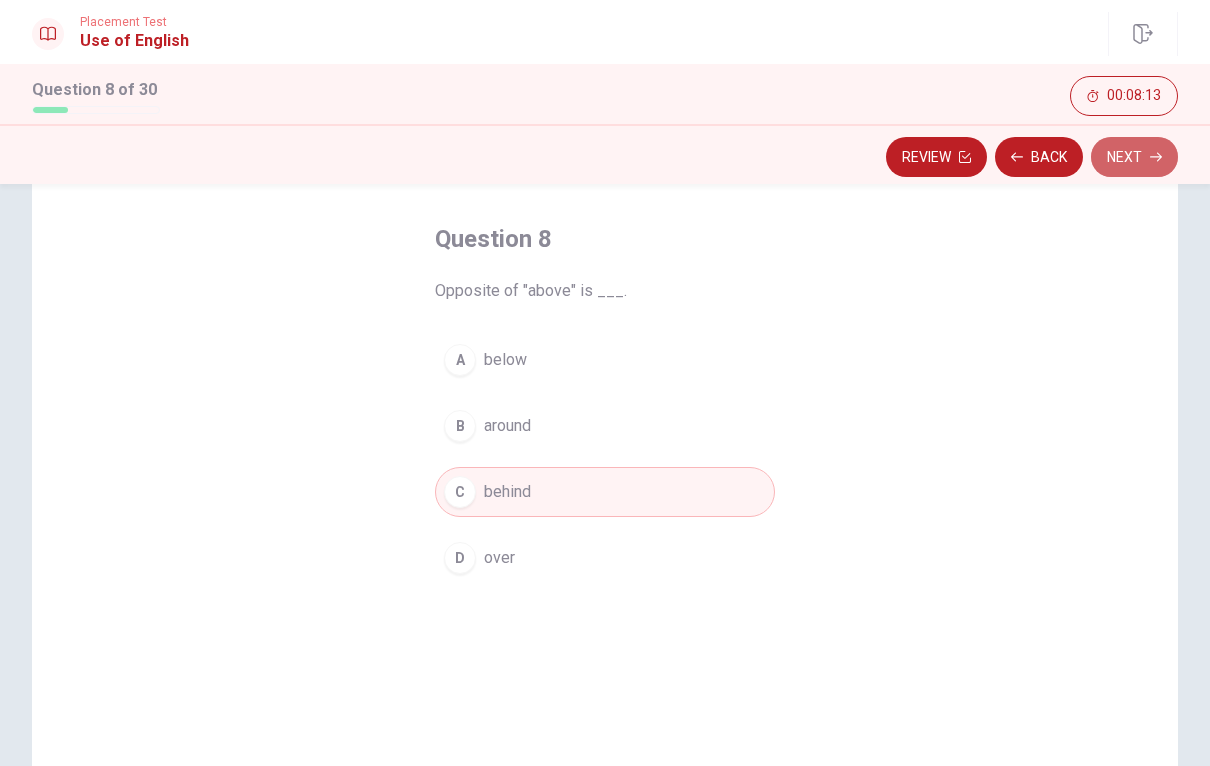 click 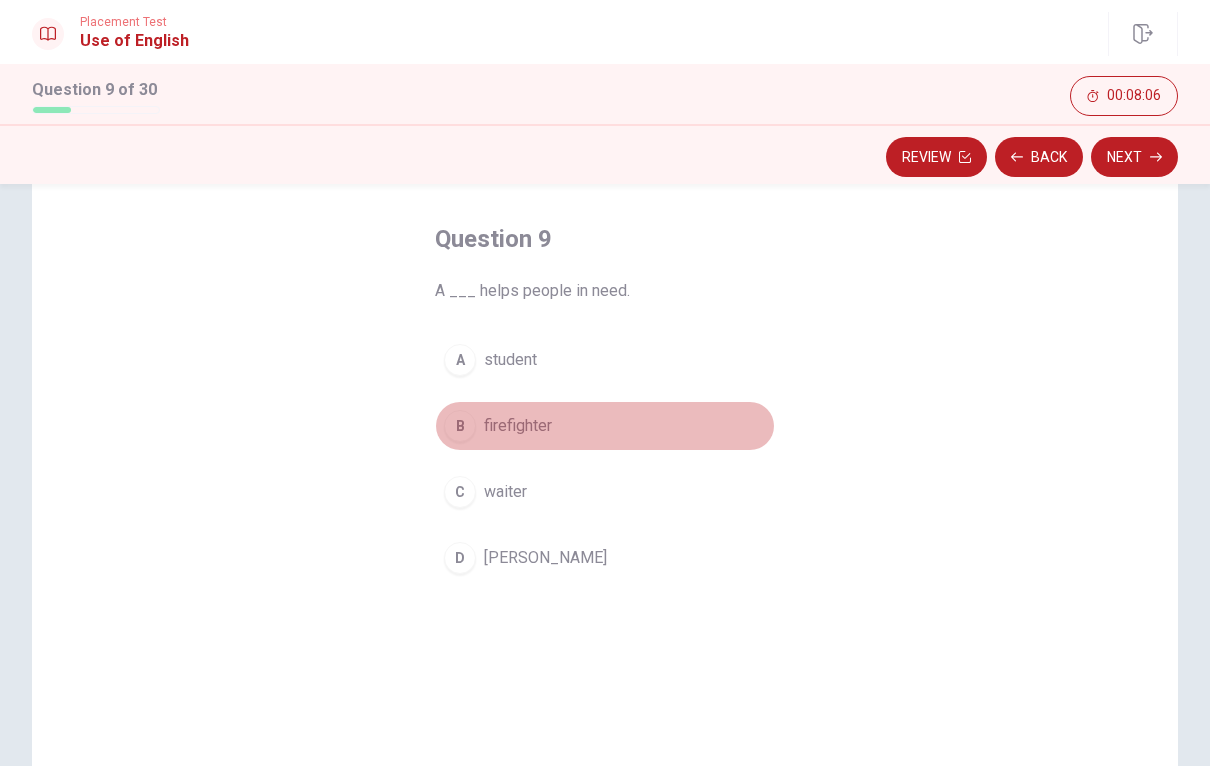 click on "firefighter" at bounding box center (518, 426) 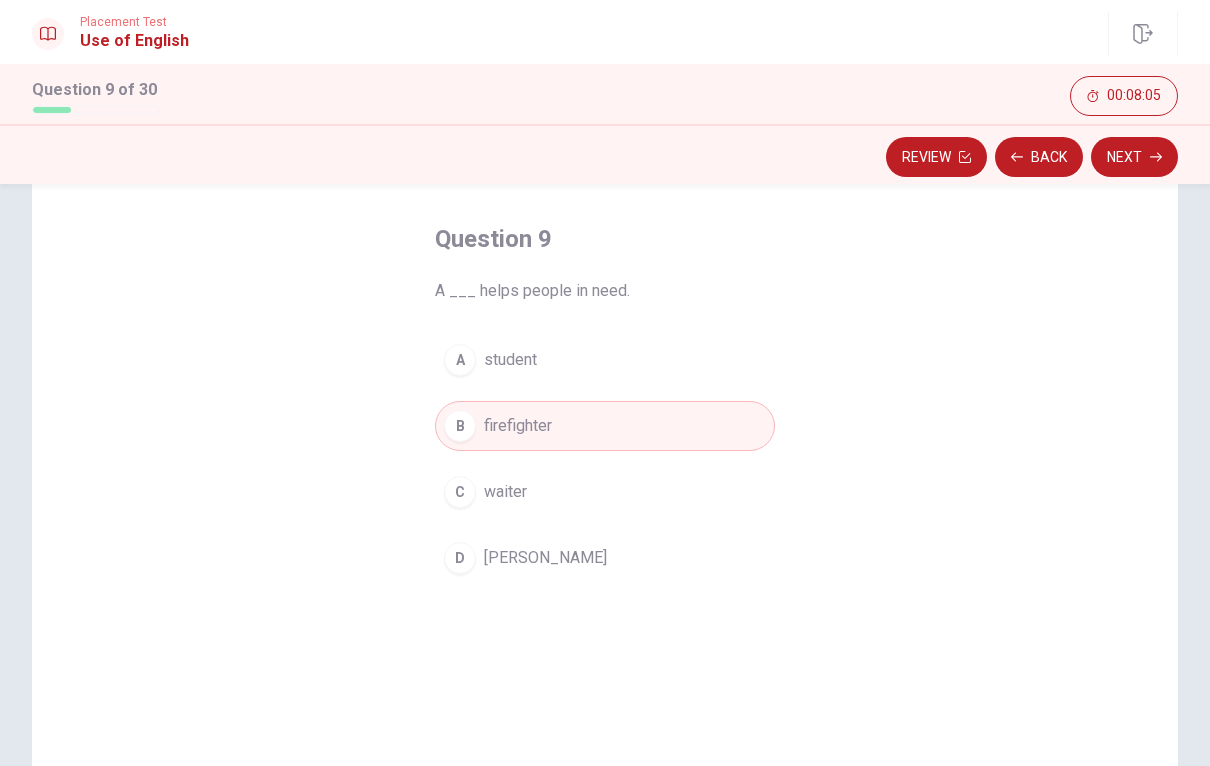 click on "Next" at bounding box center (1134, 157) 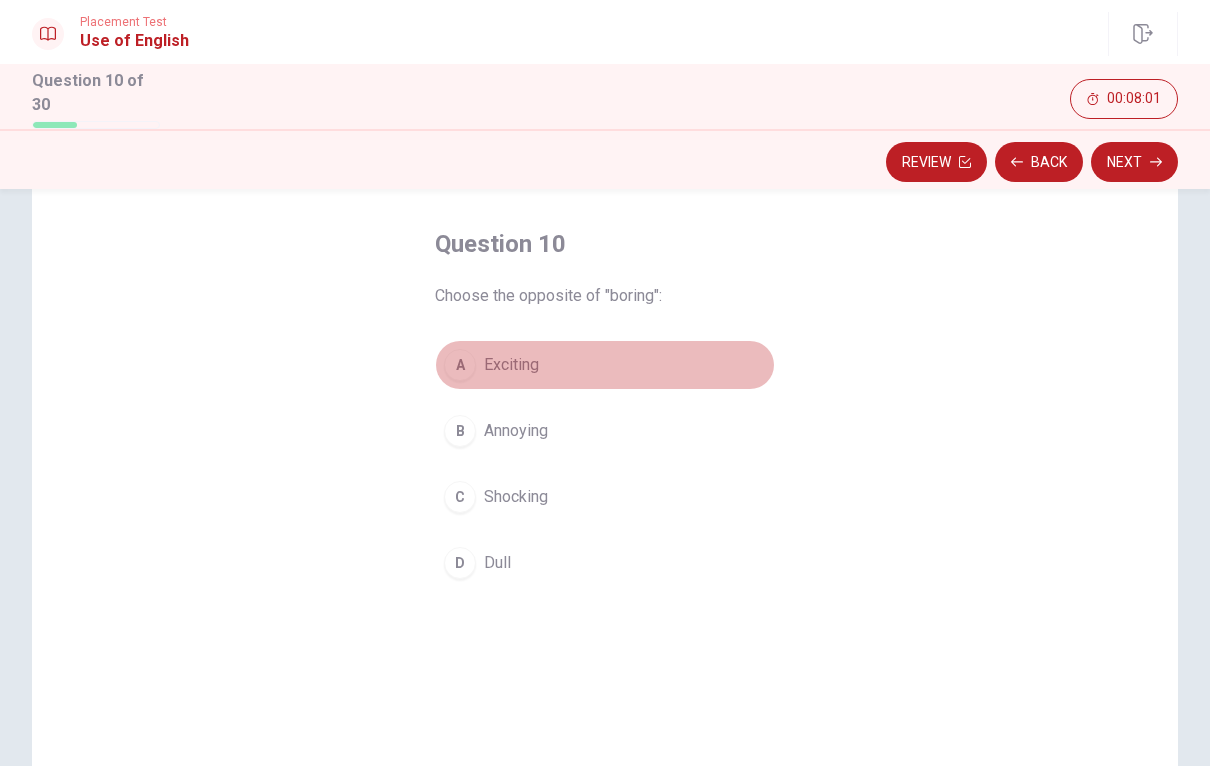 click on "A Exciting" at bounding box center [605, 365] 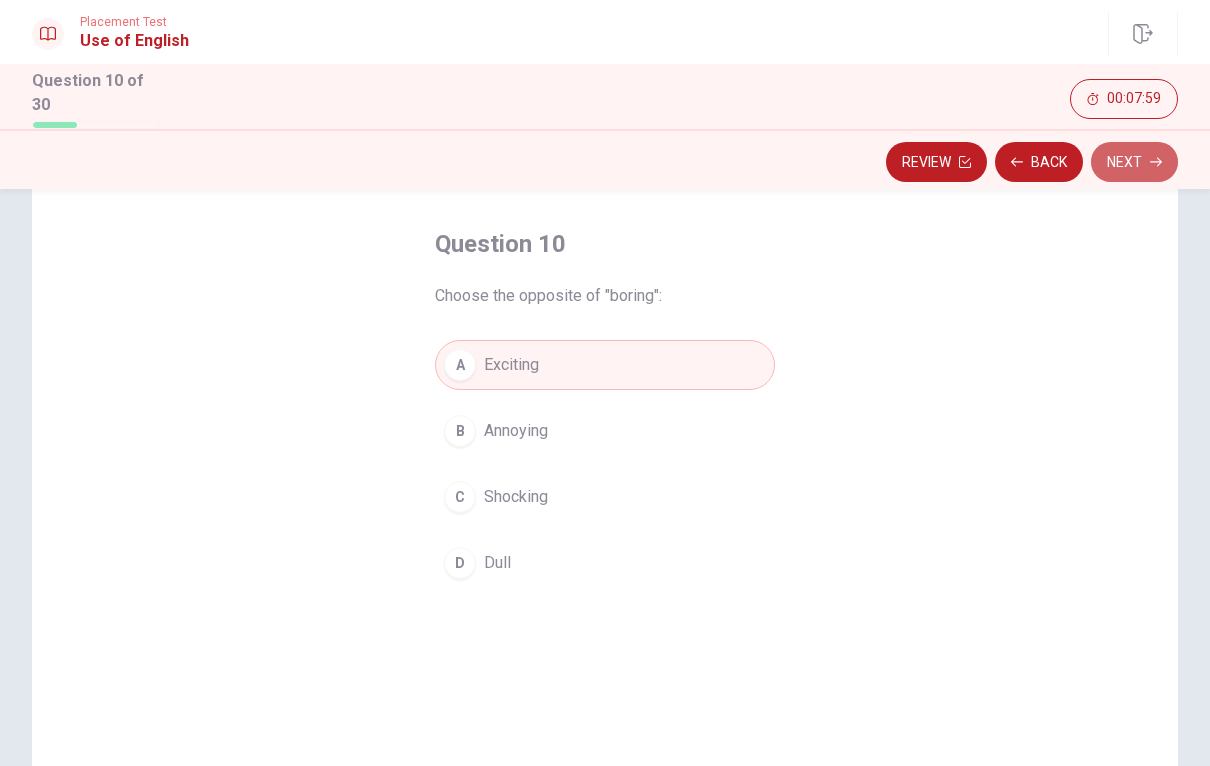 click on "Next" at bounding box center [1134, 162] 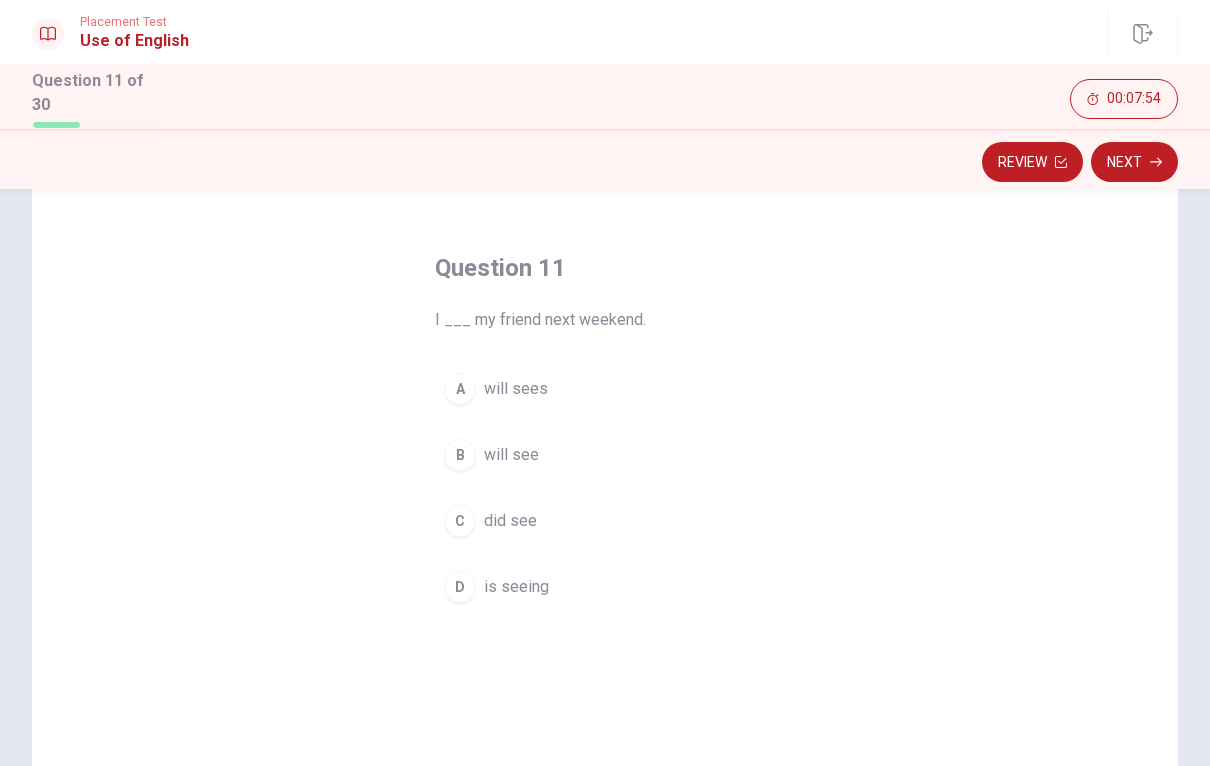 scroll, scrollTop: 61, scrollLeft: 0, axis: vertical 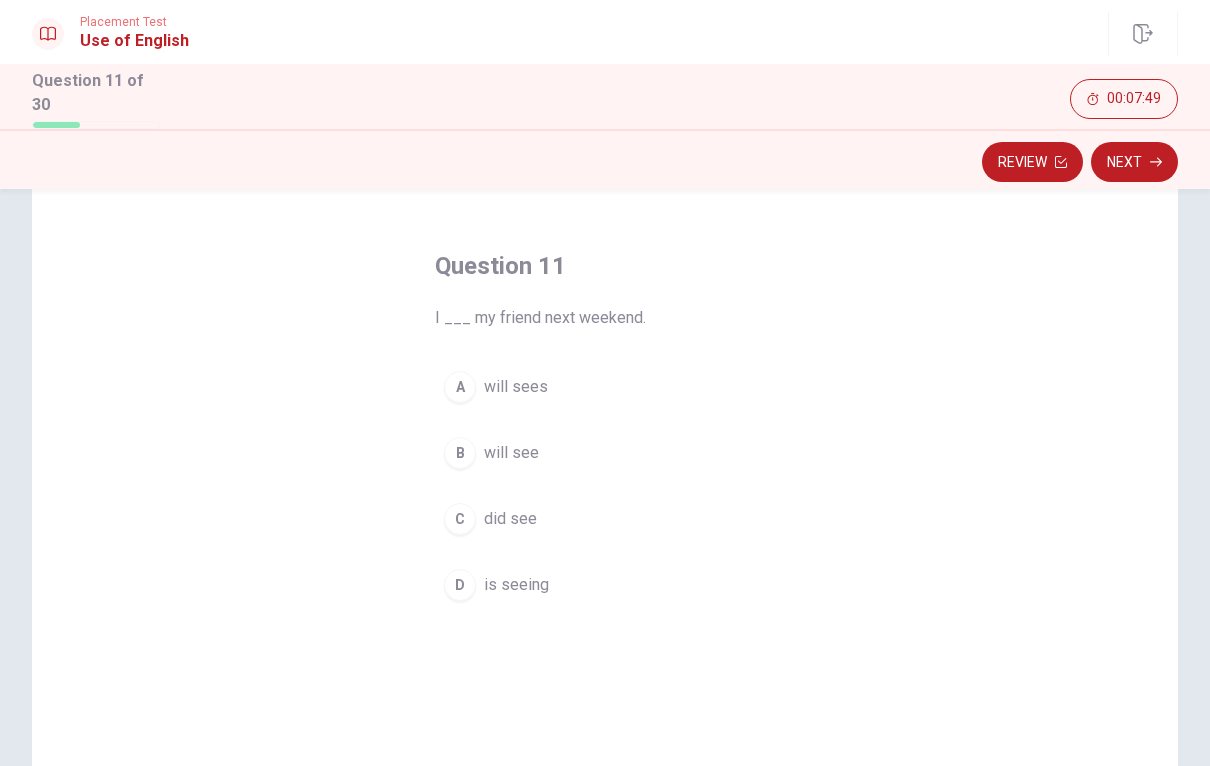 click on "B will see" at bounding box center [605, 453] 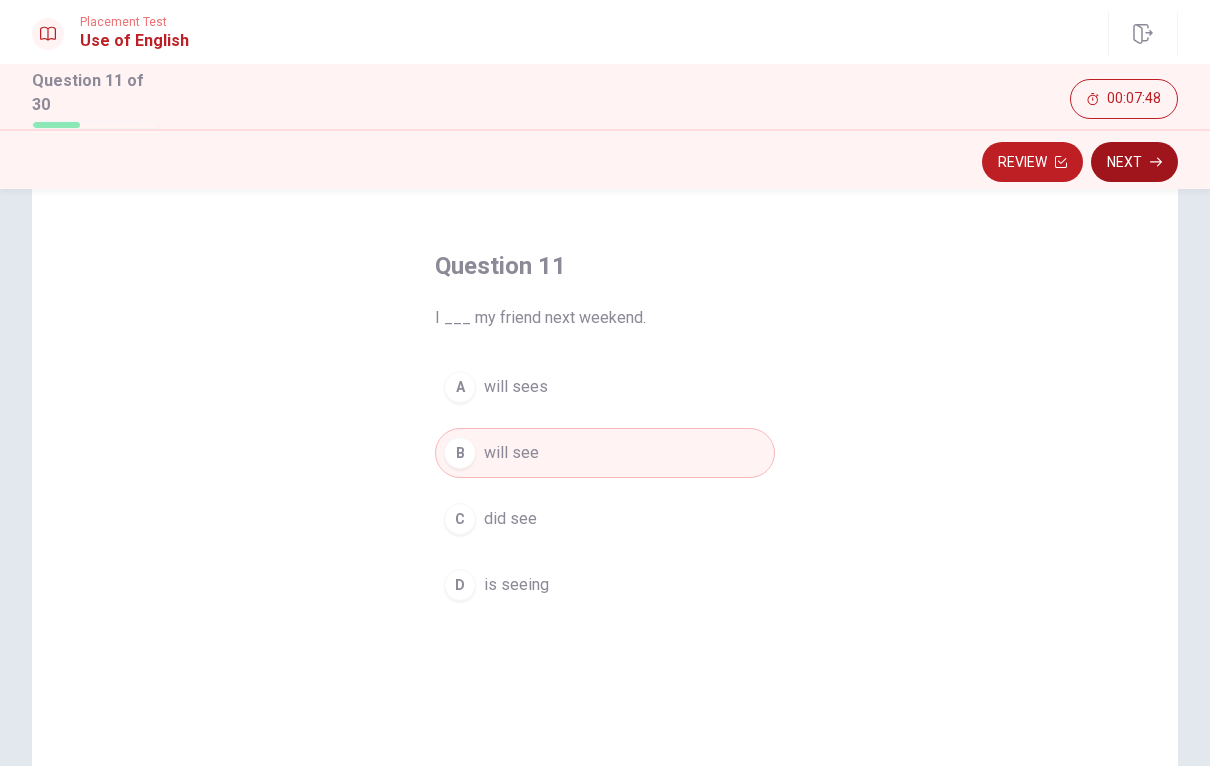 click on "Next" at bounding box center (1134, 162) 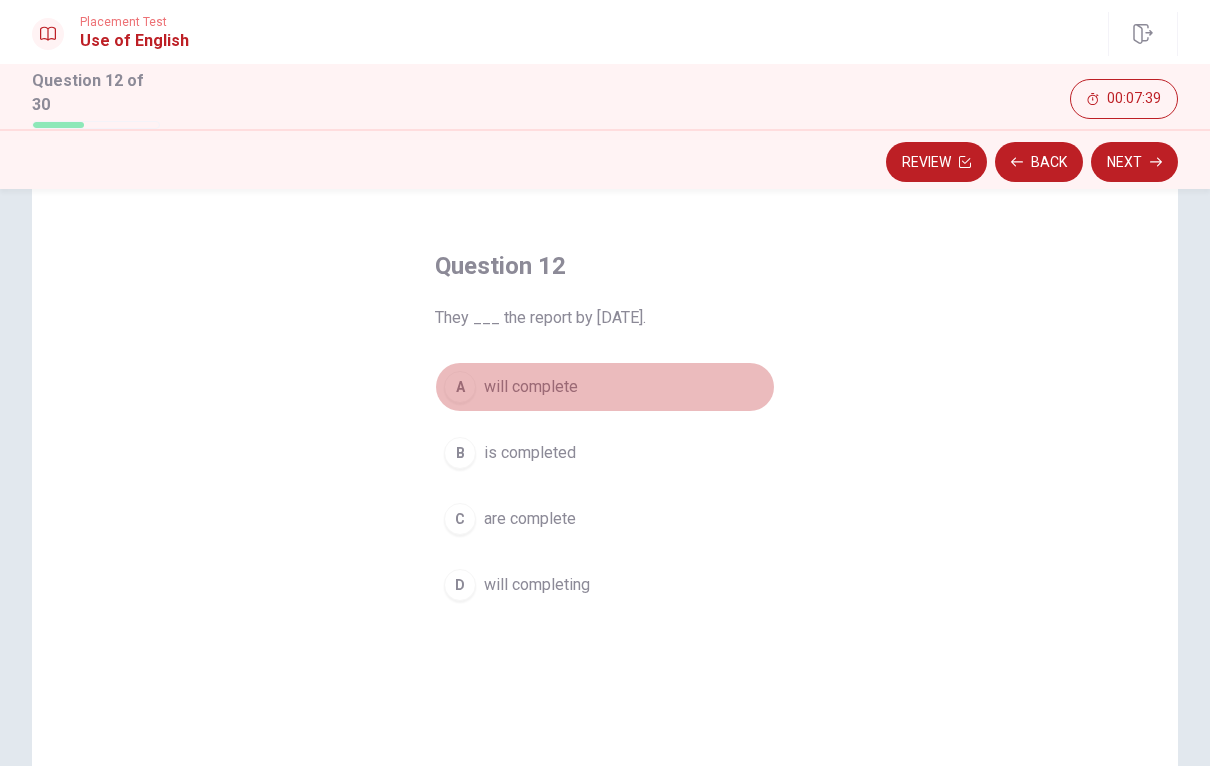 click on "will complete" at bounding box center (531, 387) 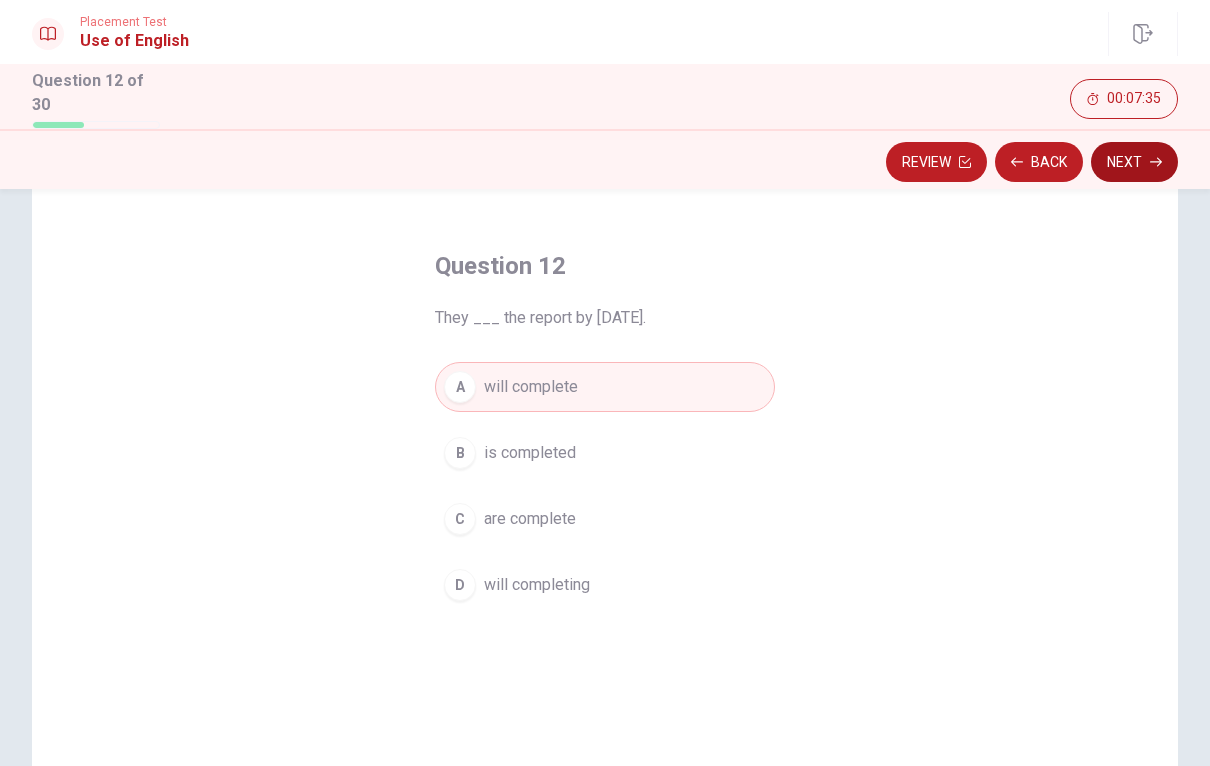 click on "Next" at bounding box center [1134, 162] 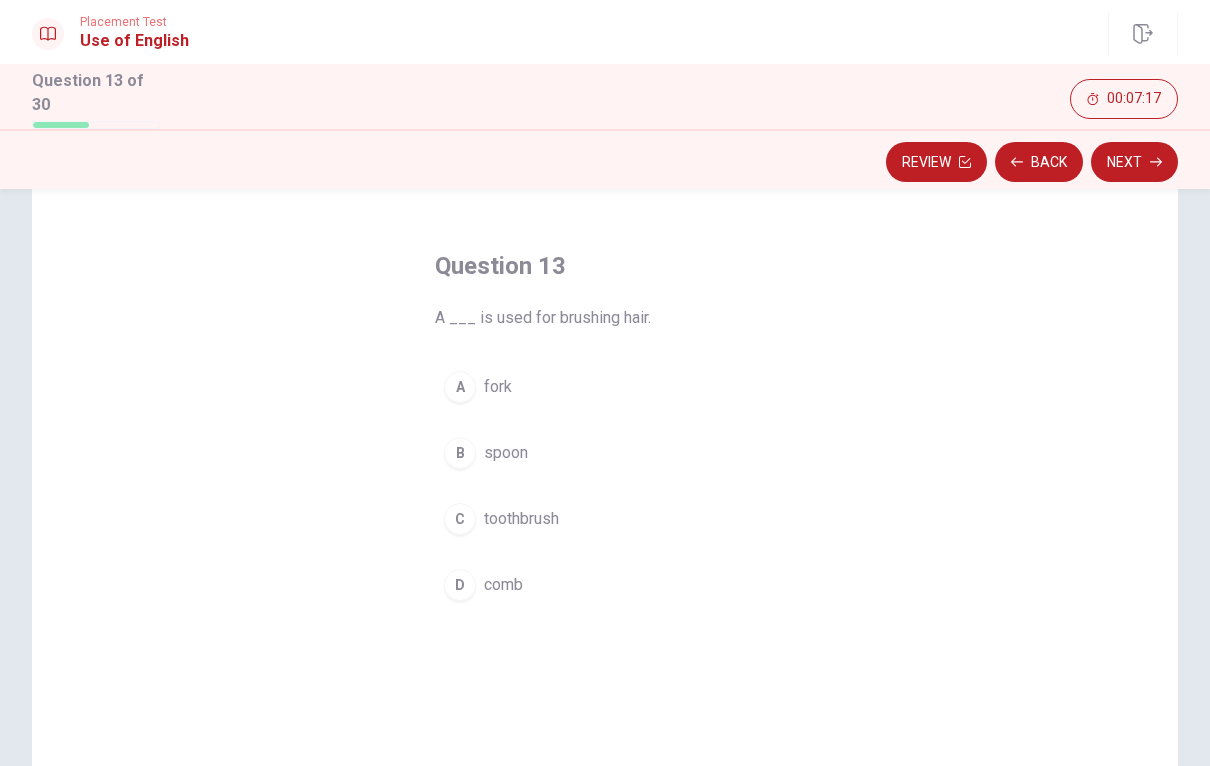 click on "spoon" at bounding box center (506, 453) 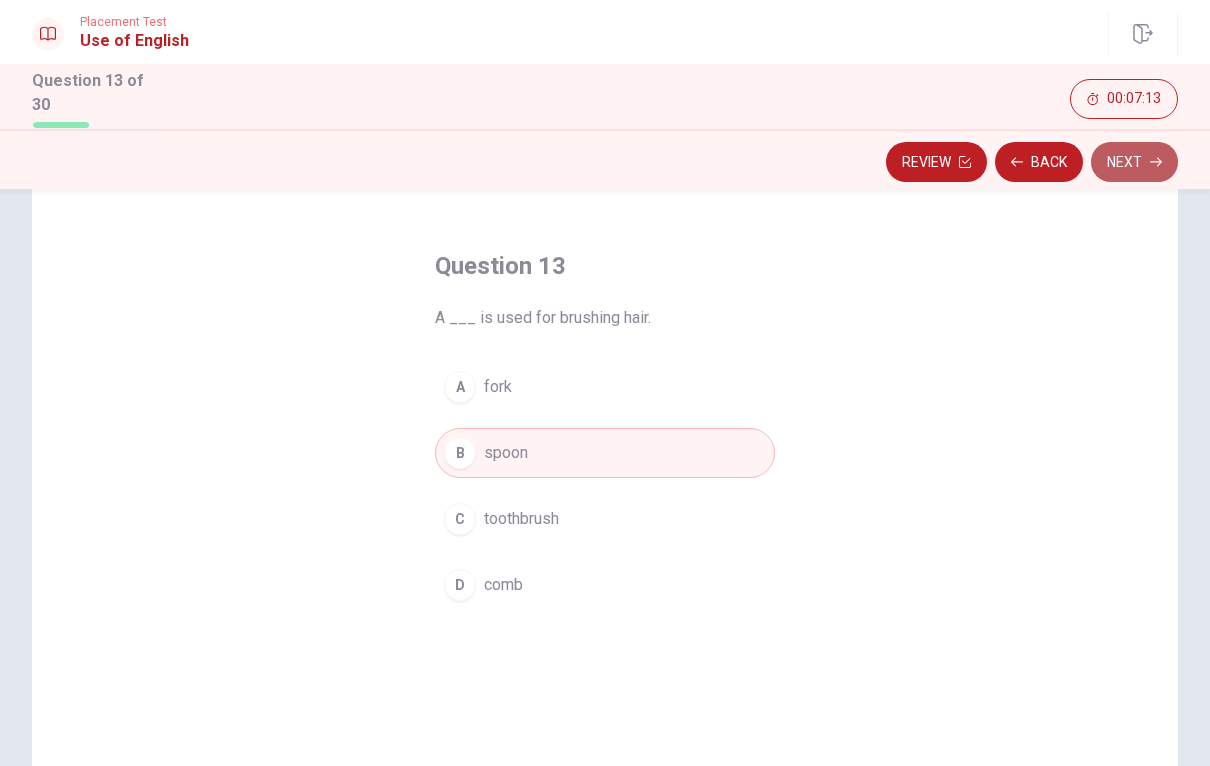 click on "Next" at bounding box center (1134, 162) 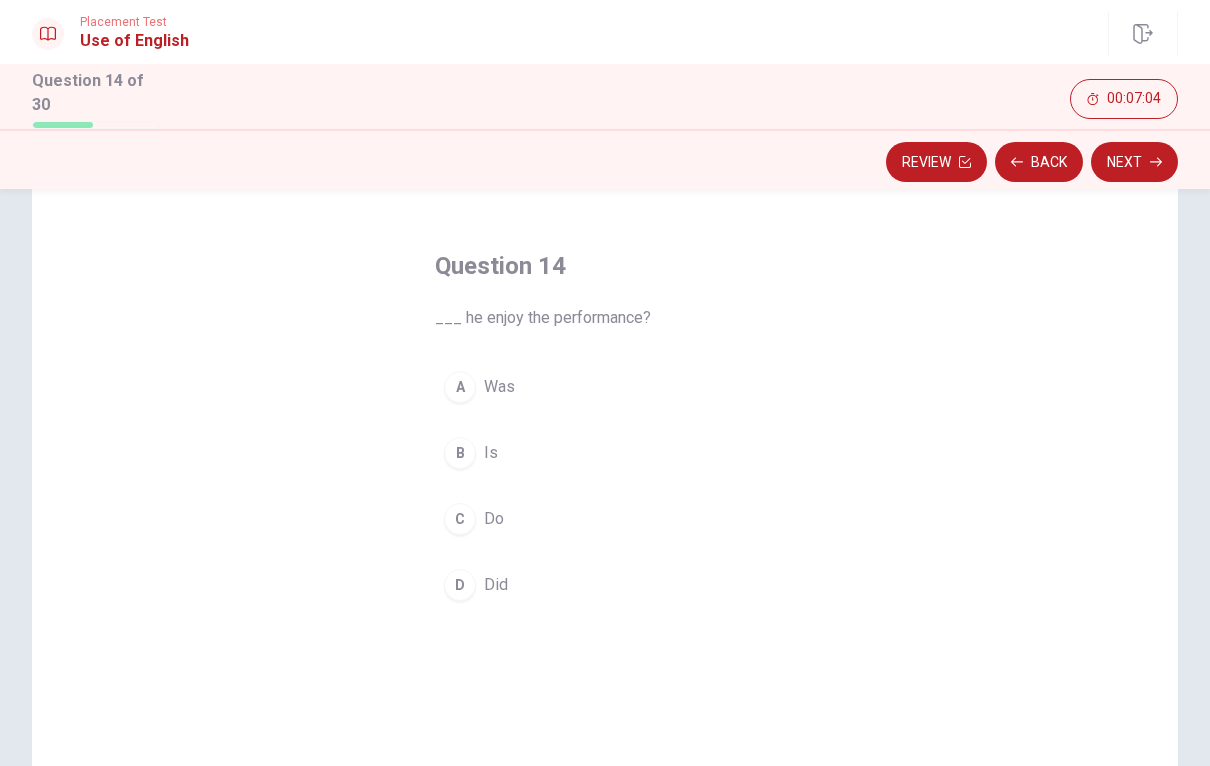 click on "Did" at bounding box center (496, 585) 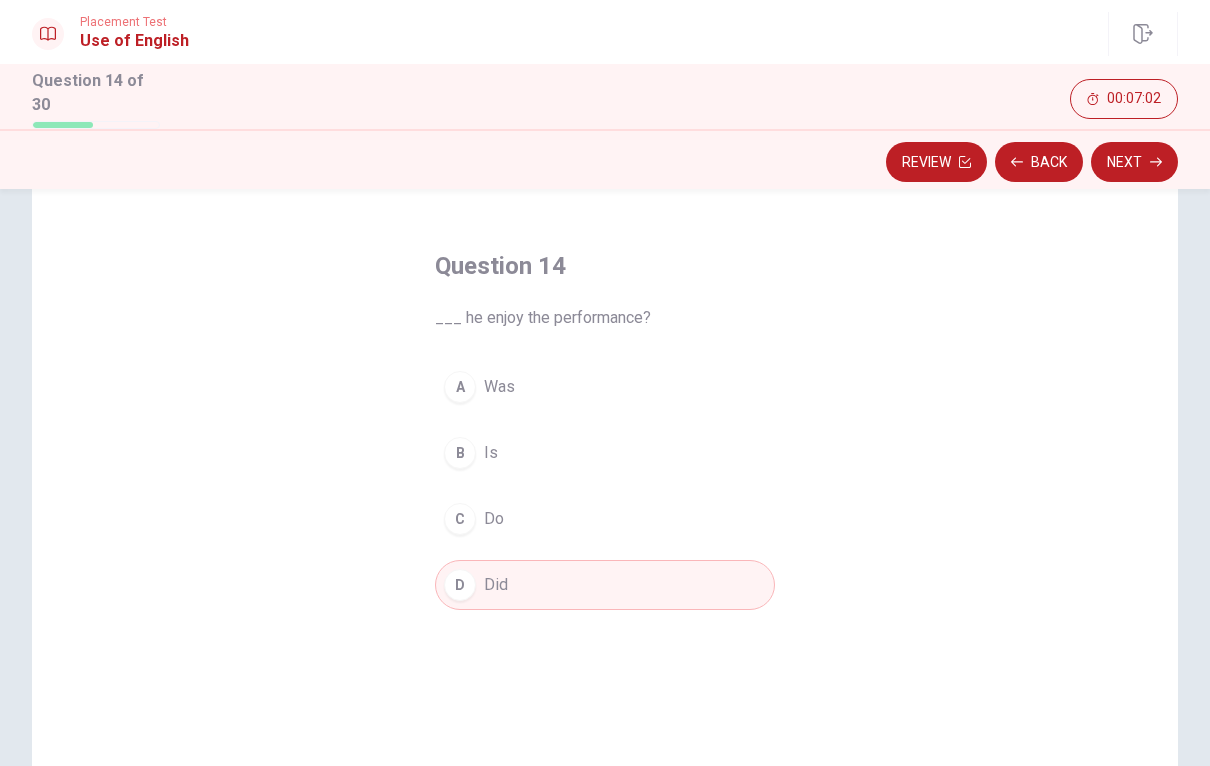 click on "Next" at bounding box center (1134, 162) 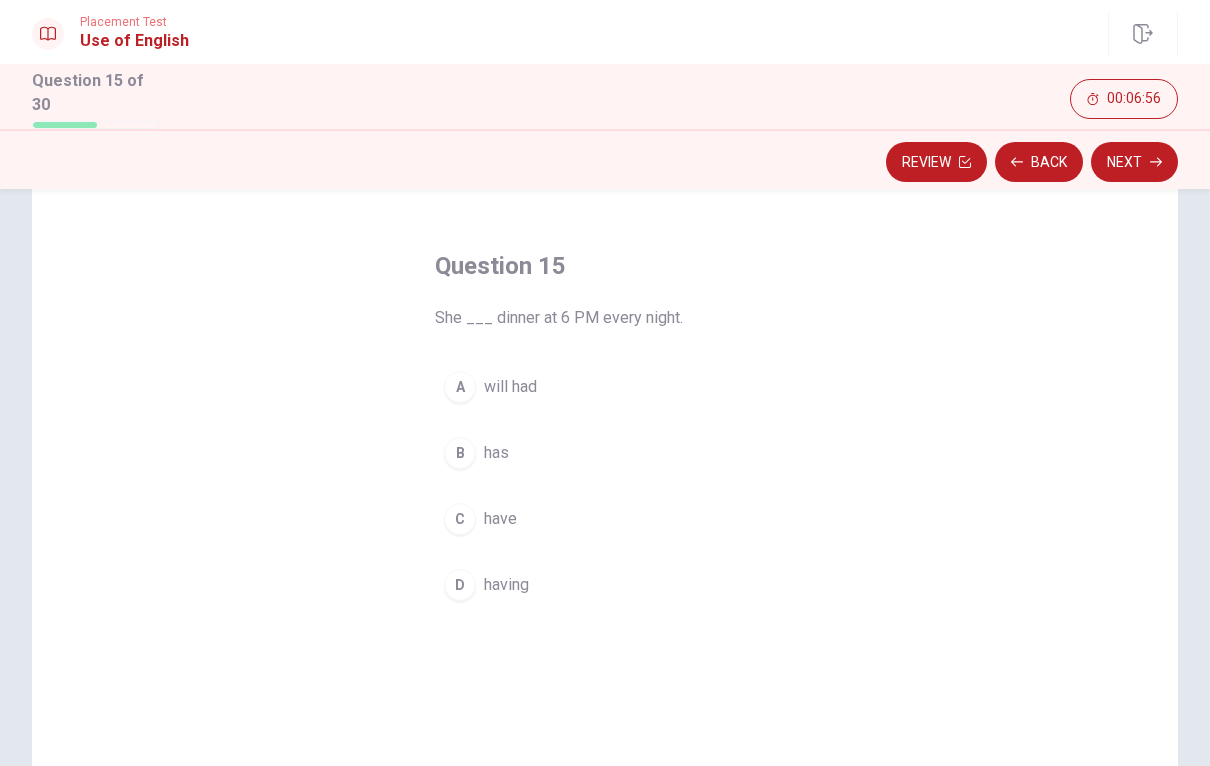 click on "B has" at bounding box center [605, 453] 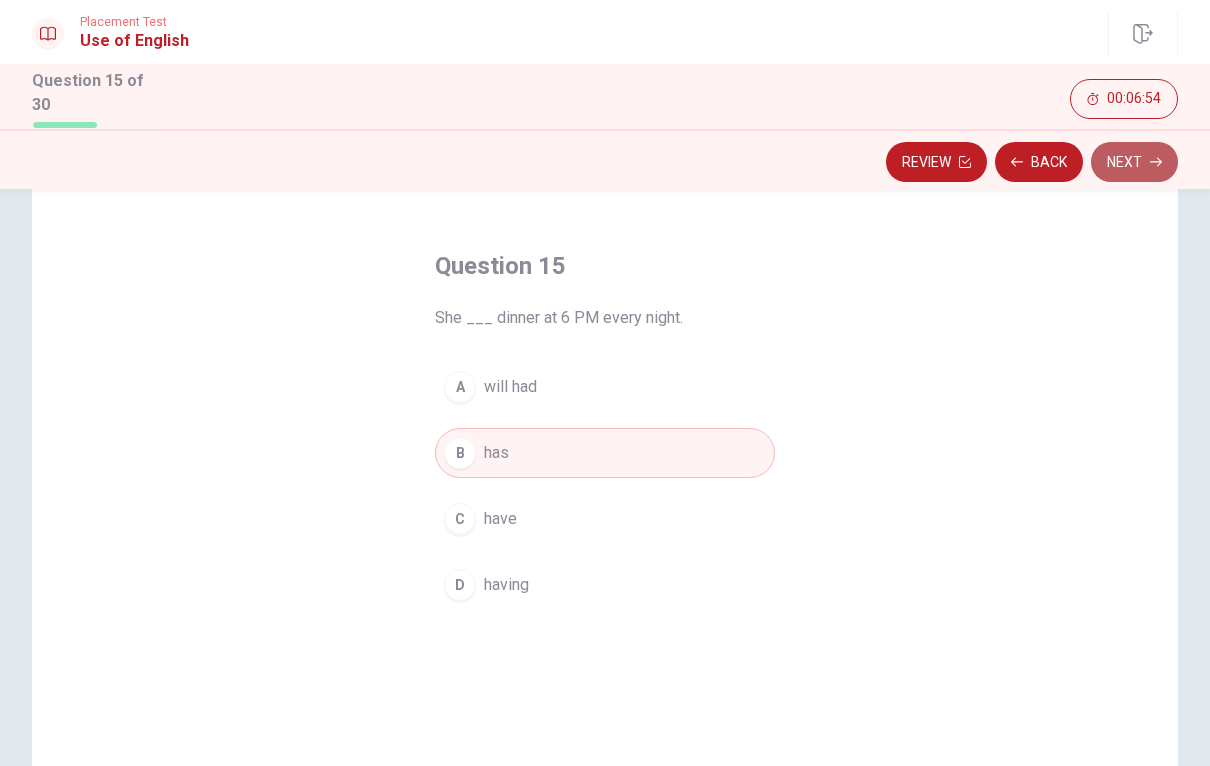 click on "Next" at bounding box center [1134, 162] 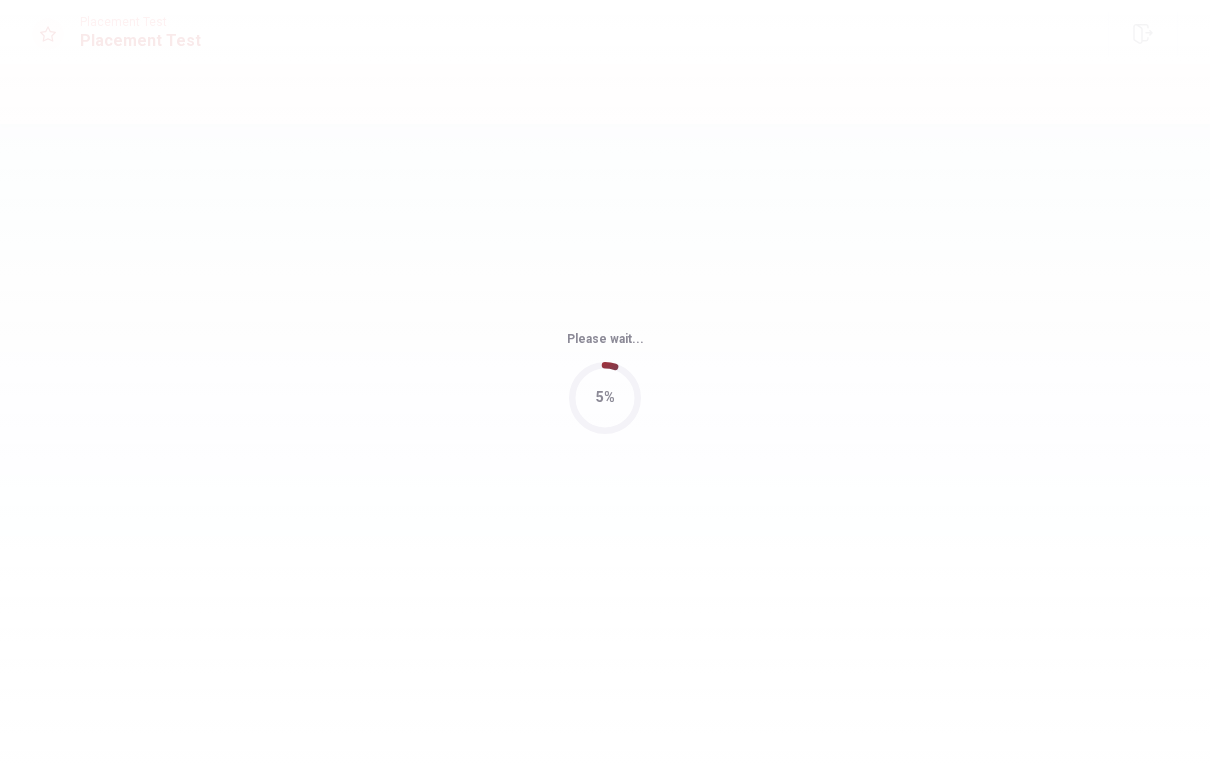 scroll, scrollTop: 0, scrollLeft: 0, axis: both 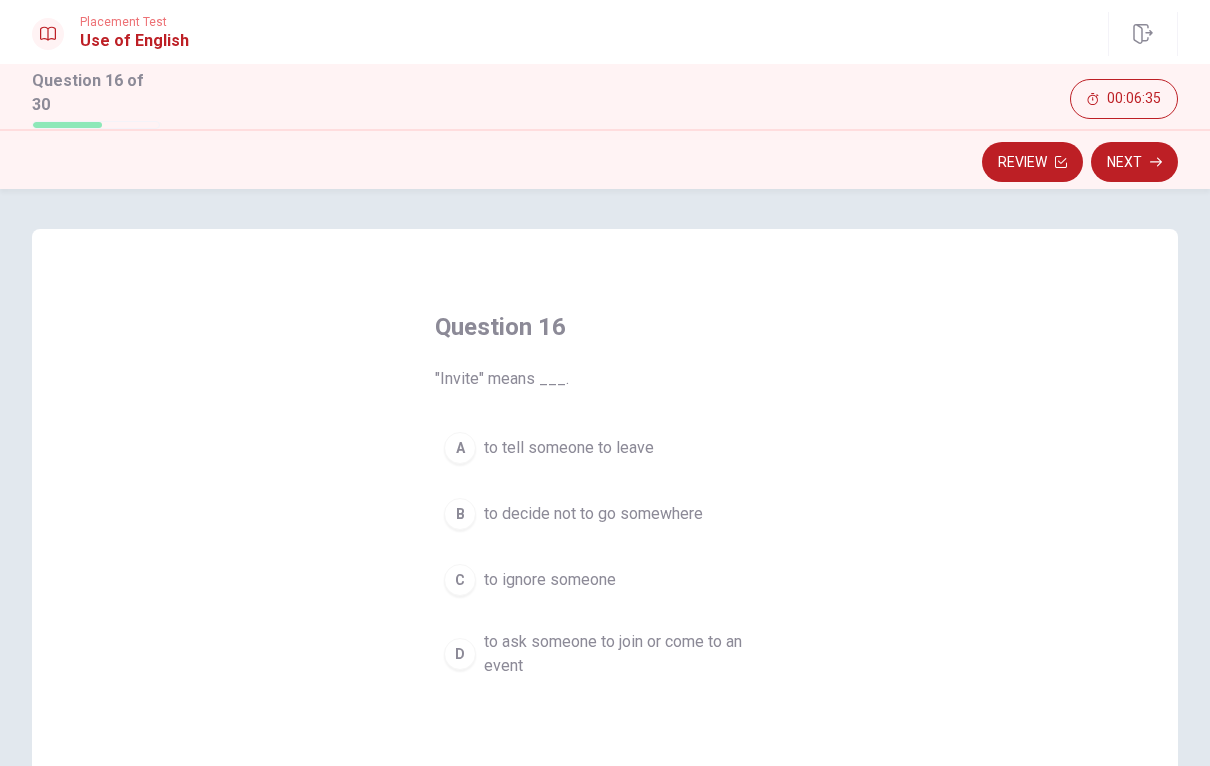 click on "to ask someone to join or come to an event" at bounding box center (625, 654) 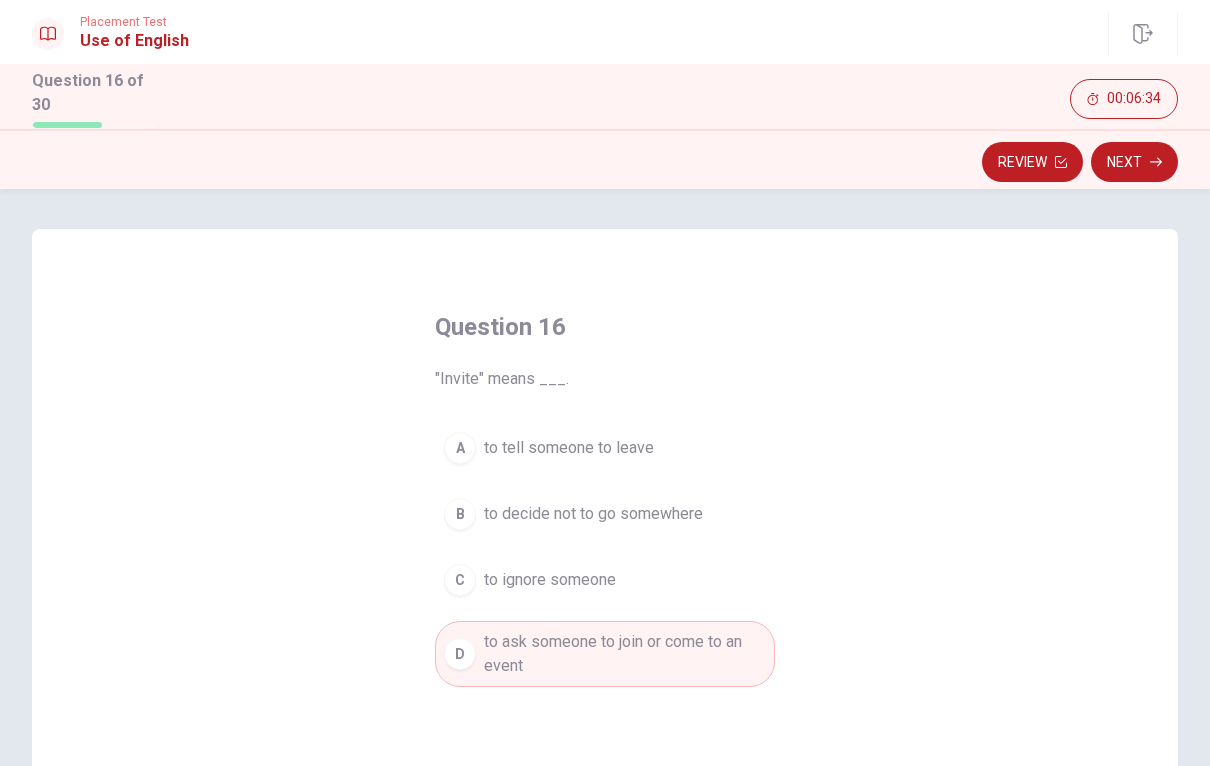 click 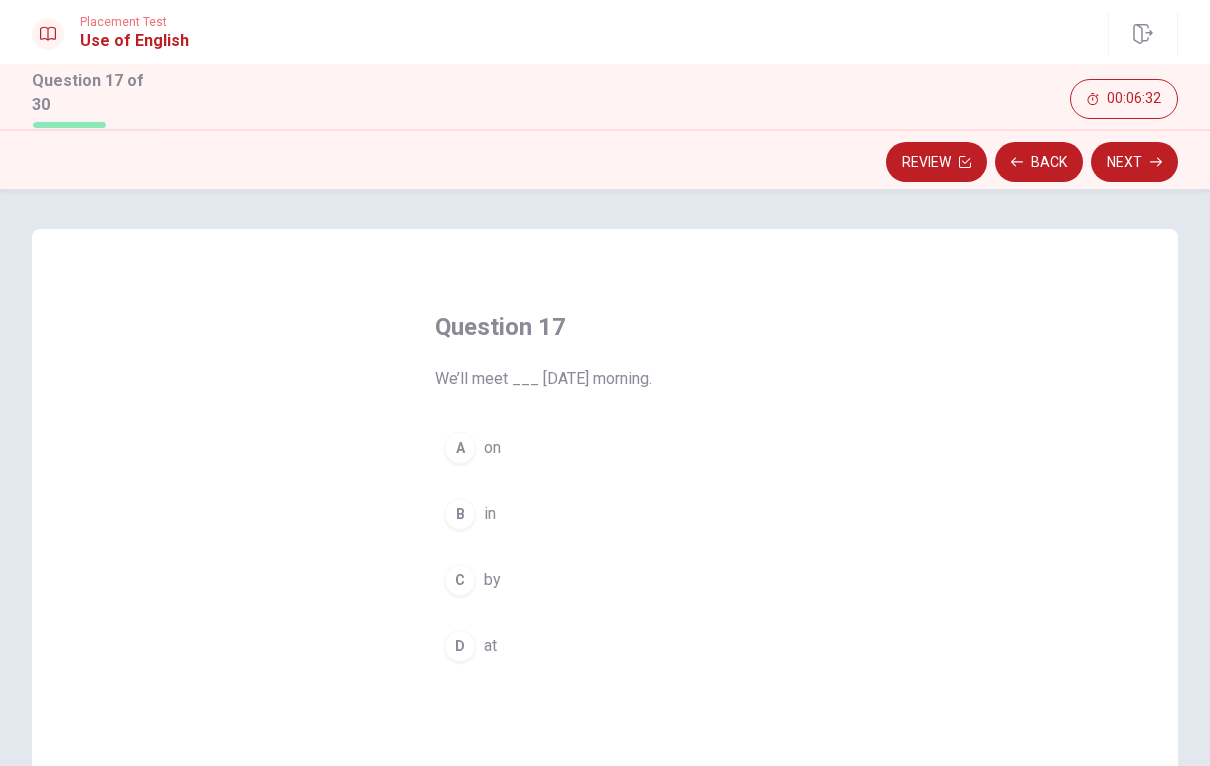 scroll, scrollTop: 53, scrollLeft: 0, axis: vertical 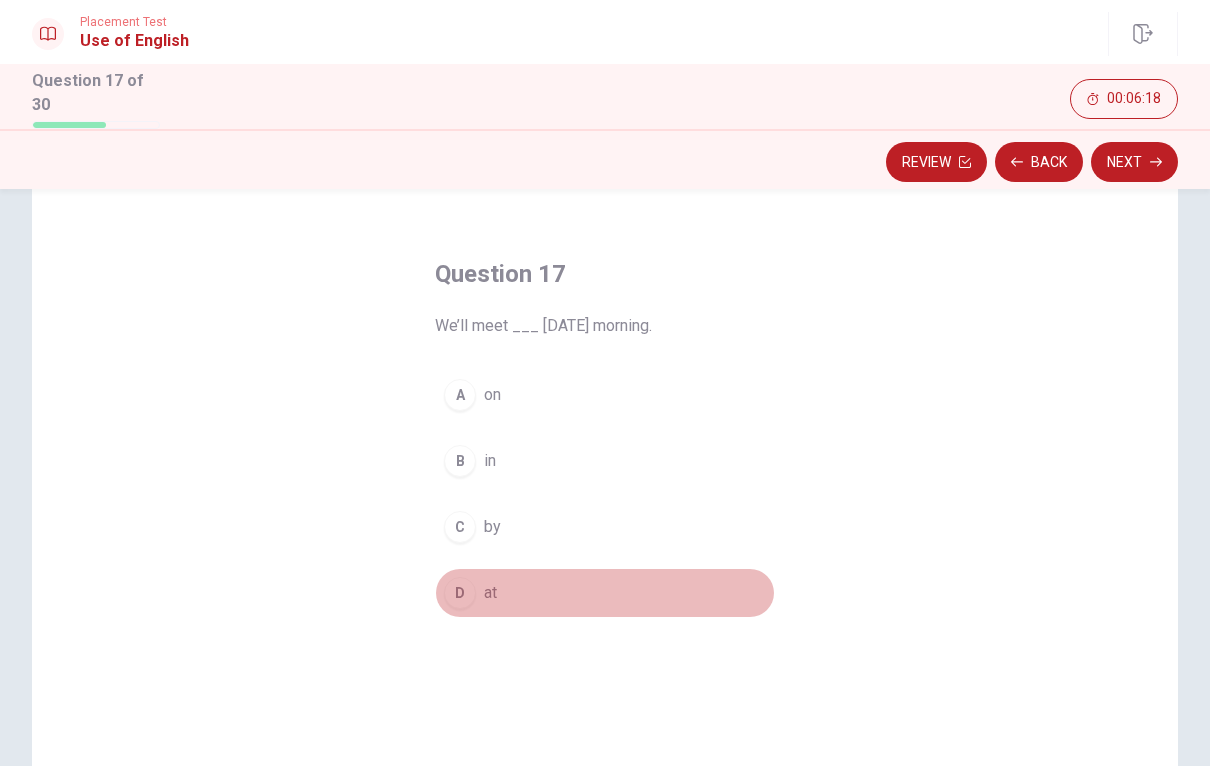 click on "D at" at bounding box center (605, 593) 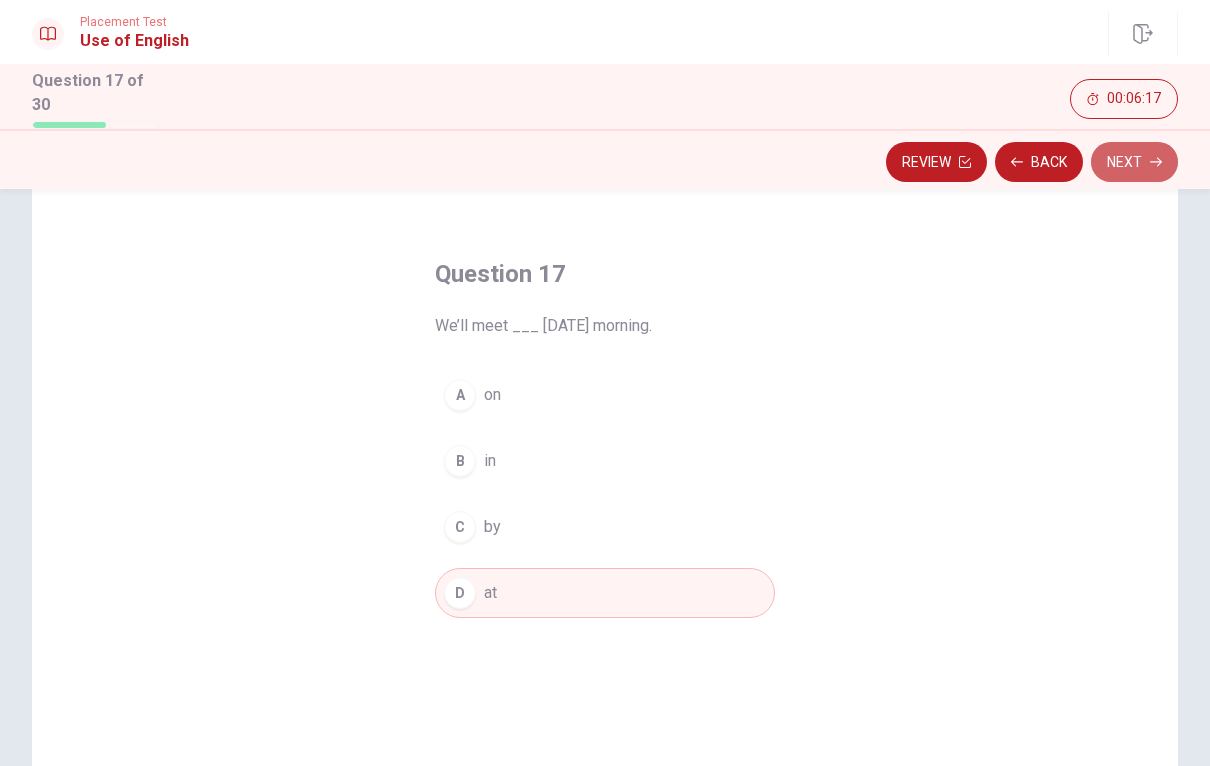 click 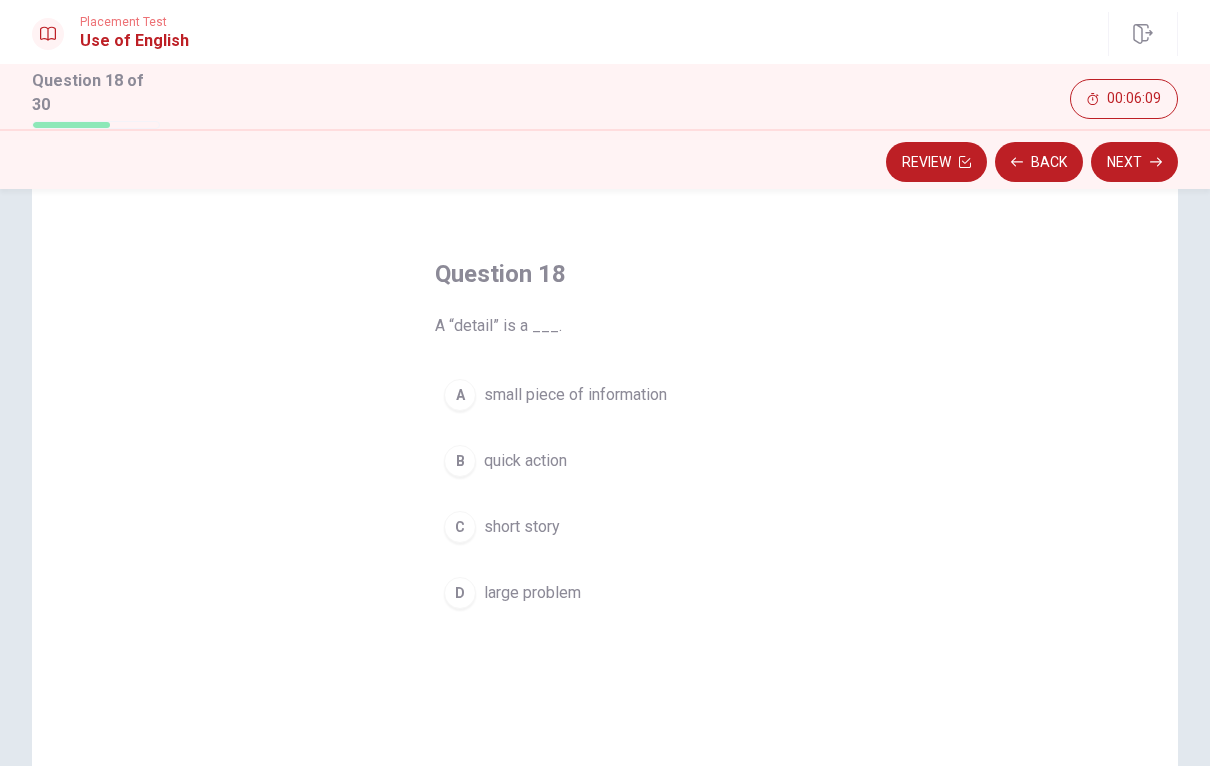click on "small piece of information" at bounding box center [575, 395] 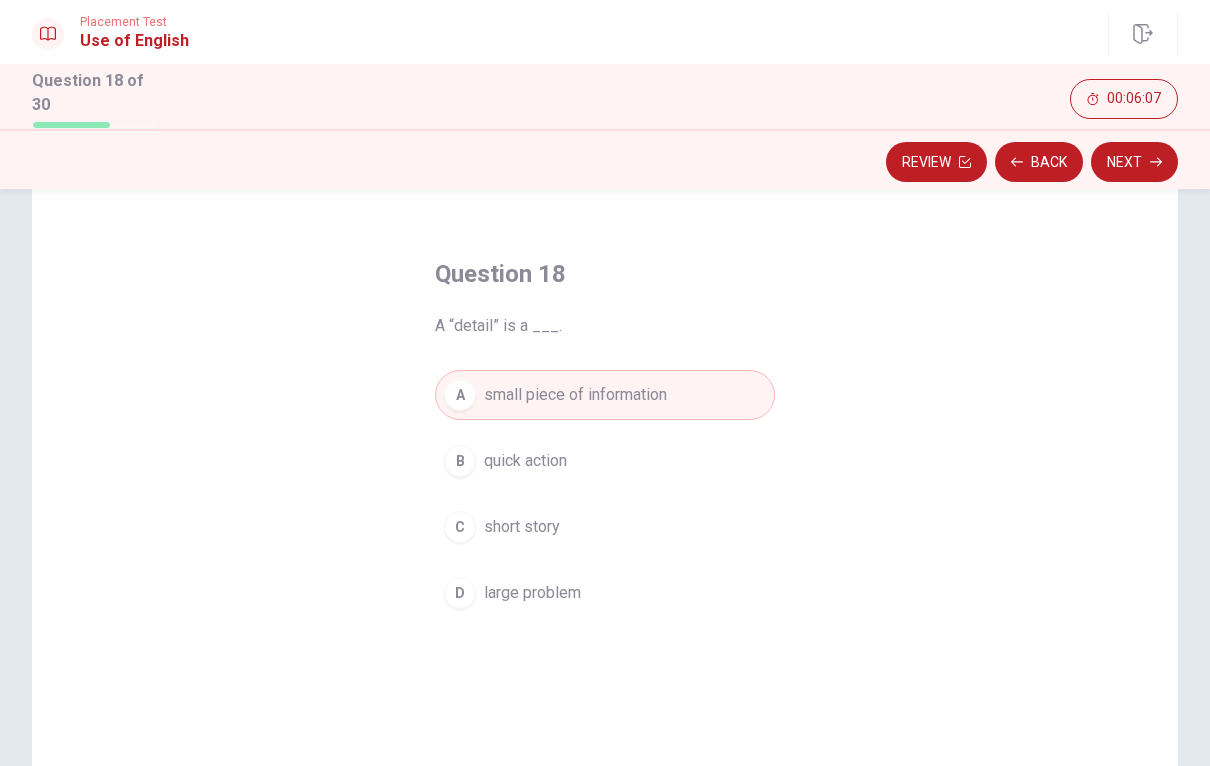 click on "Next" at bounding box center [1134, 162] 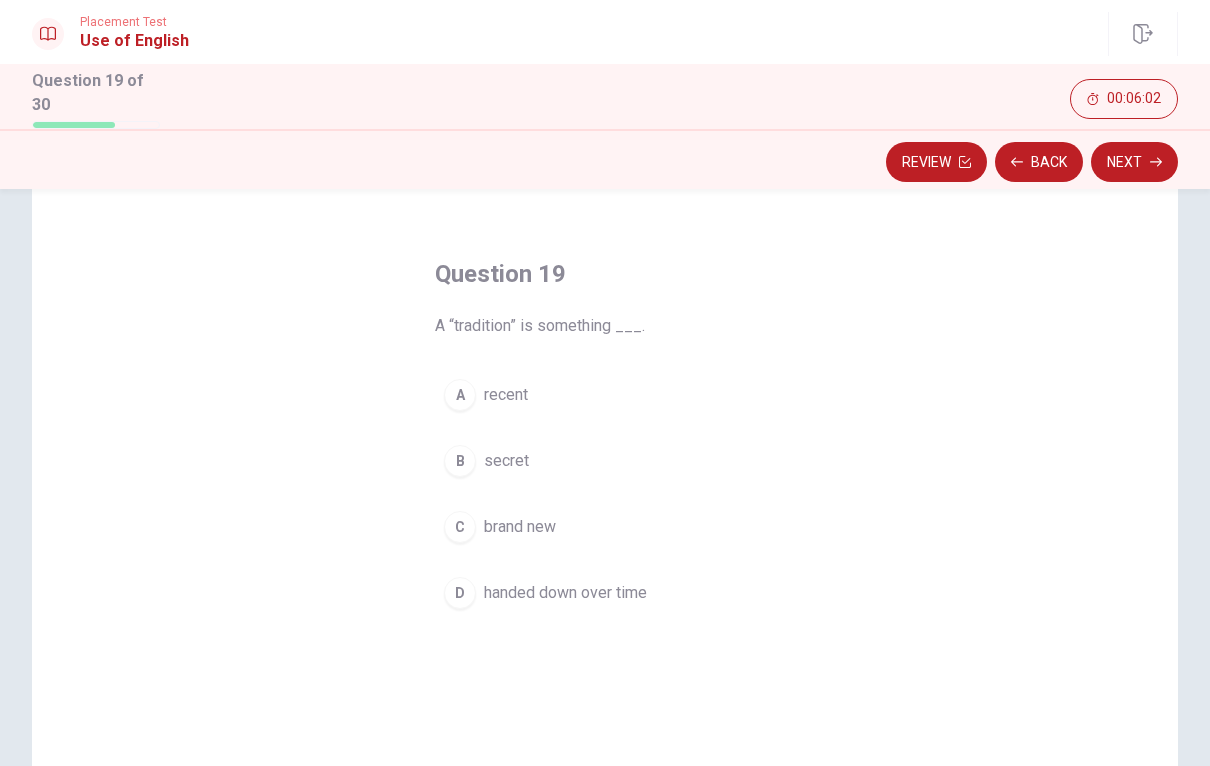 click on "handed down over time" at bounding box center [565, 593] 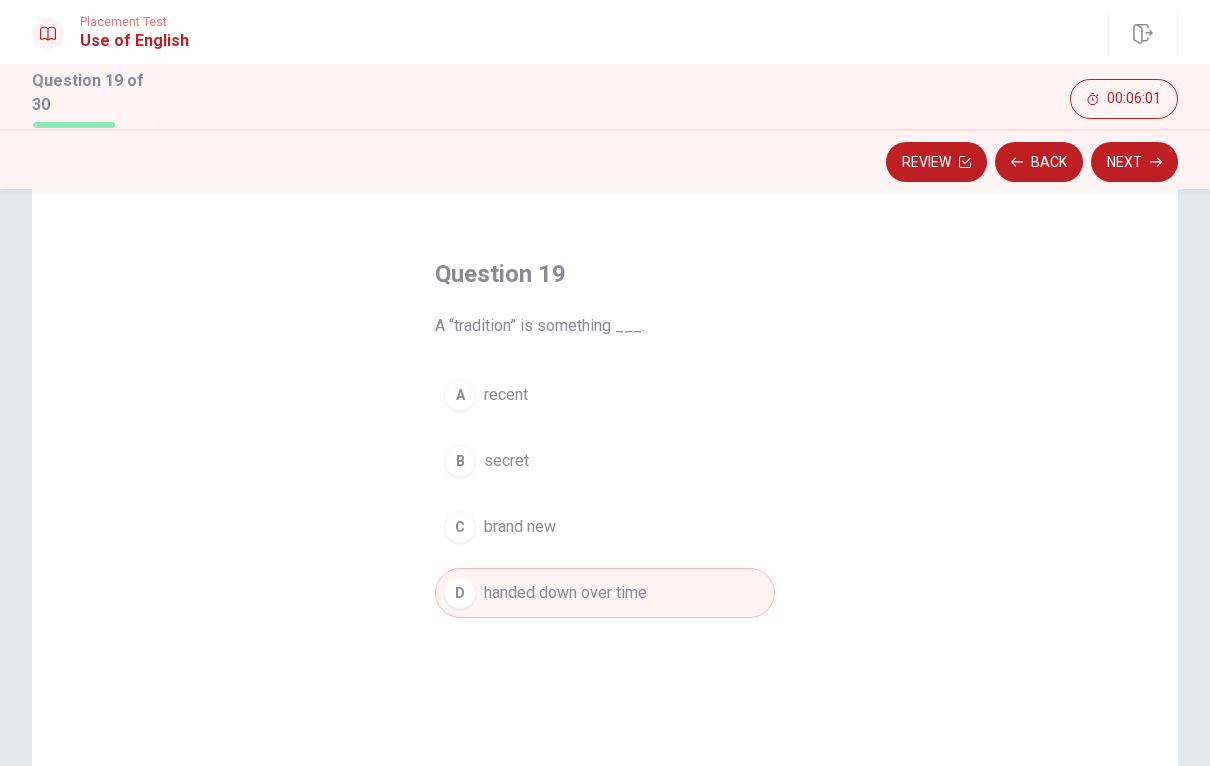 click on "Next" at bounding box center (1134, 162) 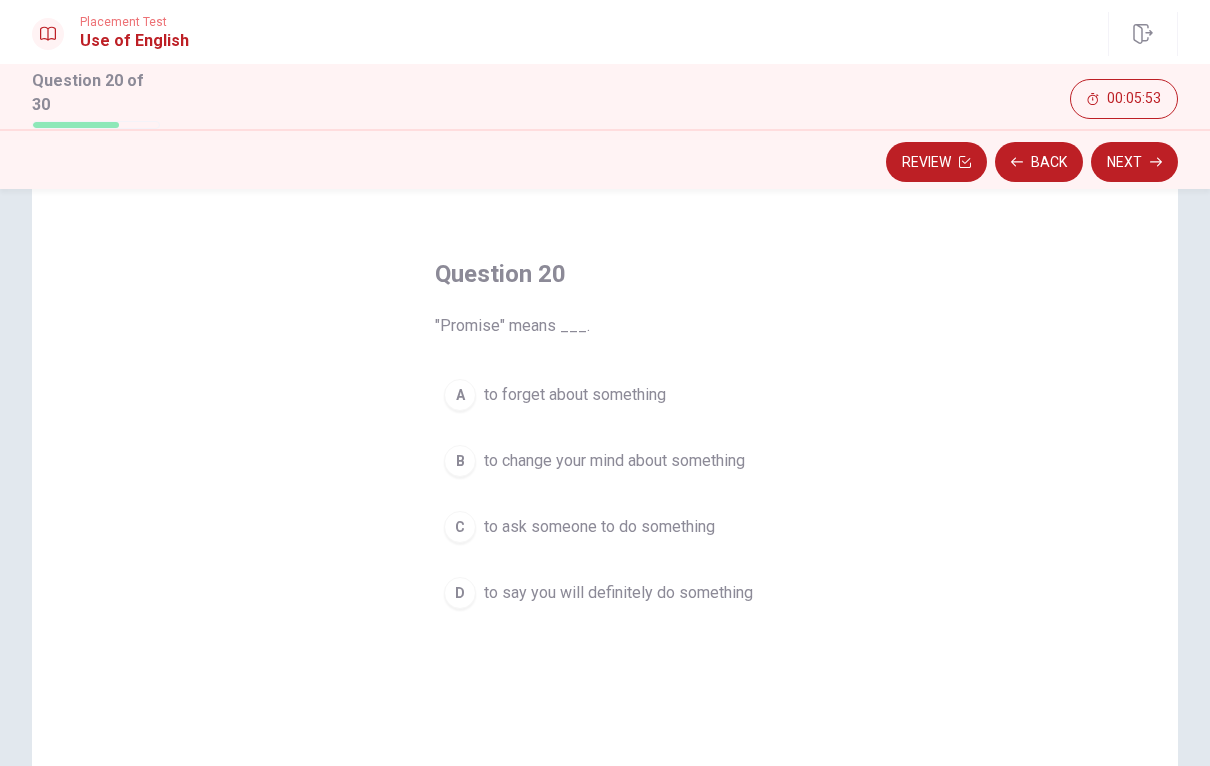 click on "to say you will definitely do something" at bounding box center (618, 593) 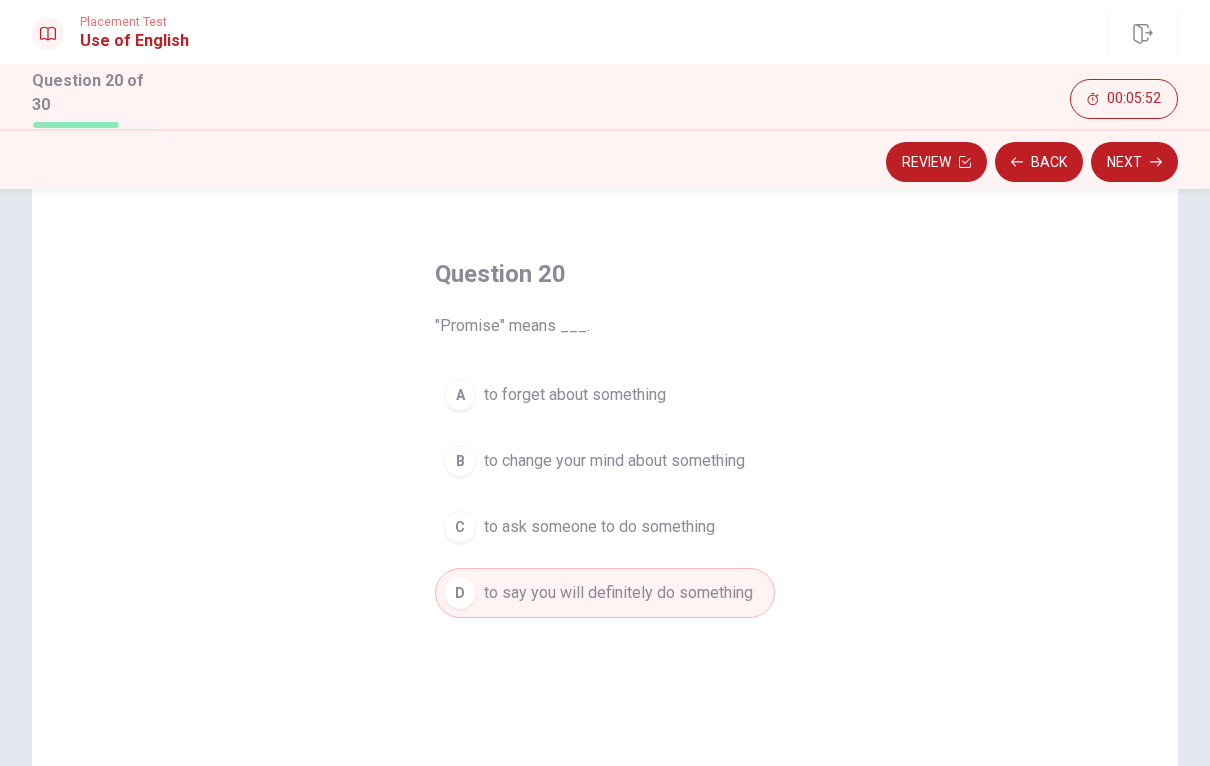 click on "Review Back Next" at bounding box center (605, 159) 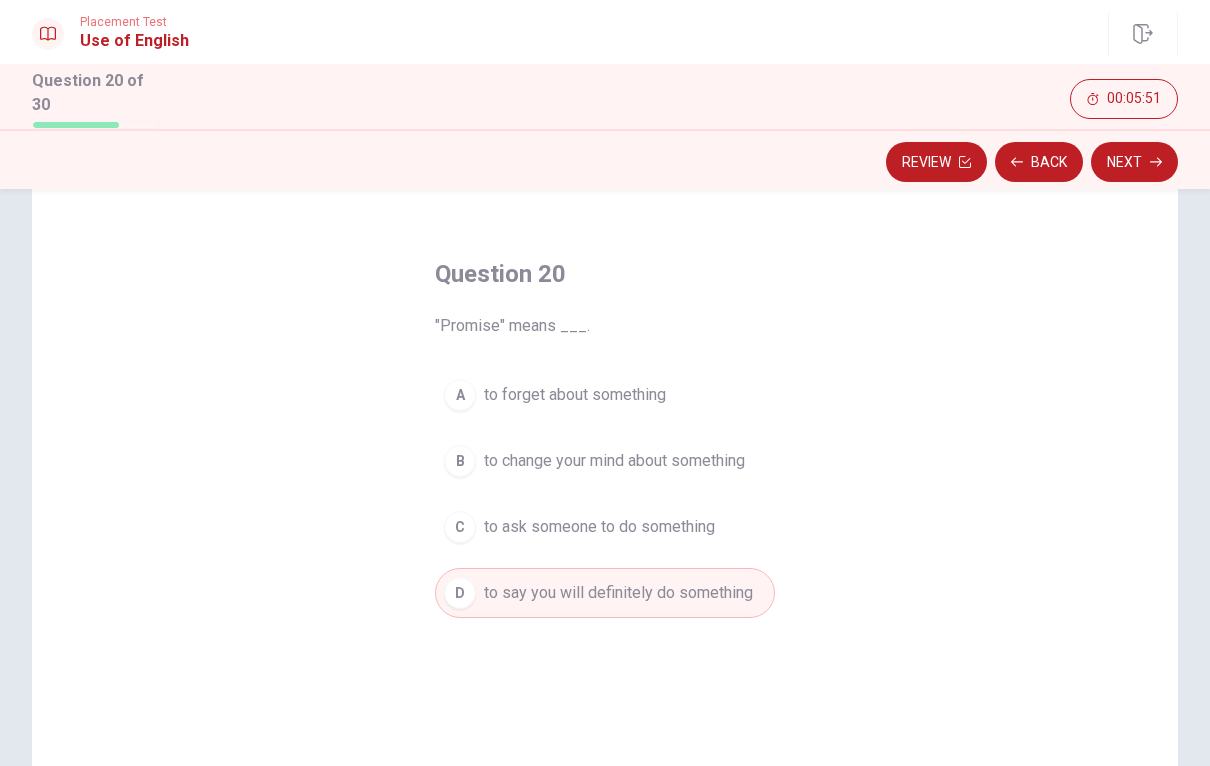 click on "Next" at bounding box center (1134, 162) 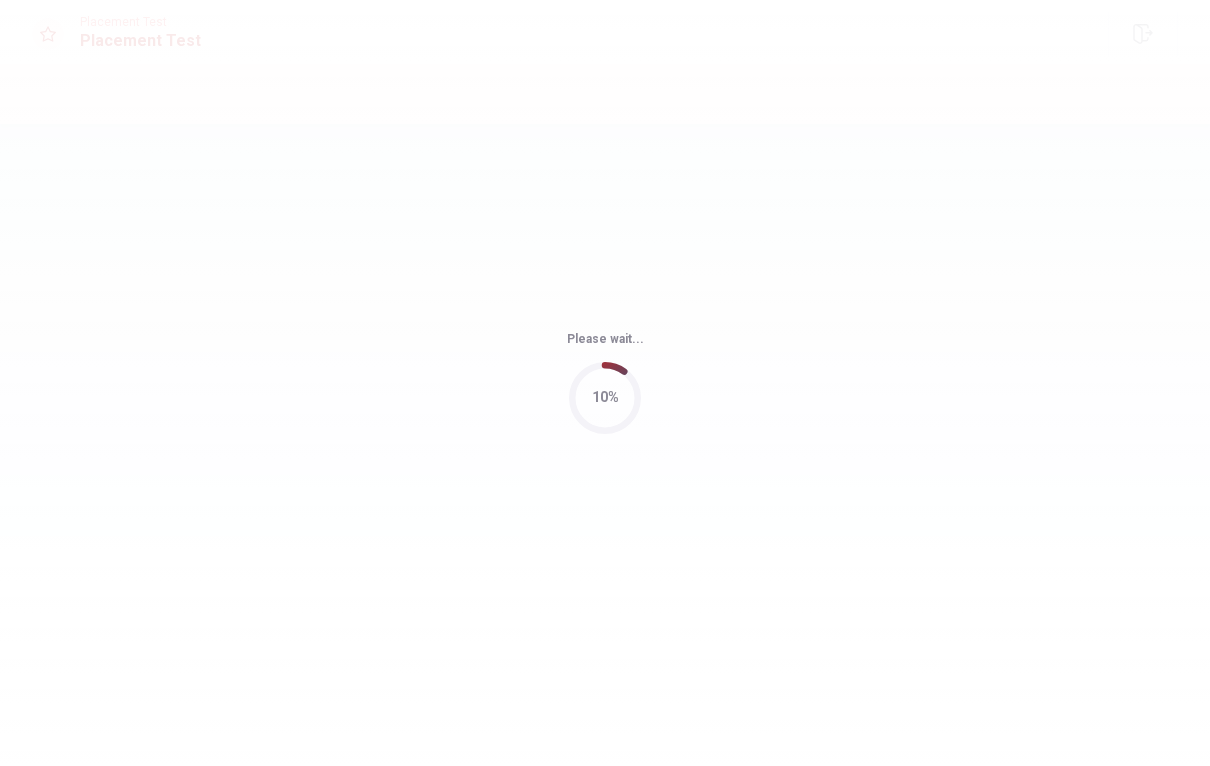 scroll, scrollTop: 0, scrollLeft: 0, axis: both 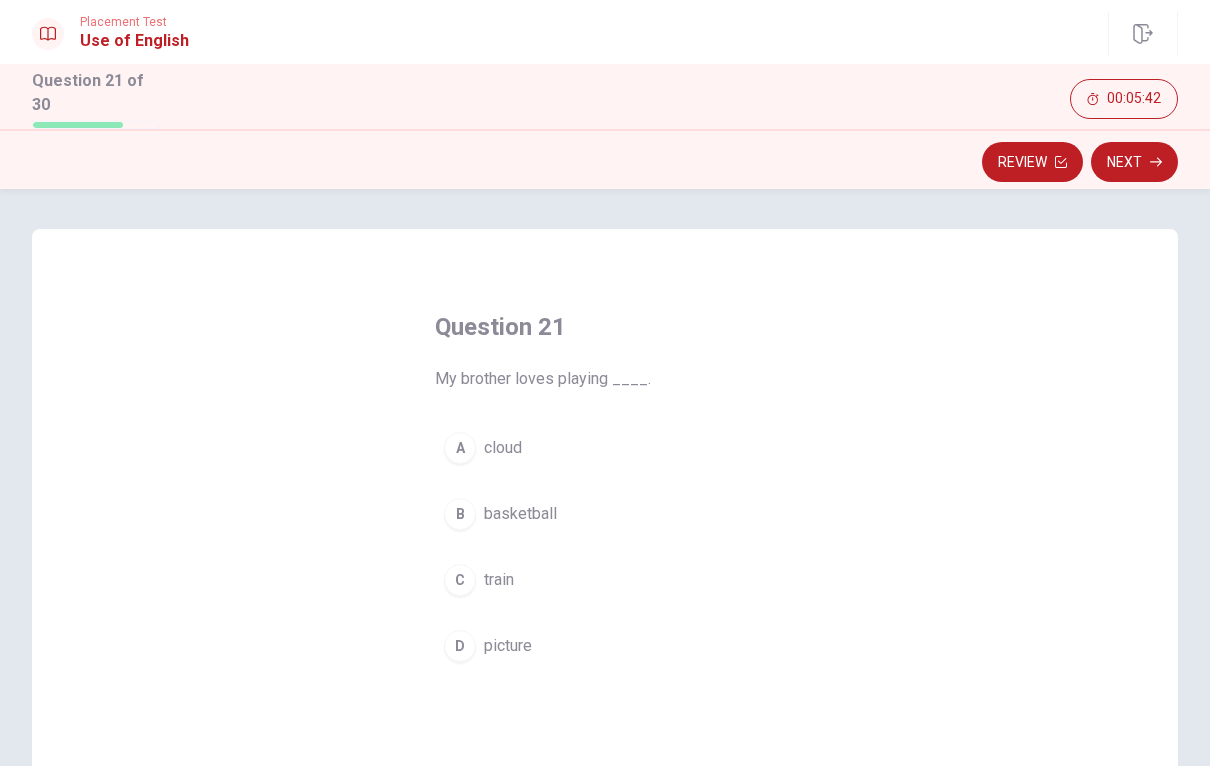 click on "B basketball" at bounding box center [605, 514] 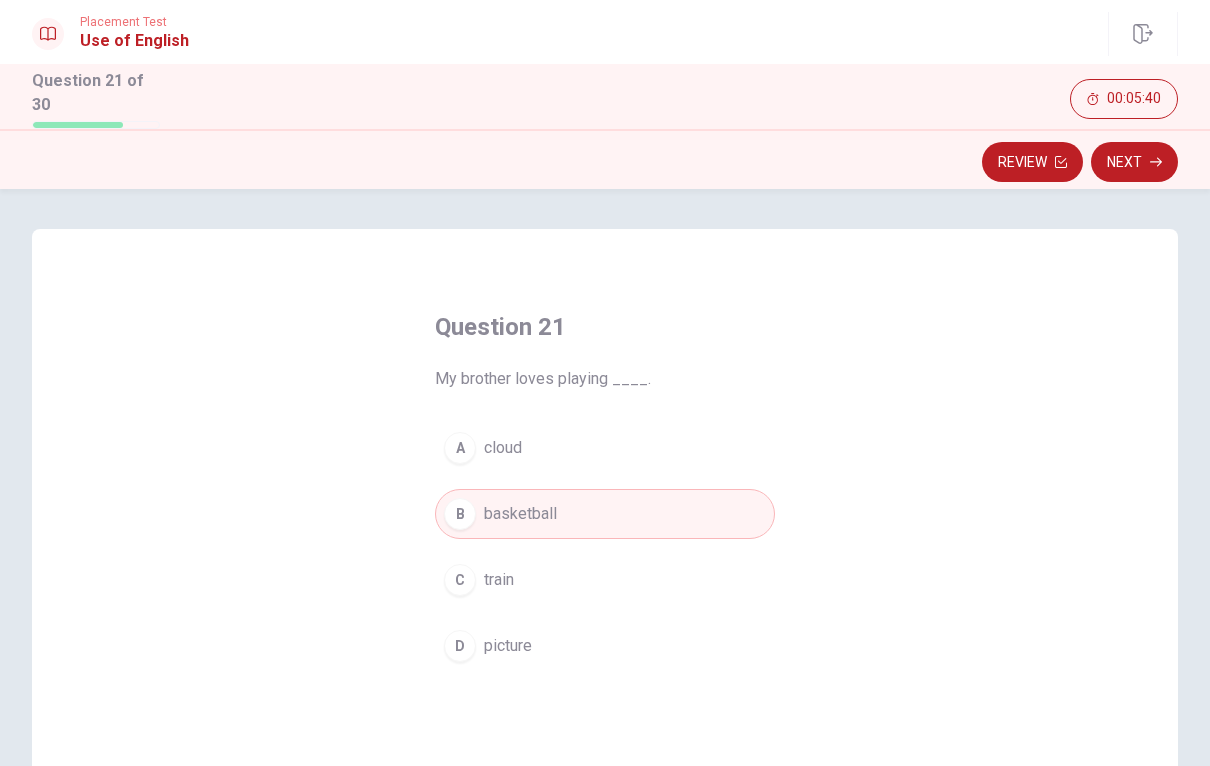 click on "Next" at bounding box center [1134, 162] 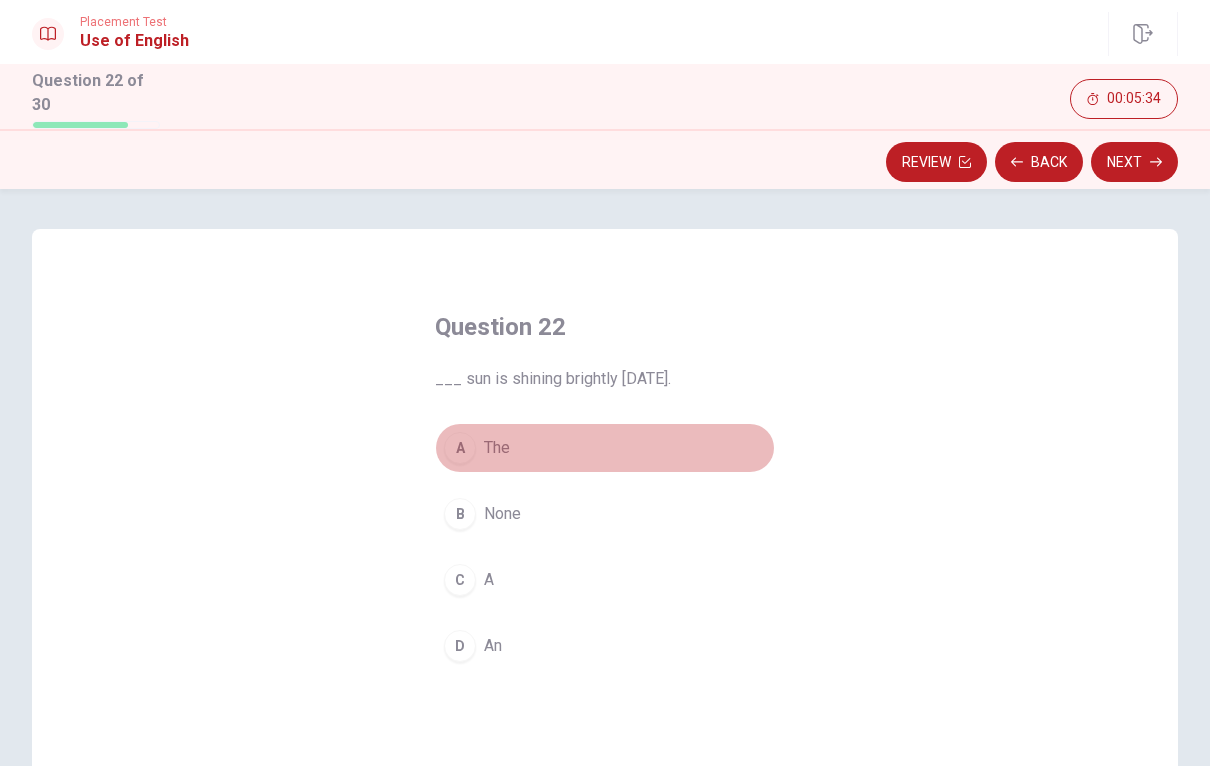 click on "A The" at bounding box center [605, 448] 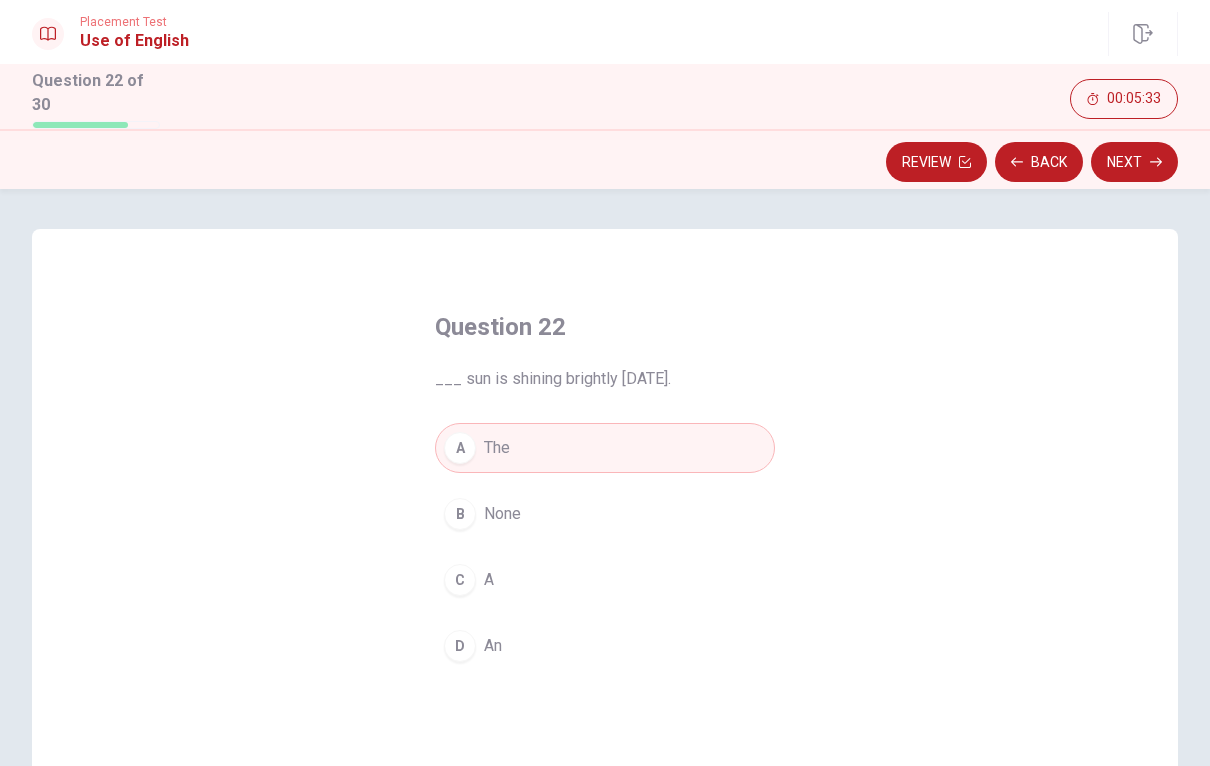 click on "Next" at bounding box center (1134, 162) 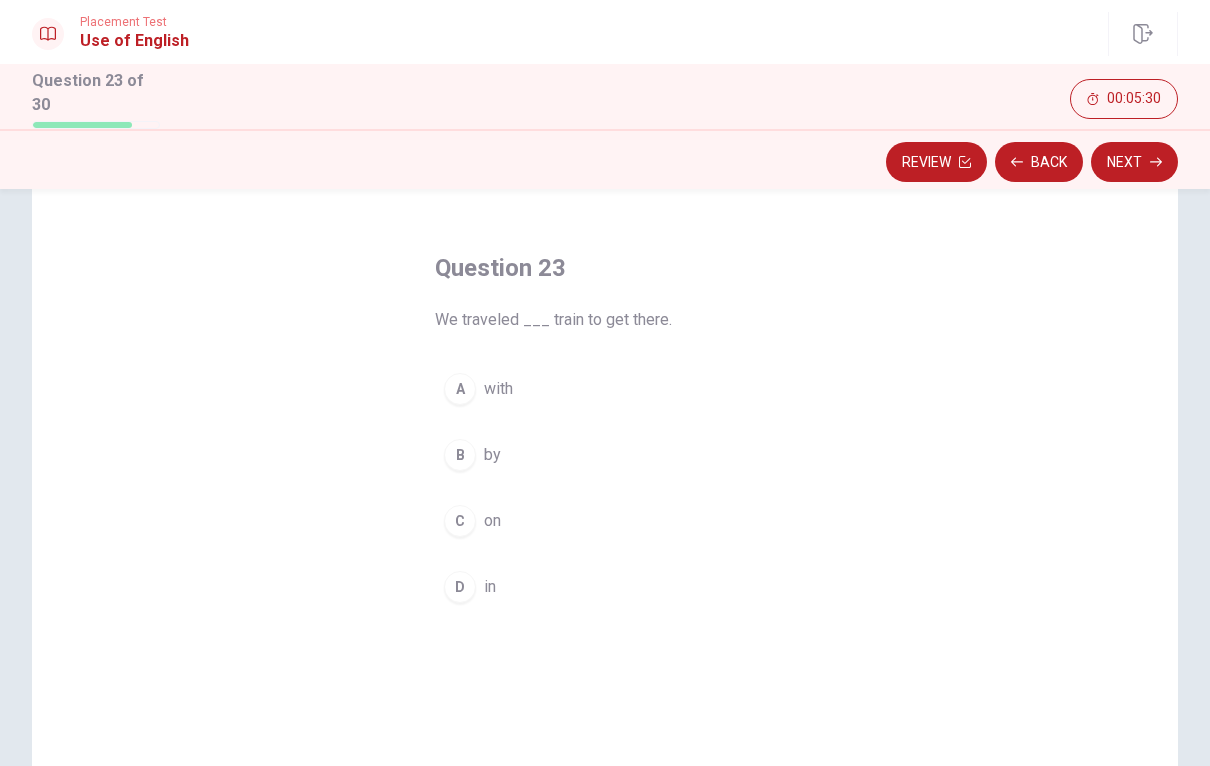 scroll, scrollTop: 60, scrollLeft: 0, axis: vertical 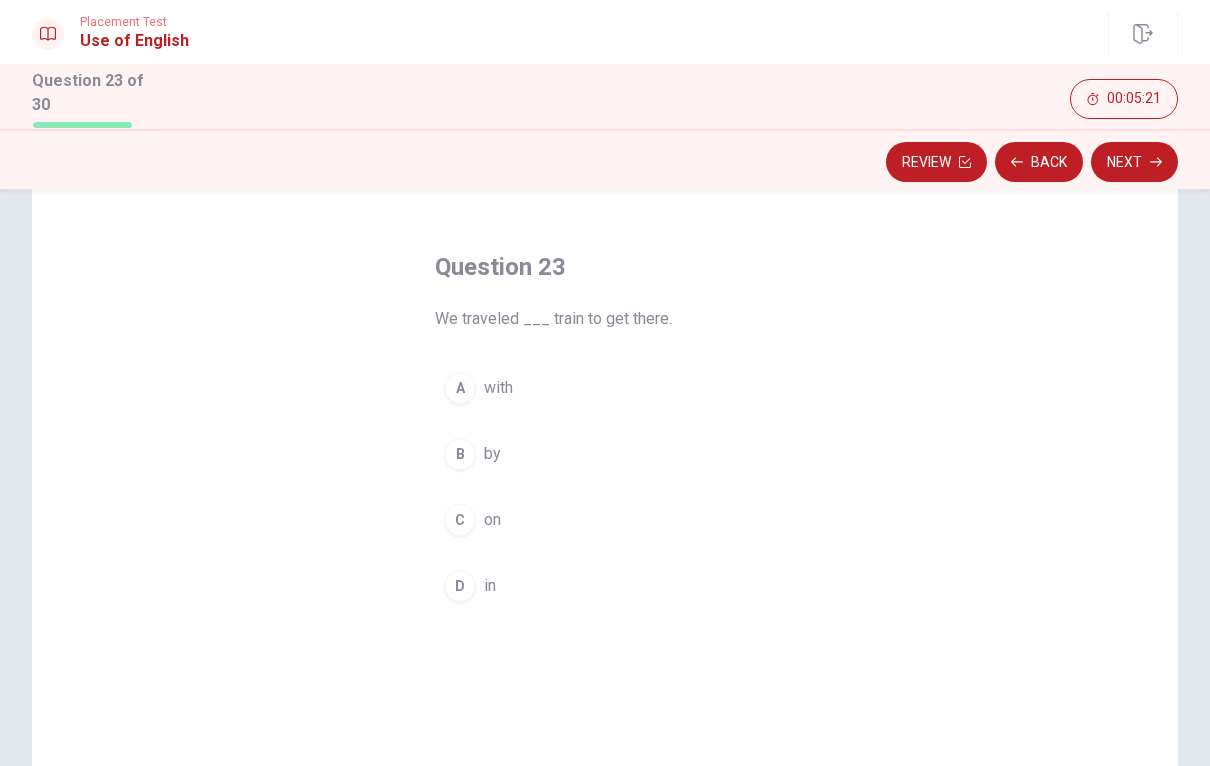 click on "C on" at bounding box center [605, 520] 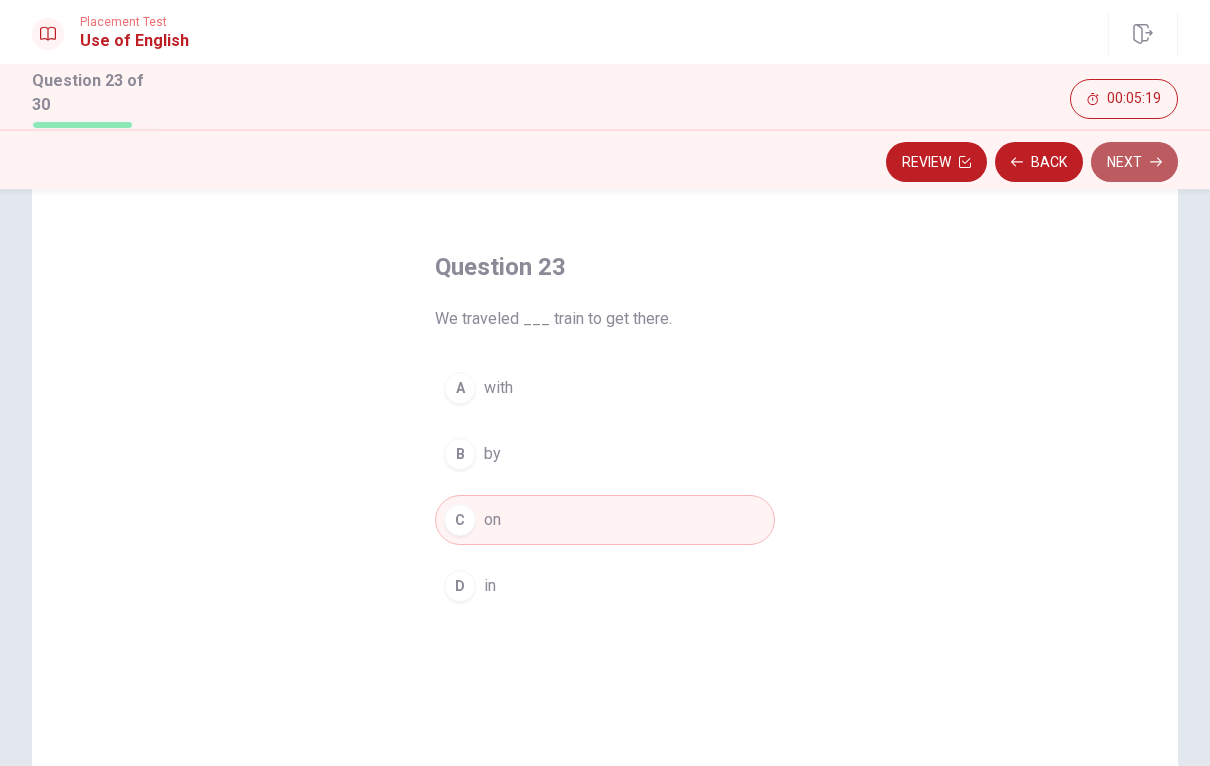 click on "Next" at bounding box center (1134, 162) 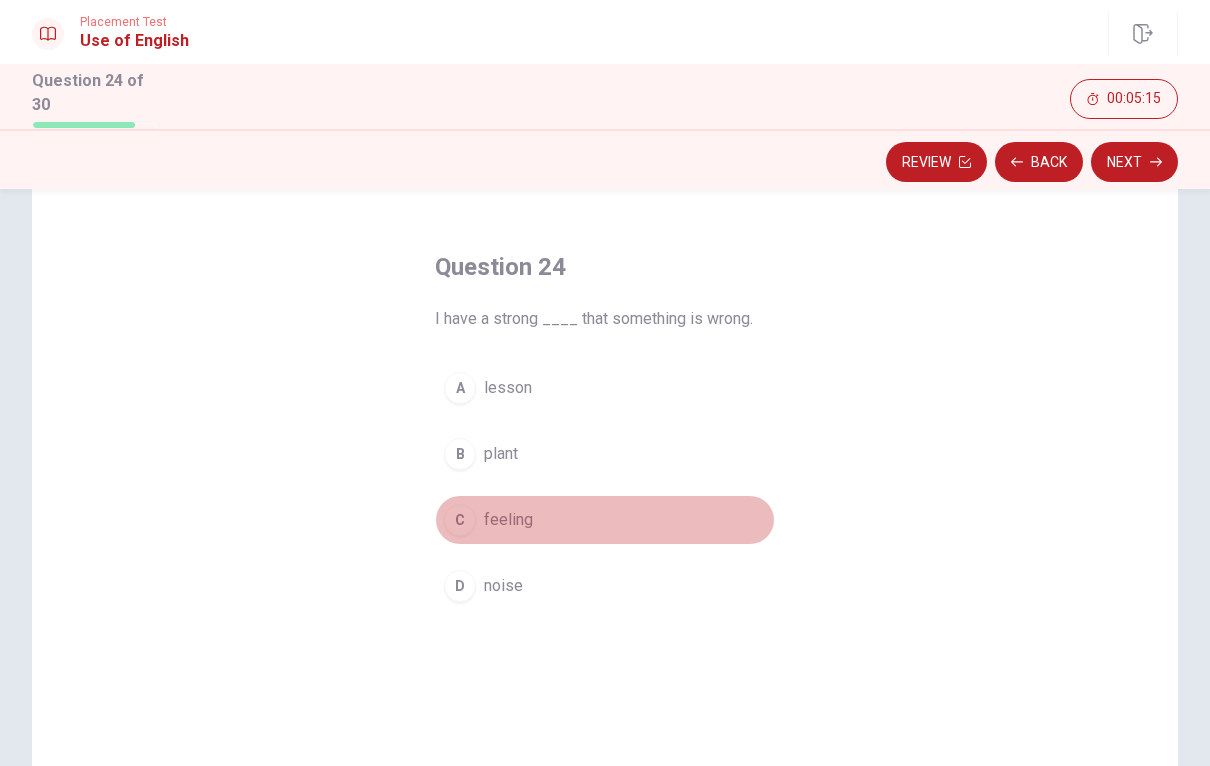 click on "C feeling" at bounding box center [605, 520] 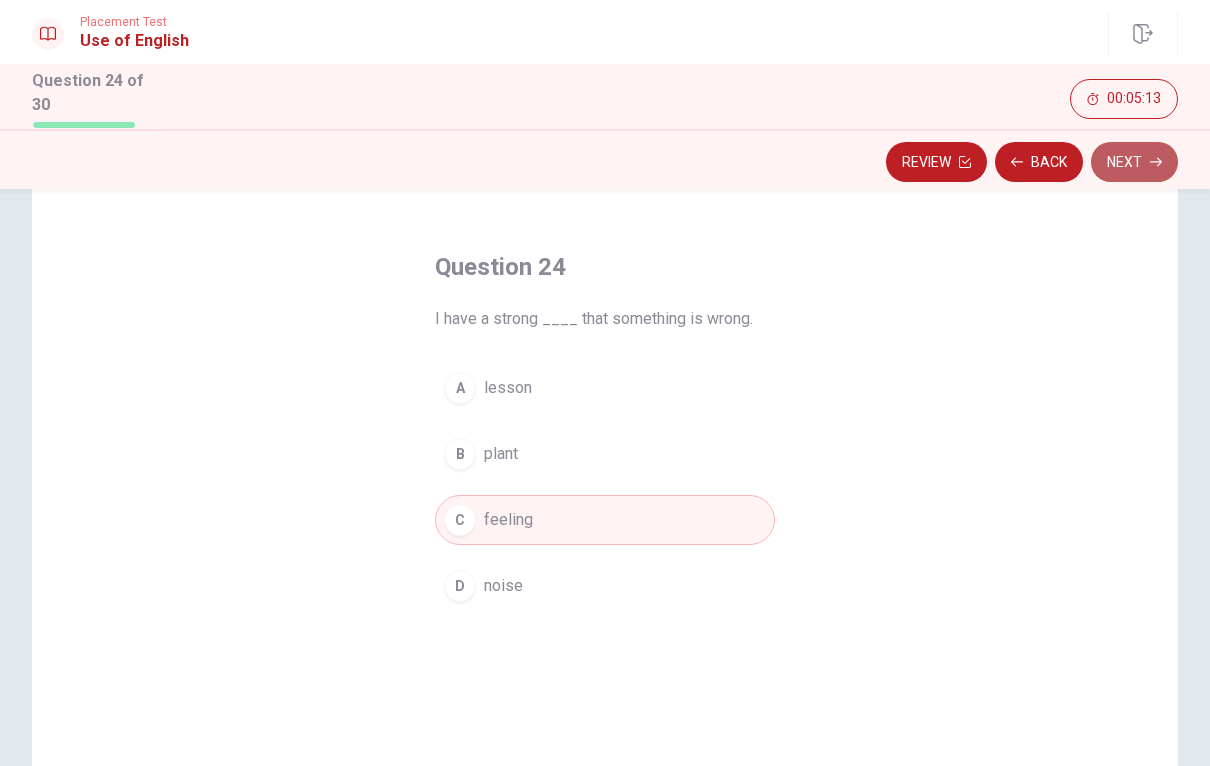 click 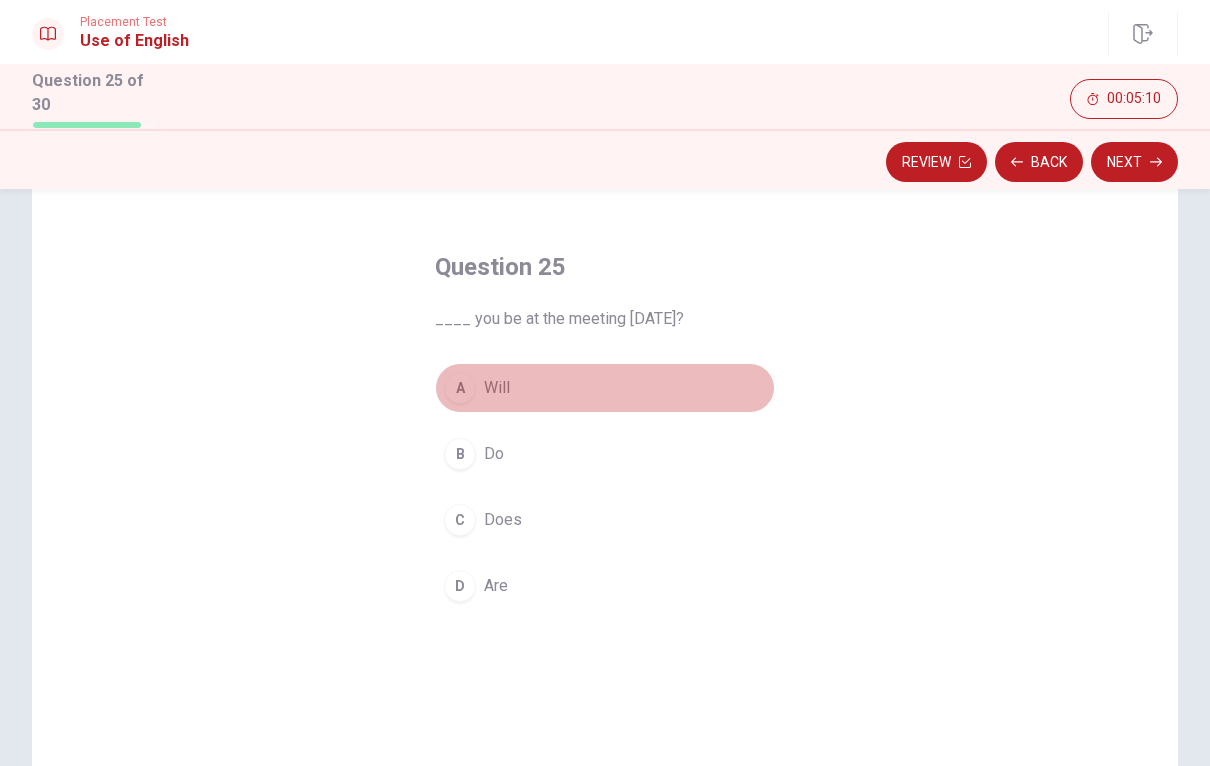 click on "Will" at bounding box center (497, 388) 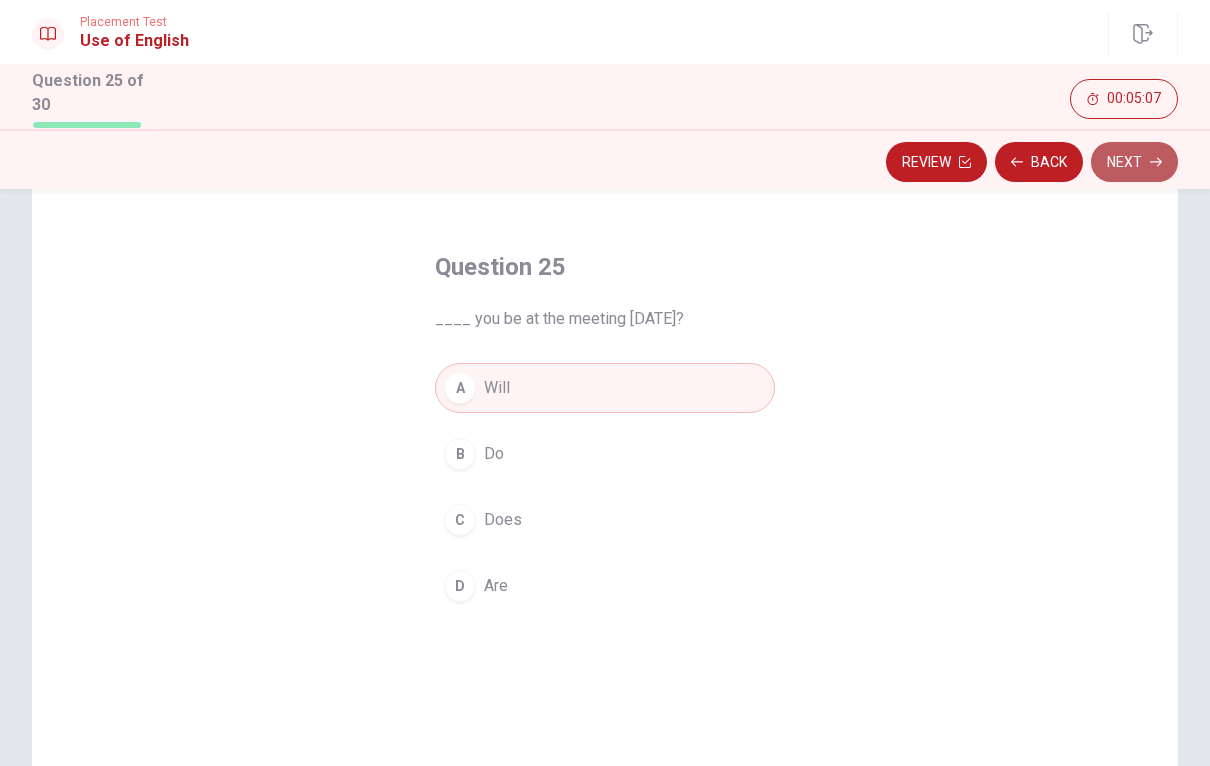 click on "Next" at bounding box center (1134, 162) 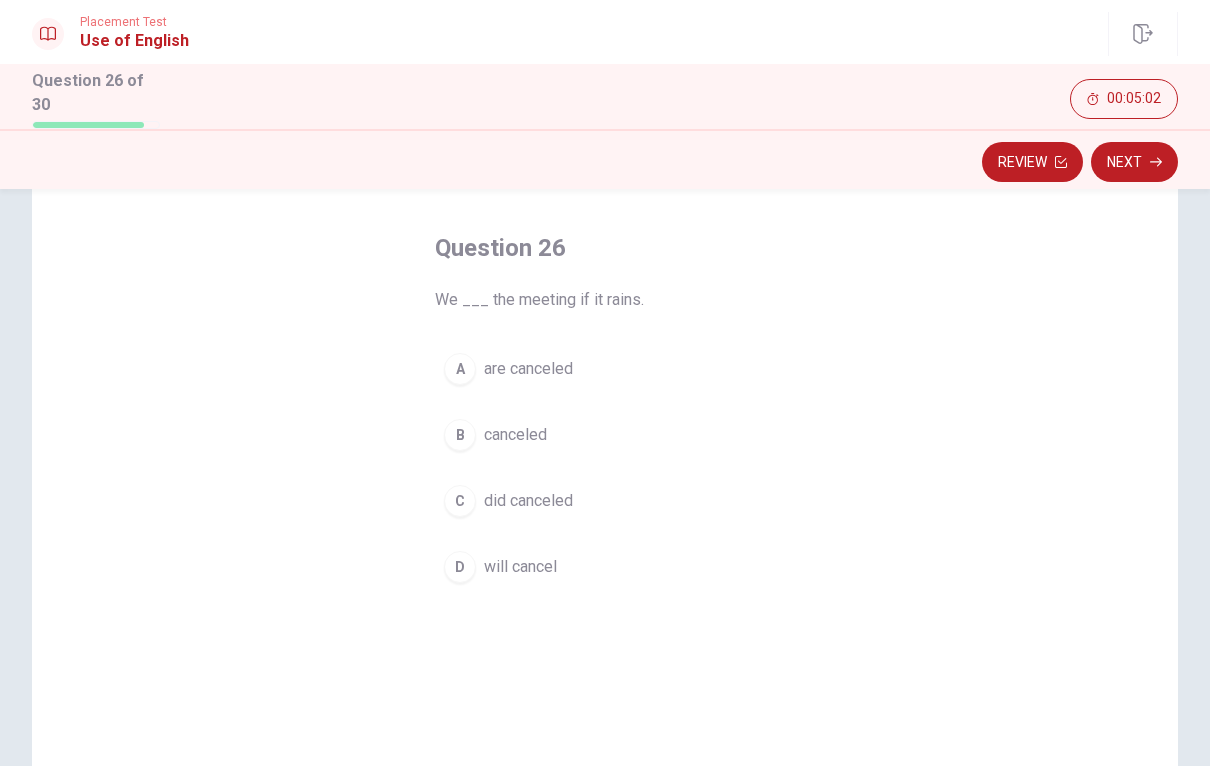 scroll, scrollTop: 82, scrollLeft: 0, axis: vertical 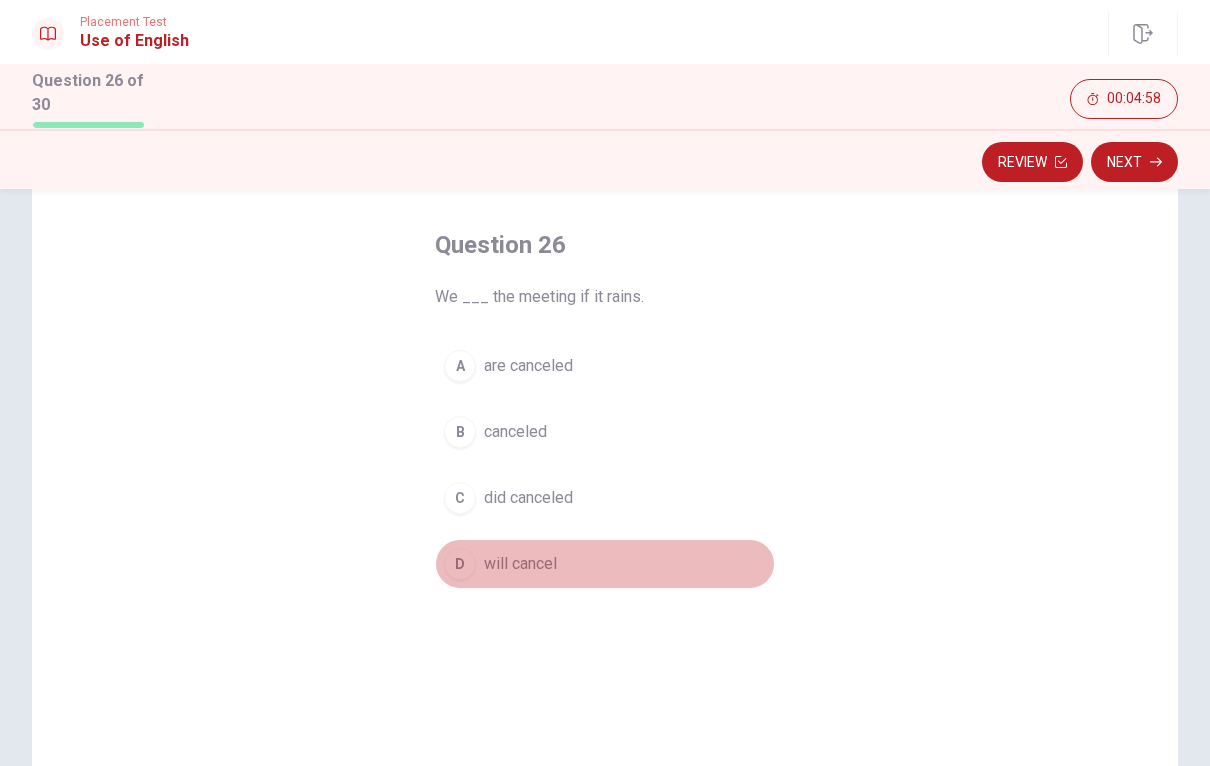click on "will cancel" at bounding box center [520, 564] 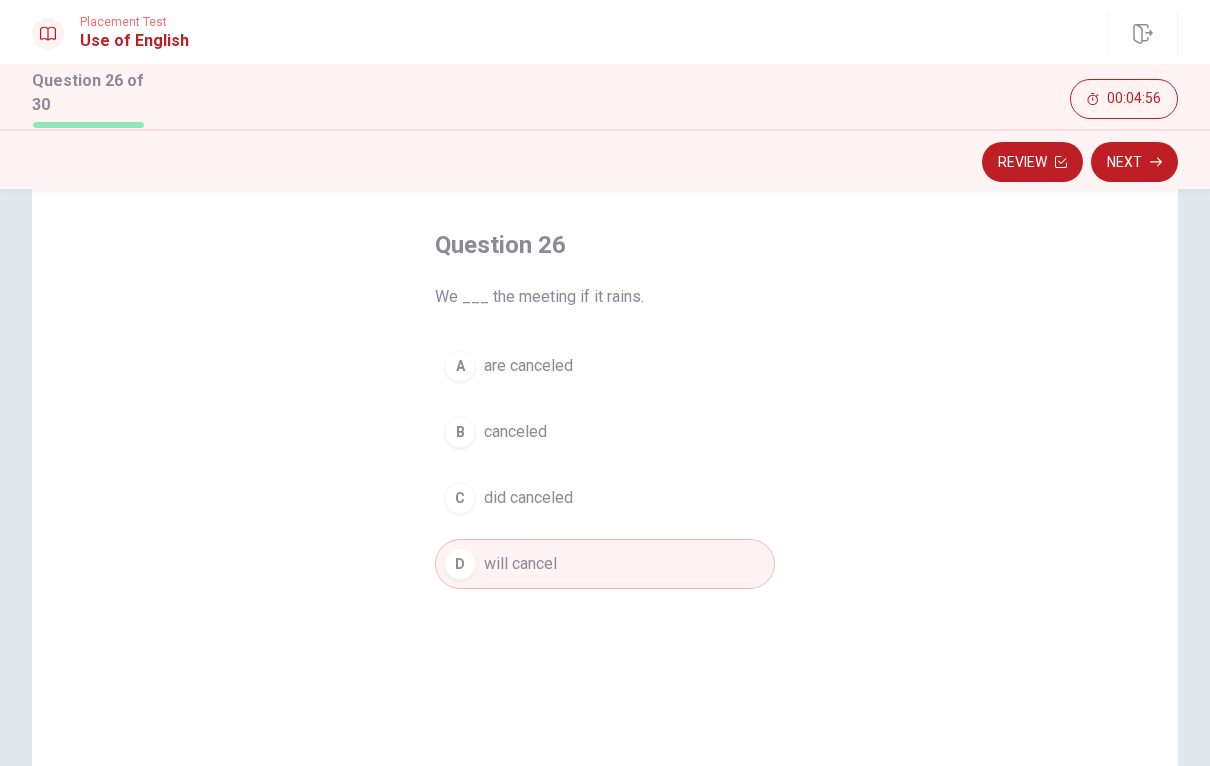 click on "Next" at bounding box center [1134, 162] 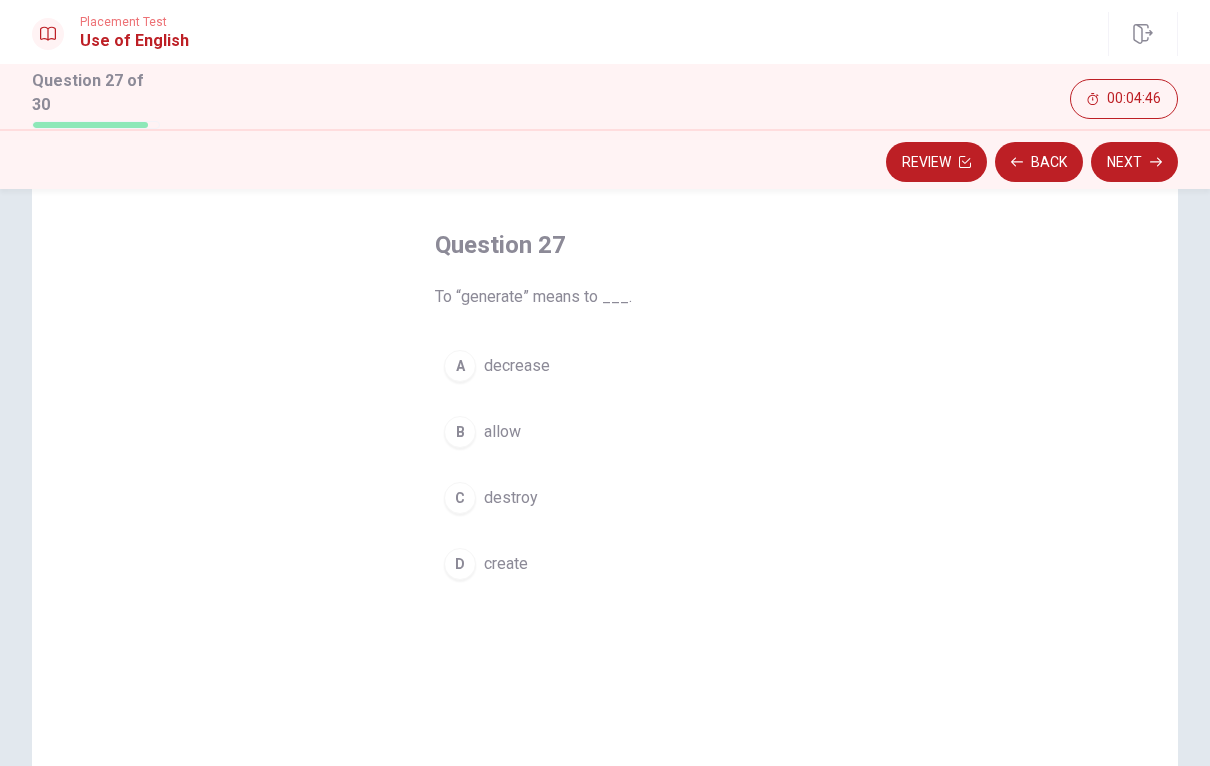 click on "D create" at bounding box center (605, 564) 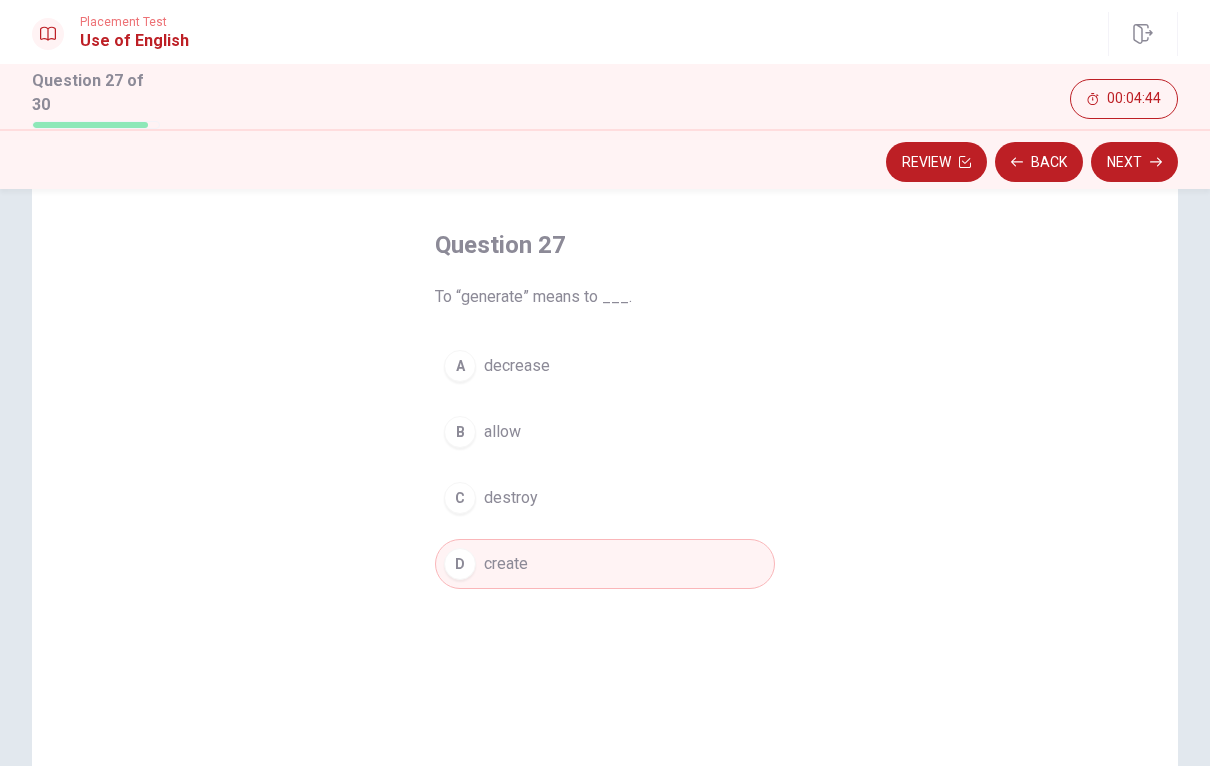 click on "Next" at bounding box center (1134, 162) 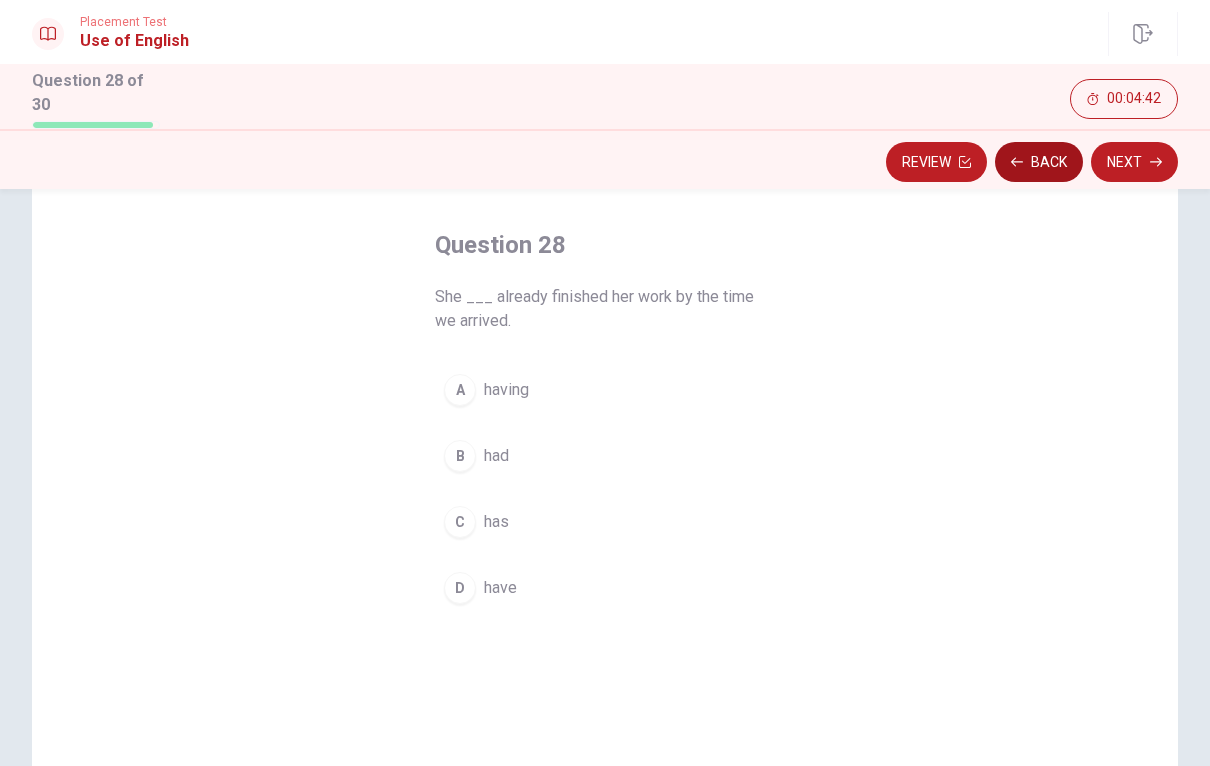 click on "Back" at bounding box center [1039, 162] 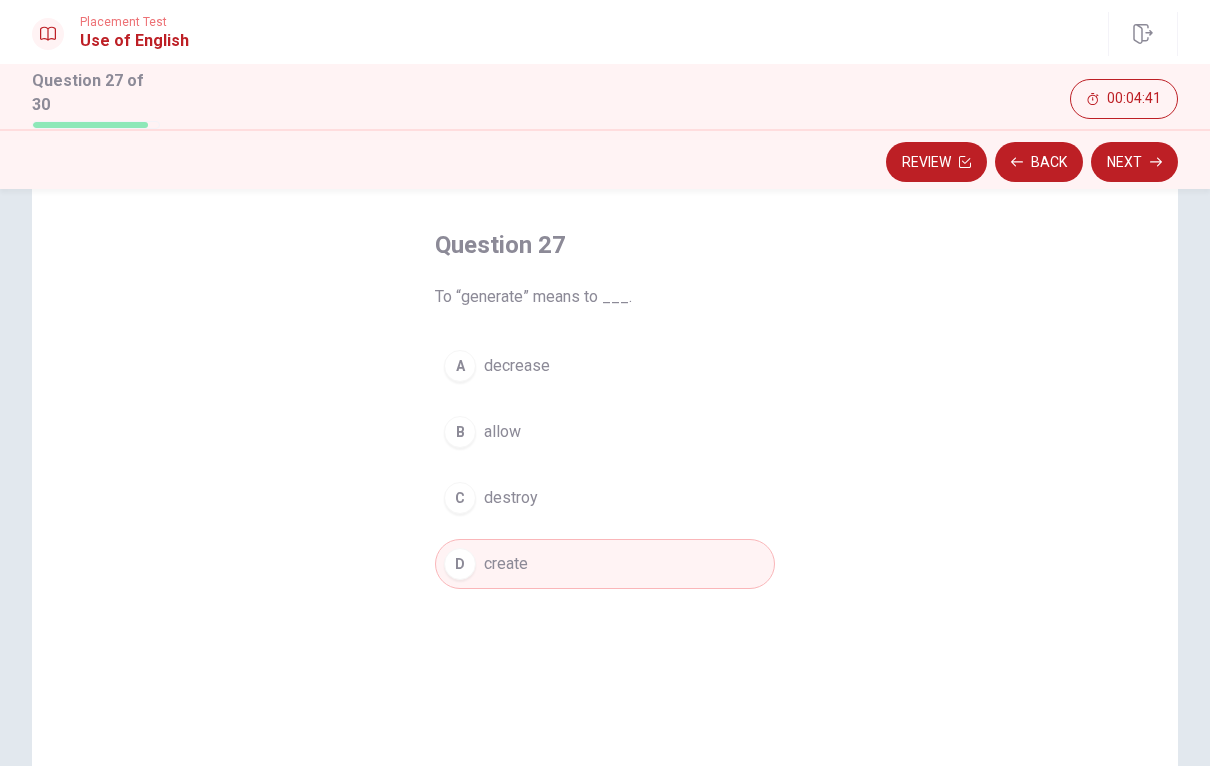 click on "Next" at bounding box center (1134, 162) 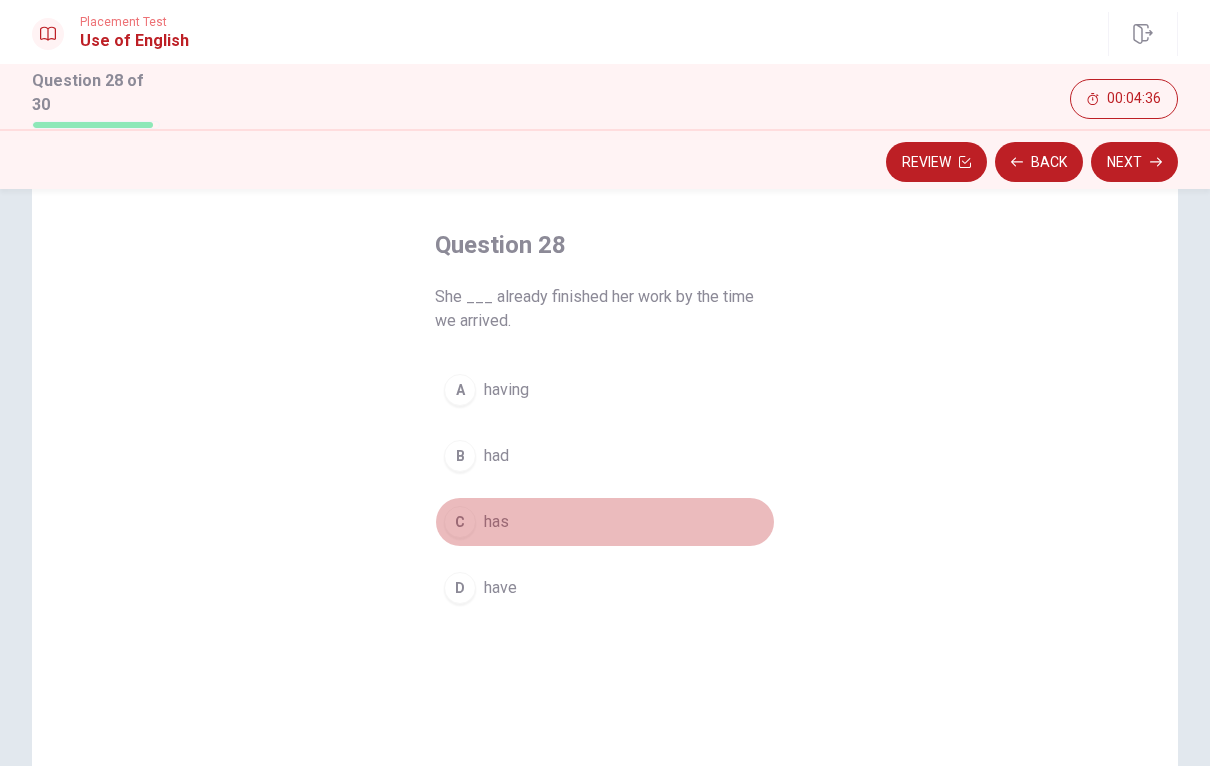 click on "C has" at bounding box center (605, 522) 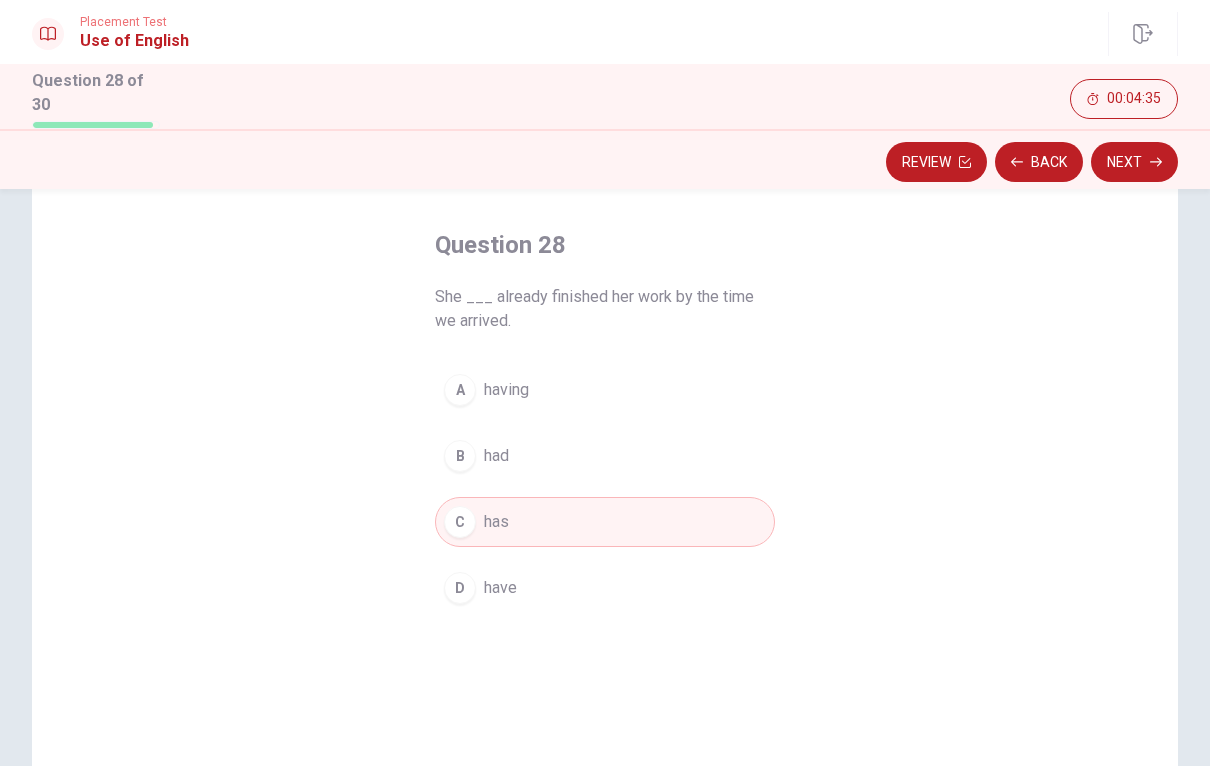 click on "A having B had C has D have" at bounding box center [605, 489] 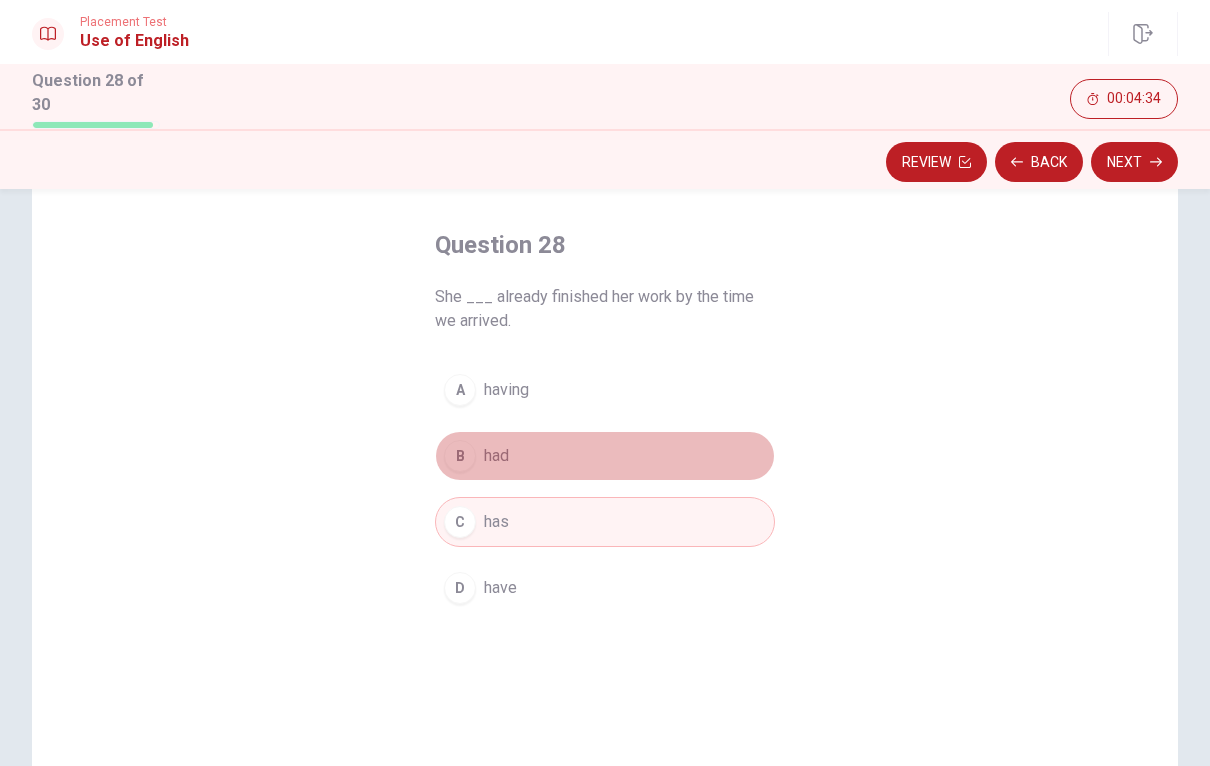 click on "B had" at bounding box center (605, 456) 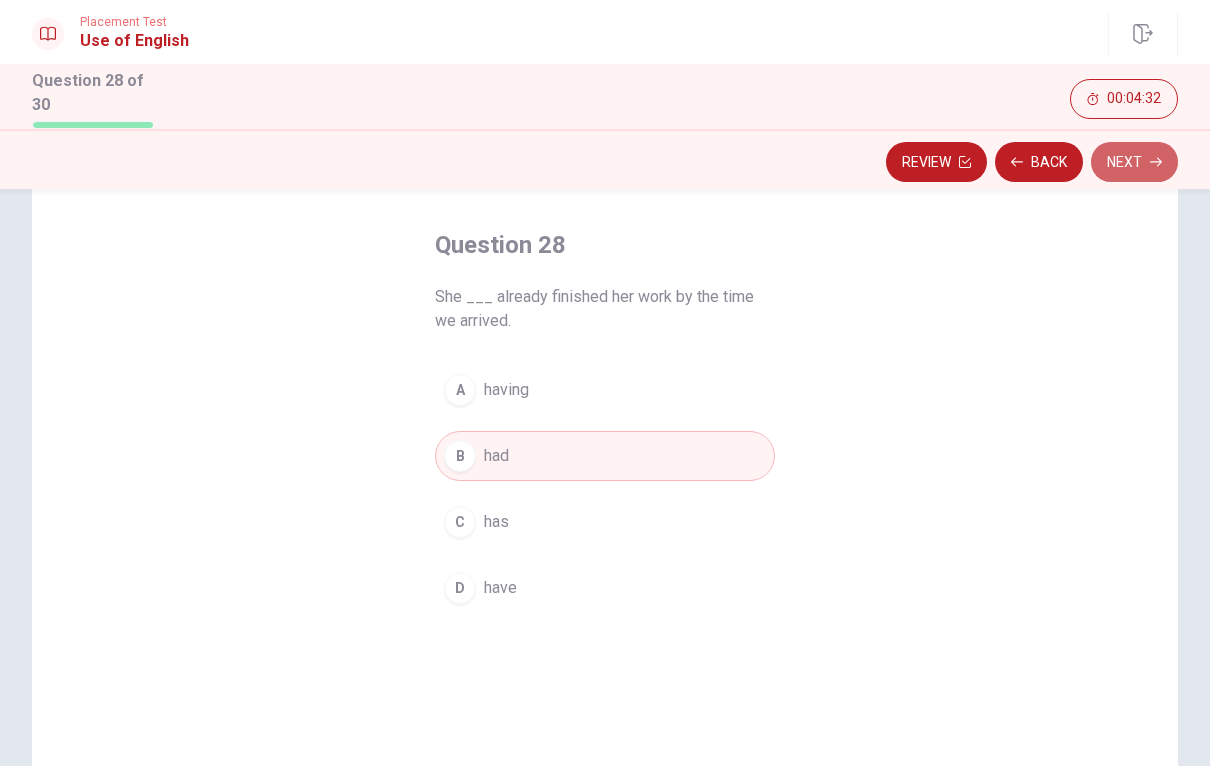 click on "Next" at bounding box center [1134, 162] 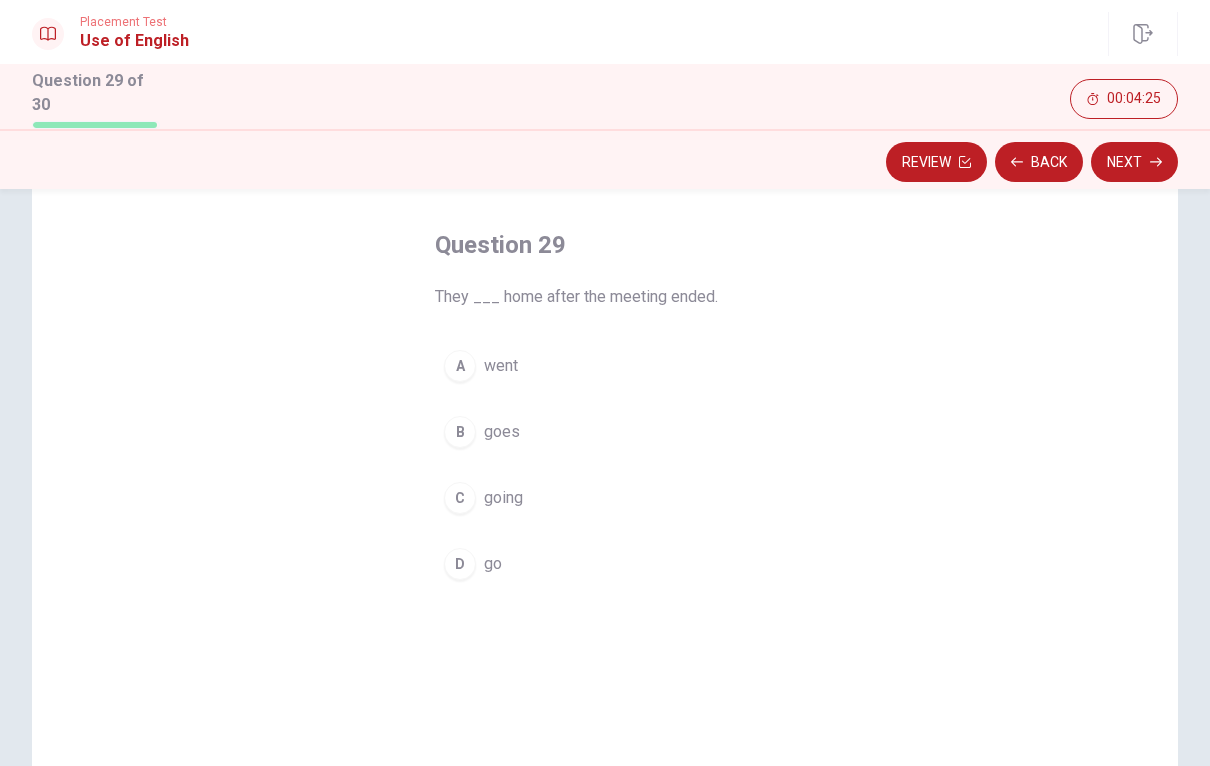 click on "A went" at bounding box center [605, 366] 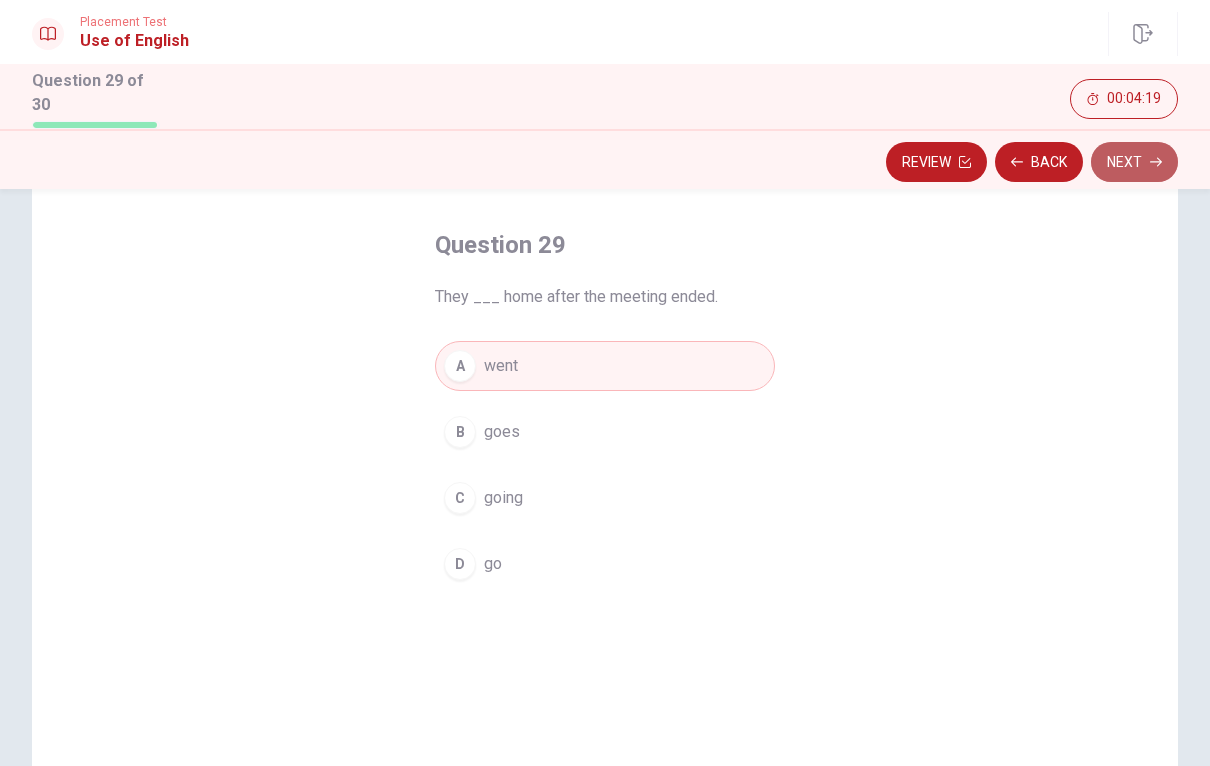click on "Next" at bounding box center (1134, 162) 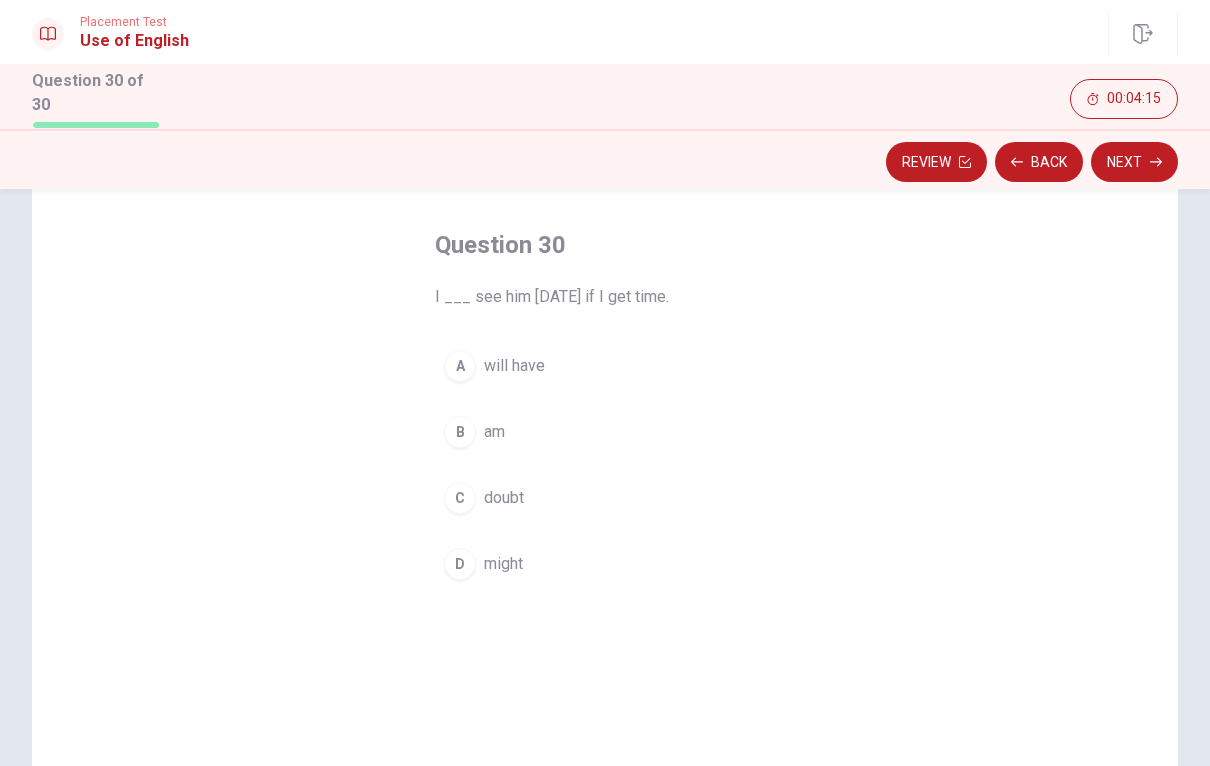click on "will have" at bounding box center [514, 366] 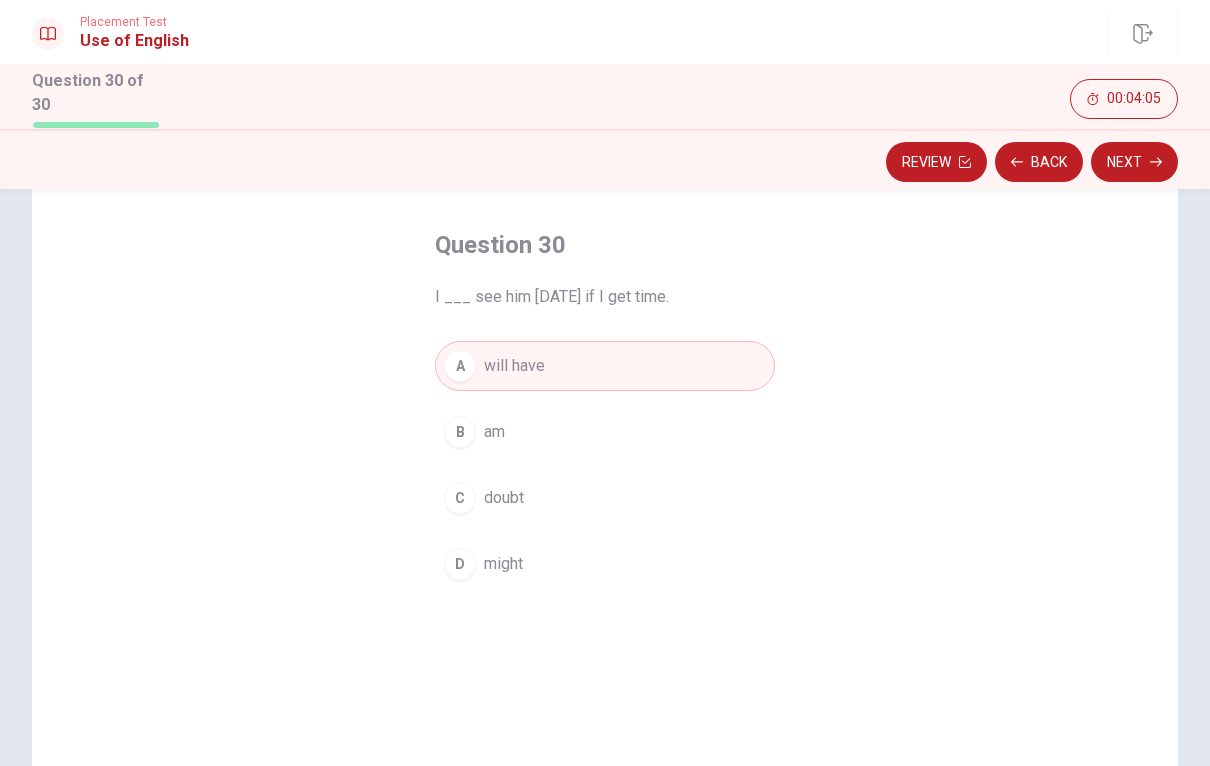 click on "might" at bounding box center [503, 564] 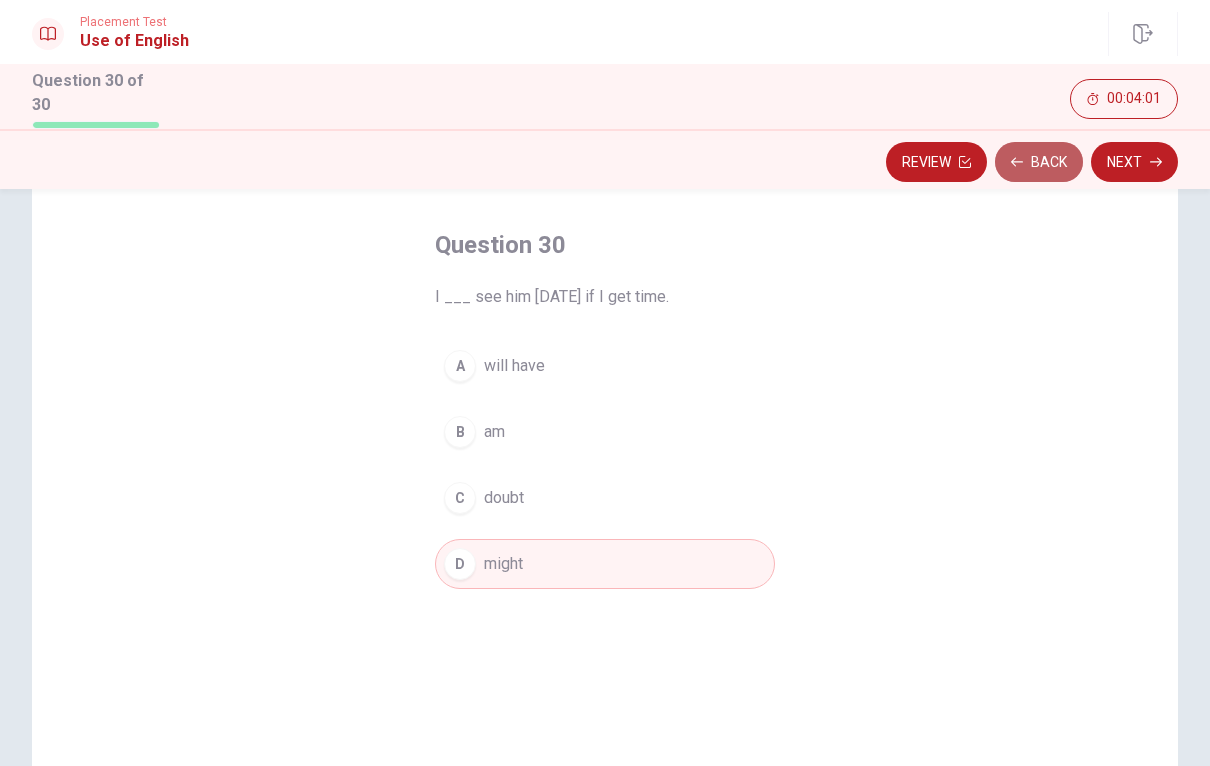 click on "Back" at bounding box center [1039, 162] 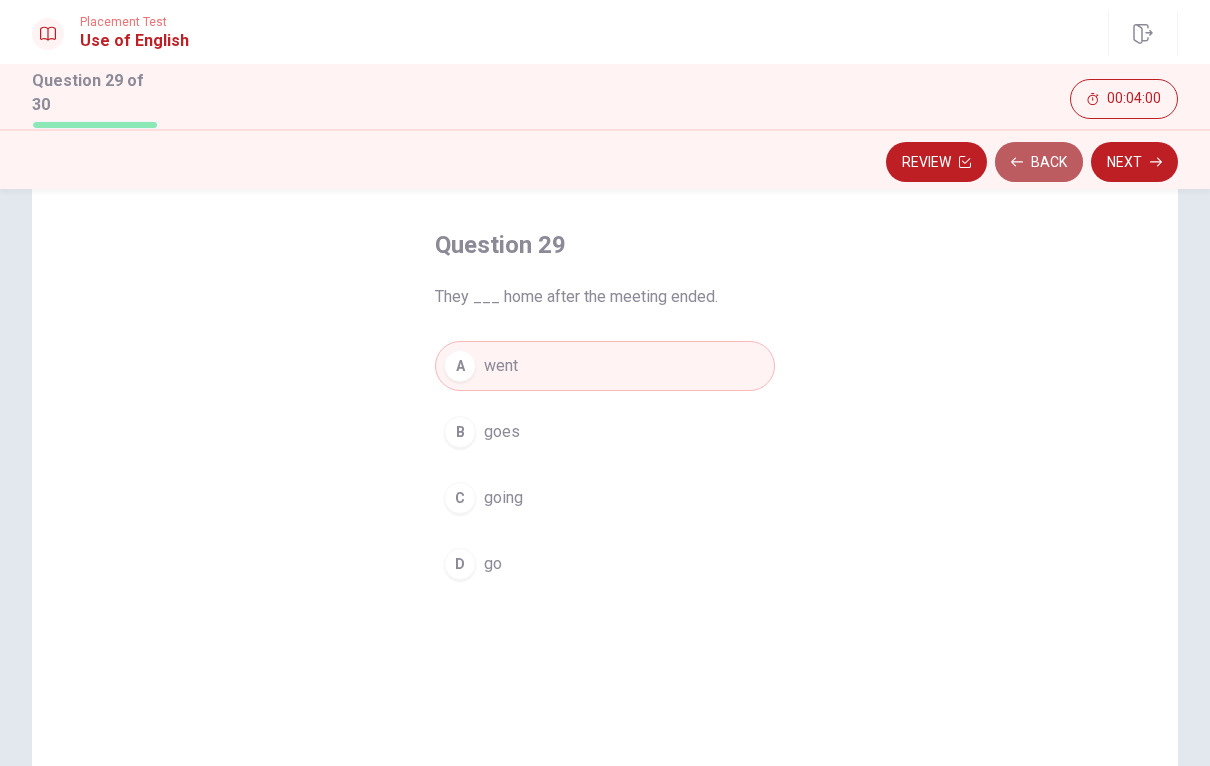 click on "Back" at bounding box center [1039, 162] 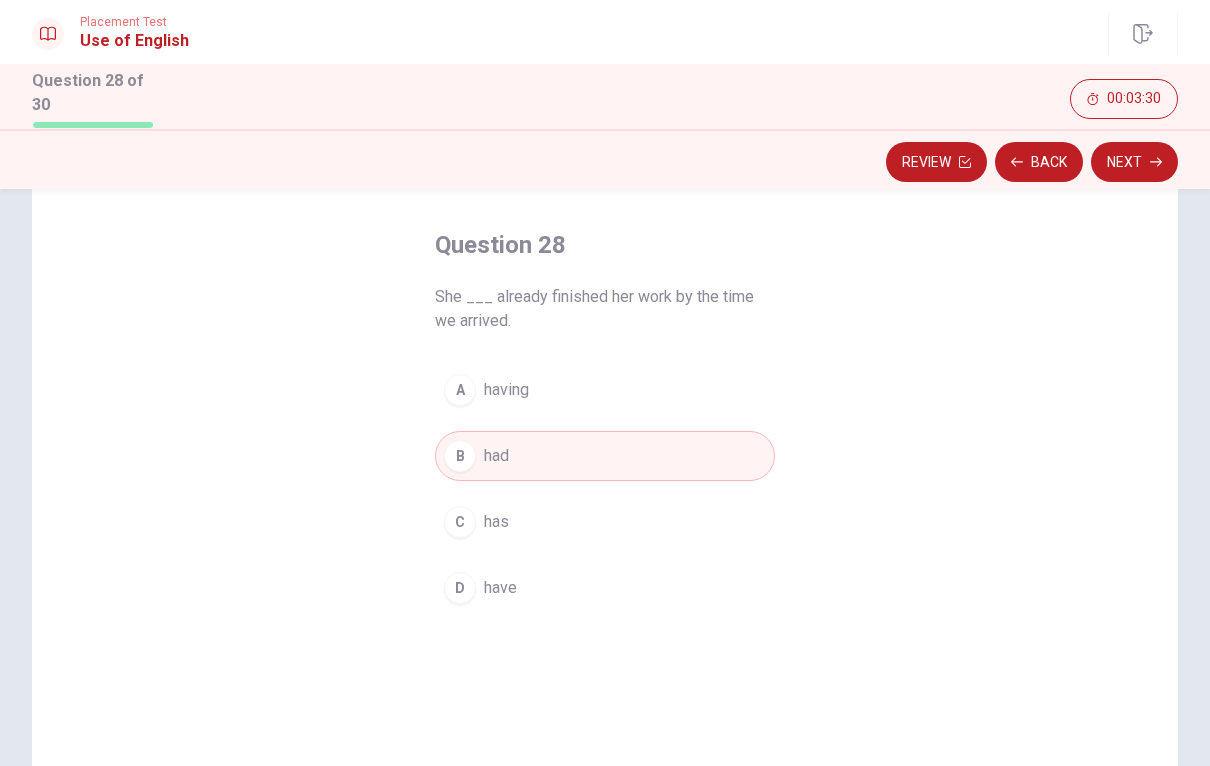 click on "Next" at bounding box center (1134, 162) 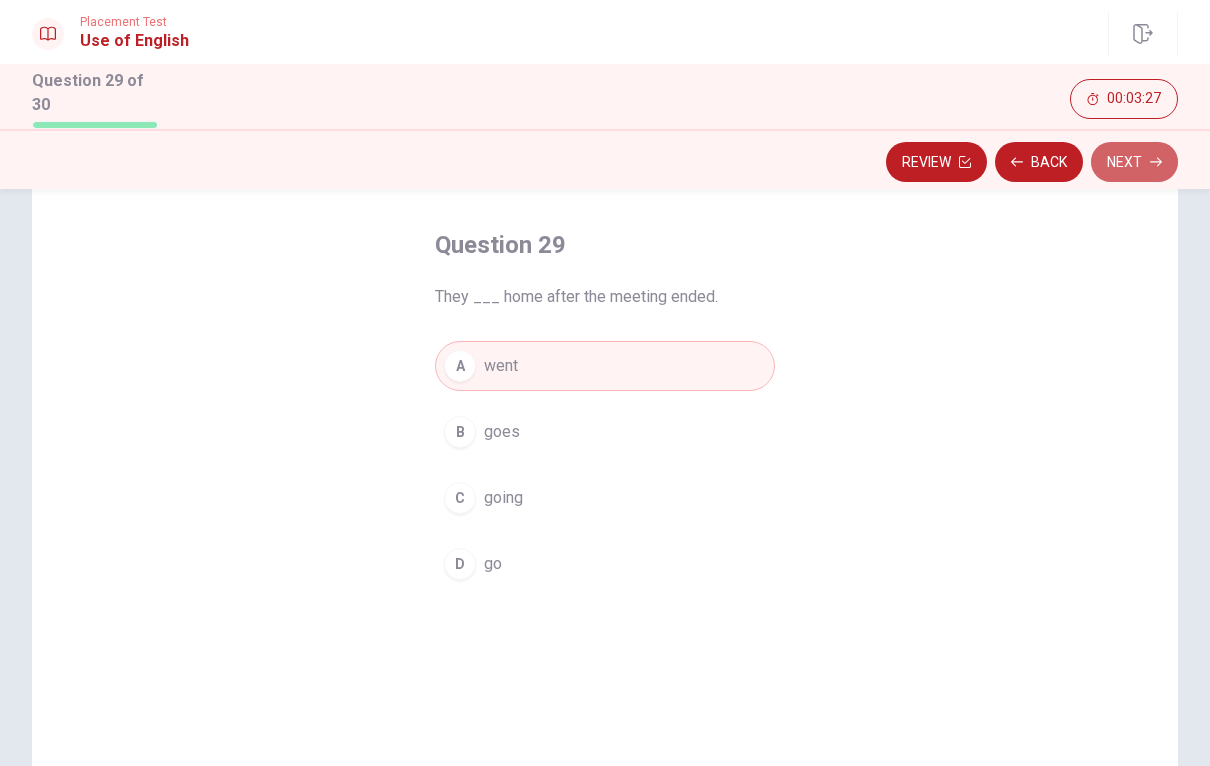 click on "Next" at bounding box center [1134, 162] 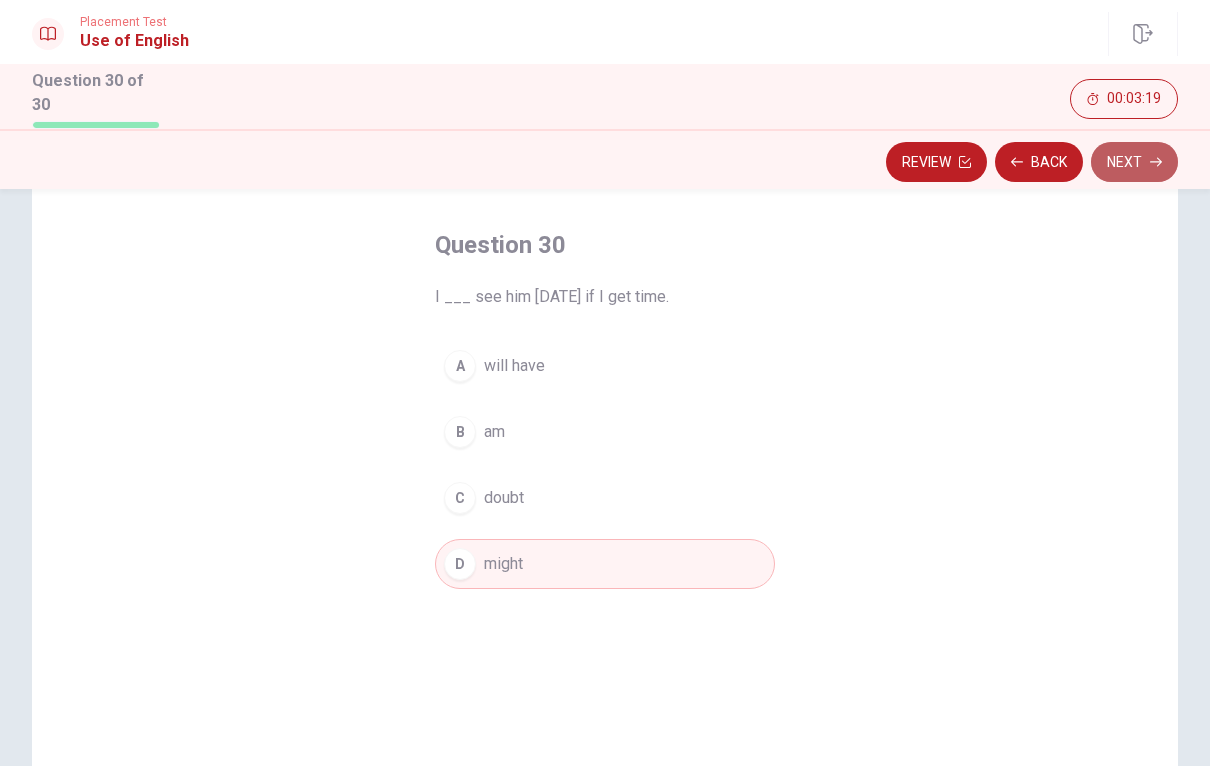 click on "Next" at bounding box center (1134, 162) 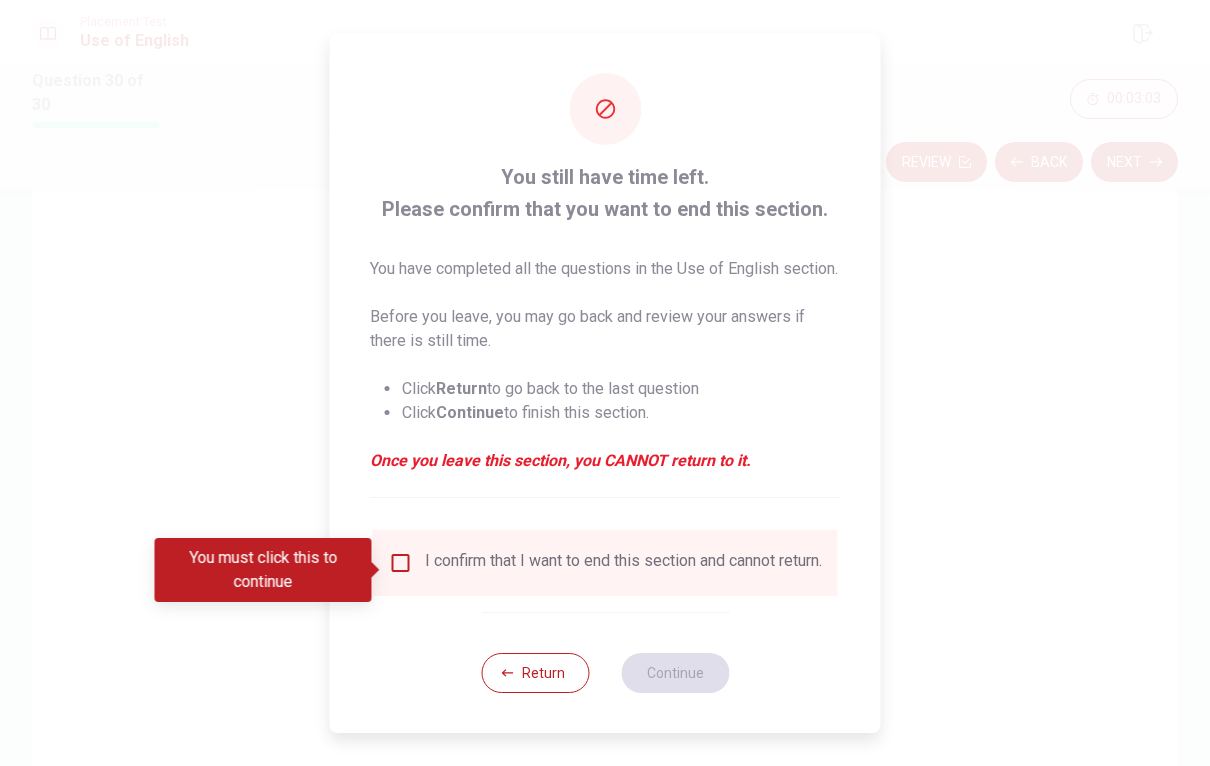 click at bounding box center (605, 383) 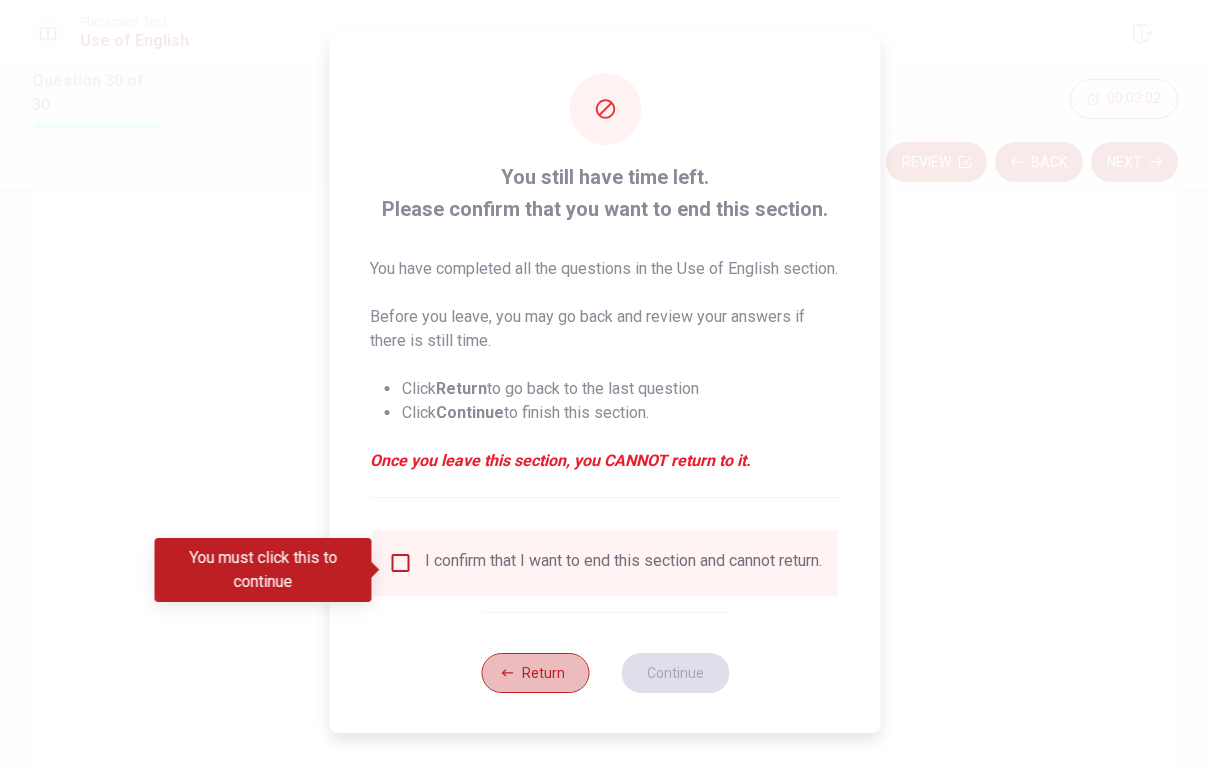 click on "Return" at bounding box center (535, 673) 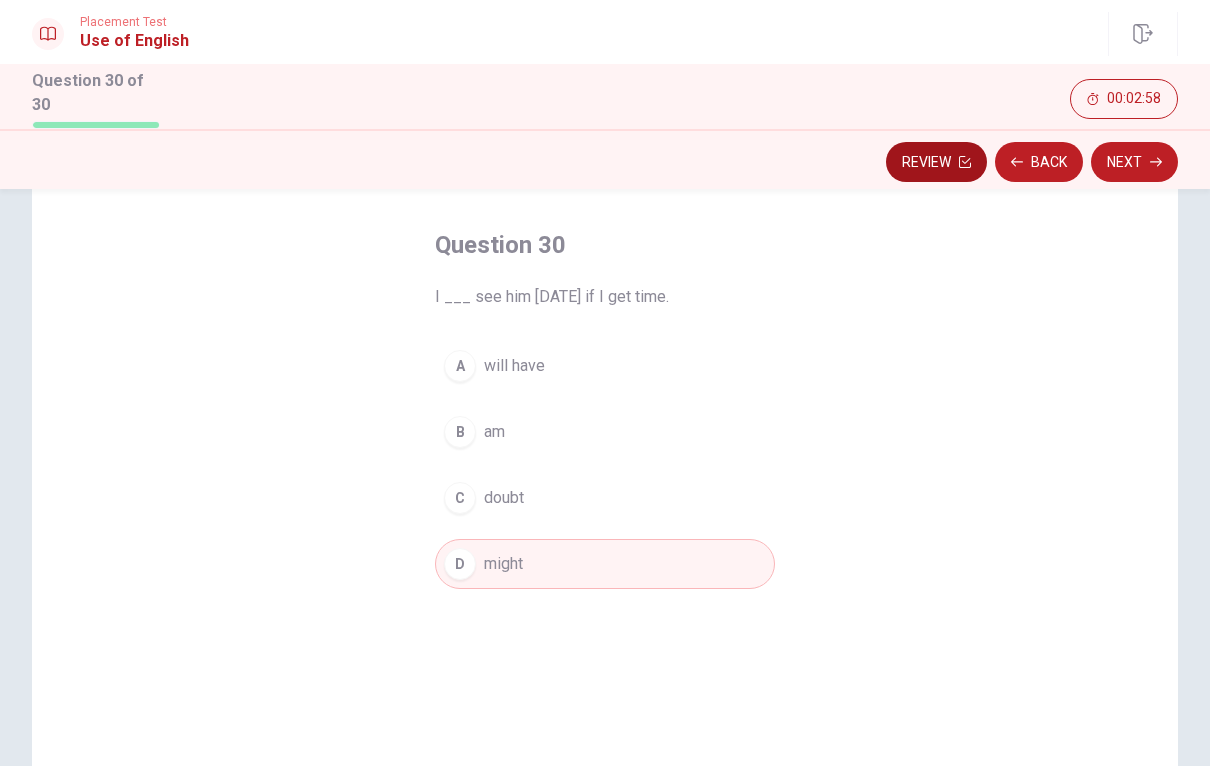 click 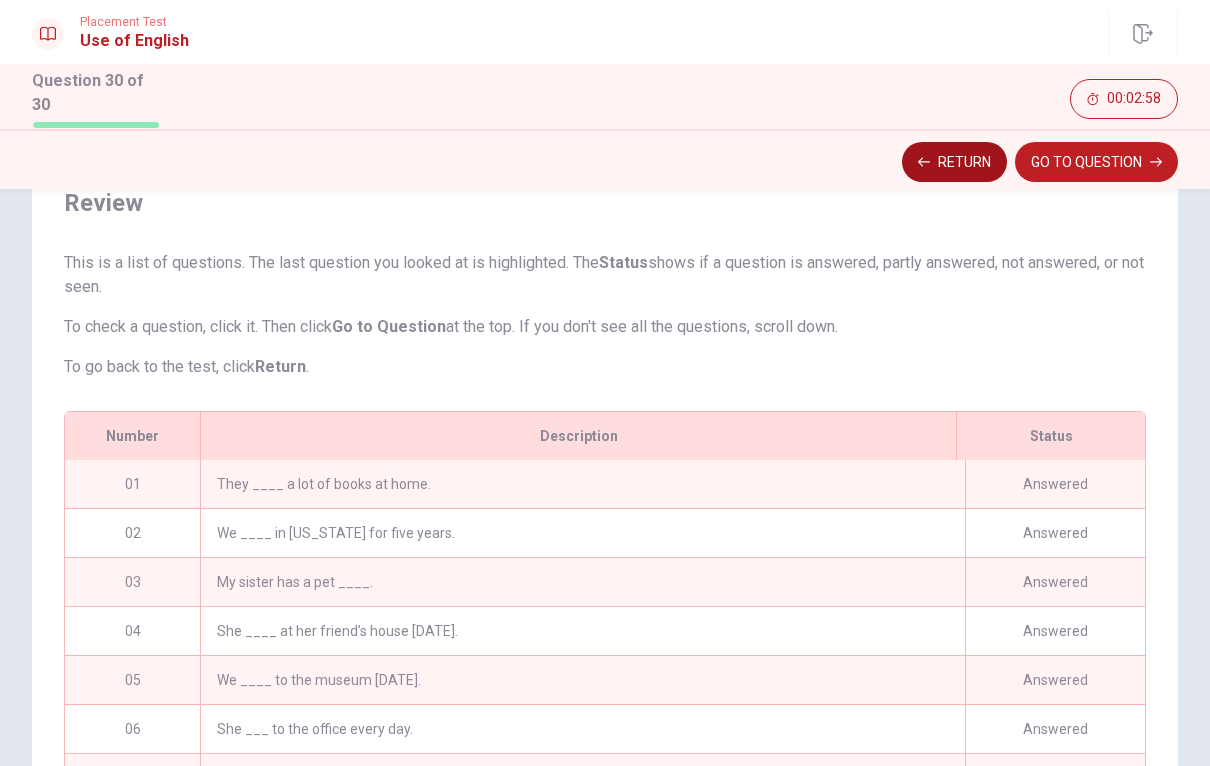 scroll, scrollTop: 288, scrollLeft: 0, axis: vertical 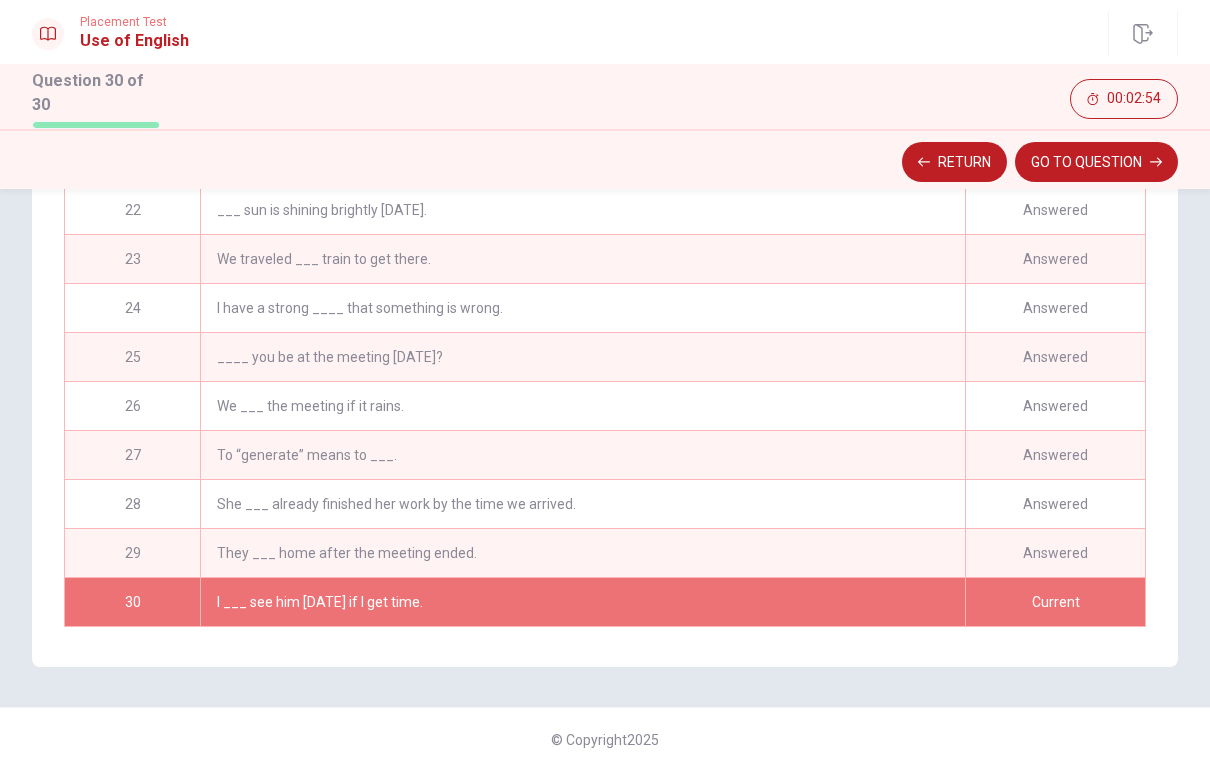 click on "I ___ see him [DATE] if I get time." at bounding box center [582, 602] 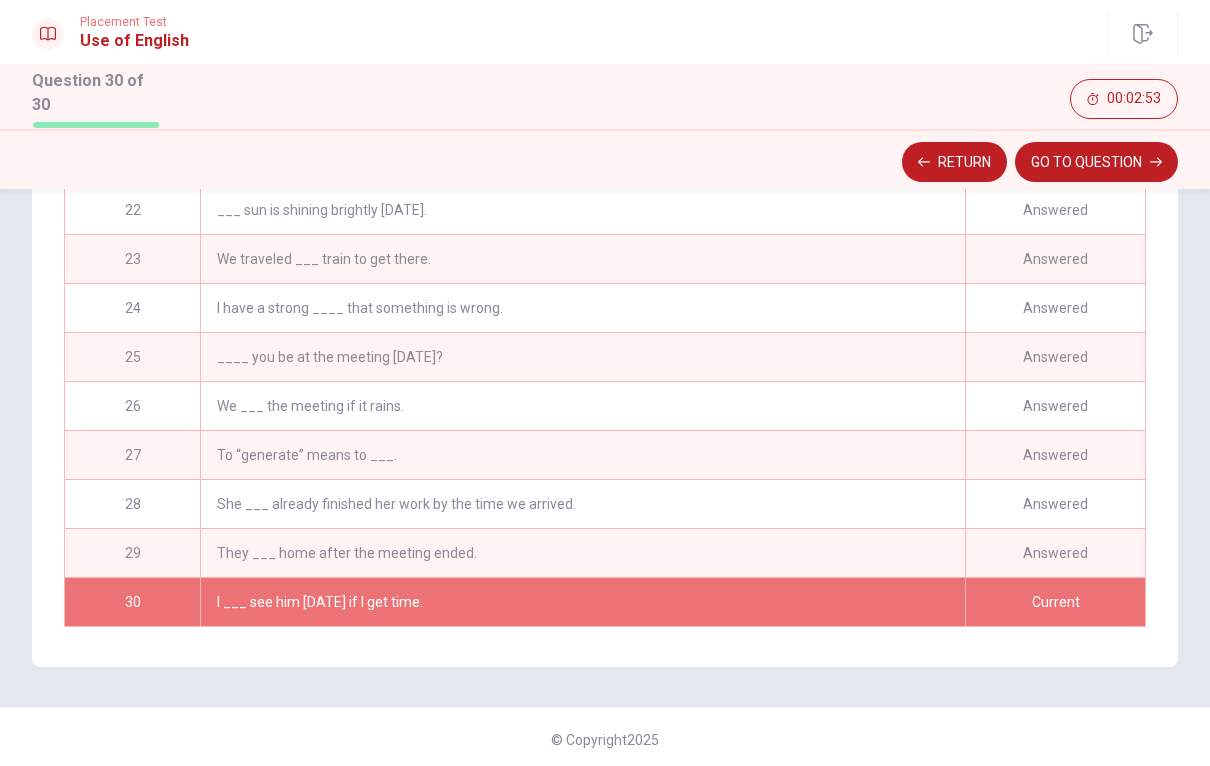 click on "Current" at bounding box center [1055, 602] 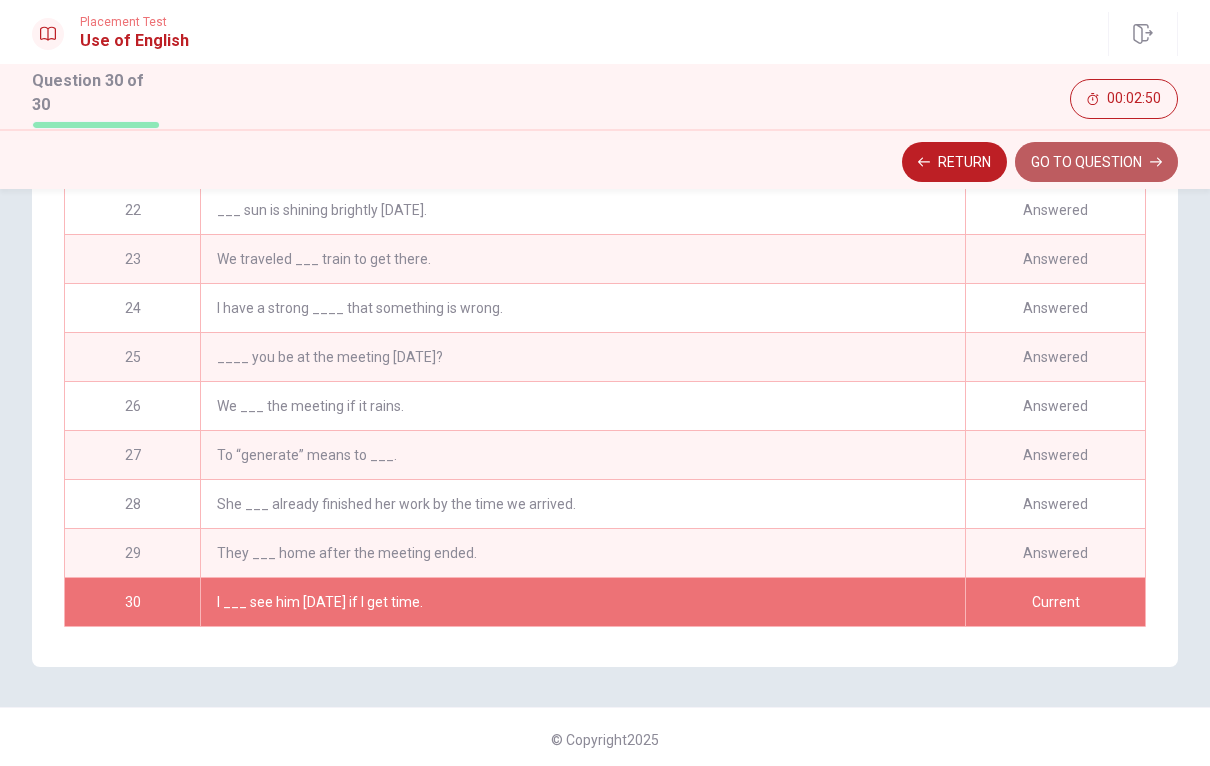 click on "GO TO QUESTION" at bounding box center (1096, 162) 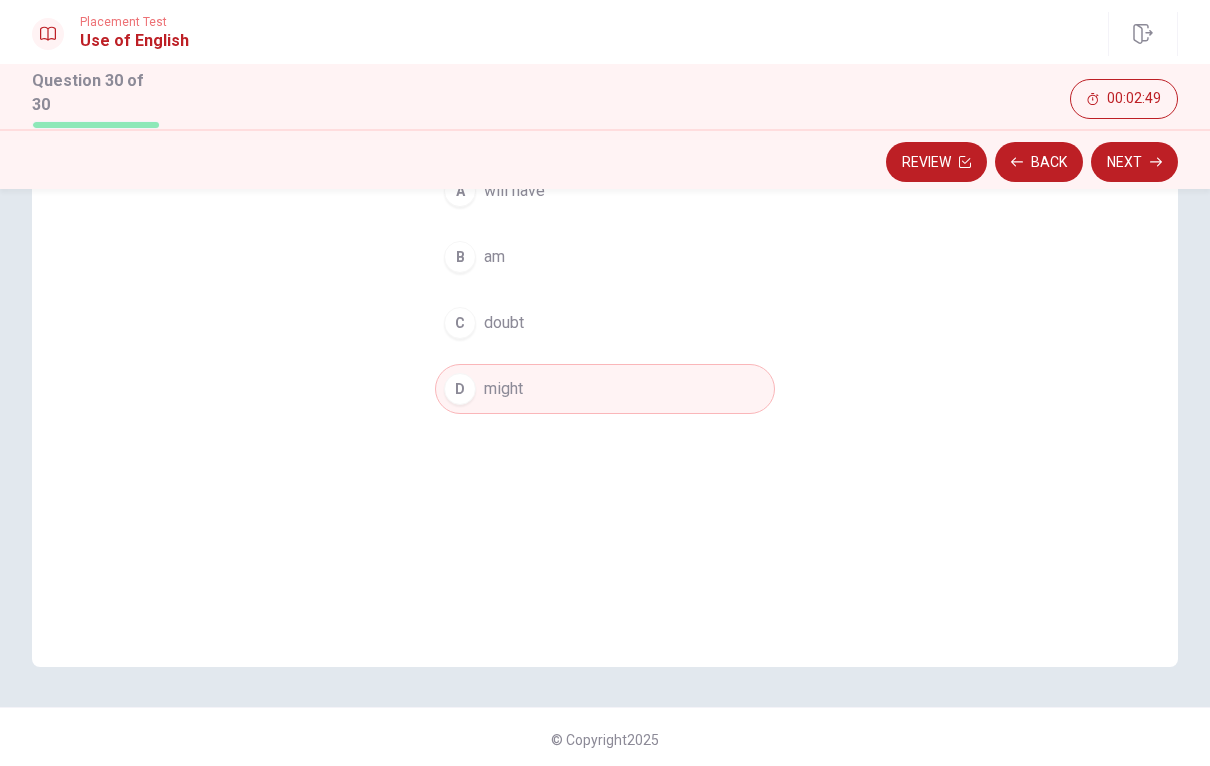 scroll, scrollTop: 138, scrollLeft: 0, axis: vertical 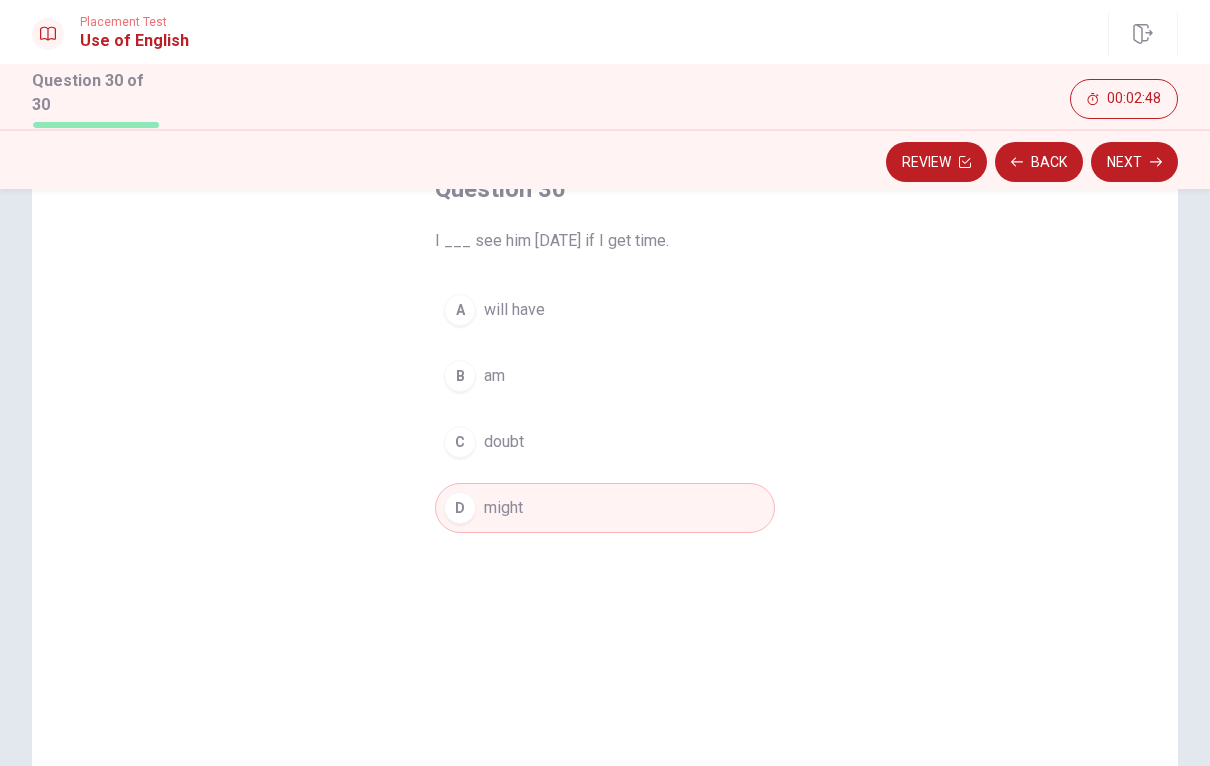 click on "might" at bounding box center [503, 508] 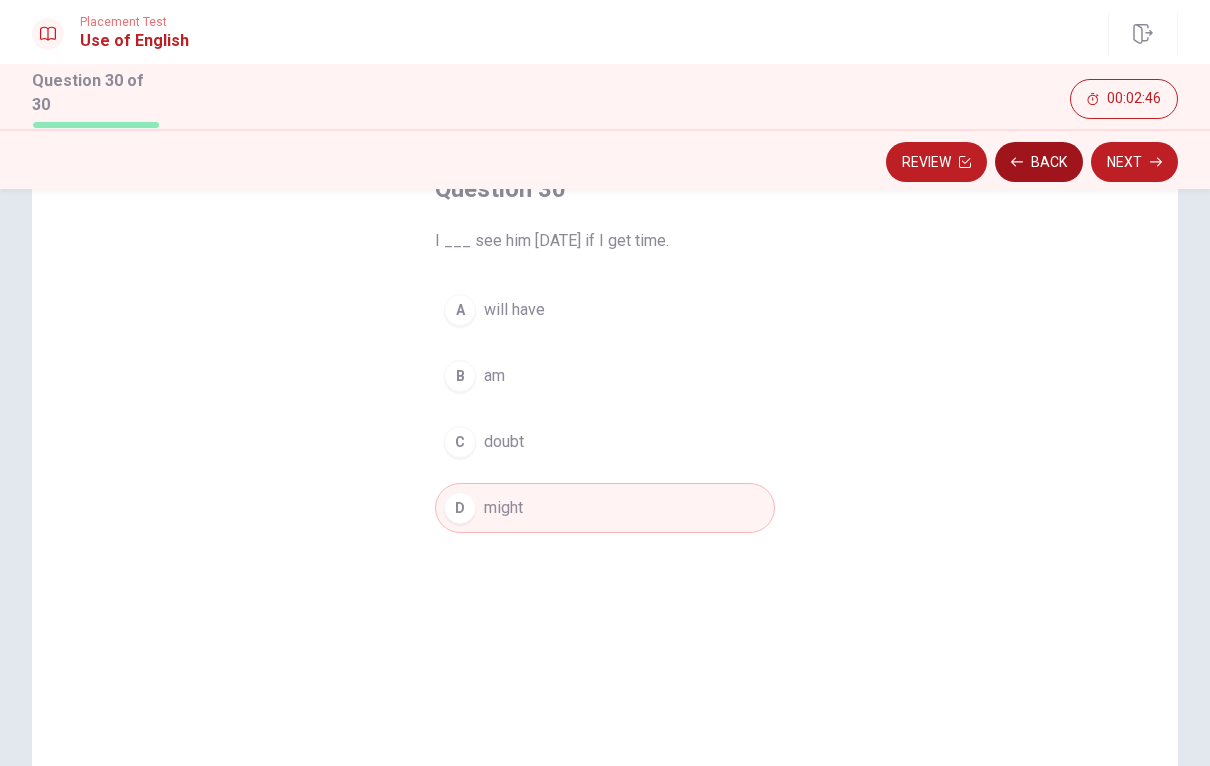 click on "Back" at bounding box center [1039, 162] 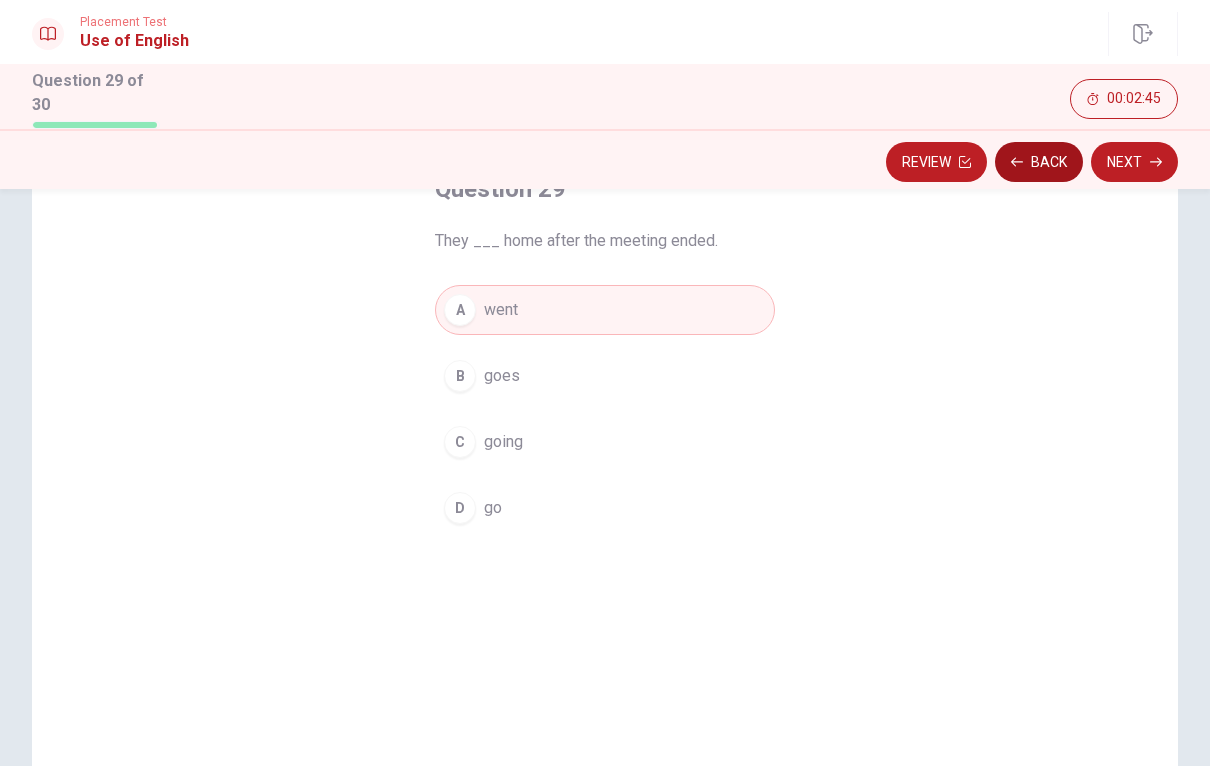 click on "Back" at bounding box center [1039, 162] 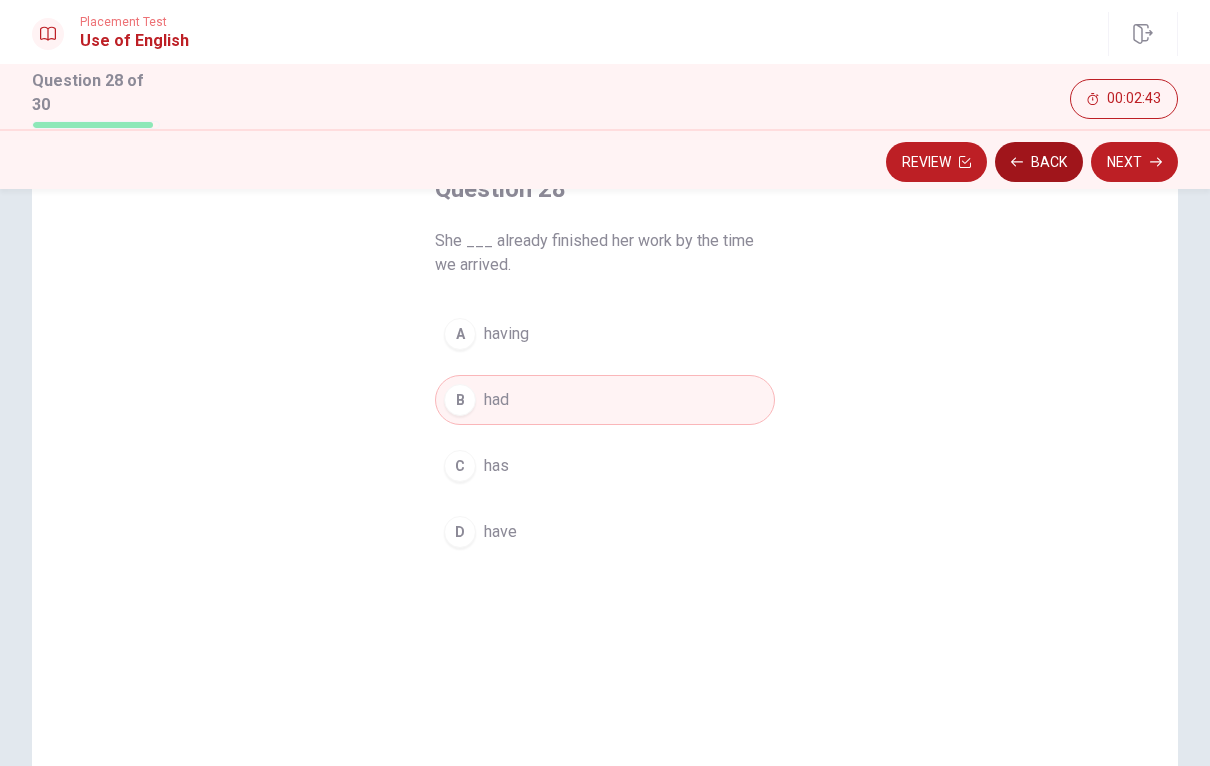 click on "Back" at bounding box center [1039, 162] 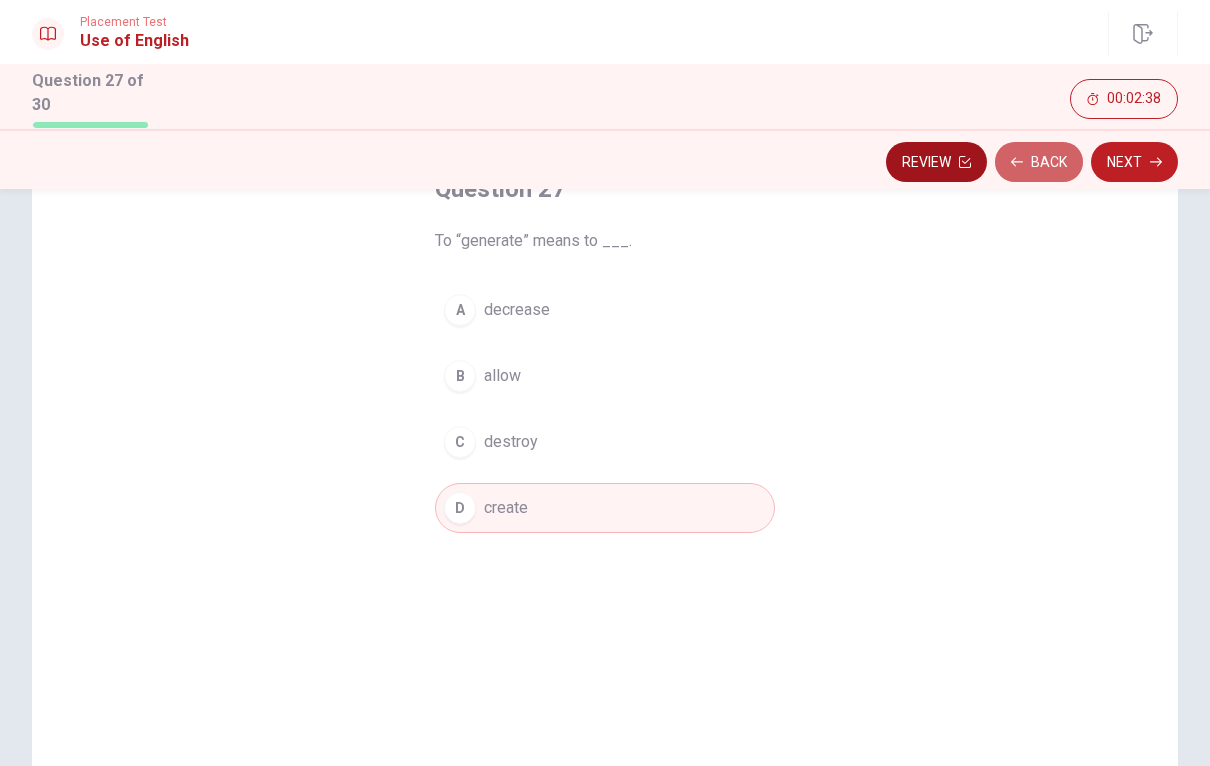 click on "Back" at bounding box center (1039, 162) 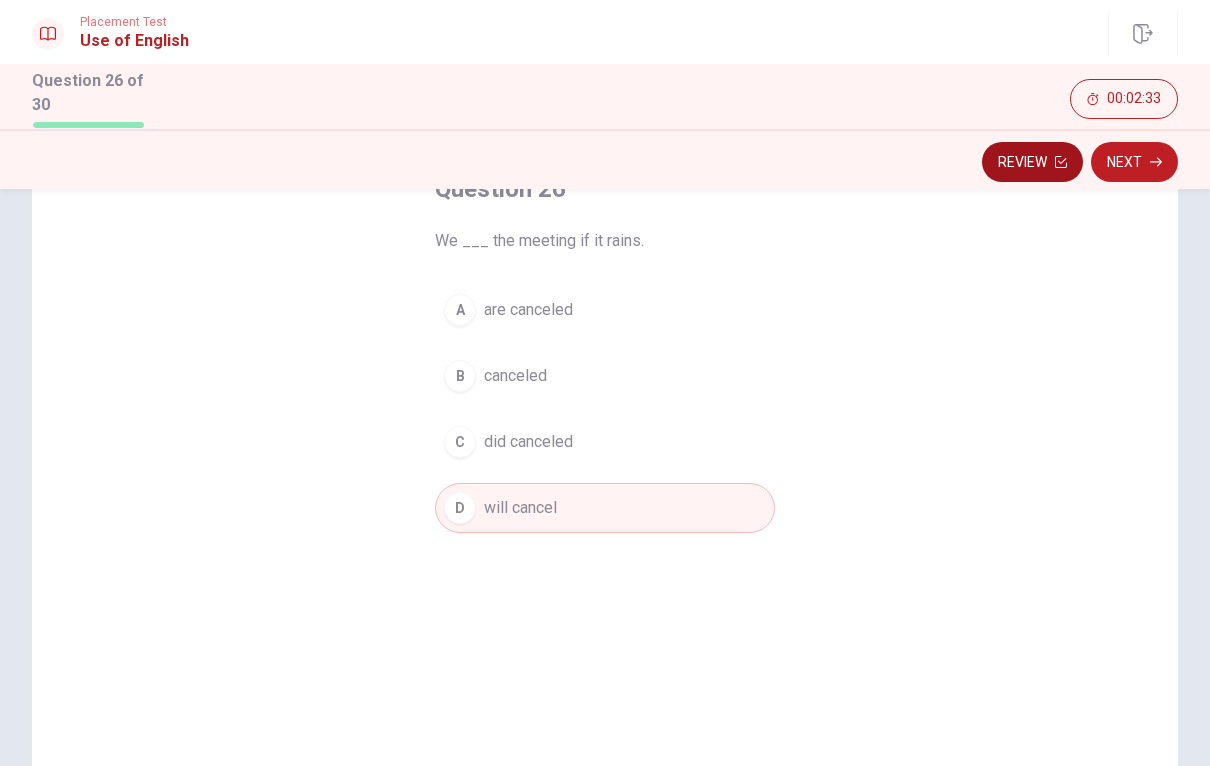 click on "Review" at bounding box center [1032, 162] 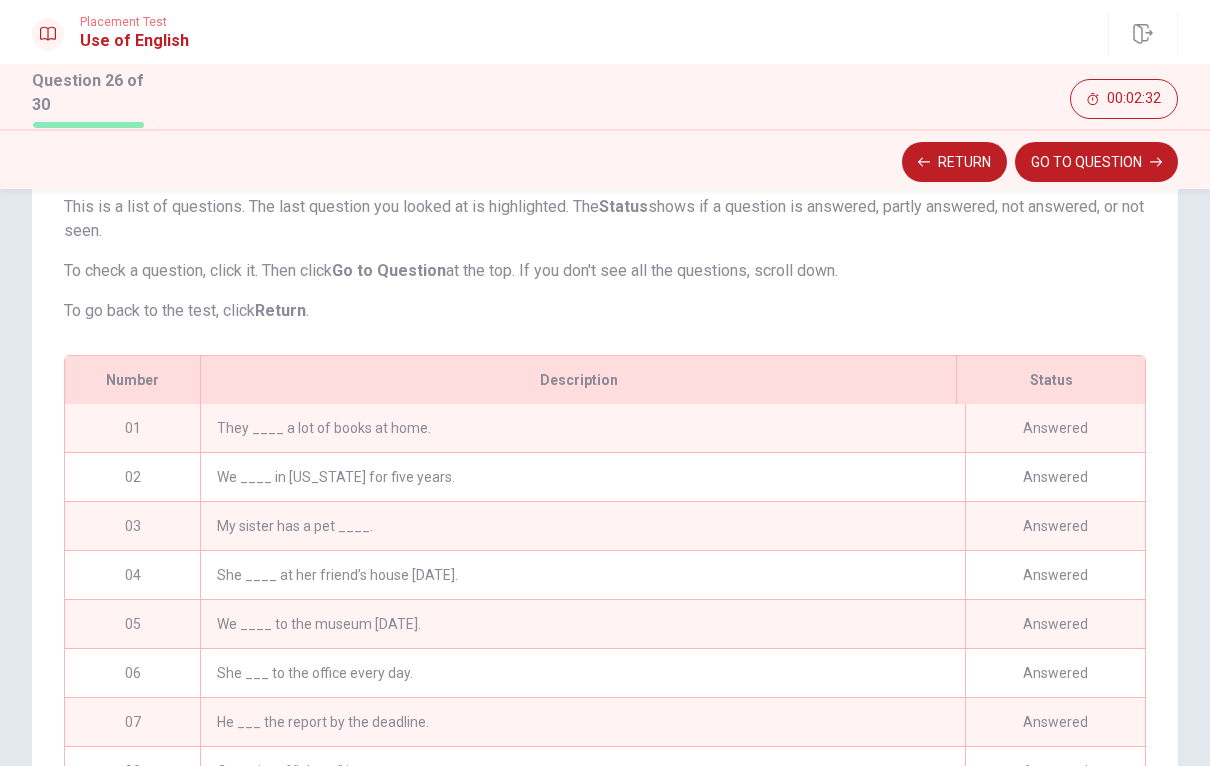 scroll, scrollTop: 336, scrollLeft: 0, axis: vertical 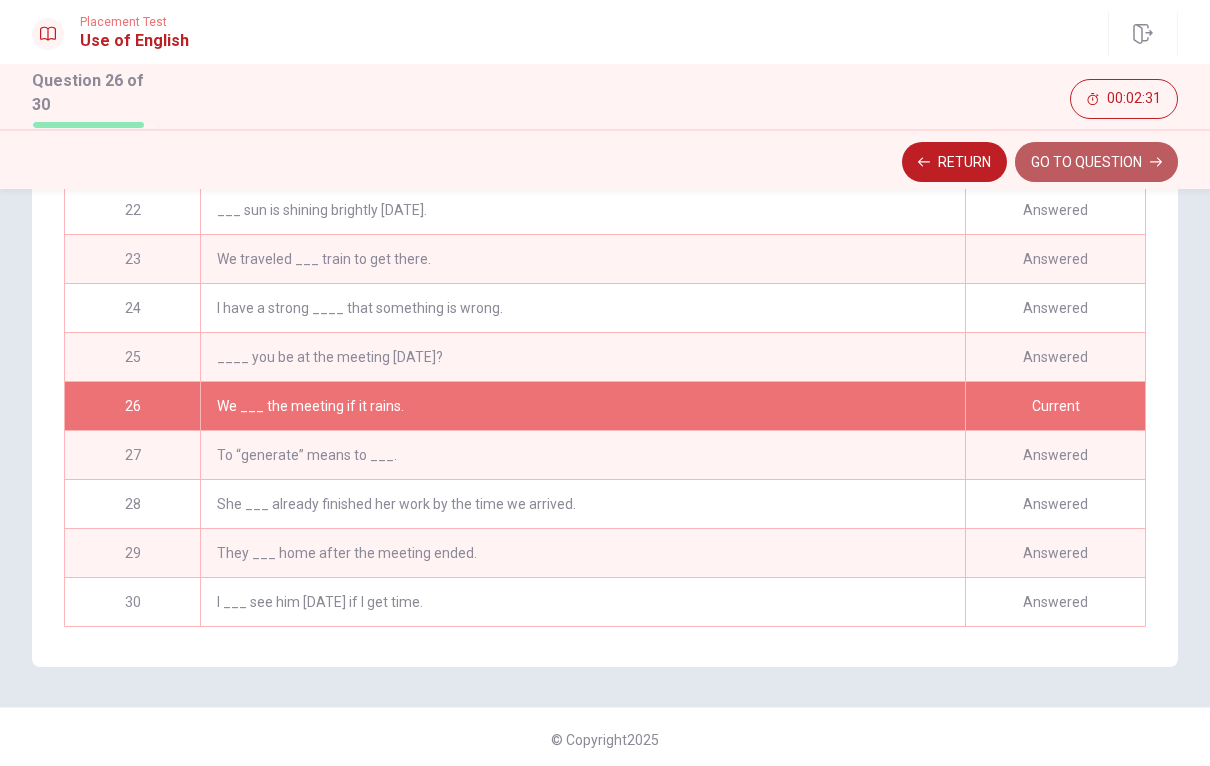 click on "GO TO QUESTION" at bounding box center [1096, 162] 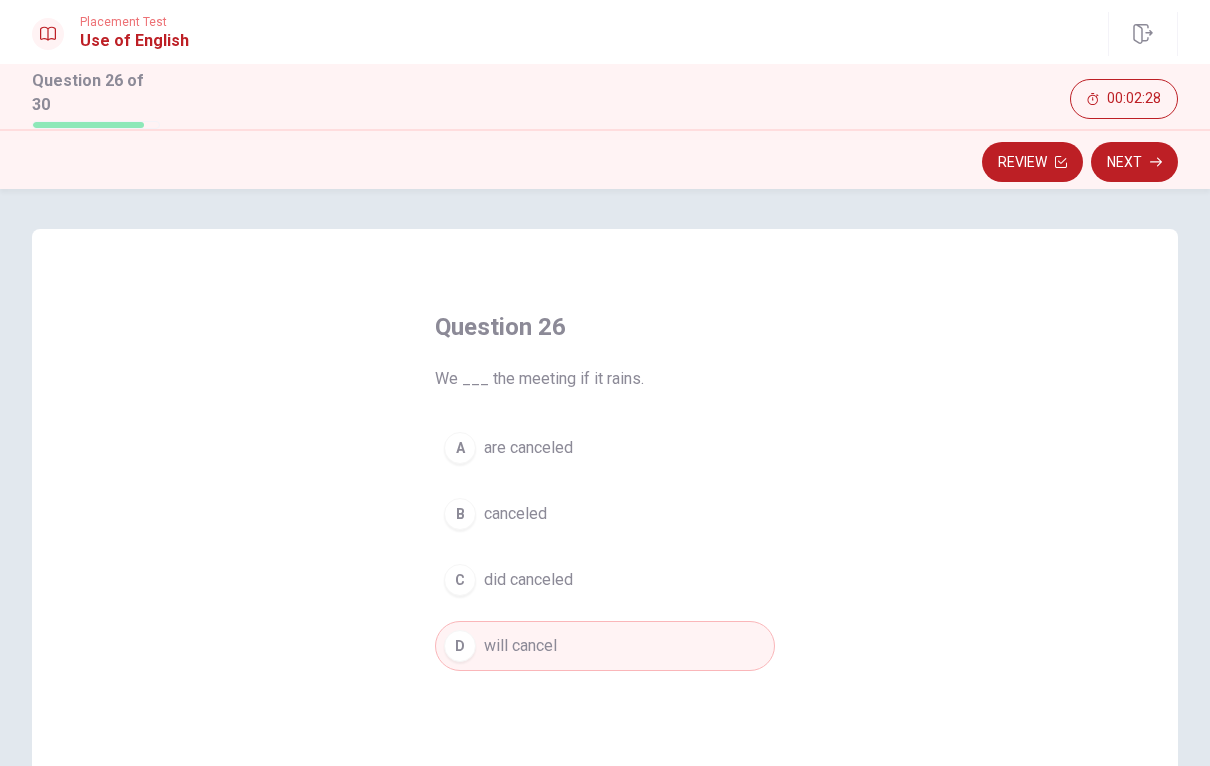 scroll, scrollTop: 0, scrollLeft: 0, axis: both 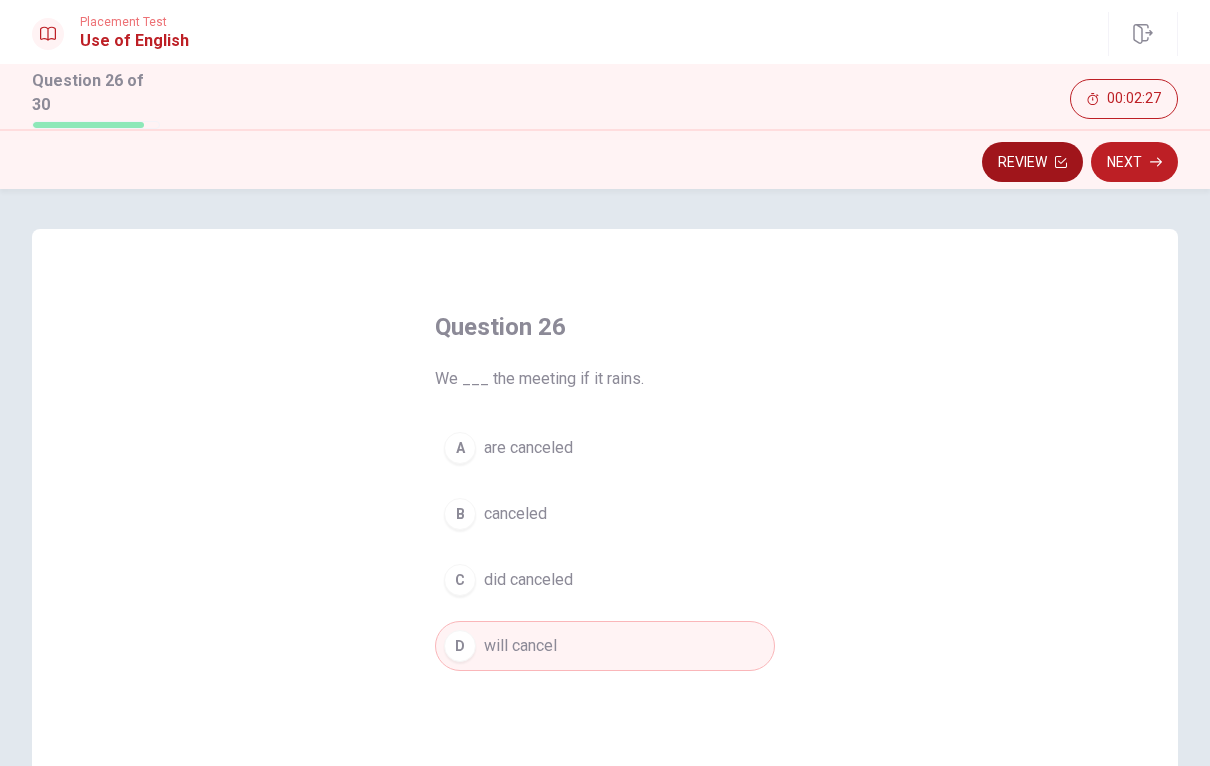 click on "Review" at bounding box center [1032, 162] 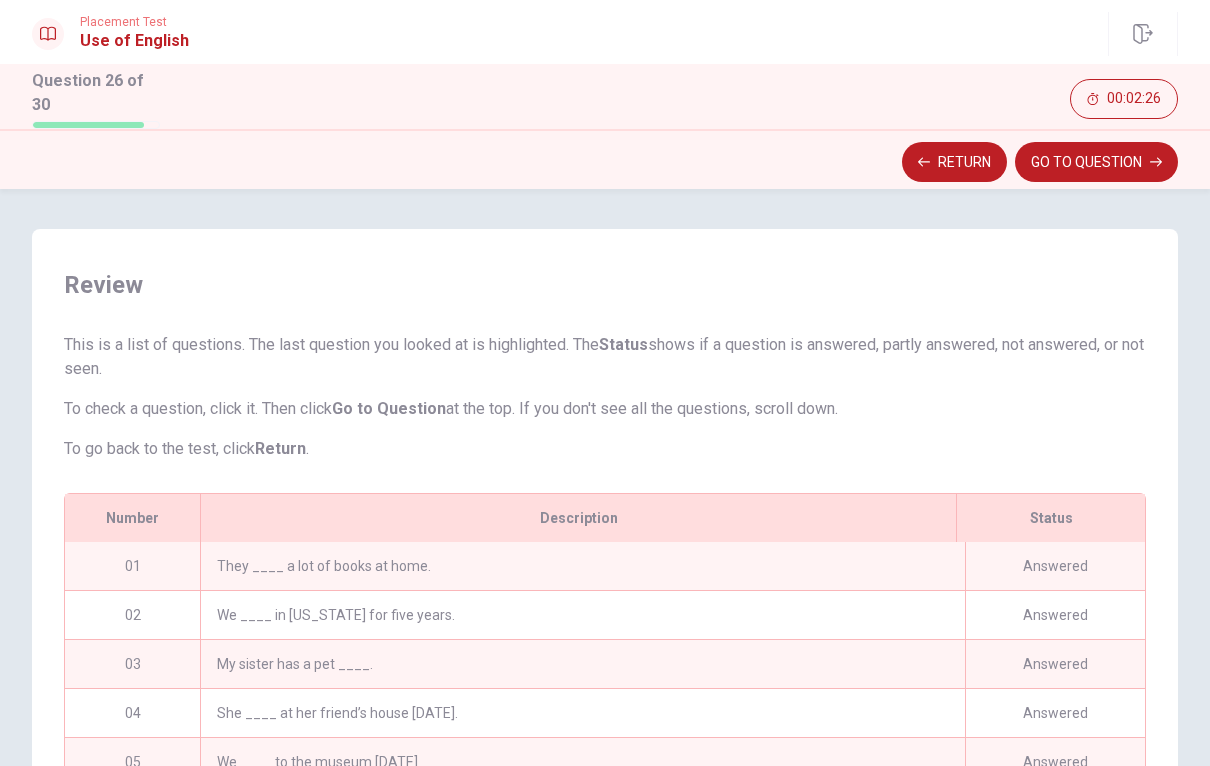 scroll, scrollTop: 237, scrollLeft: 0, axis: vertical 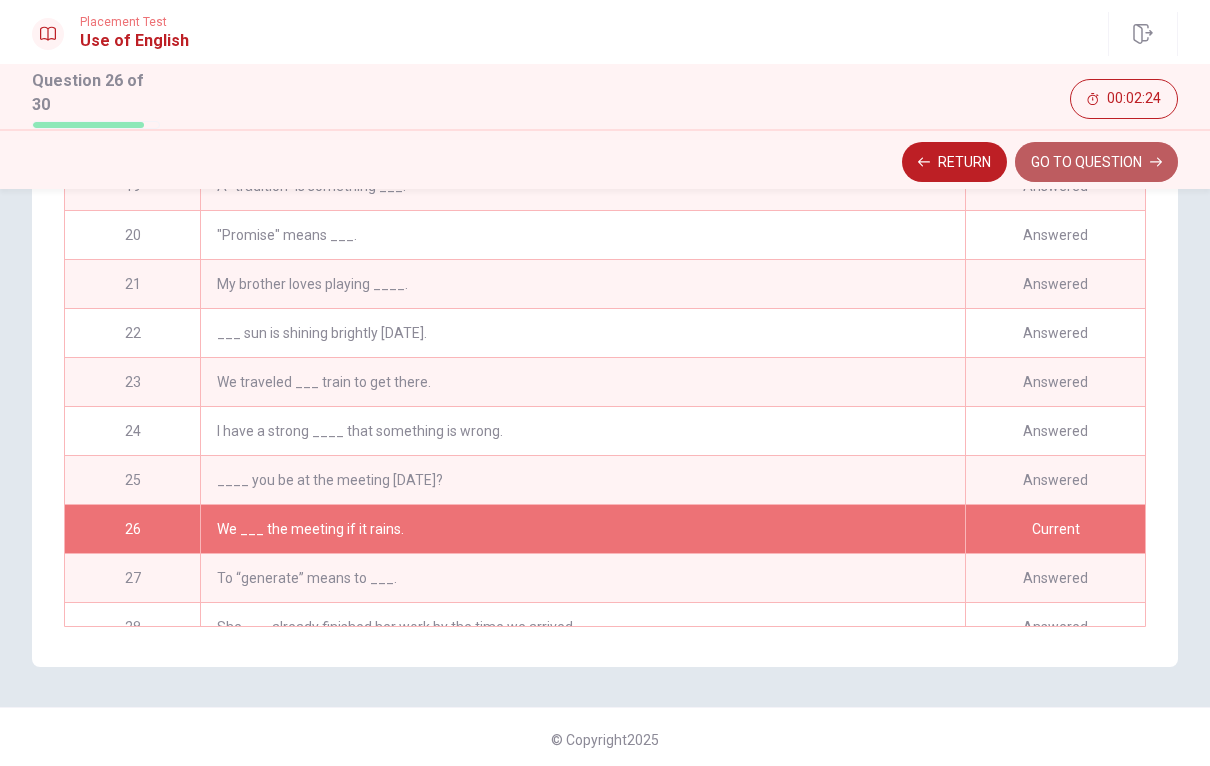 click 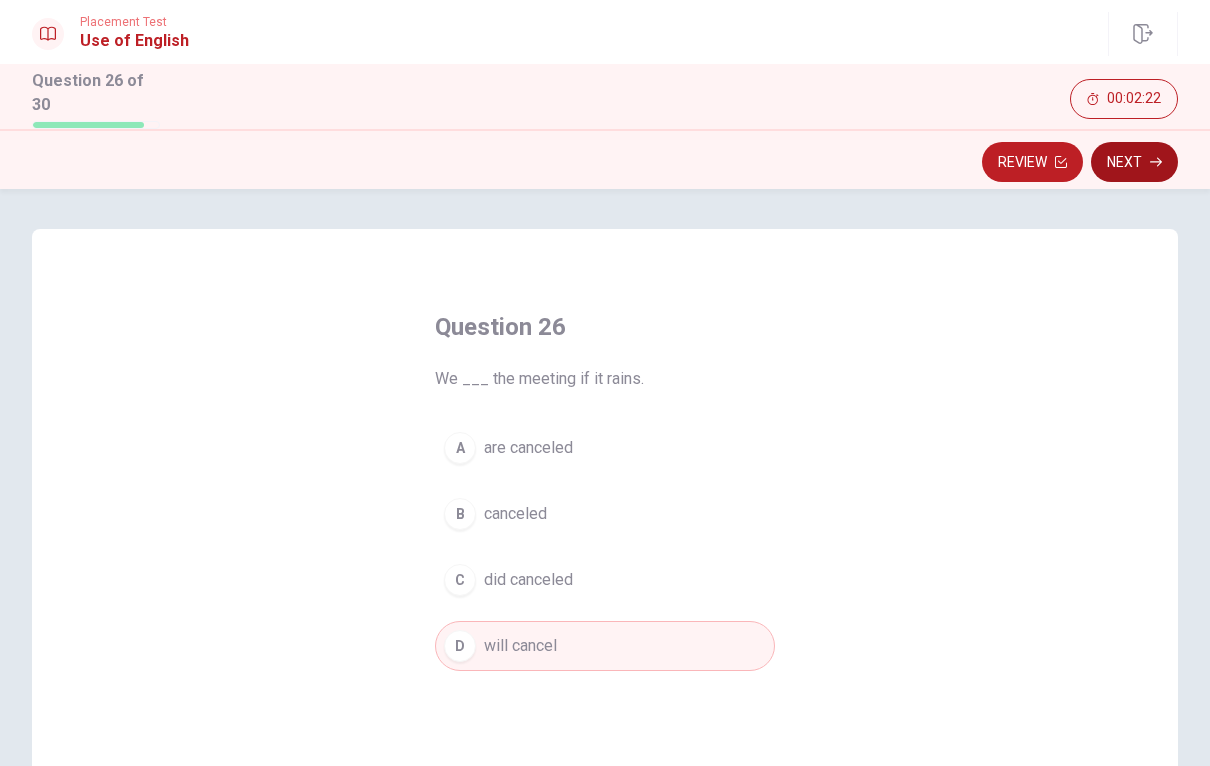 scroll, scrollTop: -1, scrollLeft: 0, axis: vertical 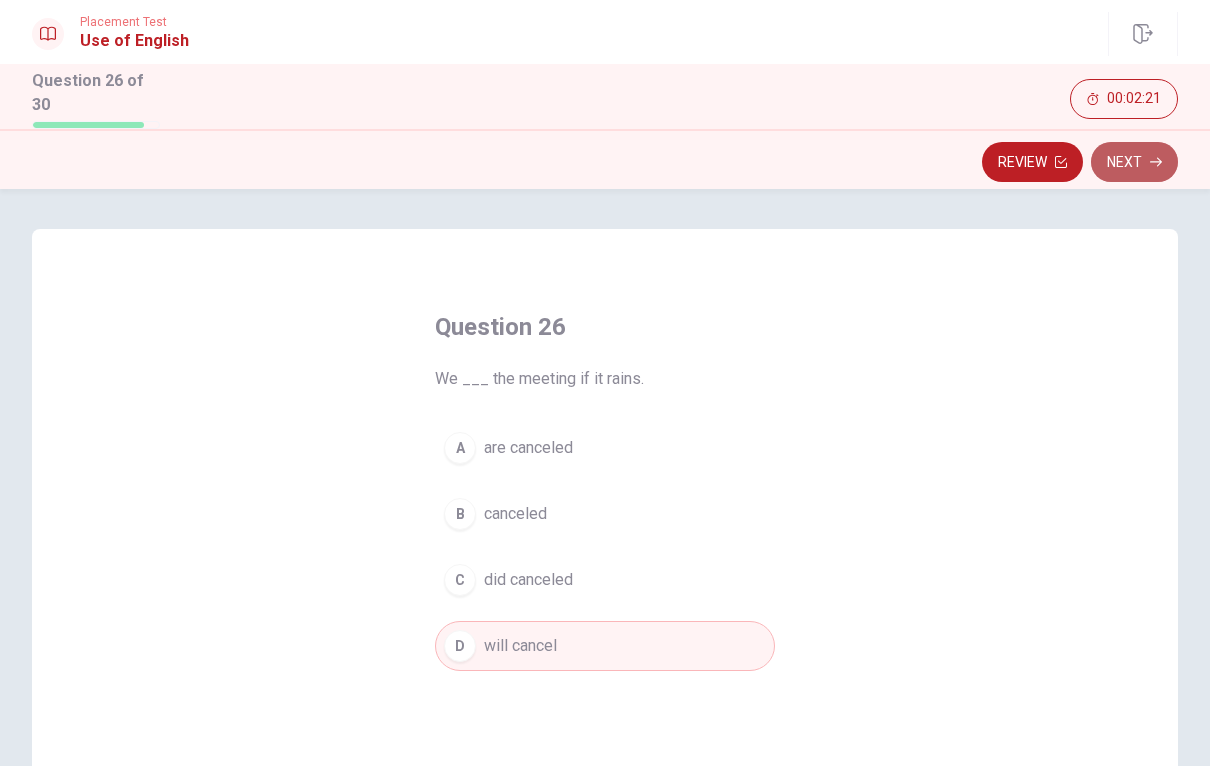 click on "Next" at bounding box center [1134, 162] 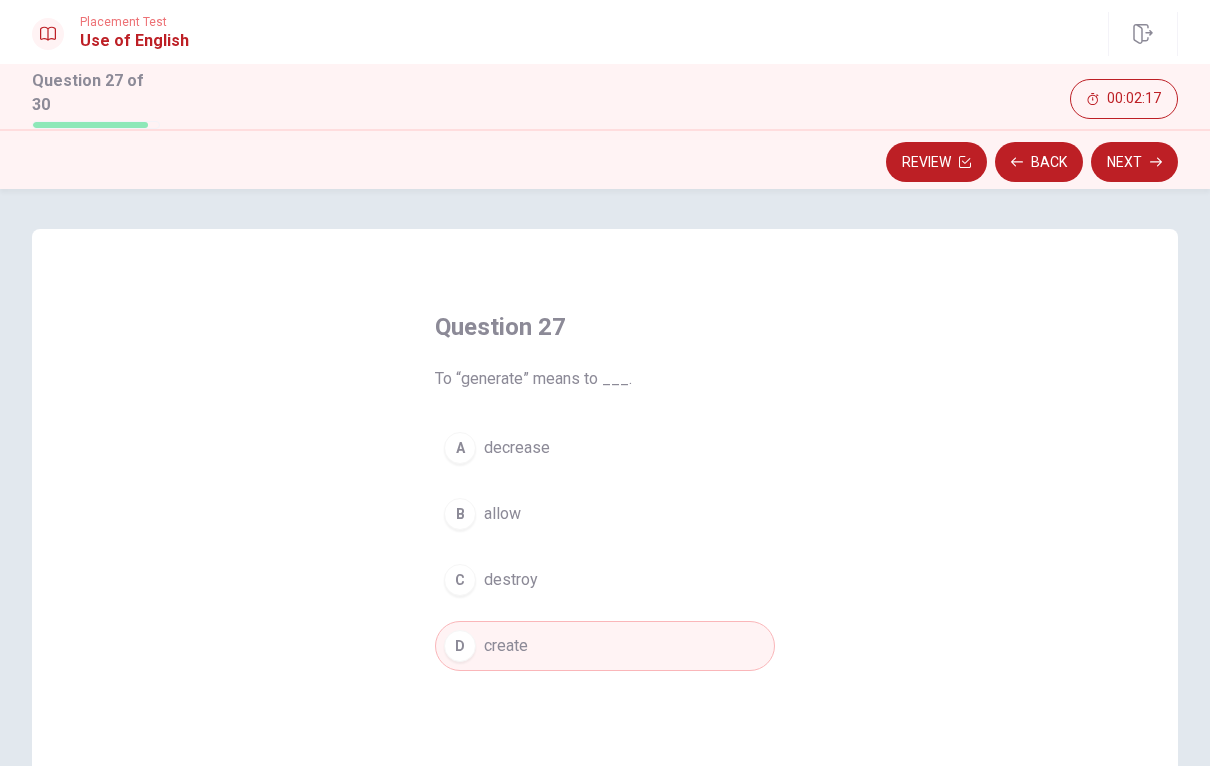 click on "Next" at bounding box center (1134, 162) 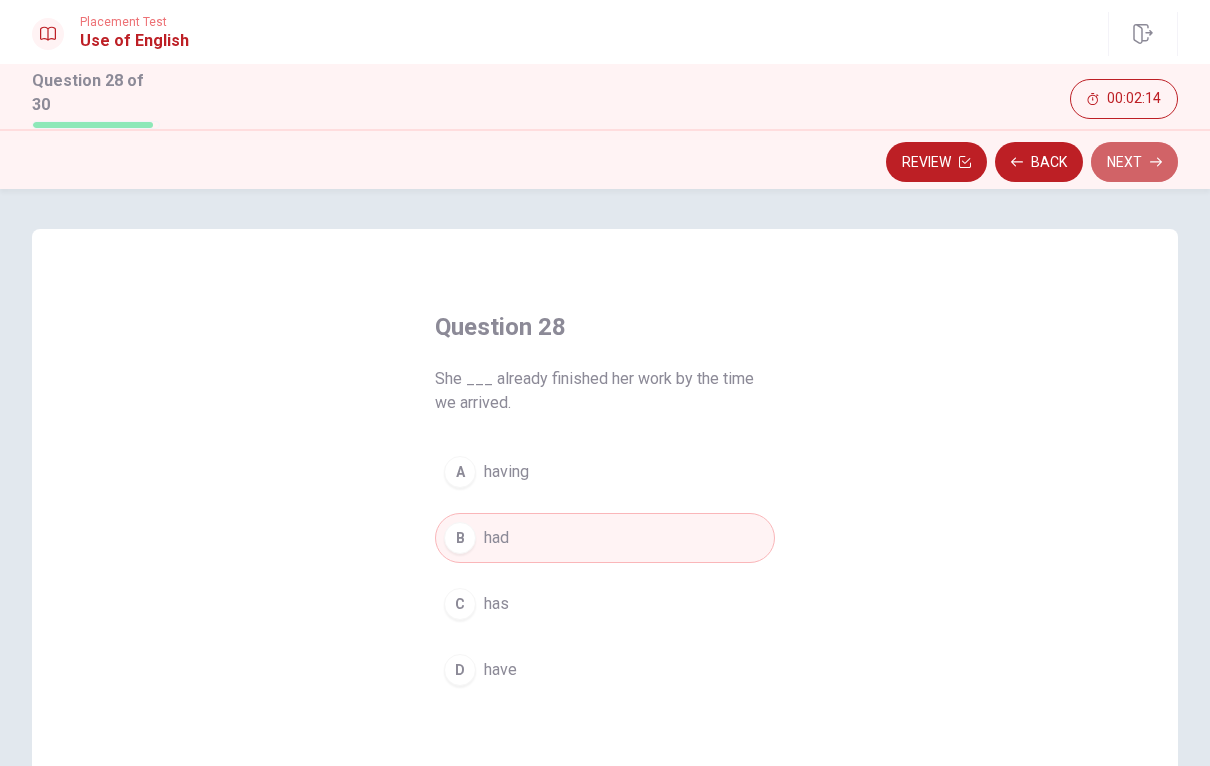 click on "Next" at bounding box center (1134, 162) 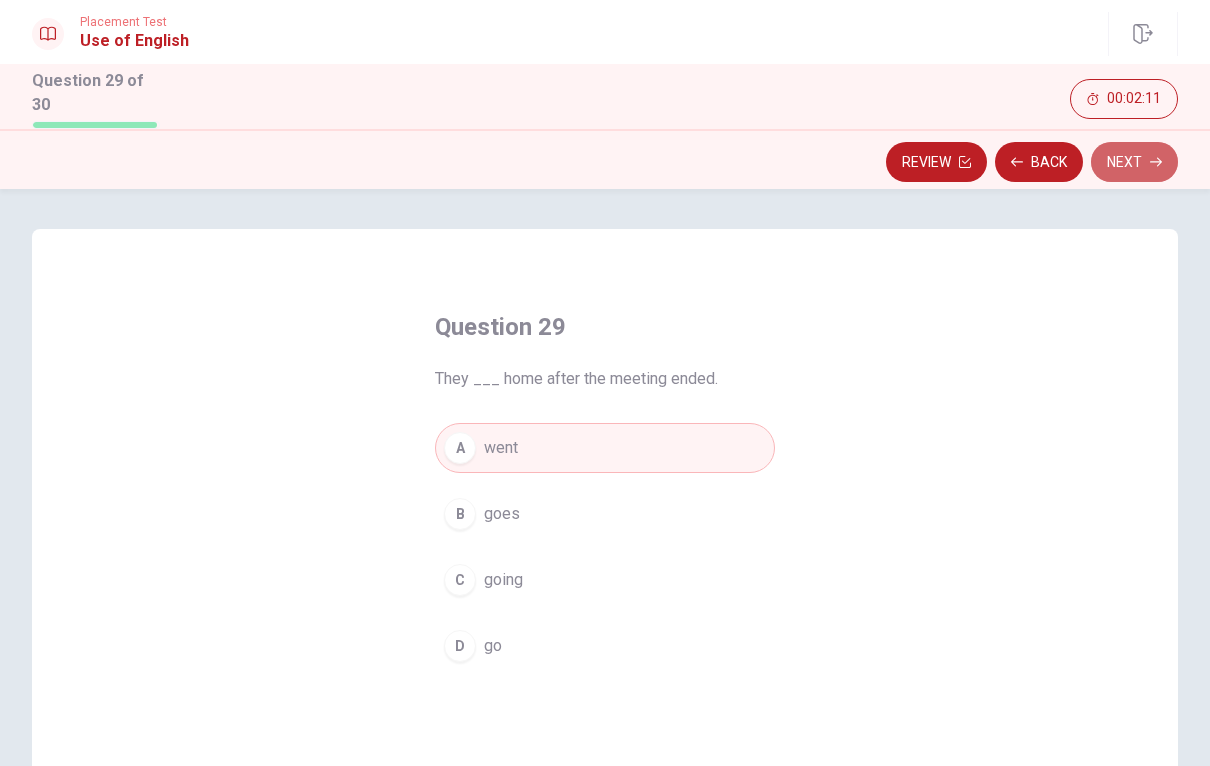click on "Next" at bounding box center (1134, 162) 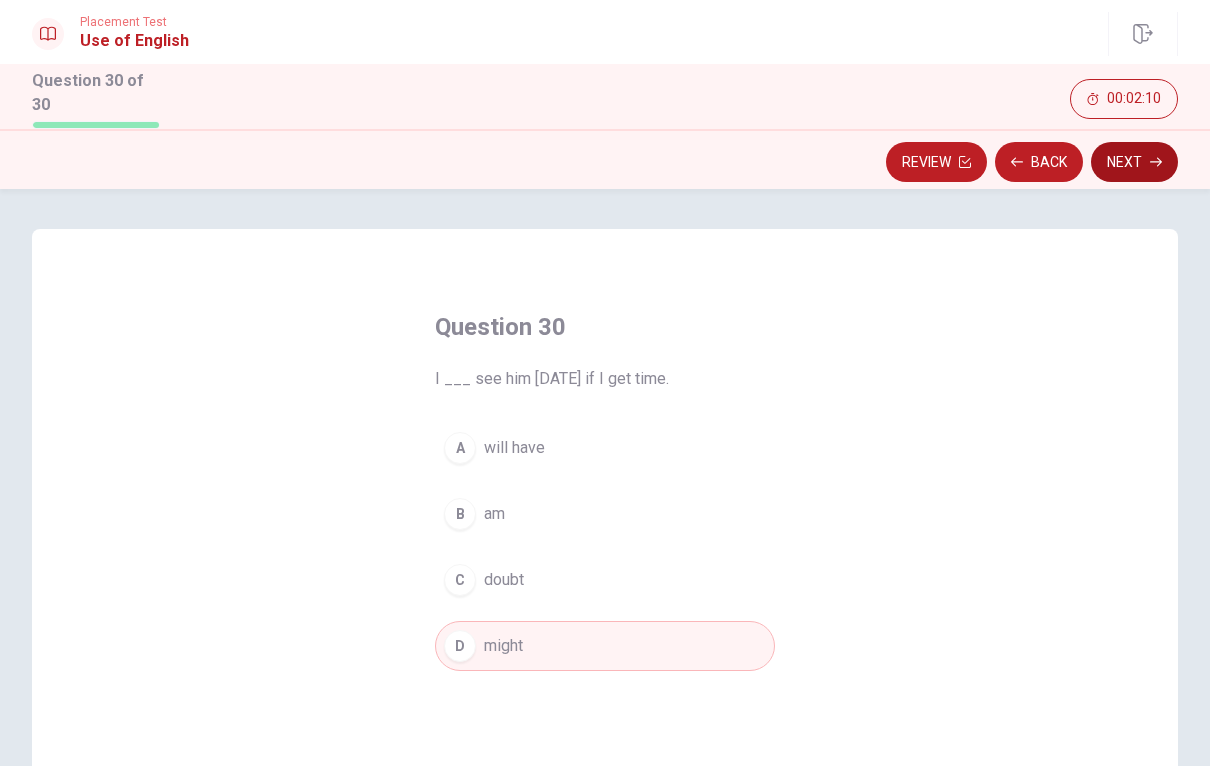click on "Next" at bounding box center (1134, 162) 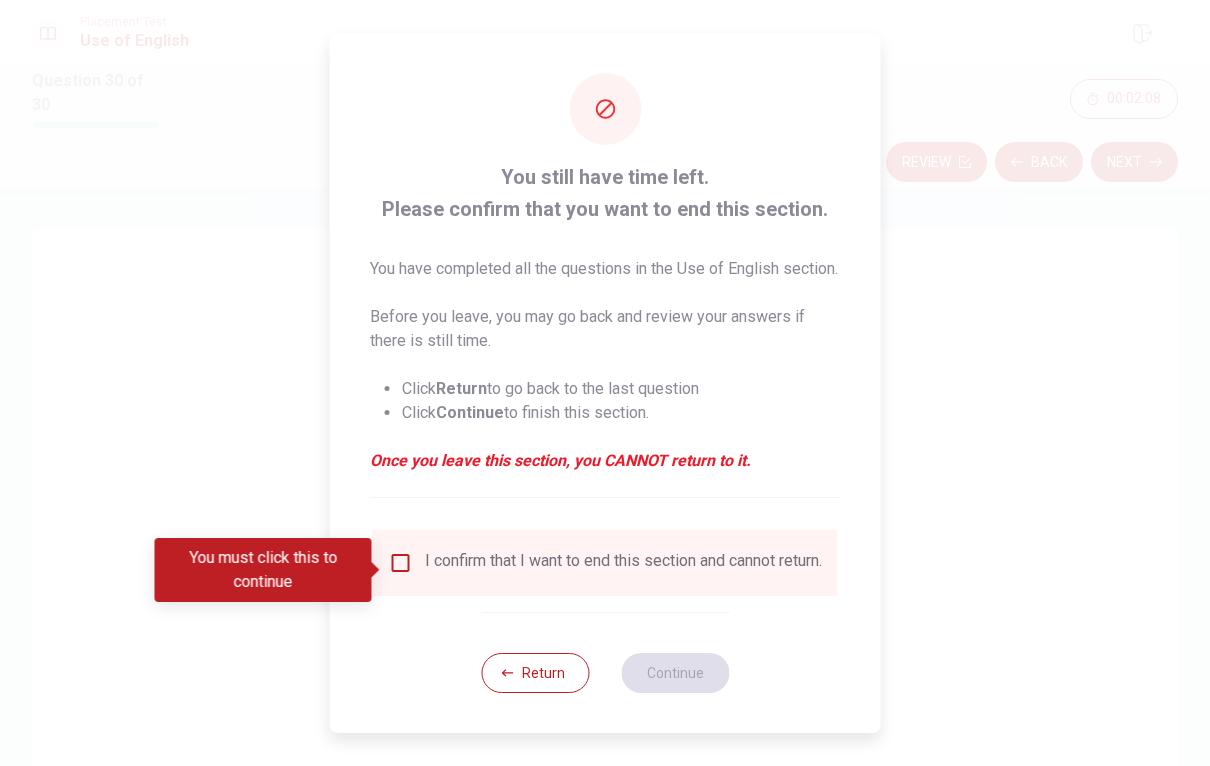 click at bounding box center [401, 563] 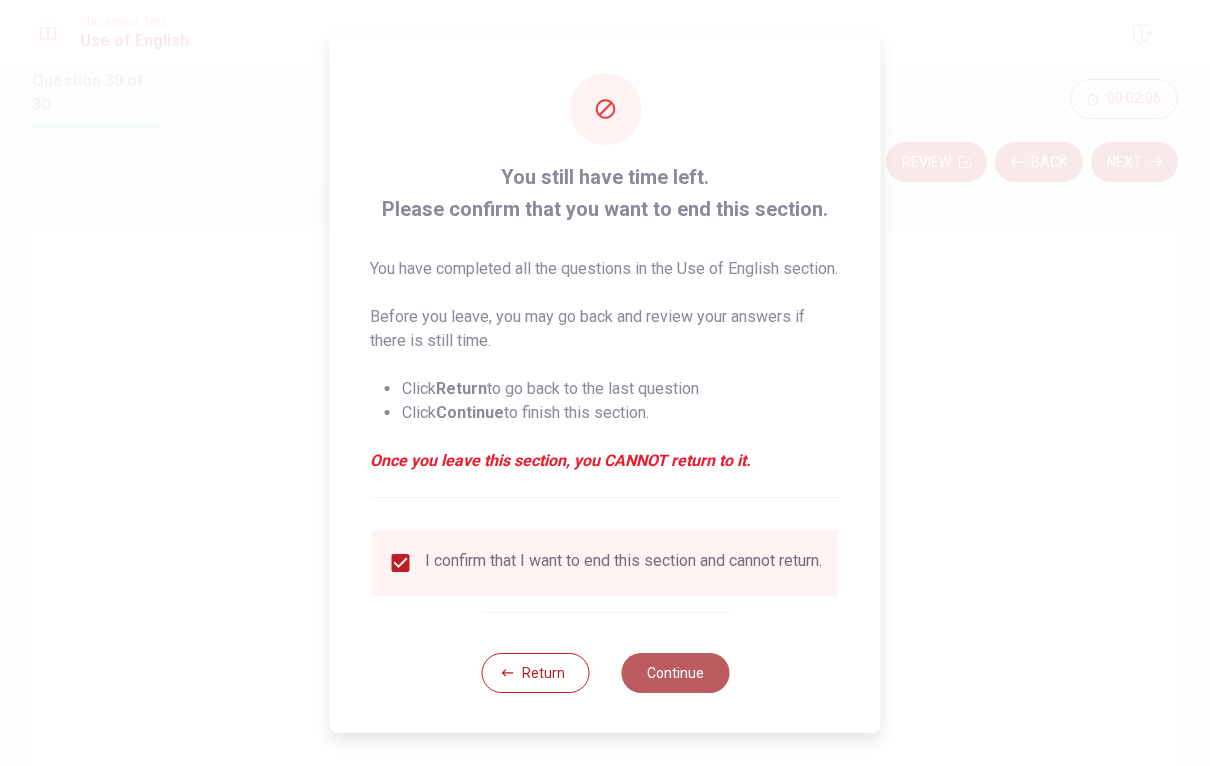 click on "Continue" at bounding box center [675, 673] 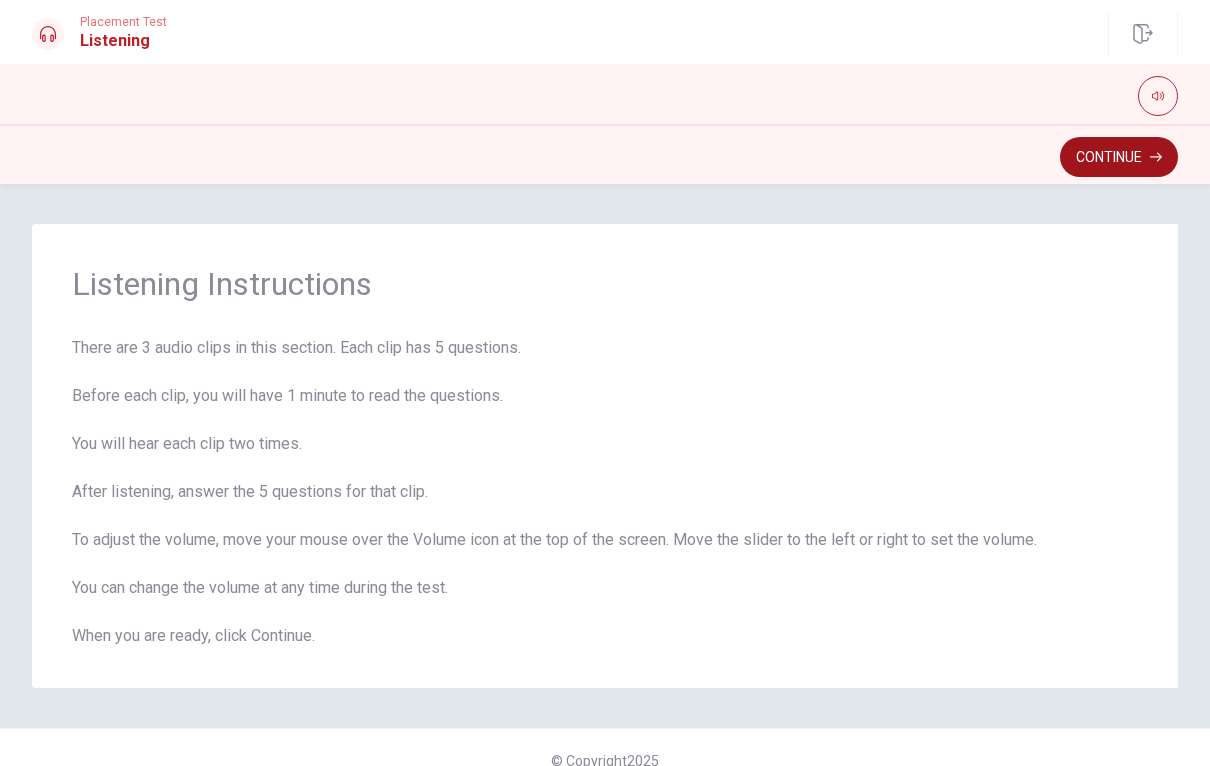 click on "Continue" at bounding box center (1119, 157) 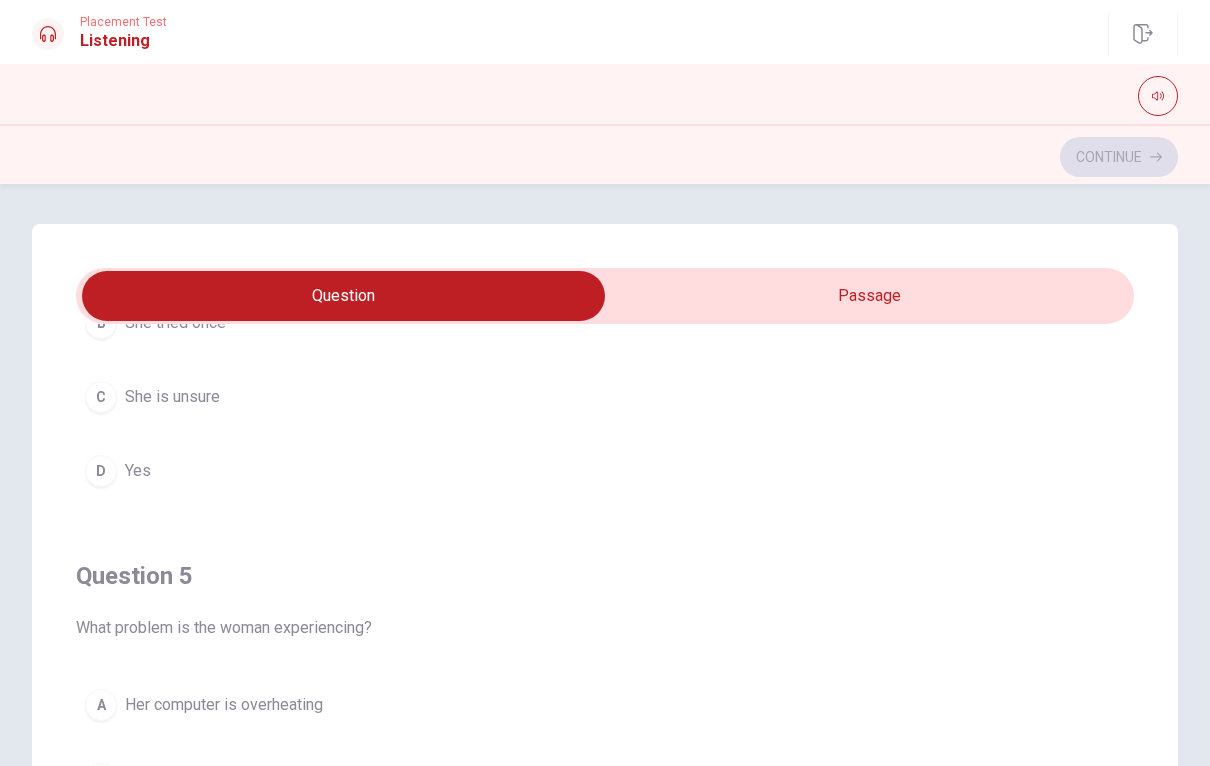 scroll, scrollTop: 1620, scrollLeft: 0, axis: vertical 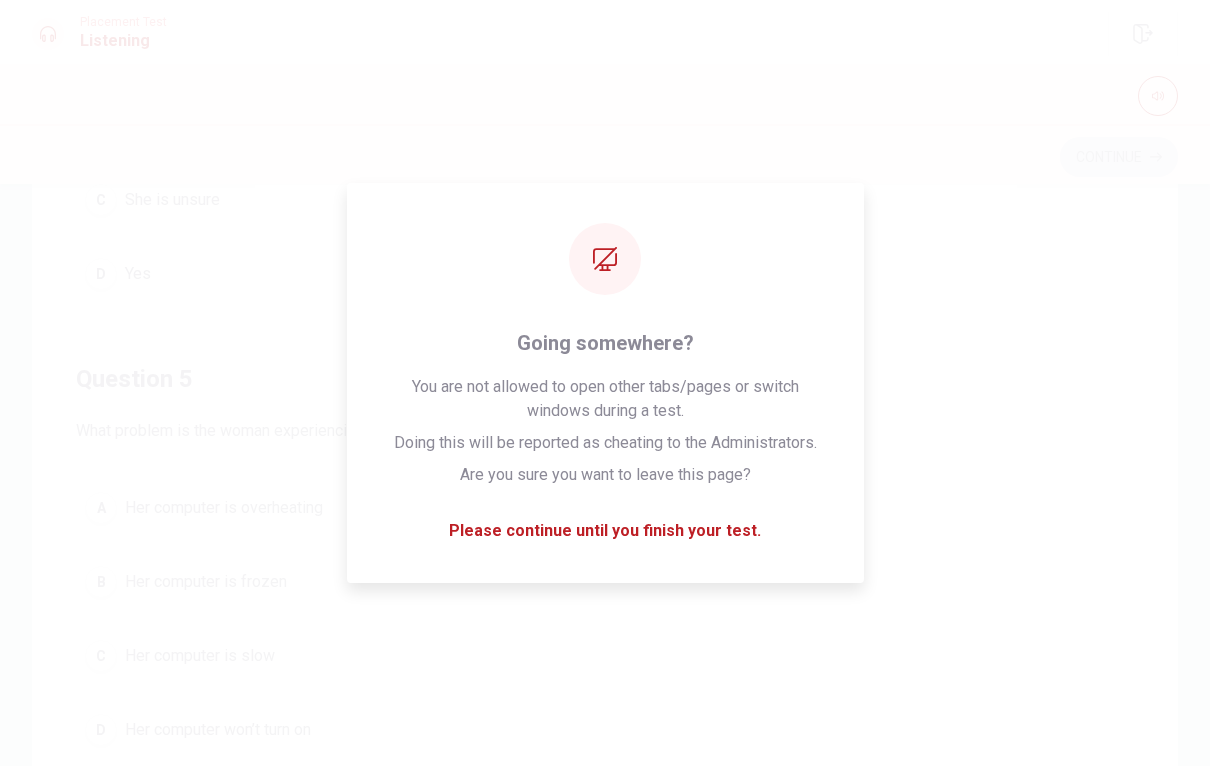 click on "D Yes" at bounding box center [605, 274] 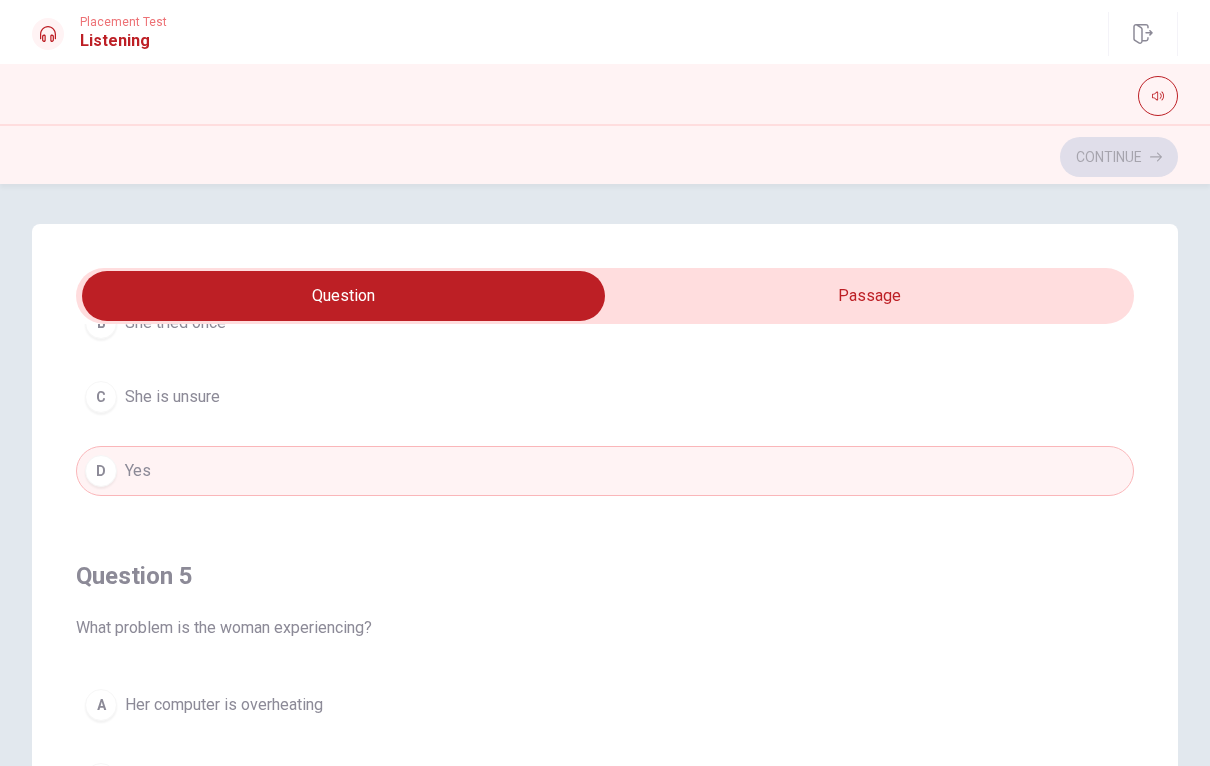 scroll, scrollTop: 0, scrollLeft: 0, axis: both 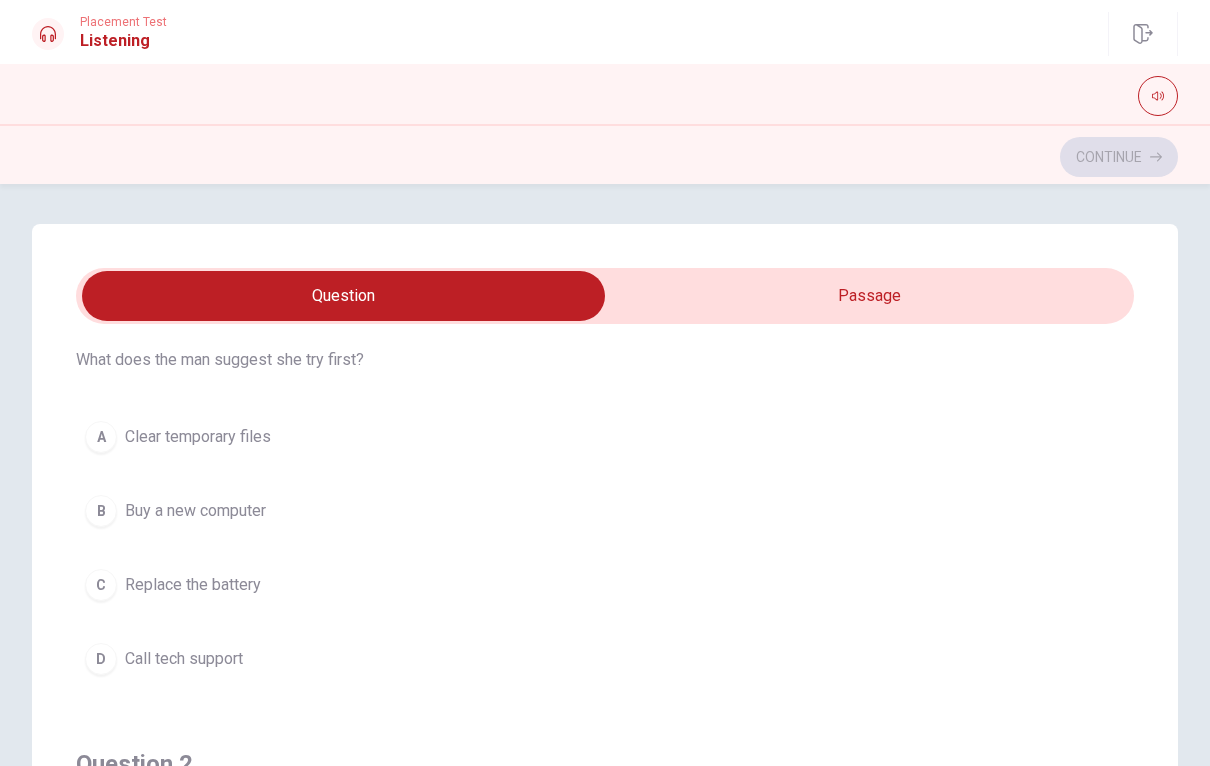 click on "A" at bounding box center (101, 437) 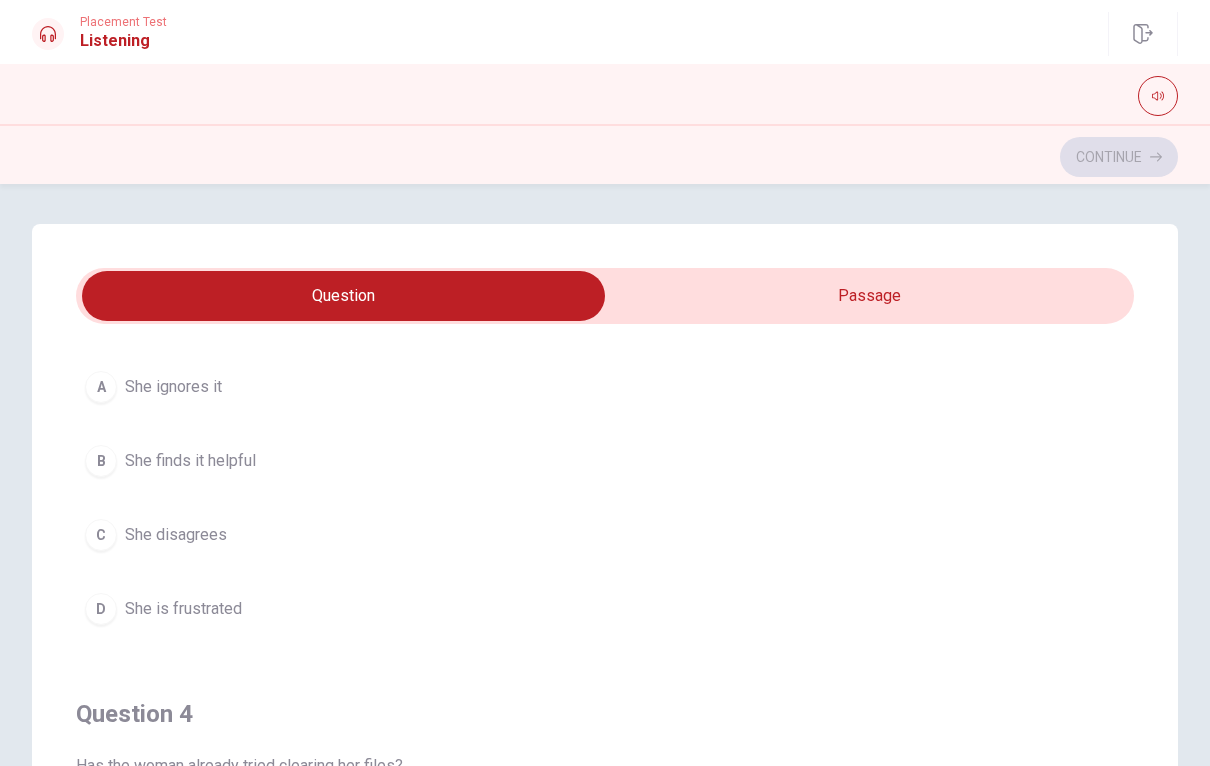 scroll, scrollTop: 1027, scrollLeft: 0, axis: vertical 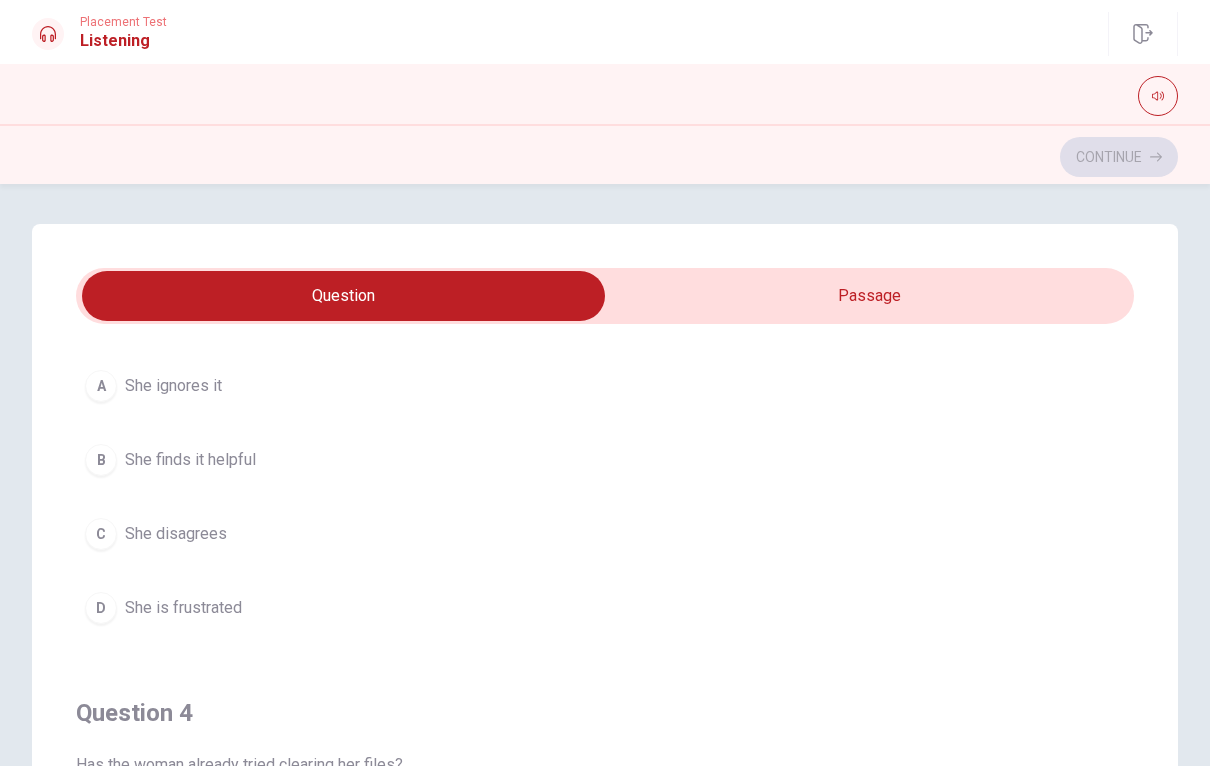 click on "B She finds it helpful" at bounding box center (605, 460) 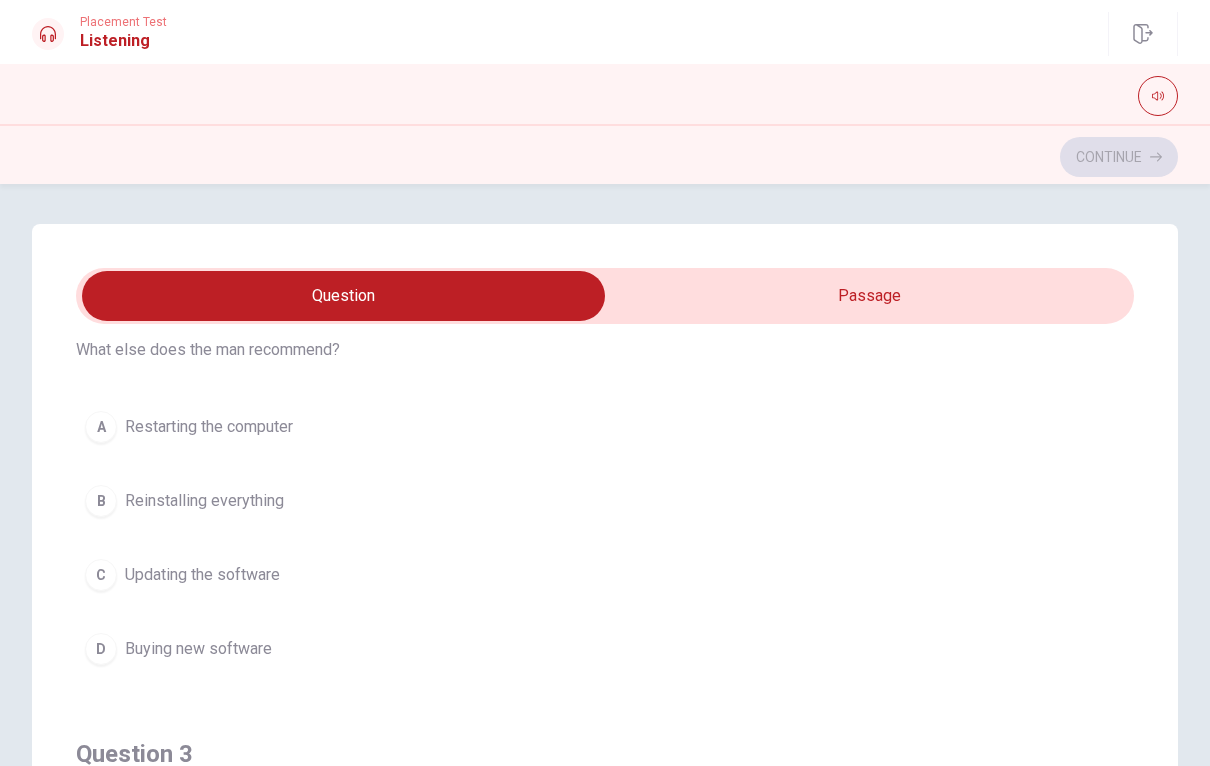 scroll, scrollTop: 498, scrollLeft: 0, axis: vertical 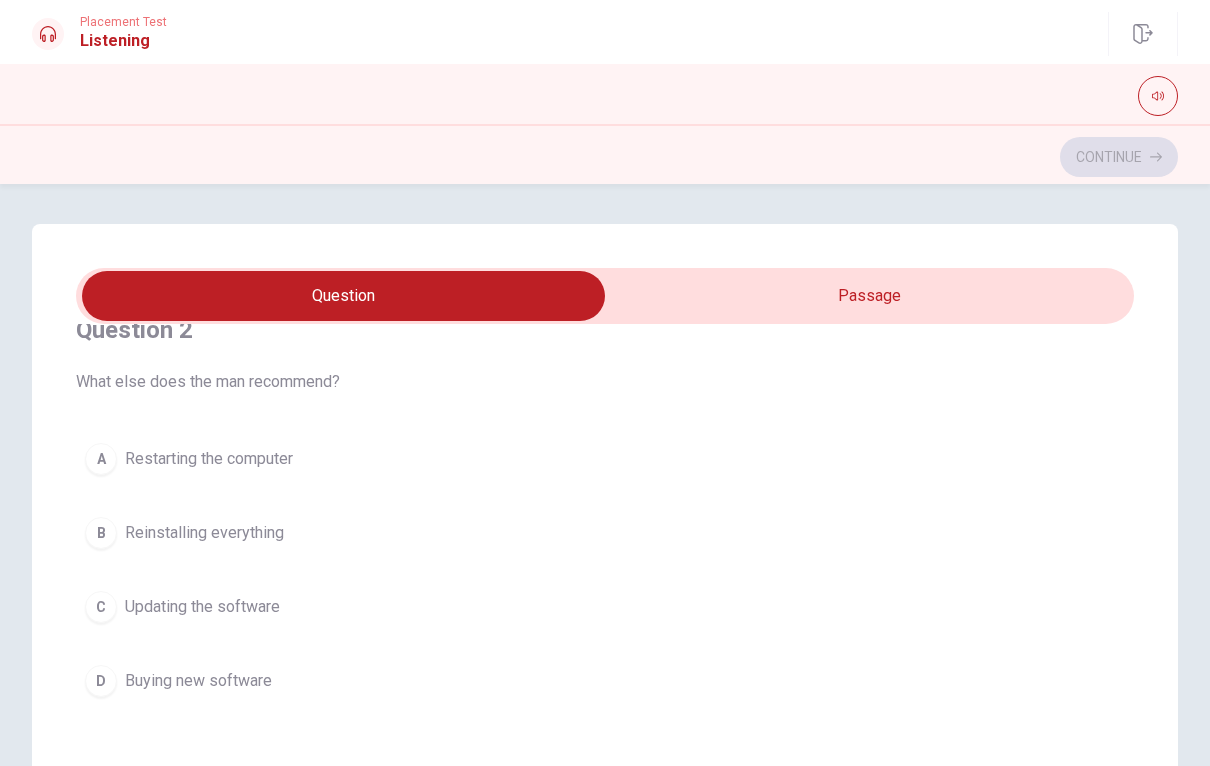 click on "Restarting the computer" at bounding box center (209, 459) 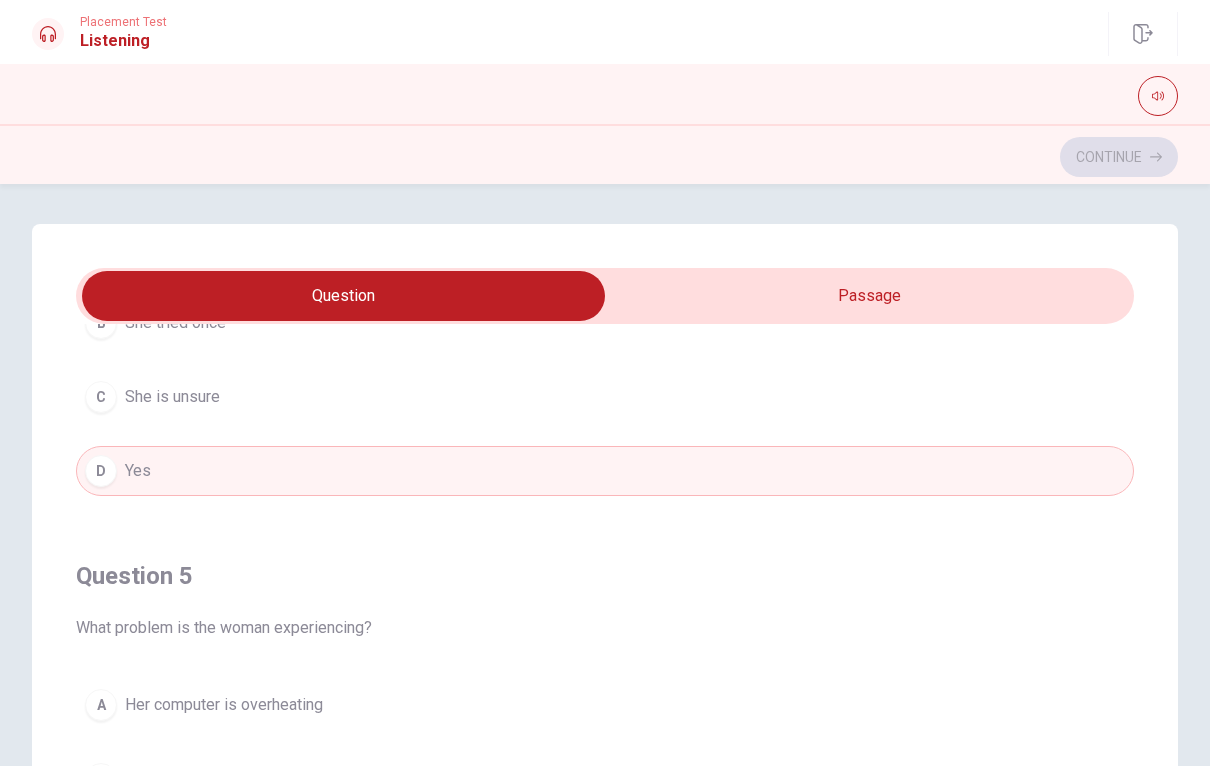 scroll, scrollTop: 1620, scrollLeft: 0, axis: vertical 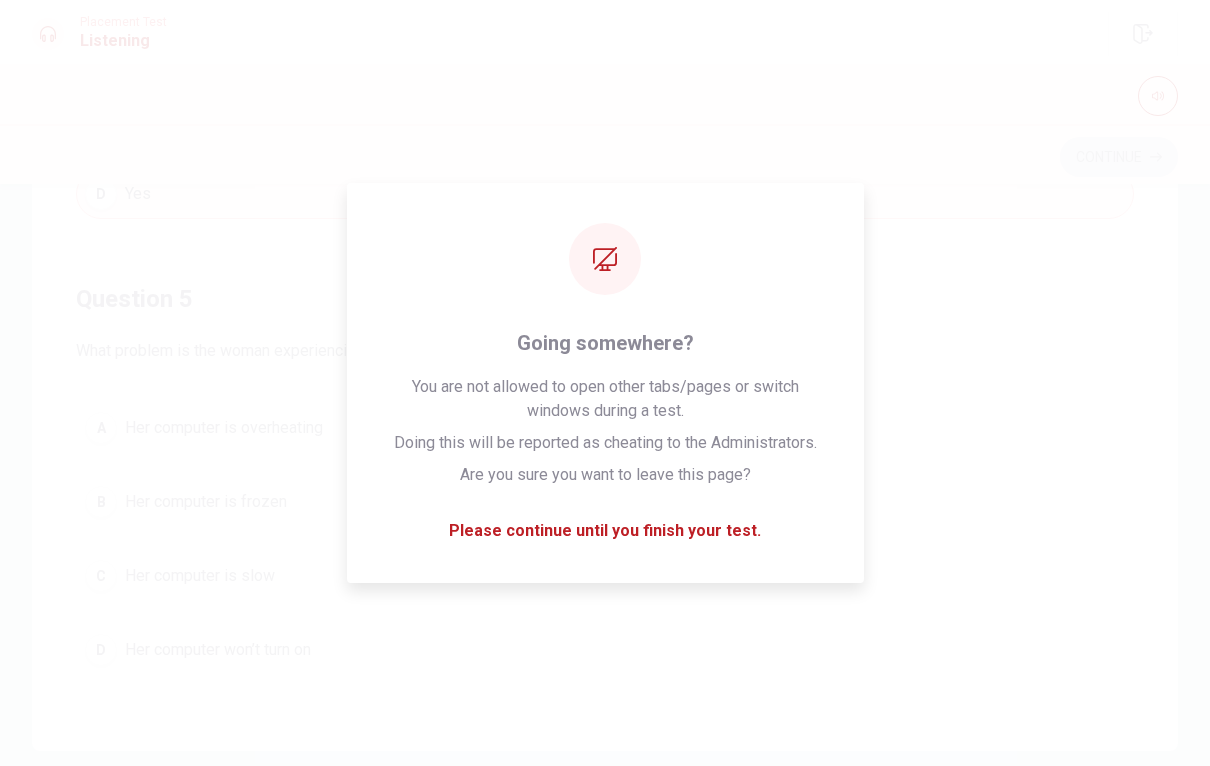click on "D Her computer won’t turn on" at bounding box center [605, 650] 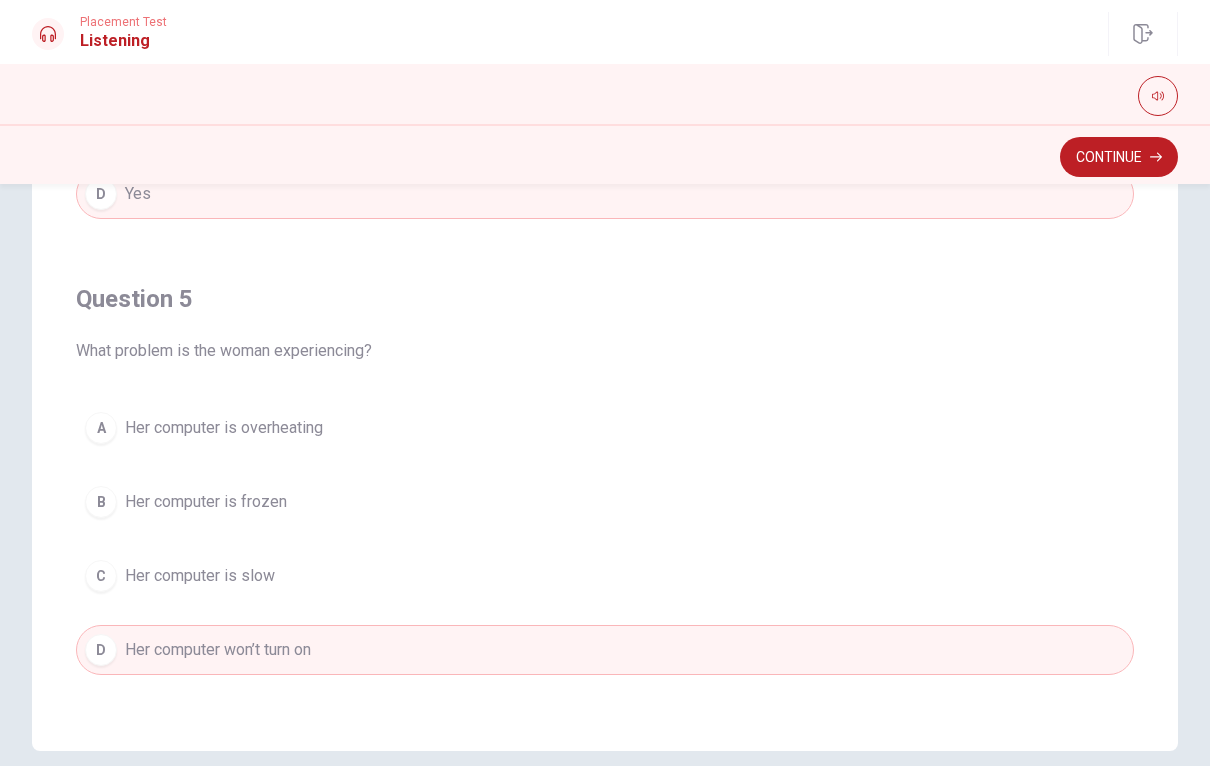 click on "B Her computer is frozen" at bounding box center [605, 502] 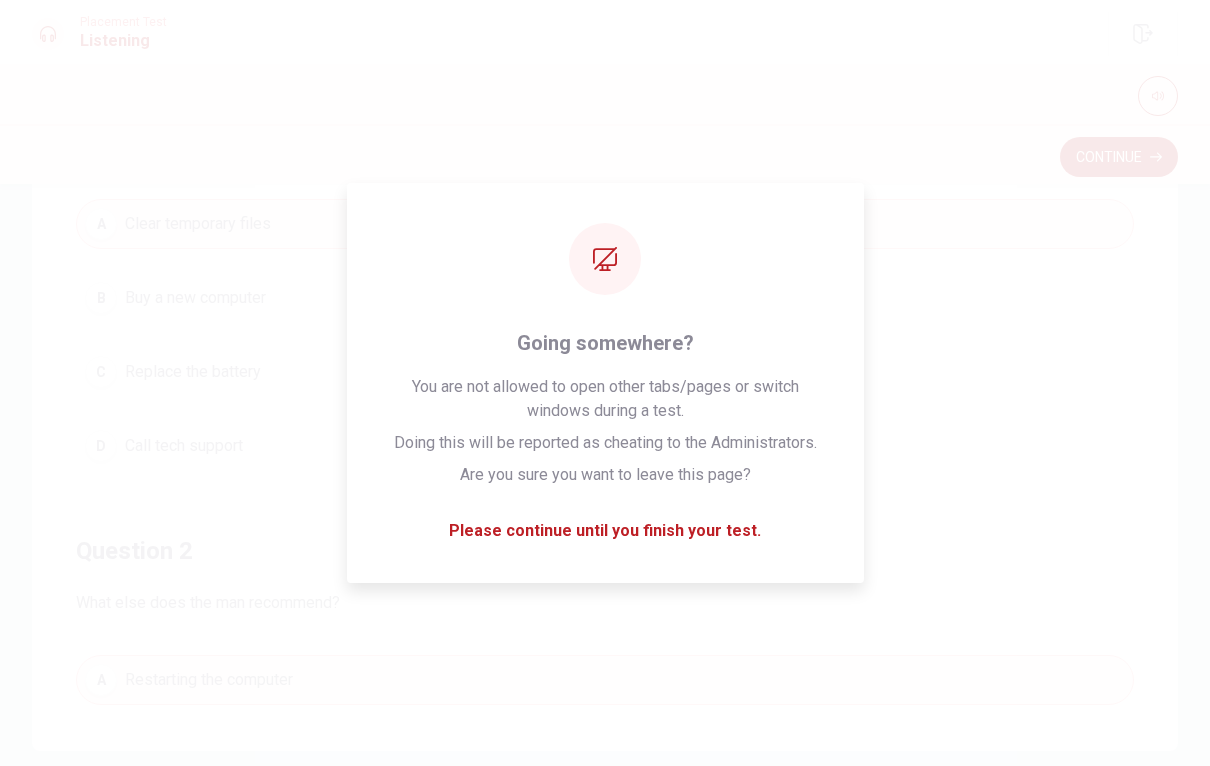 scroll, scrollTop: 0, scrollLeft: 0, axis: both 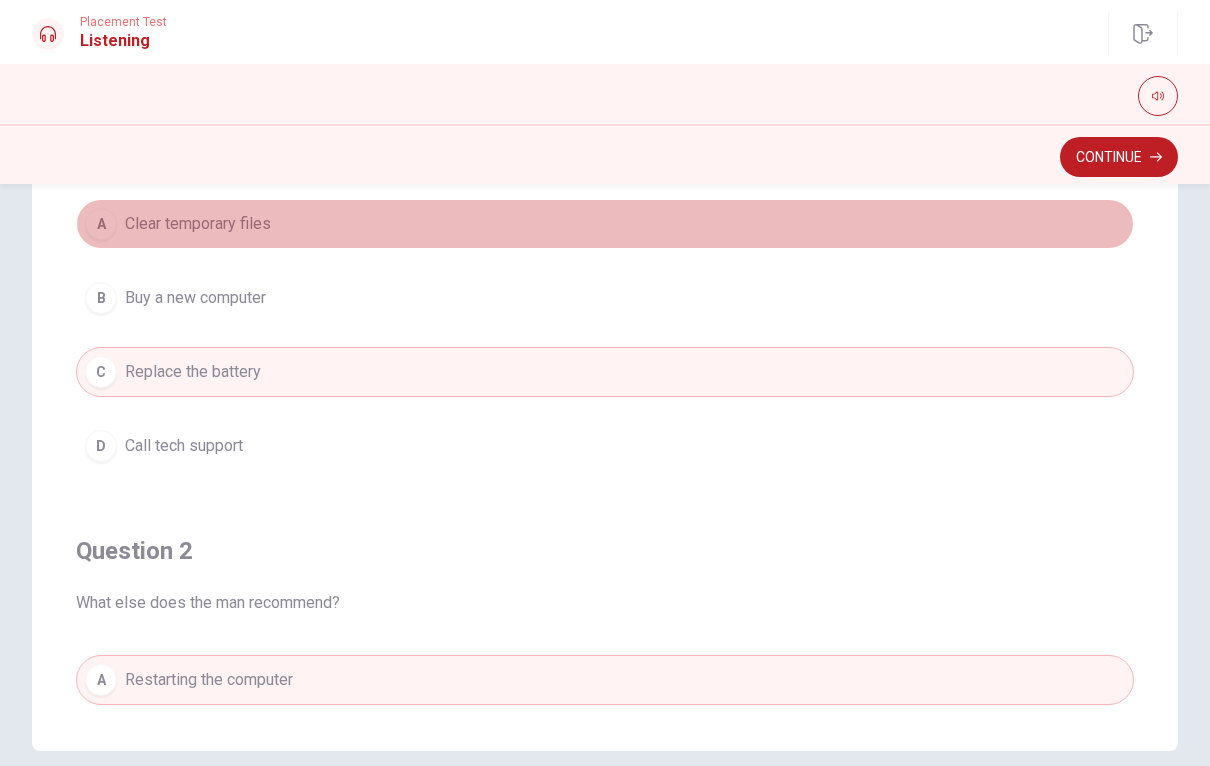 click on "A Clear temporary files" at bounding box center (605, 224) 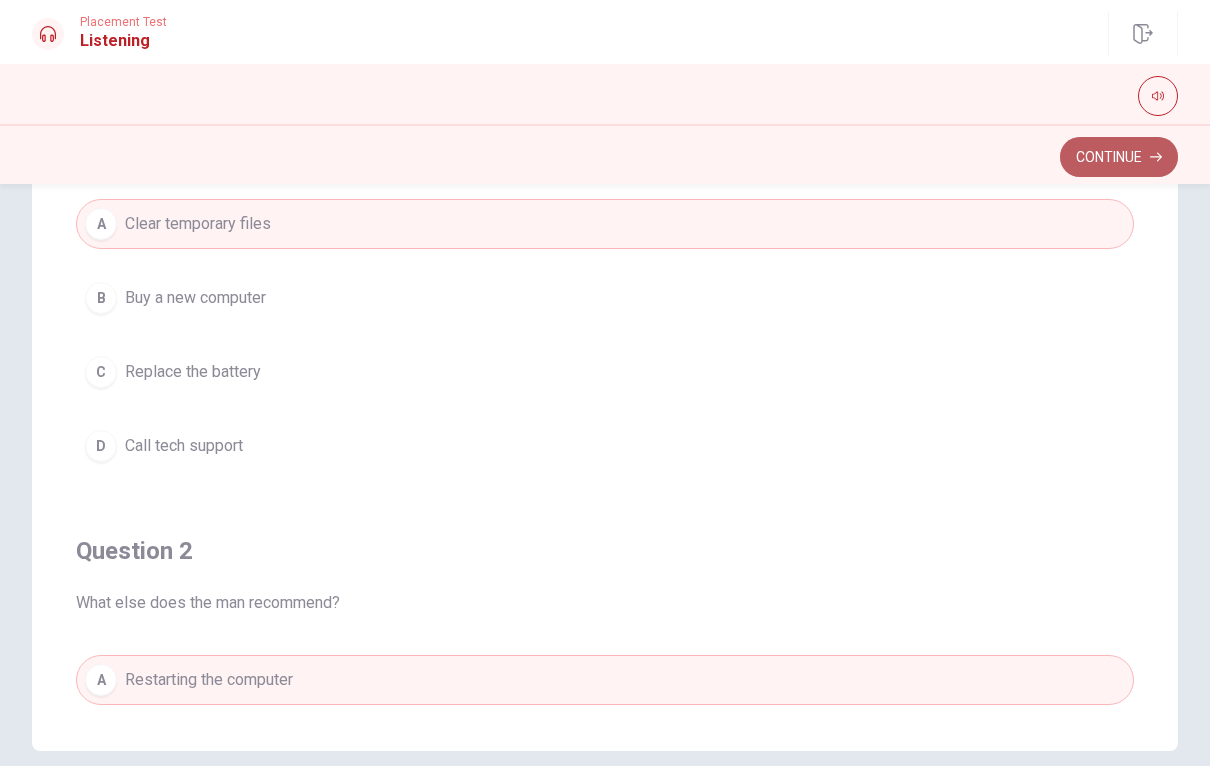 click on "Continue" at bounding box center (1119, 157) 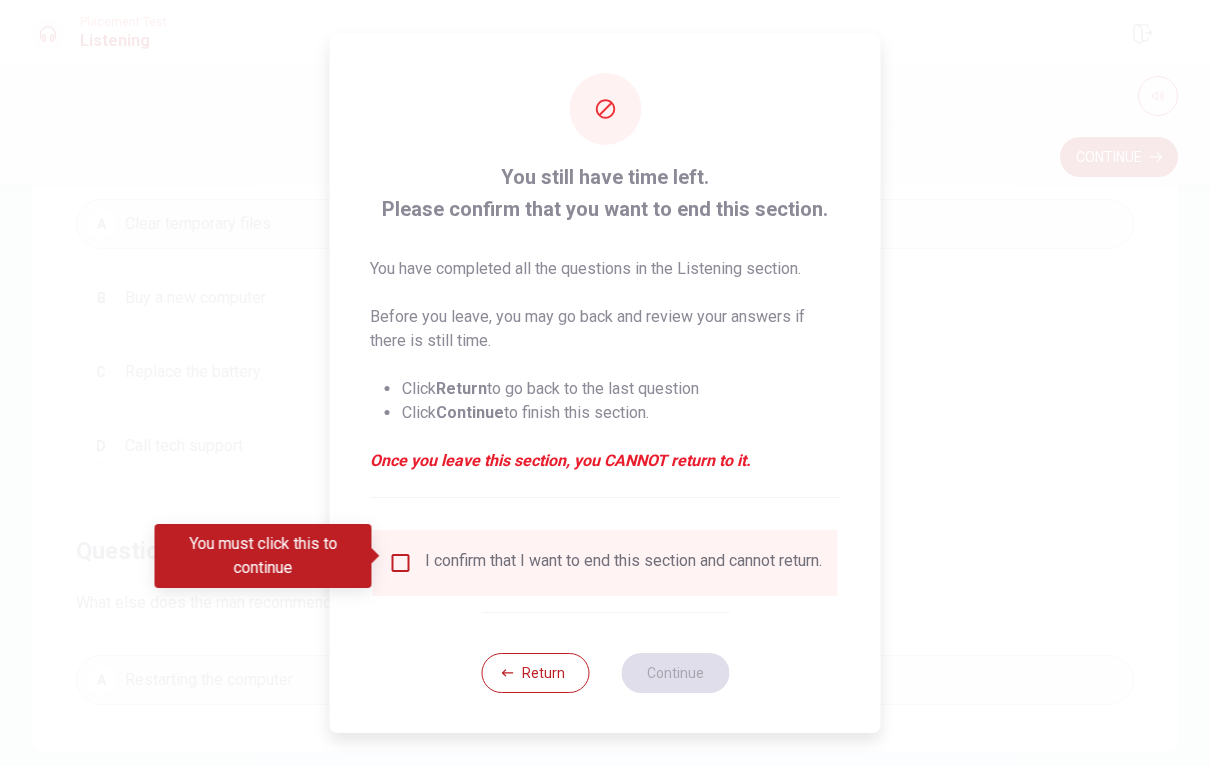 click at bounding box center [605, 383] 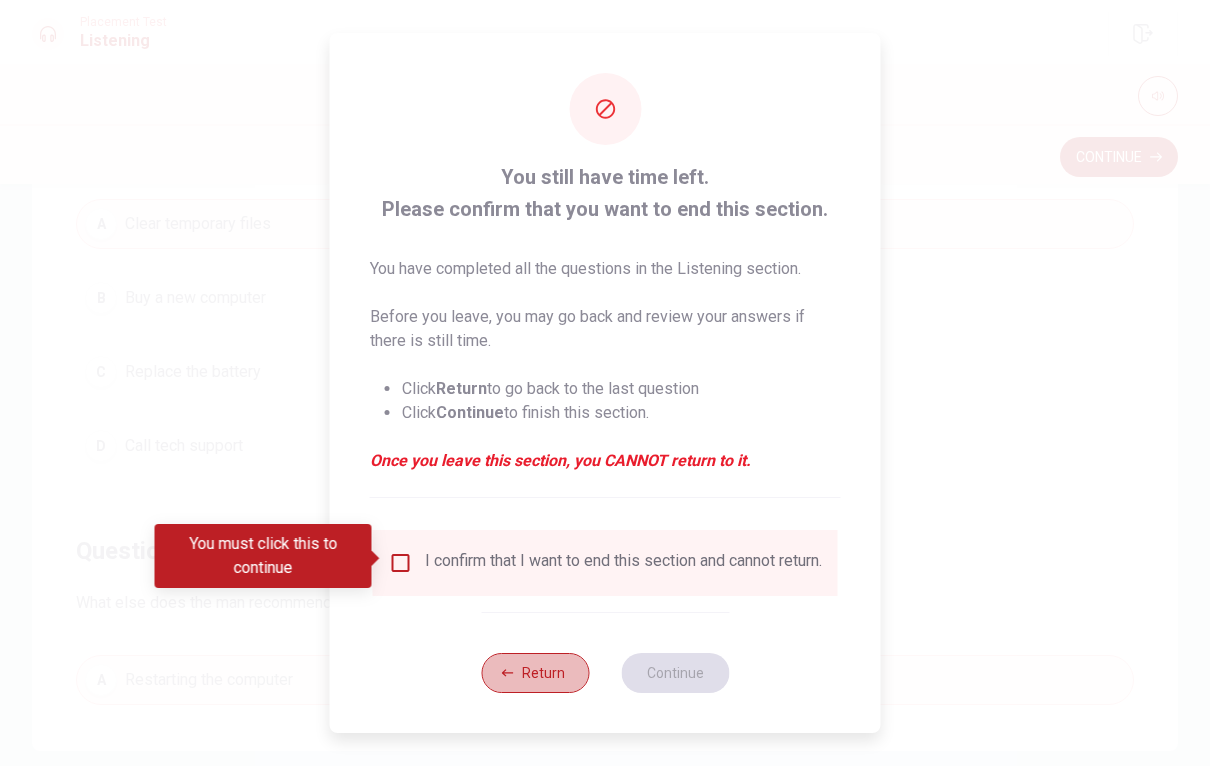 click on "Return" at bounding box center (535, 673) 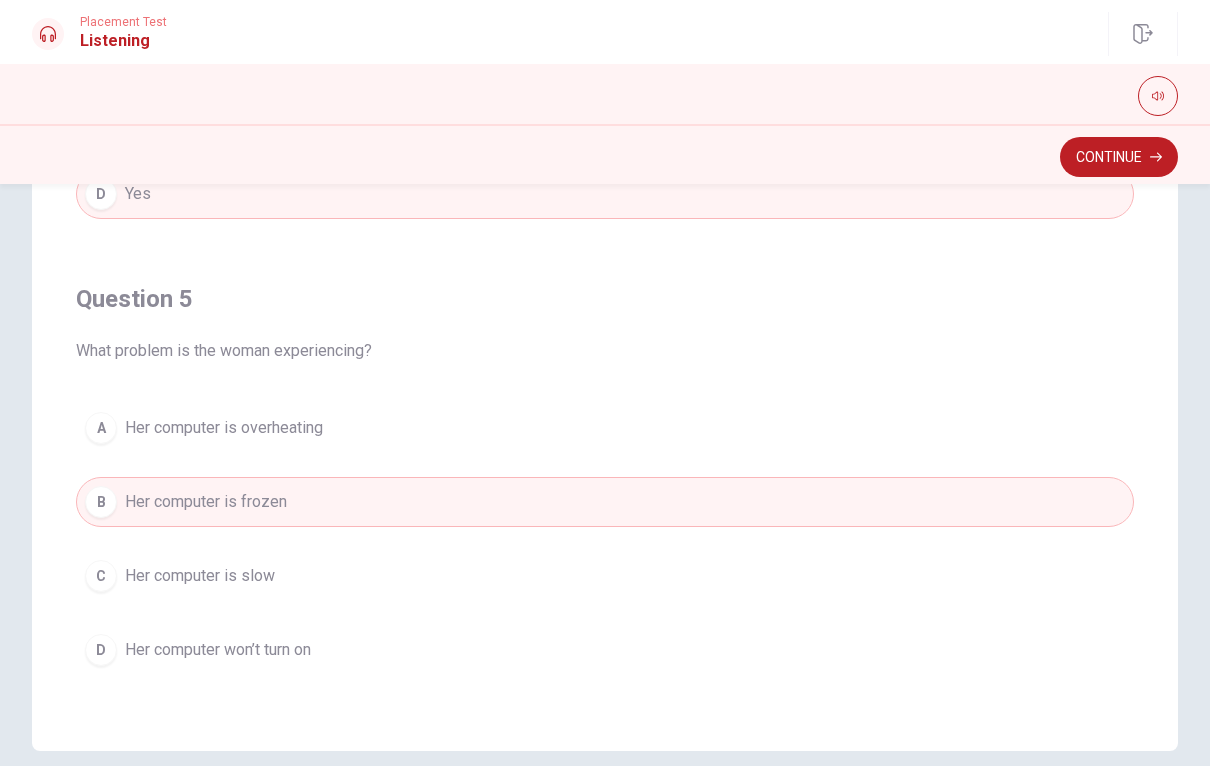 scroll, scrollTop: 1620, scrollLeft: 0, axis: vertical 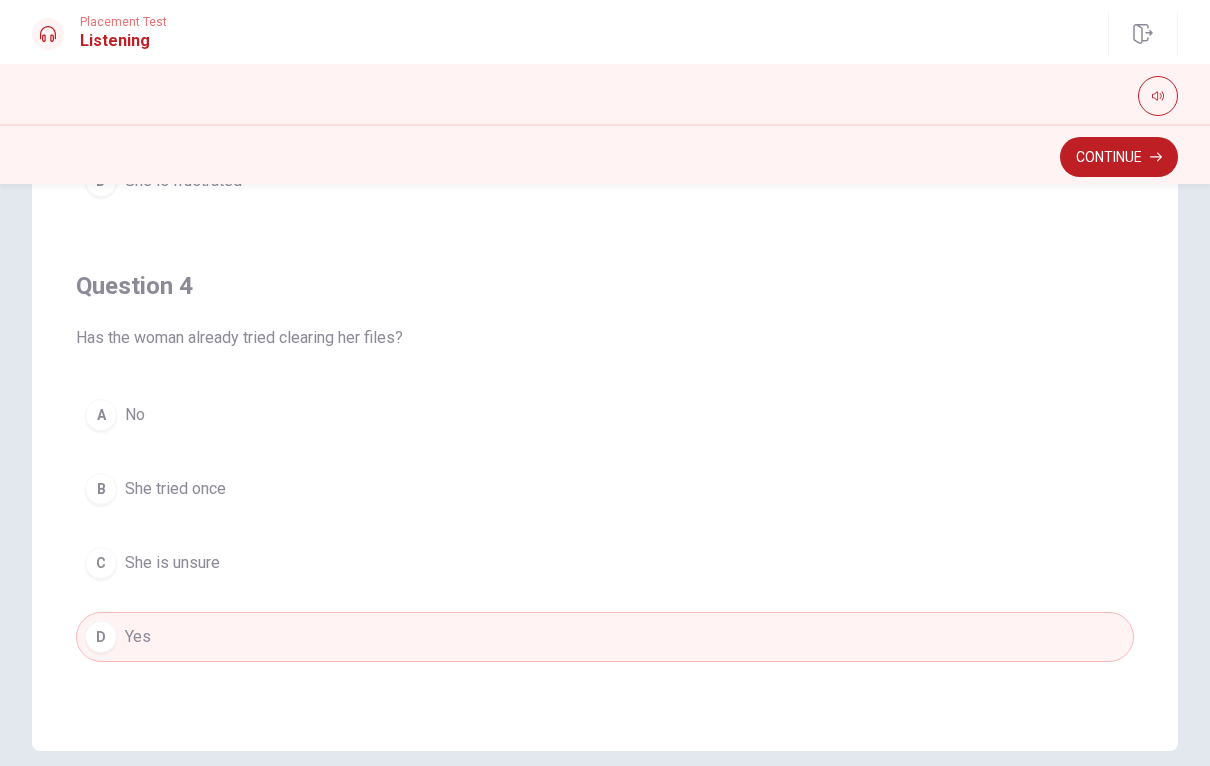 click on "She is unsure" at bounding box center (172, 563) 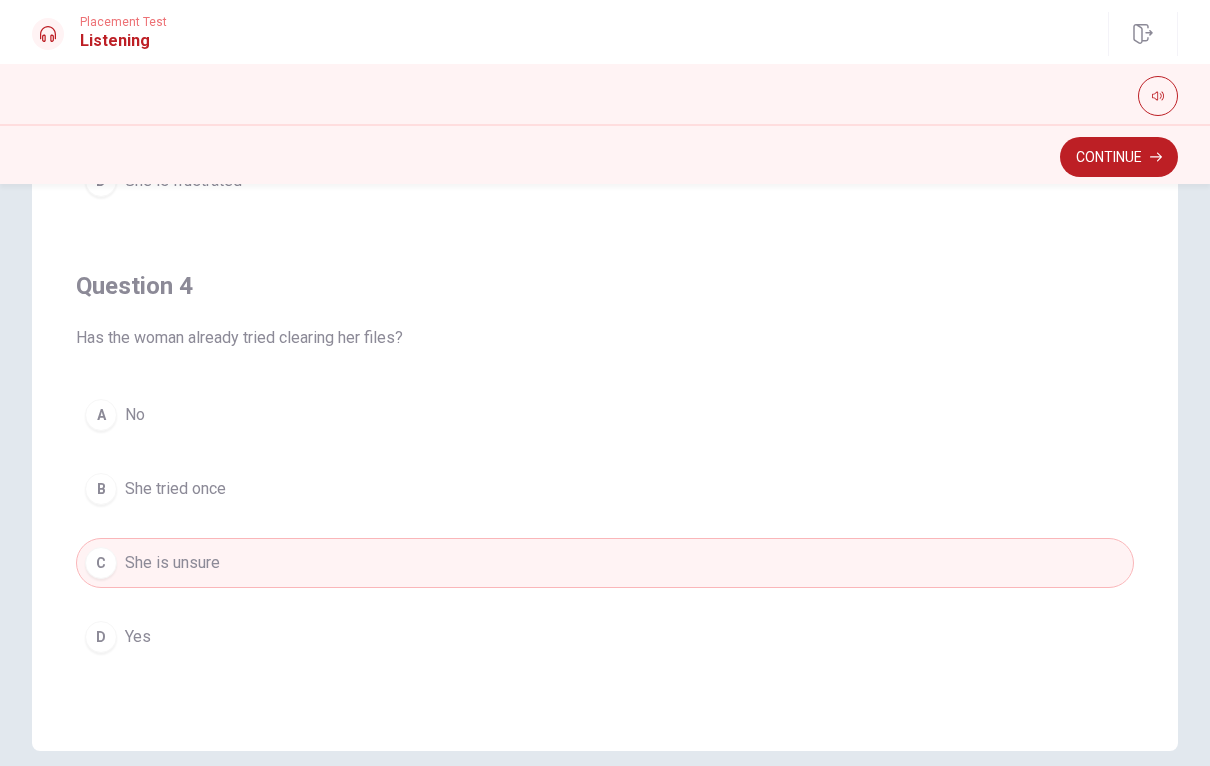 click on "A No B She tried once C She is unsure D Yes" at bounding box center [605, 526] 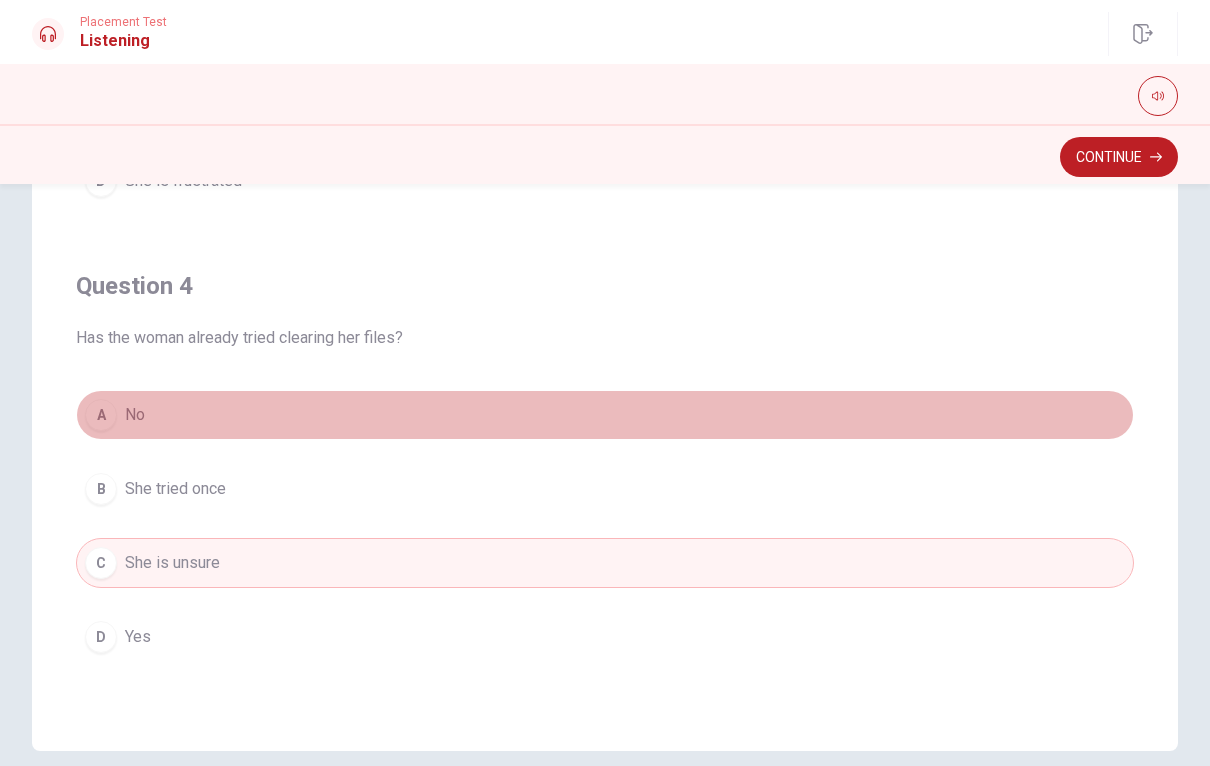 click on "A No" at bounding box center (605, 415) 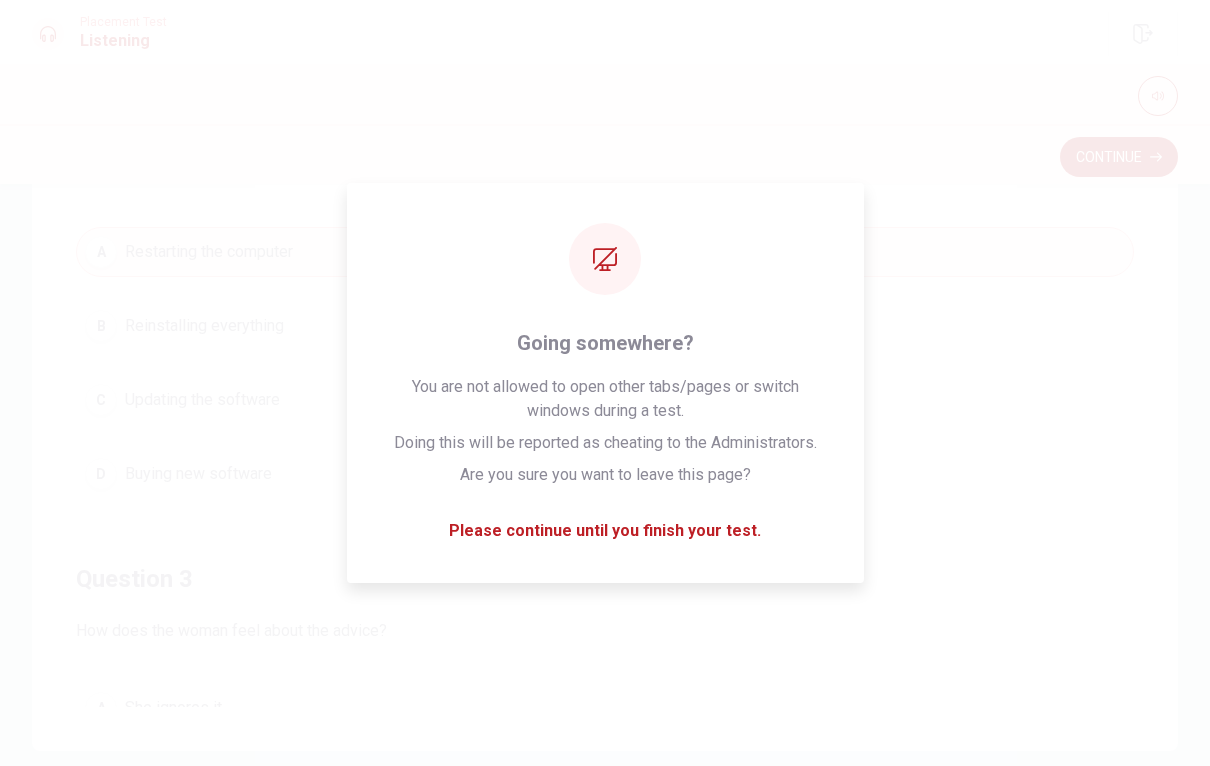 scroll, scrollTop: 291, scrollLeft: 0, axis: vertical 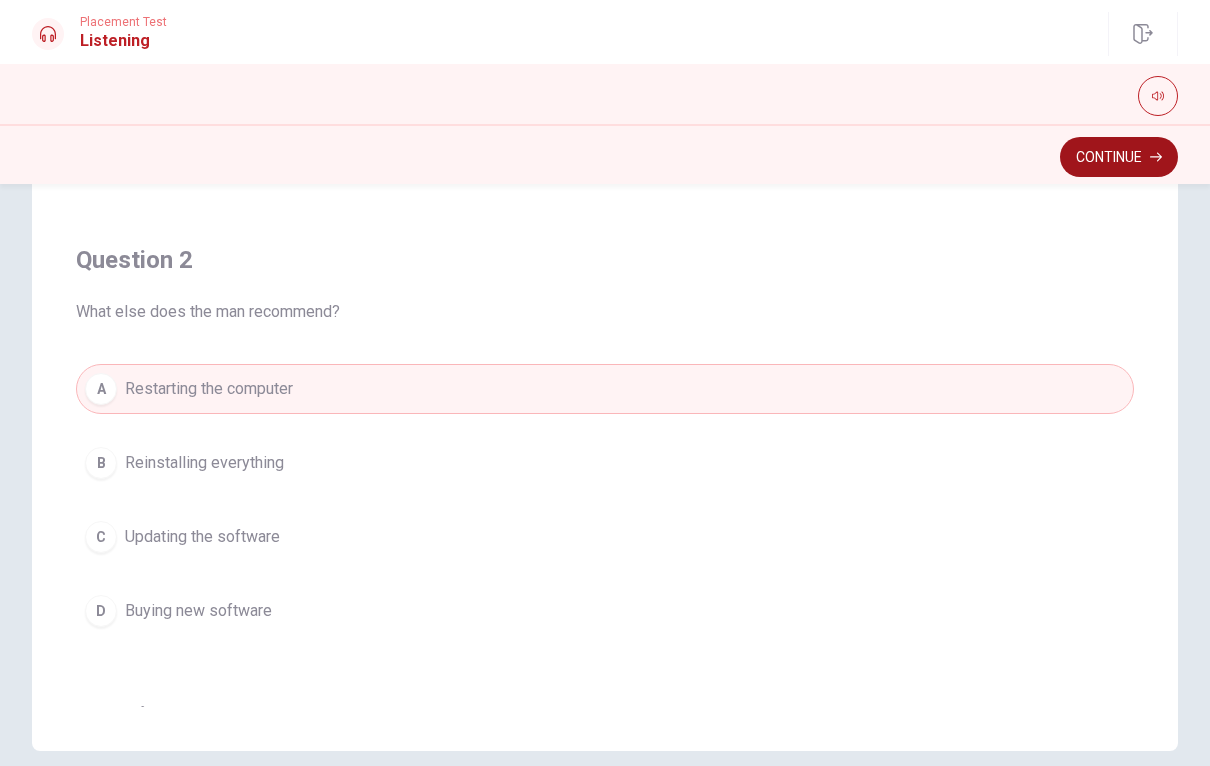 click on "Continue" at bounding box center [1119, 157] 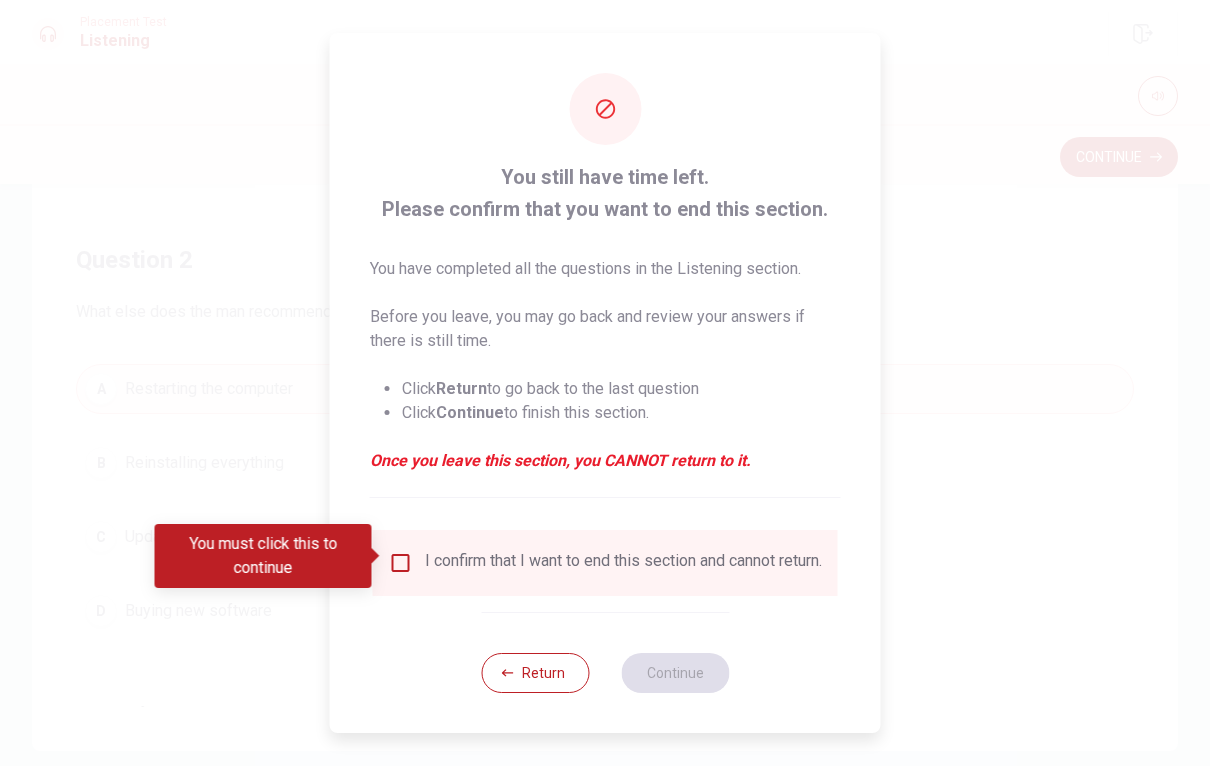 click at bounding box center [401, 563] 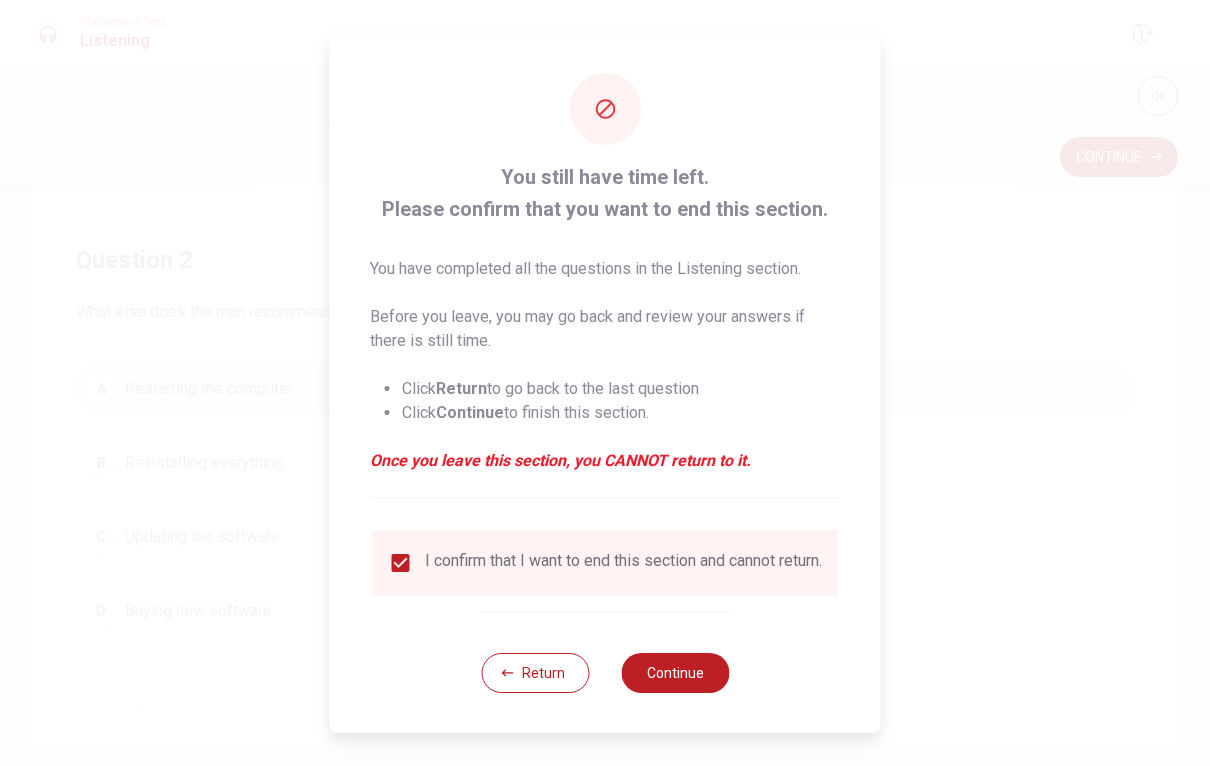 click on "Return Continue" at bounding box center (605, 672) 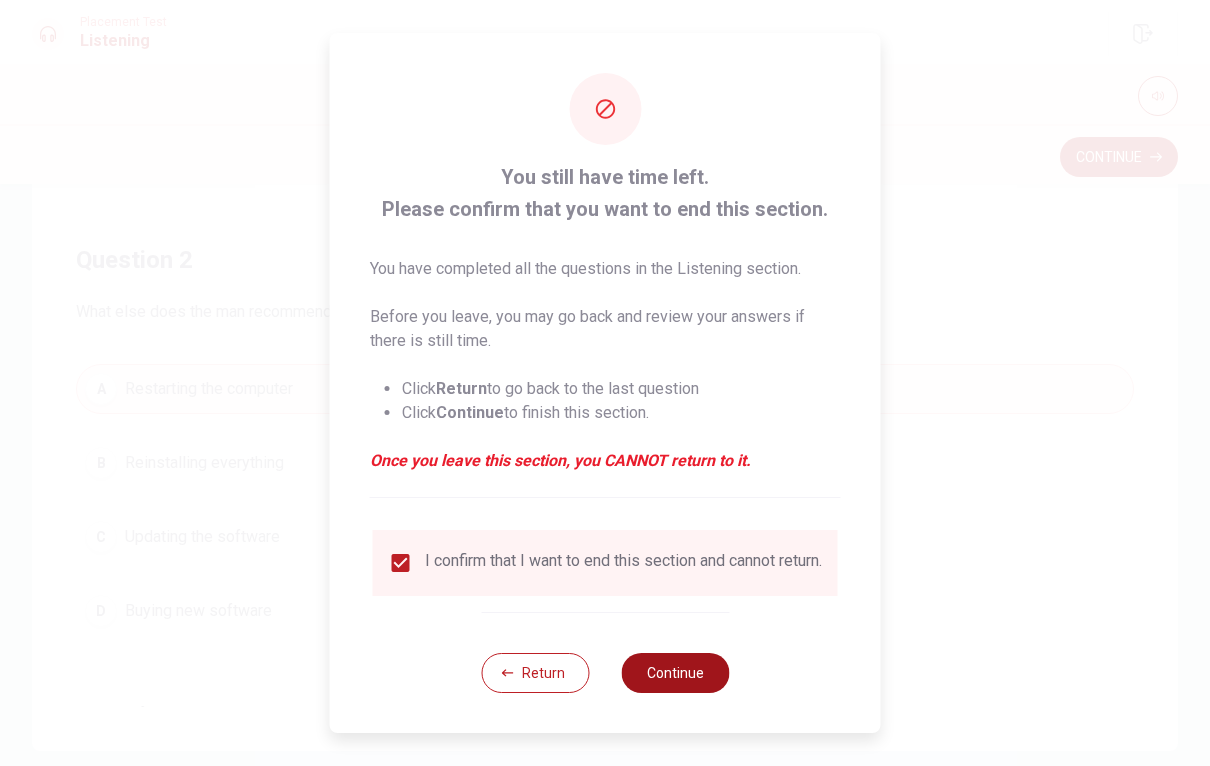click on "Continue" at bounding box center [675, 673] 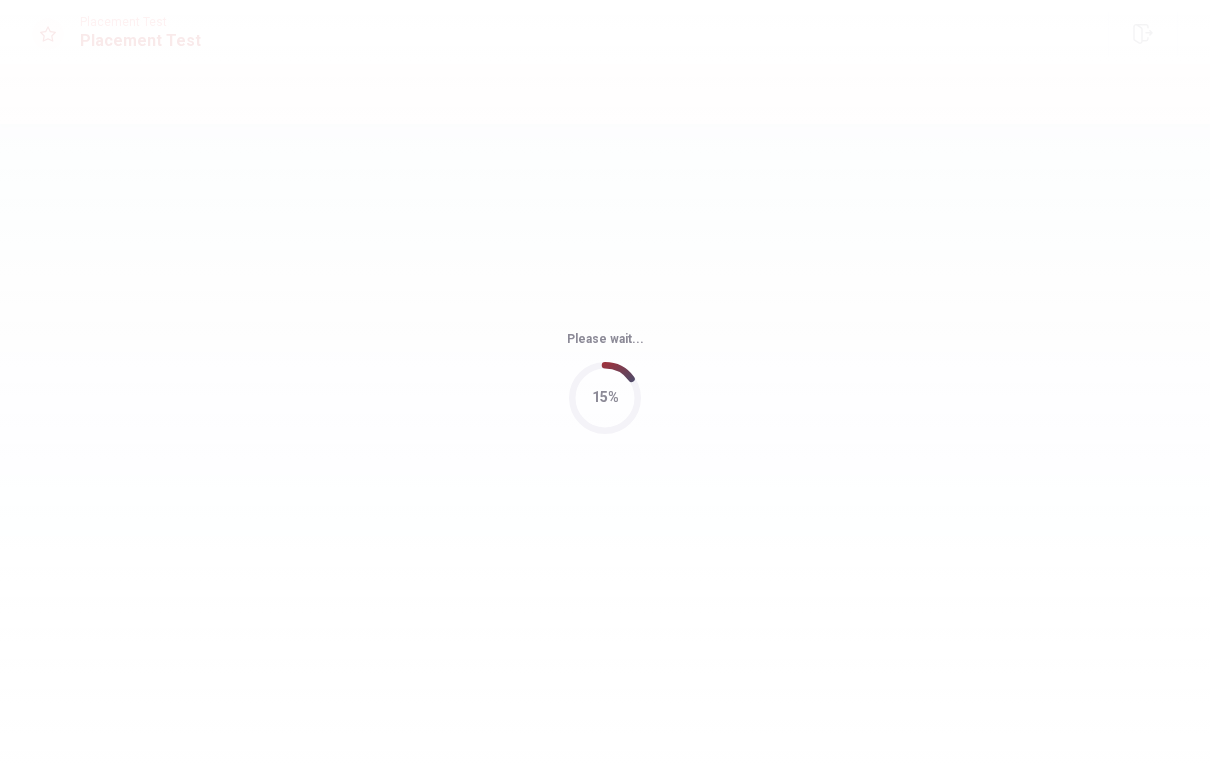 scroll, scrollTop: 0, scrollLeft: 0, axis: both 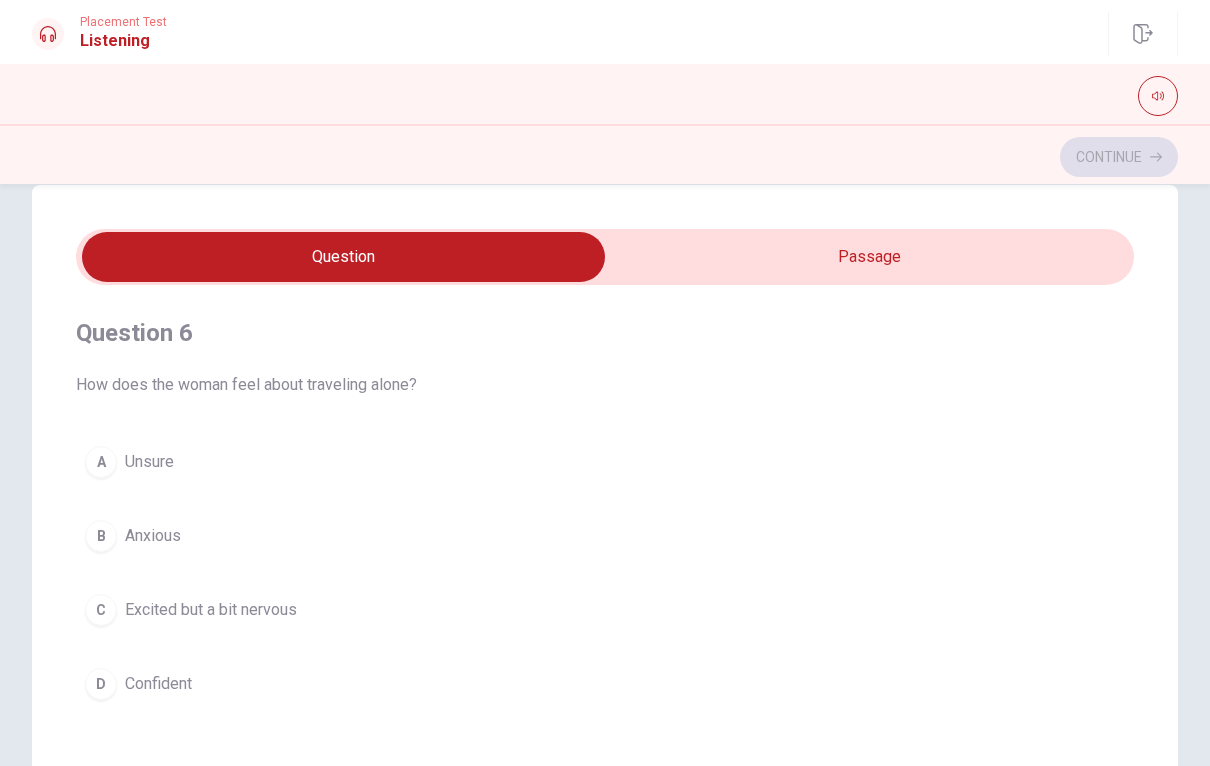 type on "16" 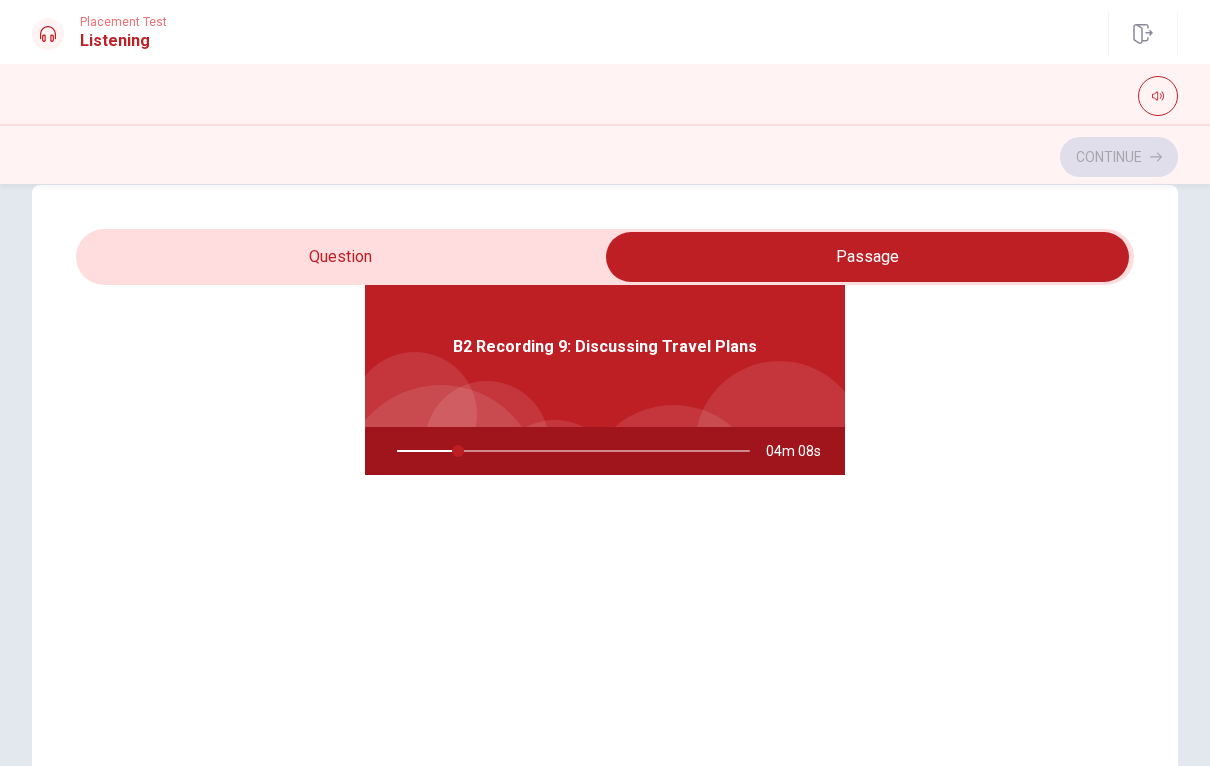 scroll, scrollTop: 112, scrollLeft: 0, axis: vertical 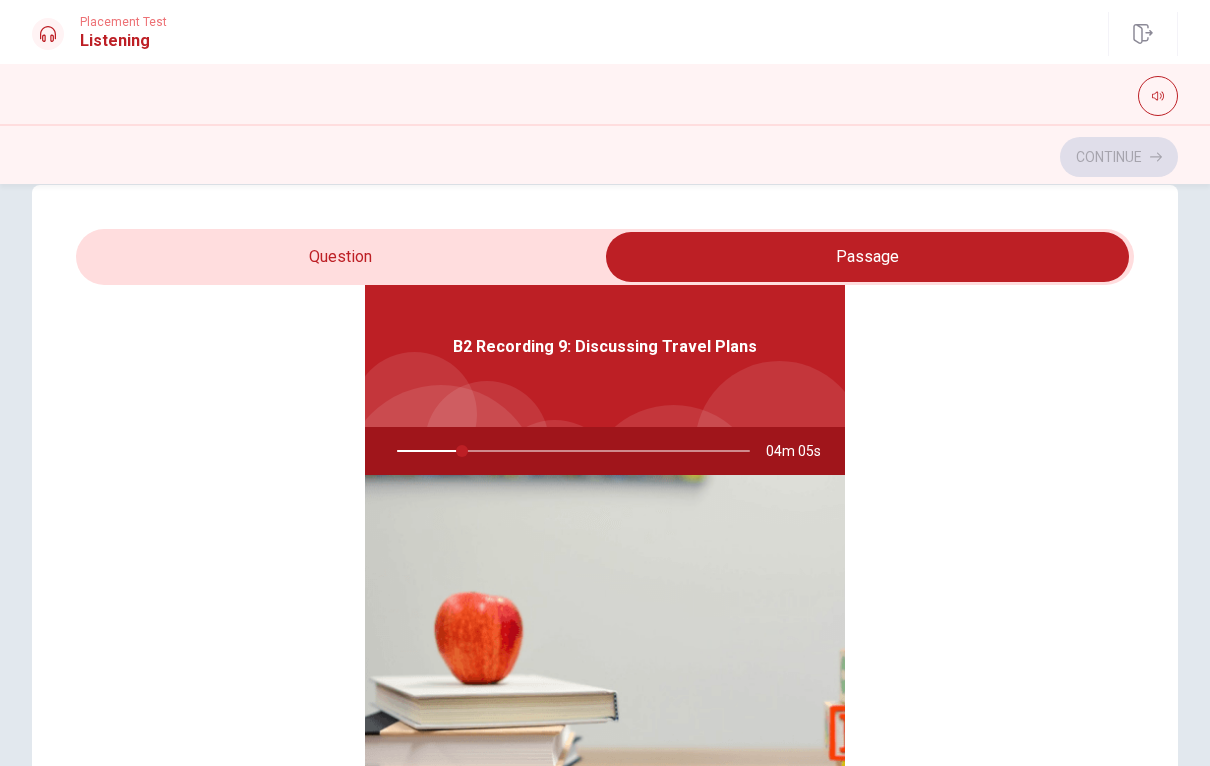 type on "19" 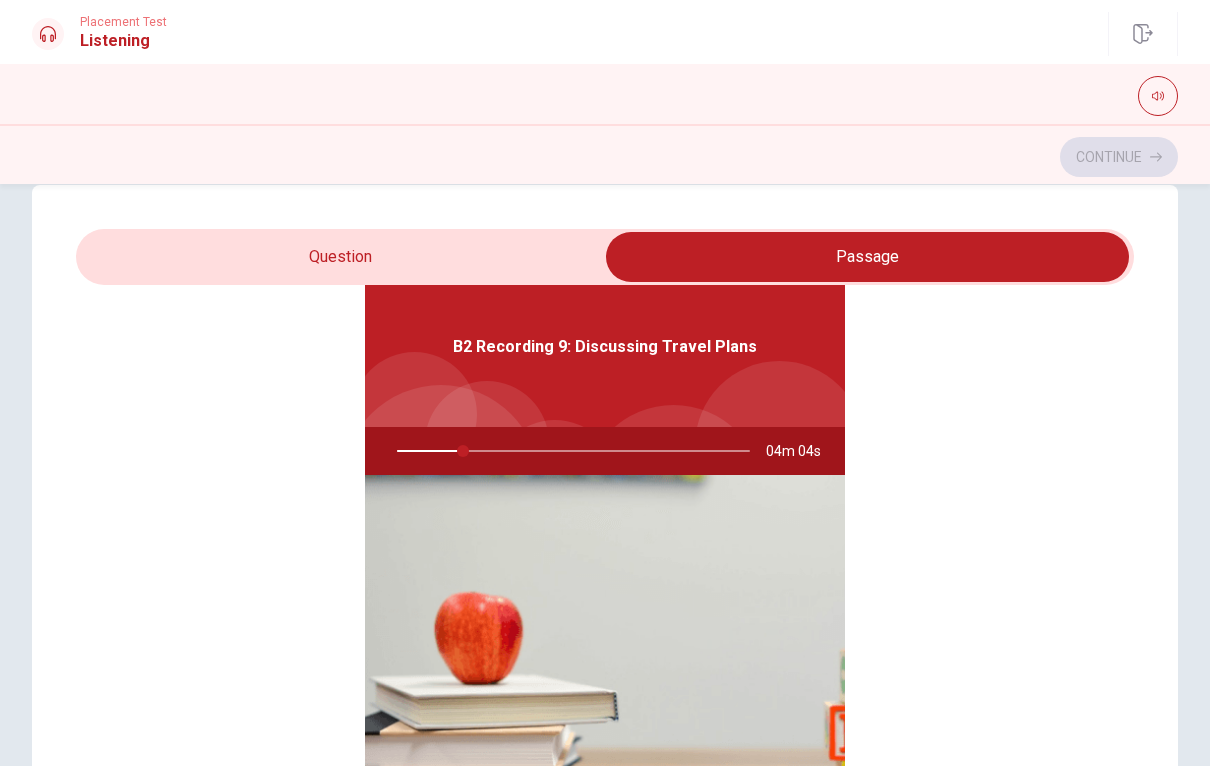 click at bounding box center [867, 257] 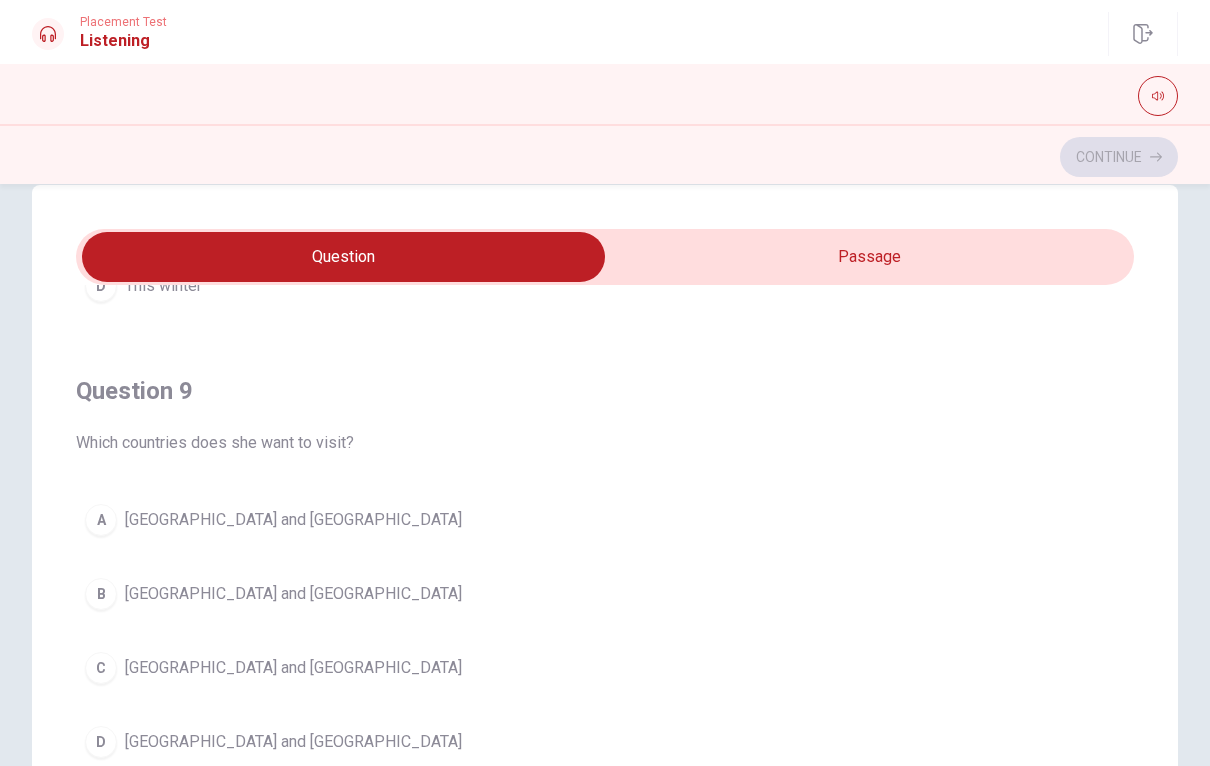 scroll, scrollTop: 1382, scrollLeft: 0, axis: vertical 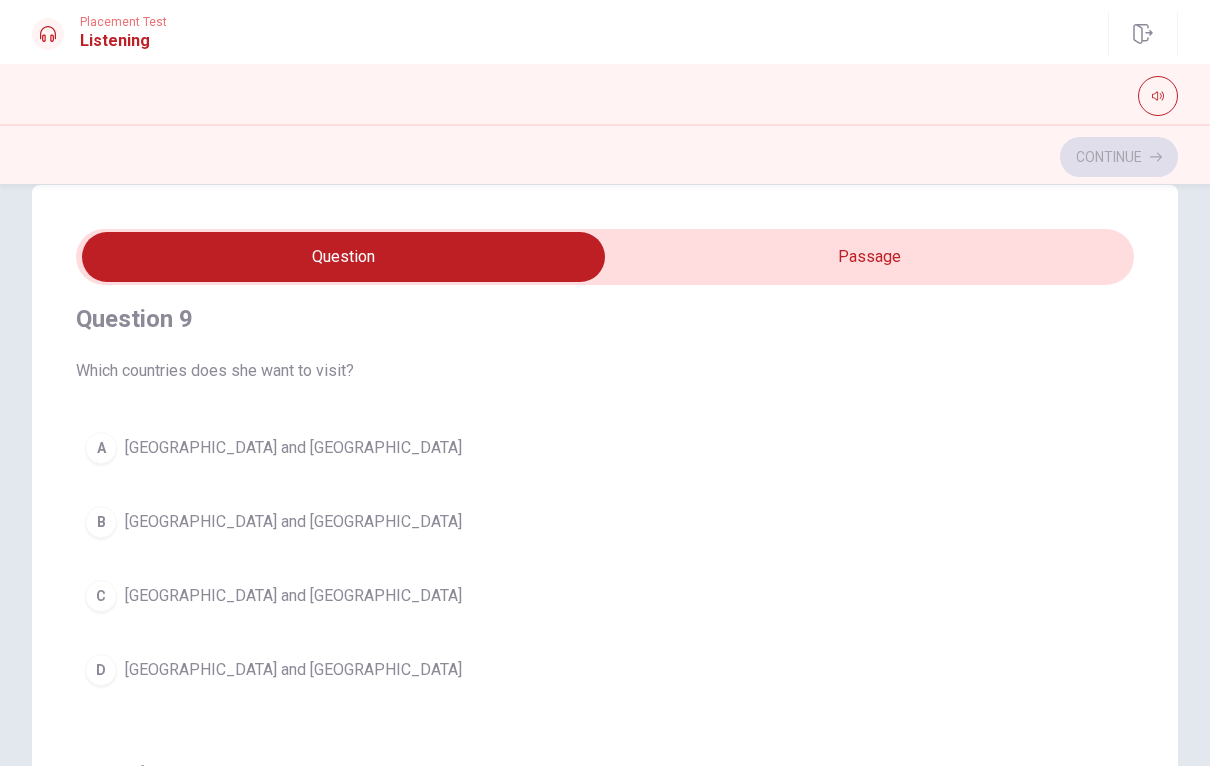 click on "[GEOGRAPHIC_DATA] and [GEOGRAPHIC_DATA]" at bounding box center [293, 670] 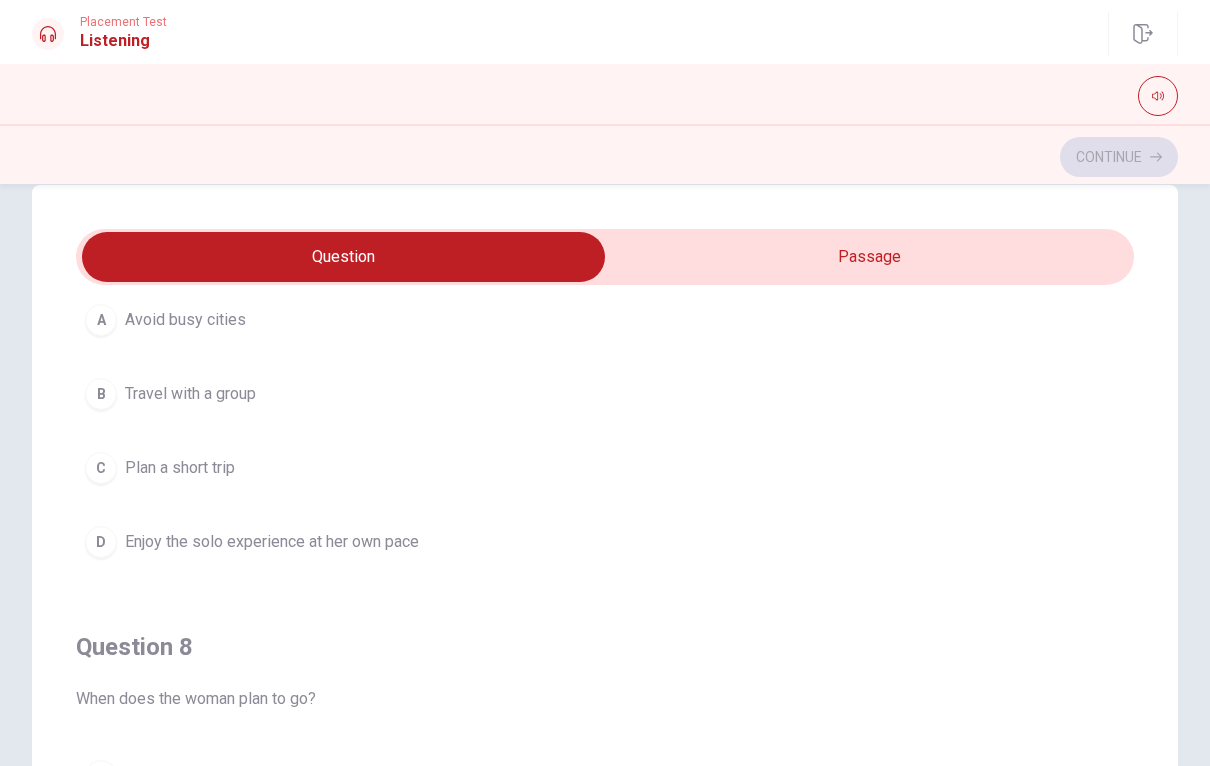 scroll, scrollTop: 682, scrollLeft: 0, axis: vertical 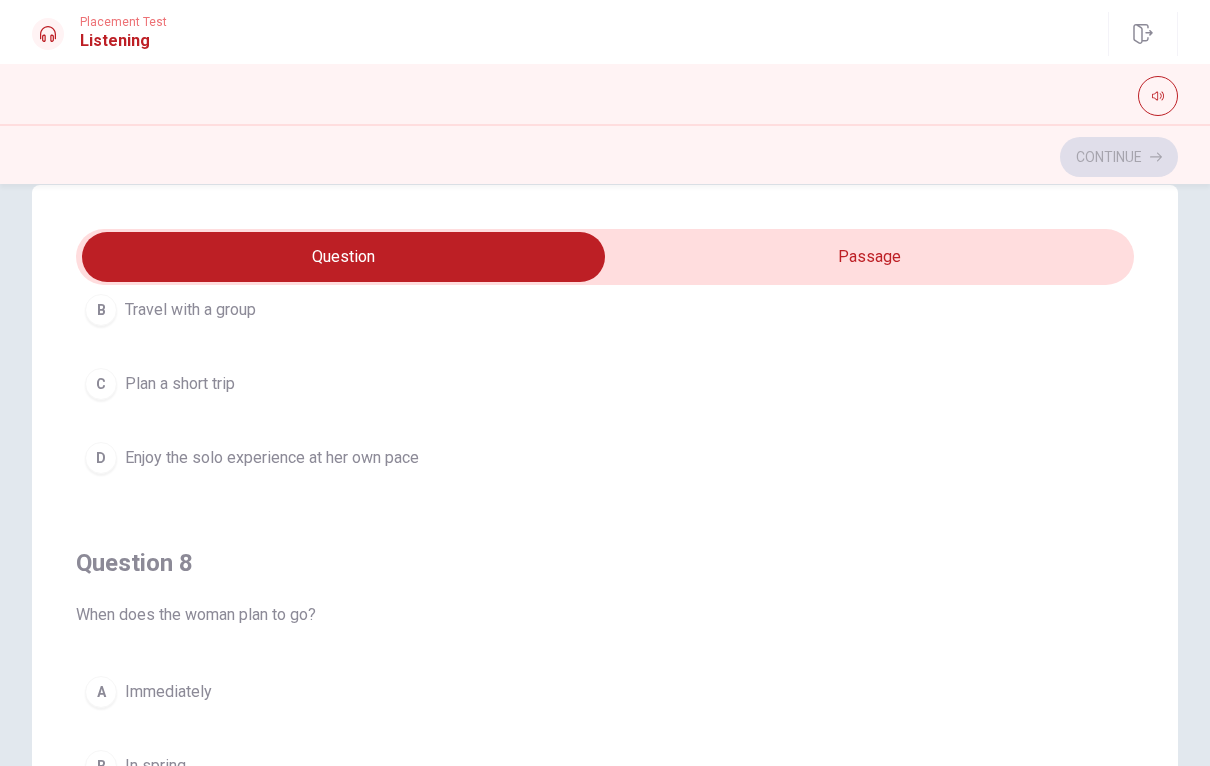 click on "D Enjoy the solo experience at her own pace" at bounding box center (605, 458) 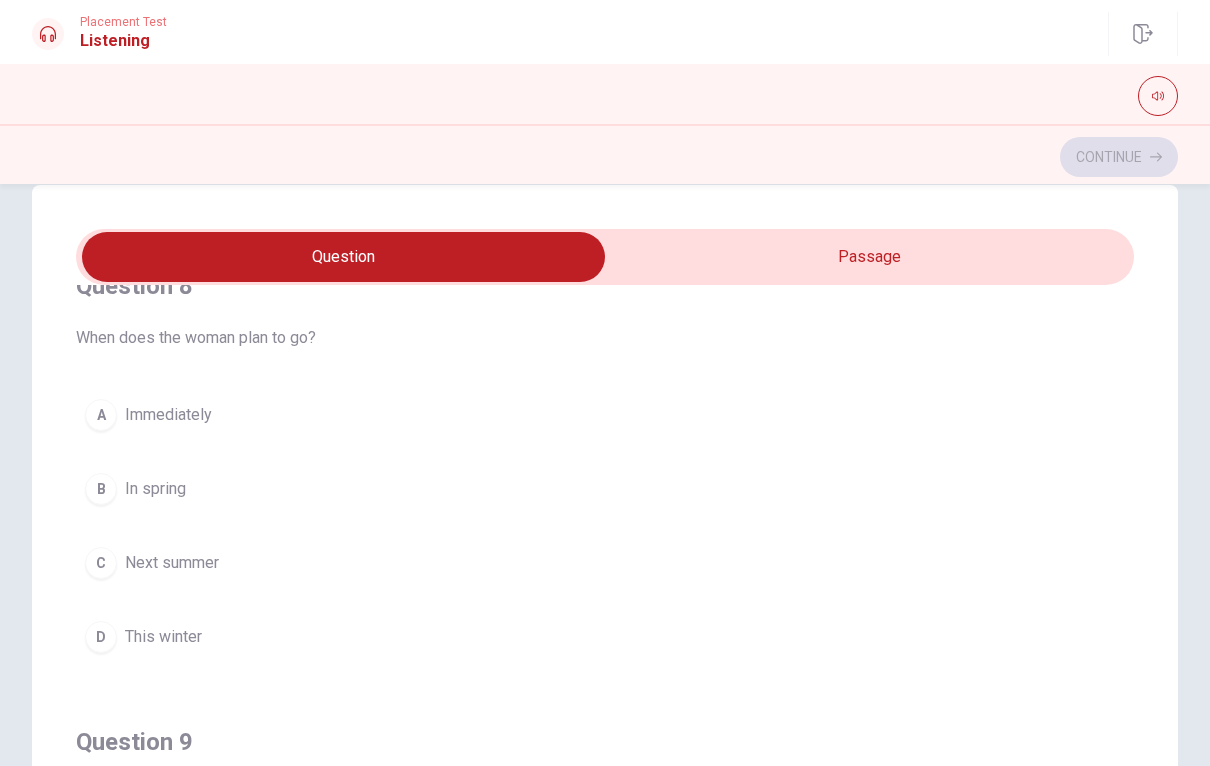 scroll, scrollTop: 967, scrollLeft: 0, axis: vertical 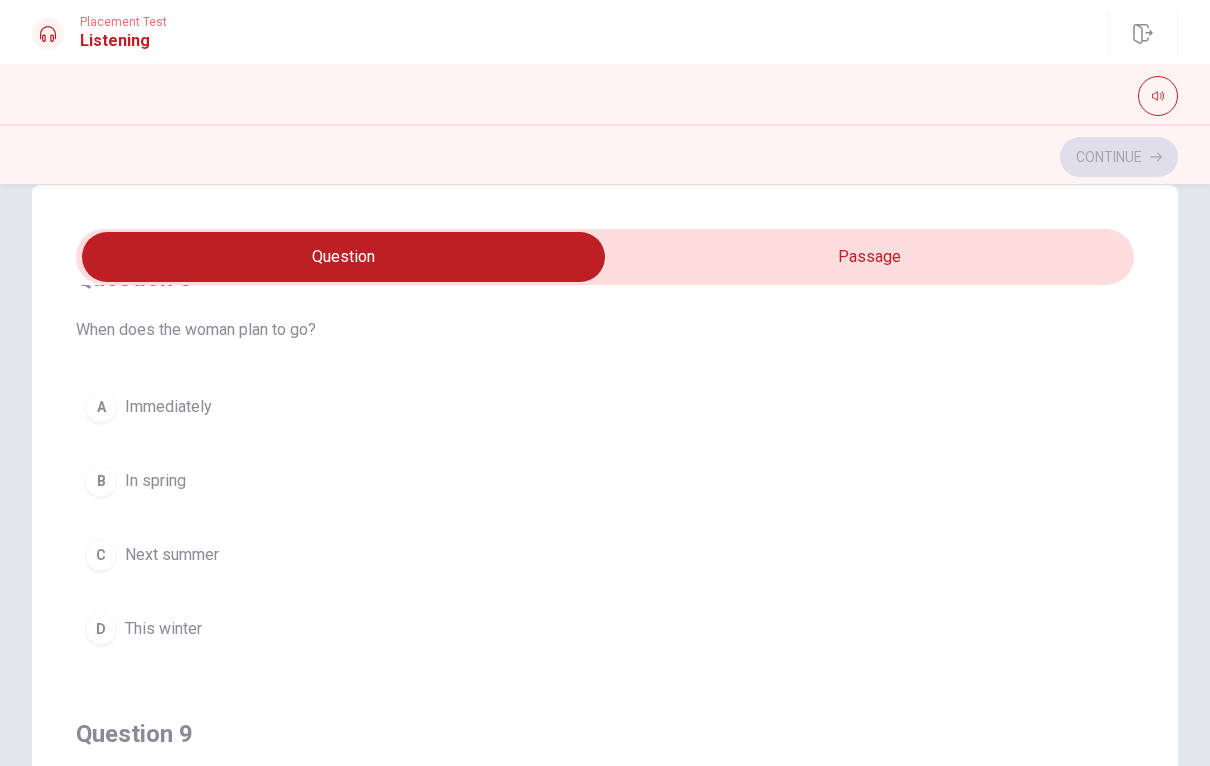 click on "Next summer" at bounding box center [172, 555] 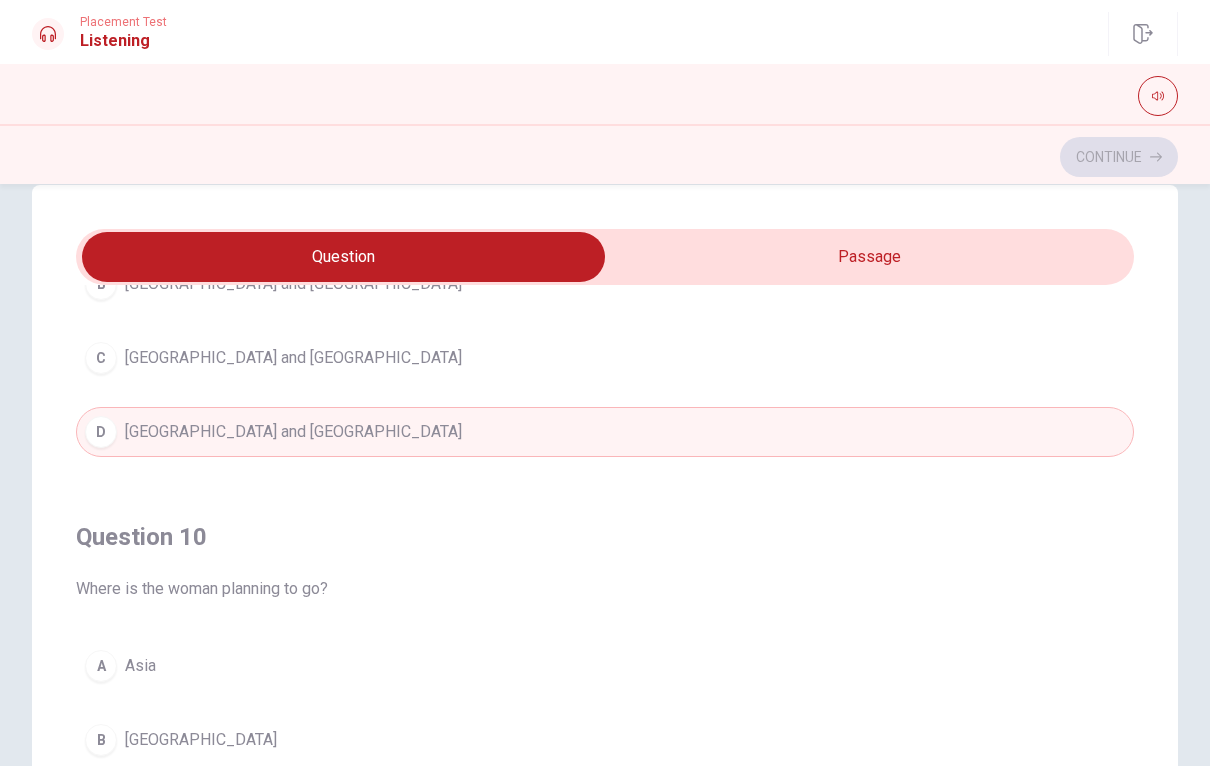 scroll, scrollTop: 1620, scrollLeft: 0, axis: vertical 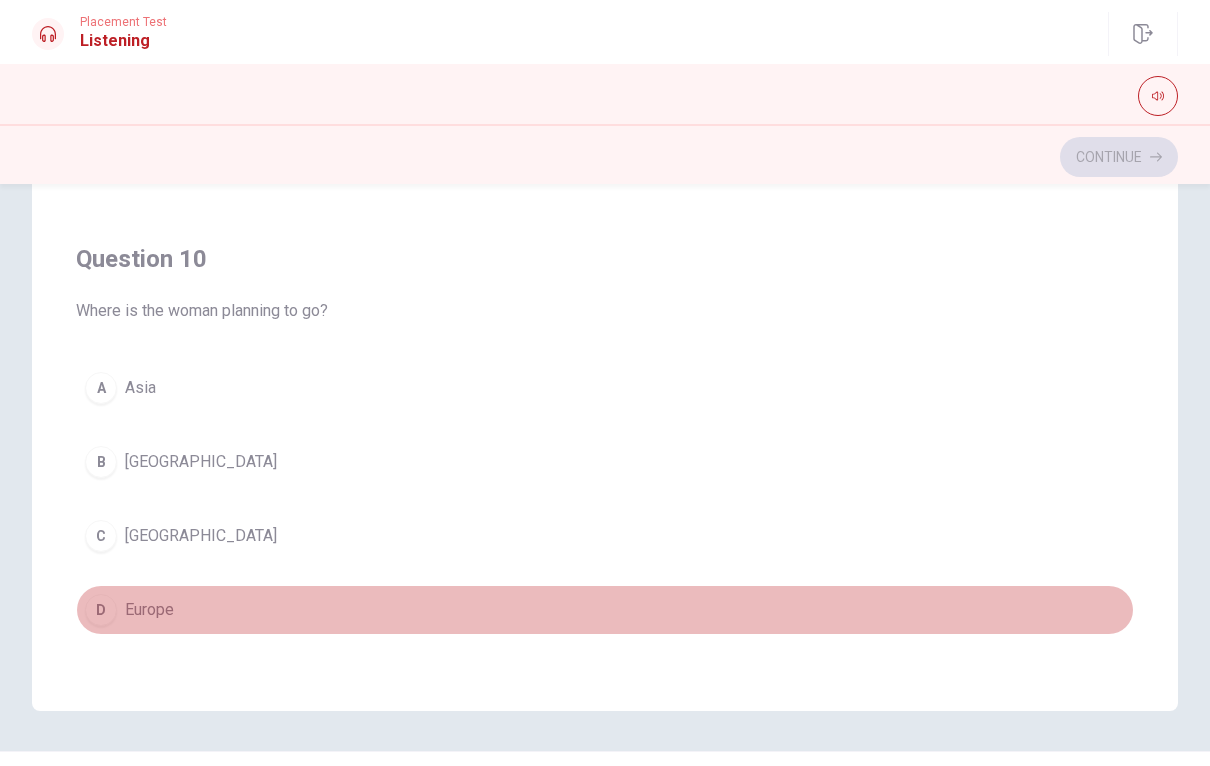 click on "Europe" at bounding box center (149, 610) 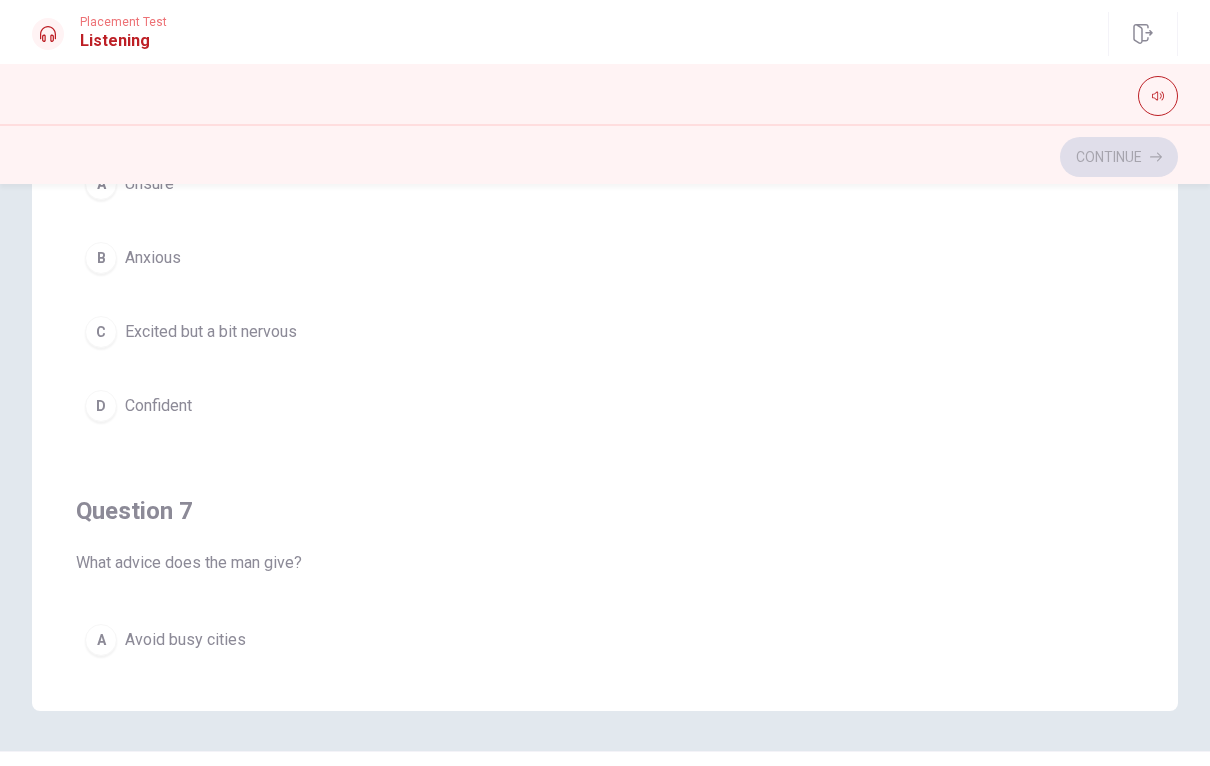 scroll, scrollTop: 0, scrollLeft: 0, axis: both 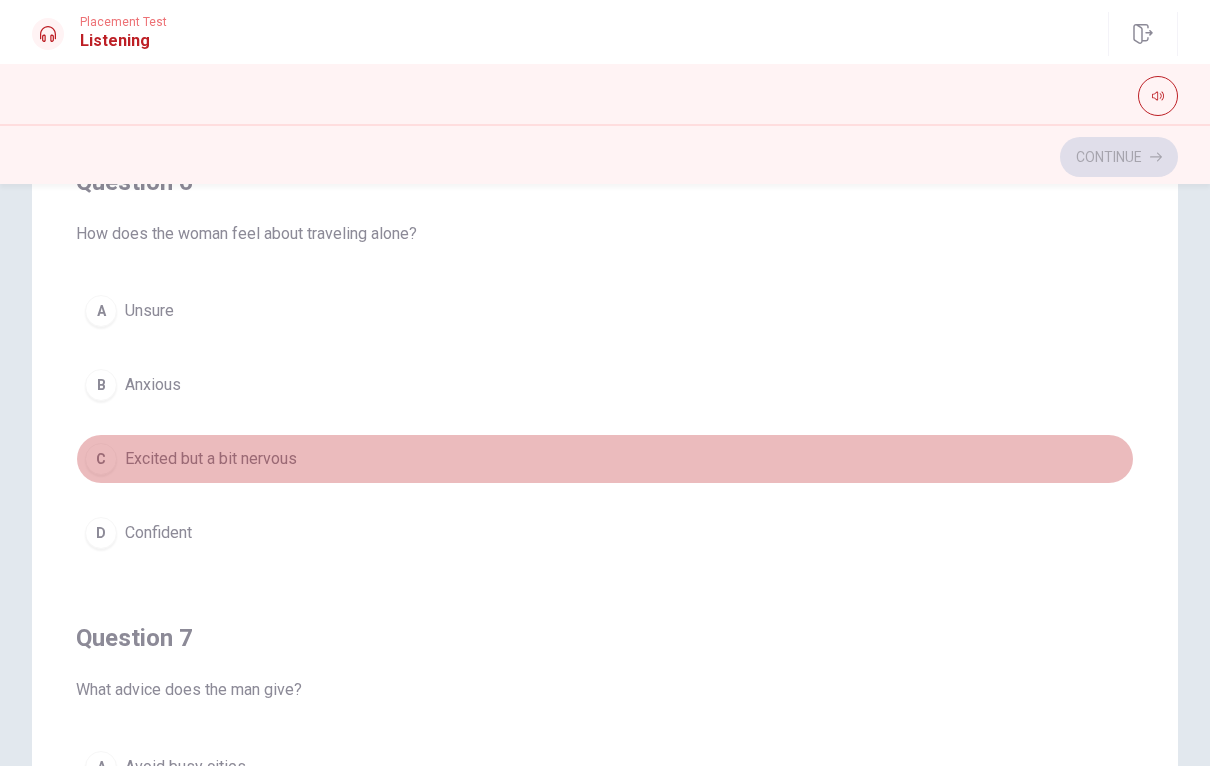 click on "C Excited but a bit nervous" at bounding box center (605, 459) 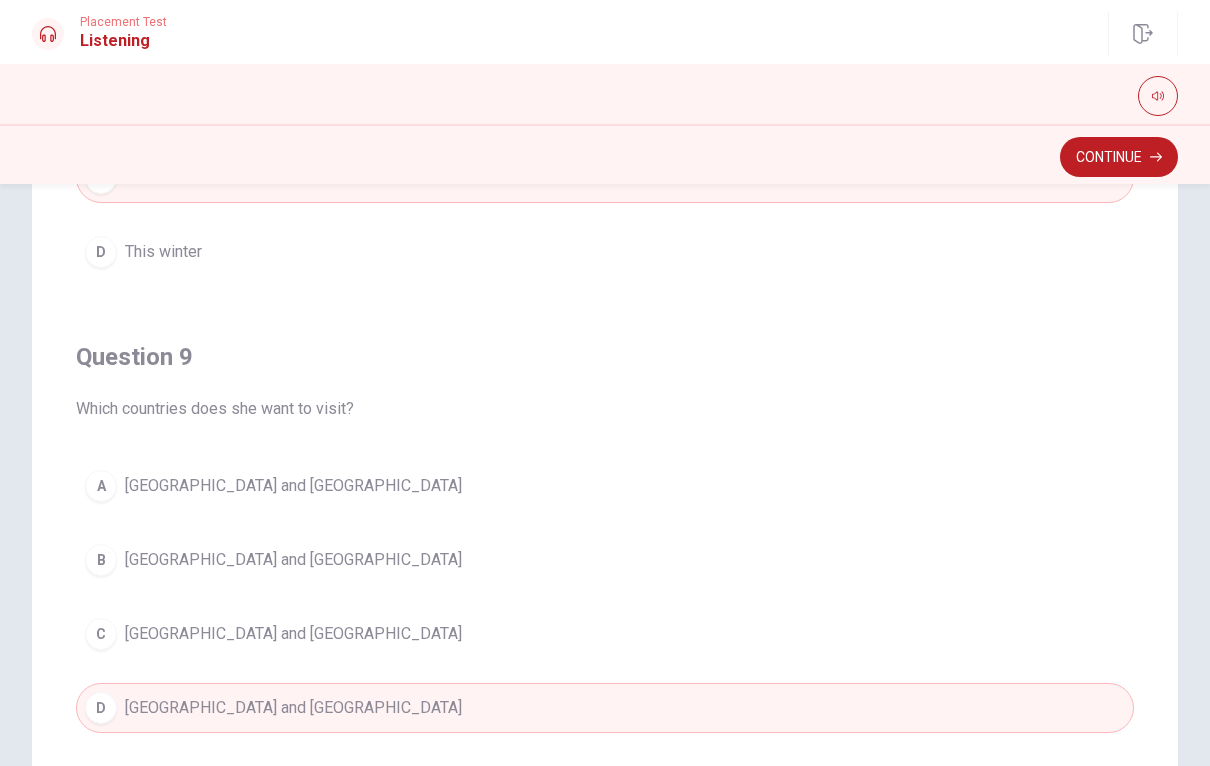 scroll, scrollTop: 1177, scrollLeft: 0, axis: vertical 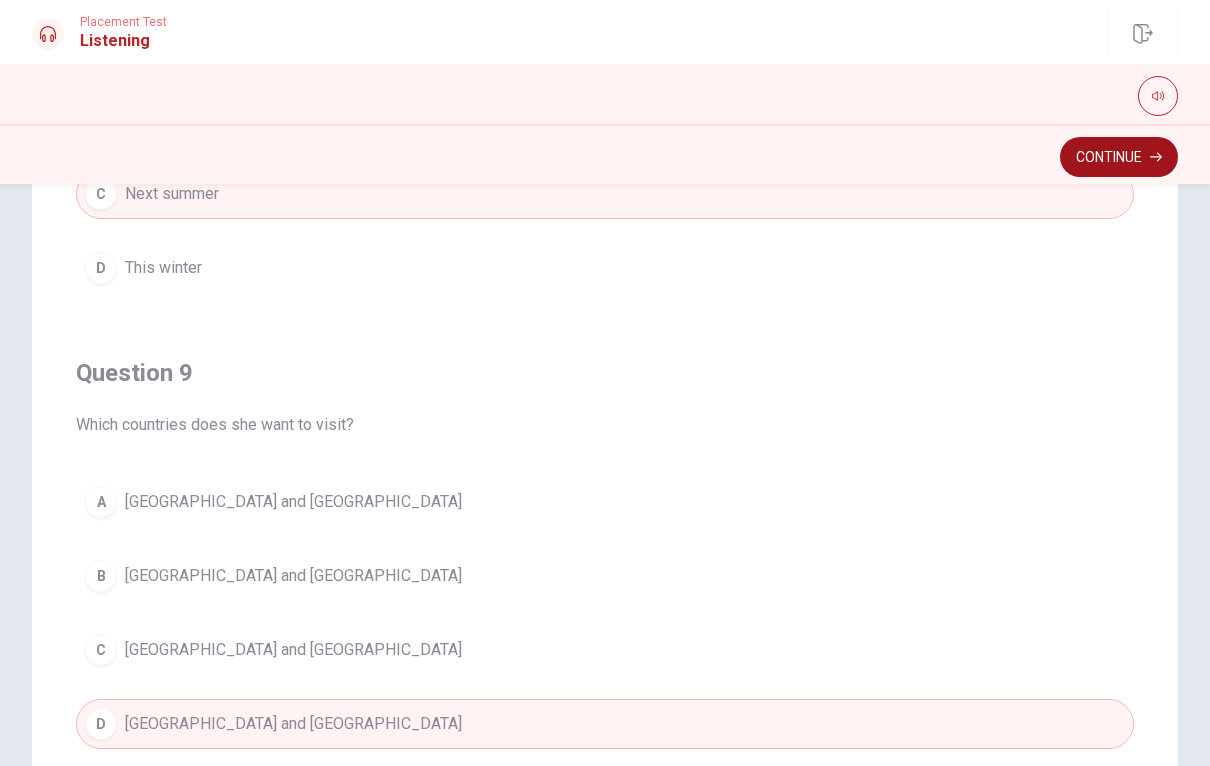click on "Continue" at bounding box center [1119, 157] 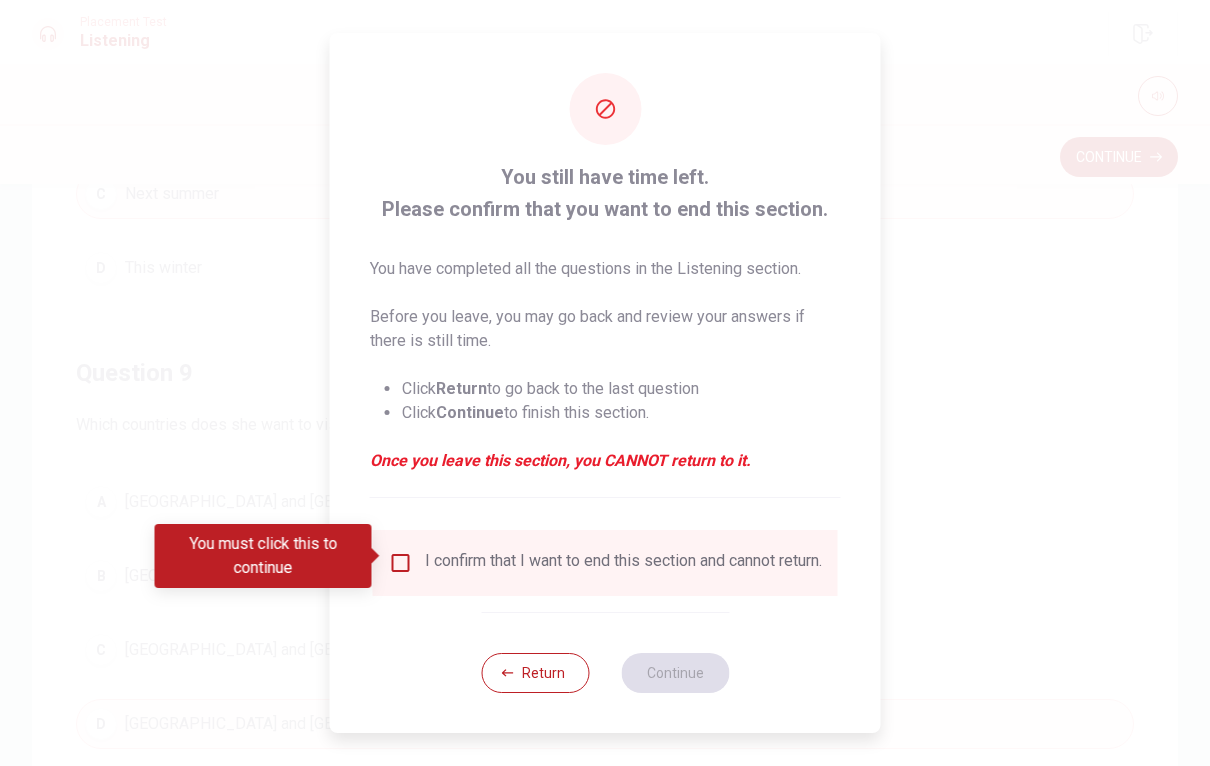 click at bounding box center (605, 383) 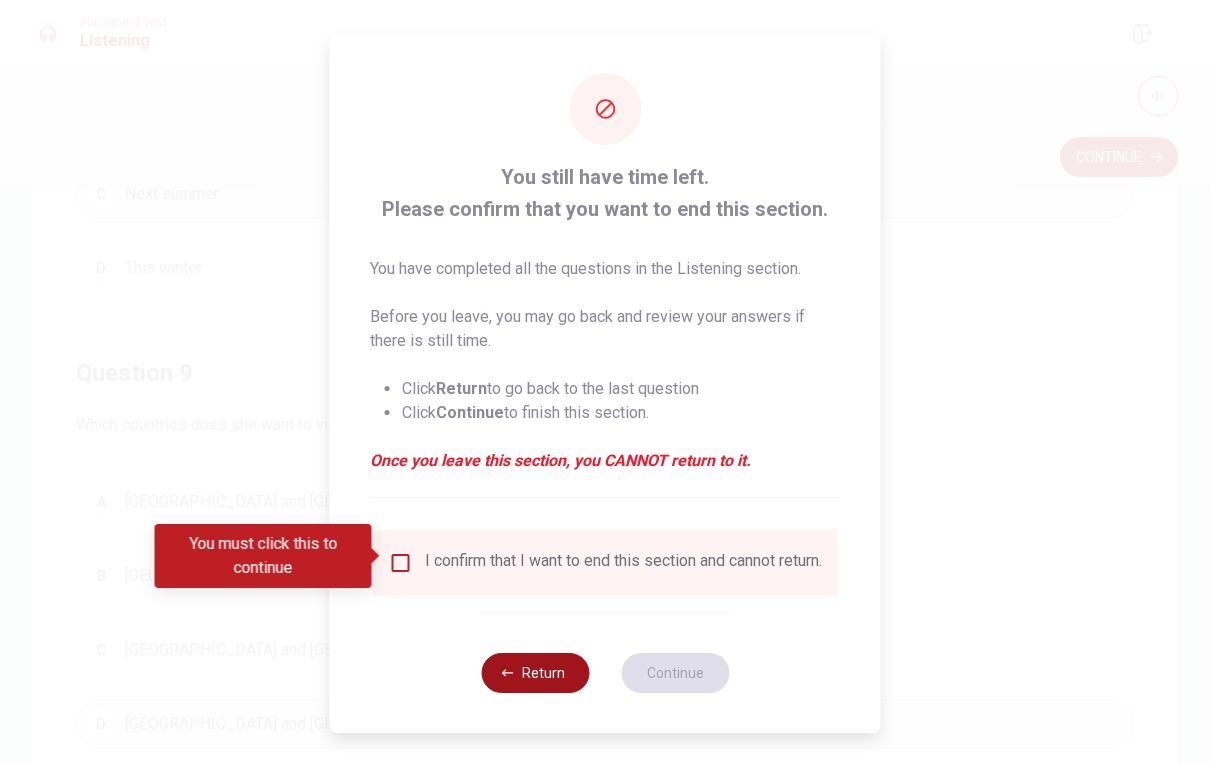 click on "Return" at bounding box center (535, 673) 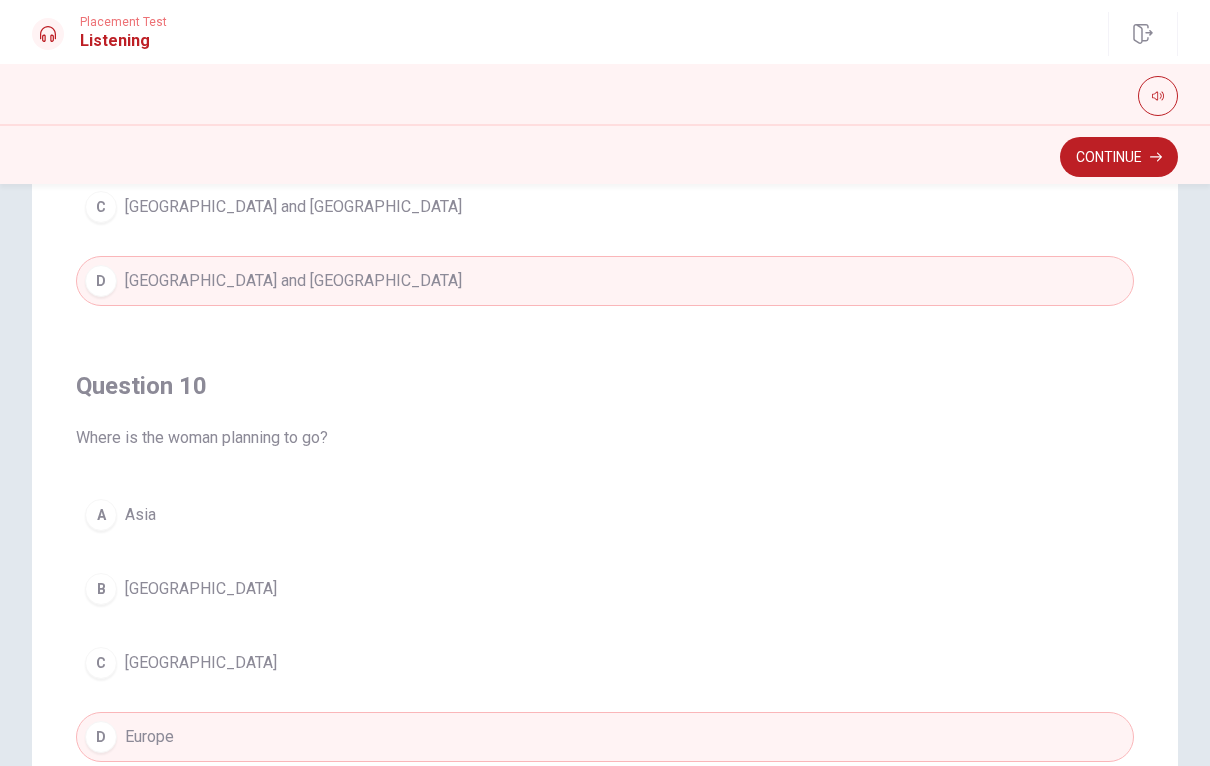scroll, scrollTop: 1620, scrollLeft: 0, axis: vertical 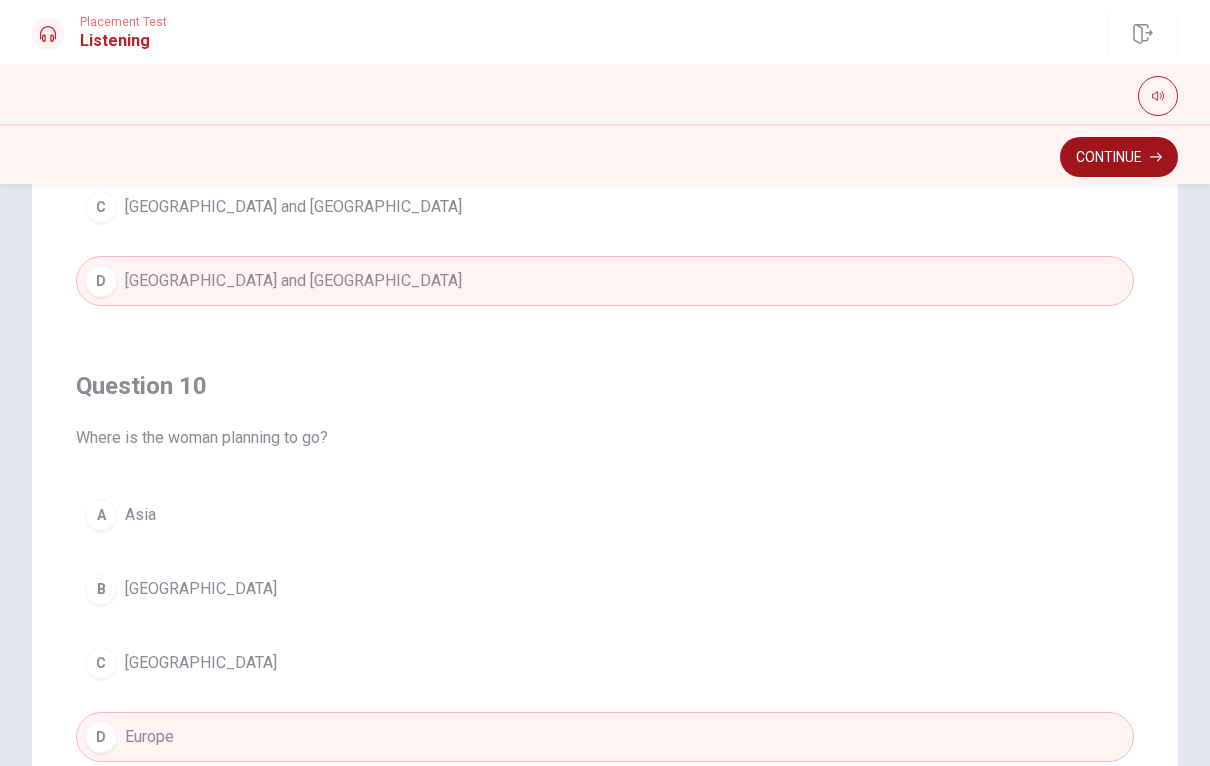 click on "Continue" at bounding box center [1119, 157] 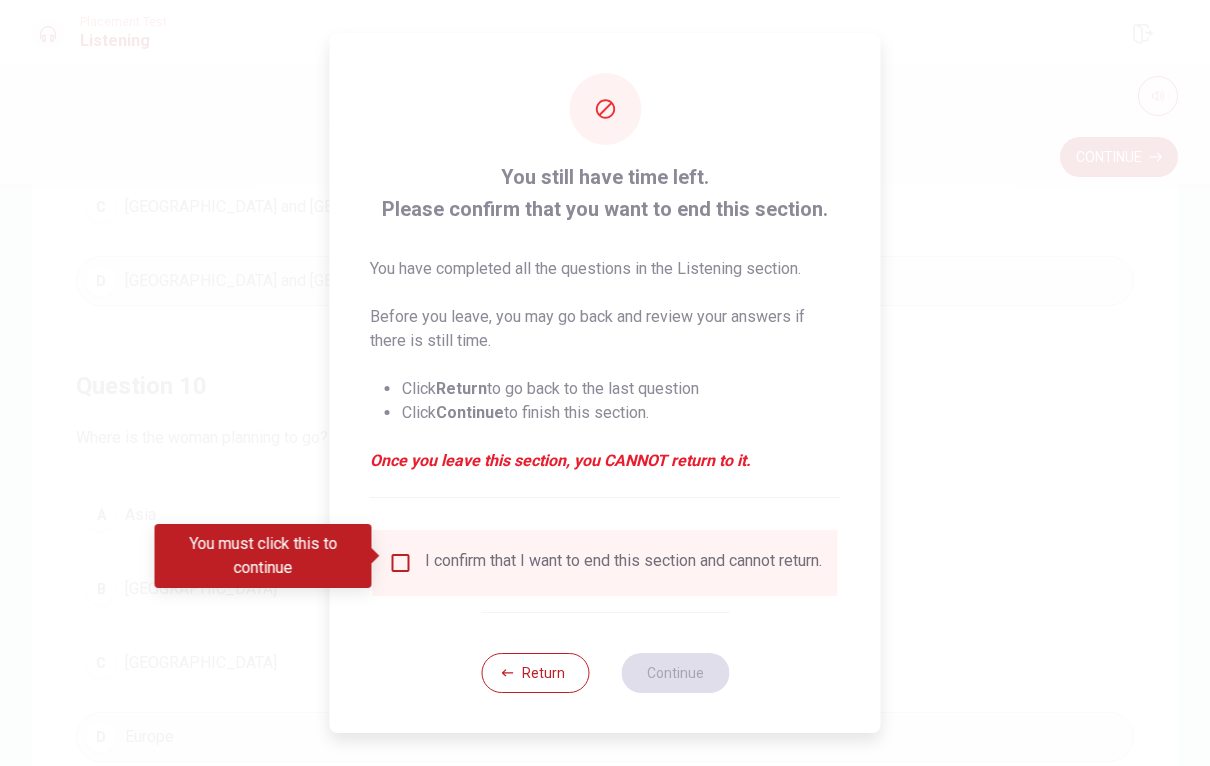 click on "I confirm that I want to end this section and cannot return." at bounding box center (605, 563) 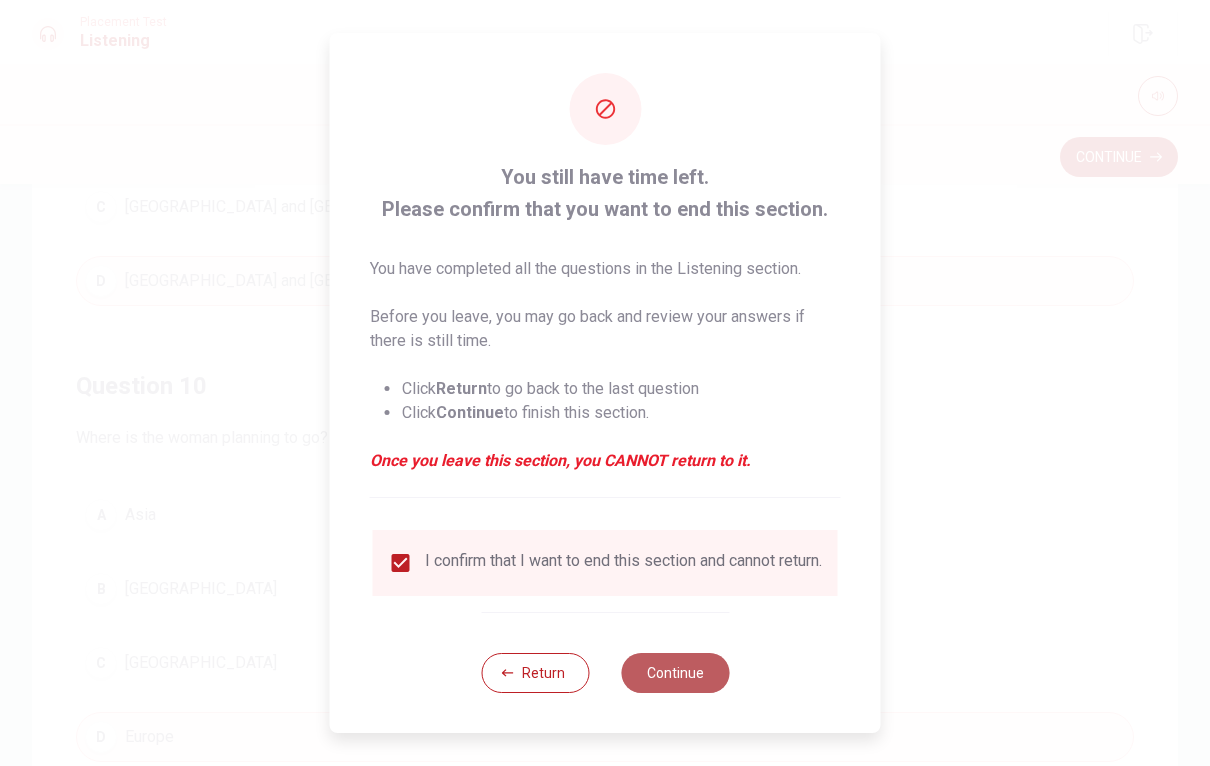 click on "Continue" at bounding box center (675, 673) 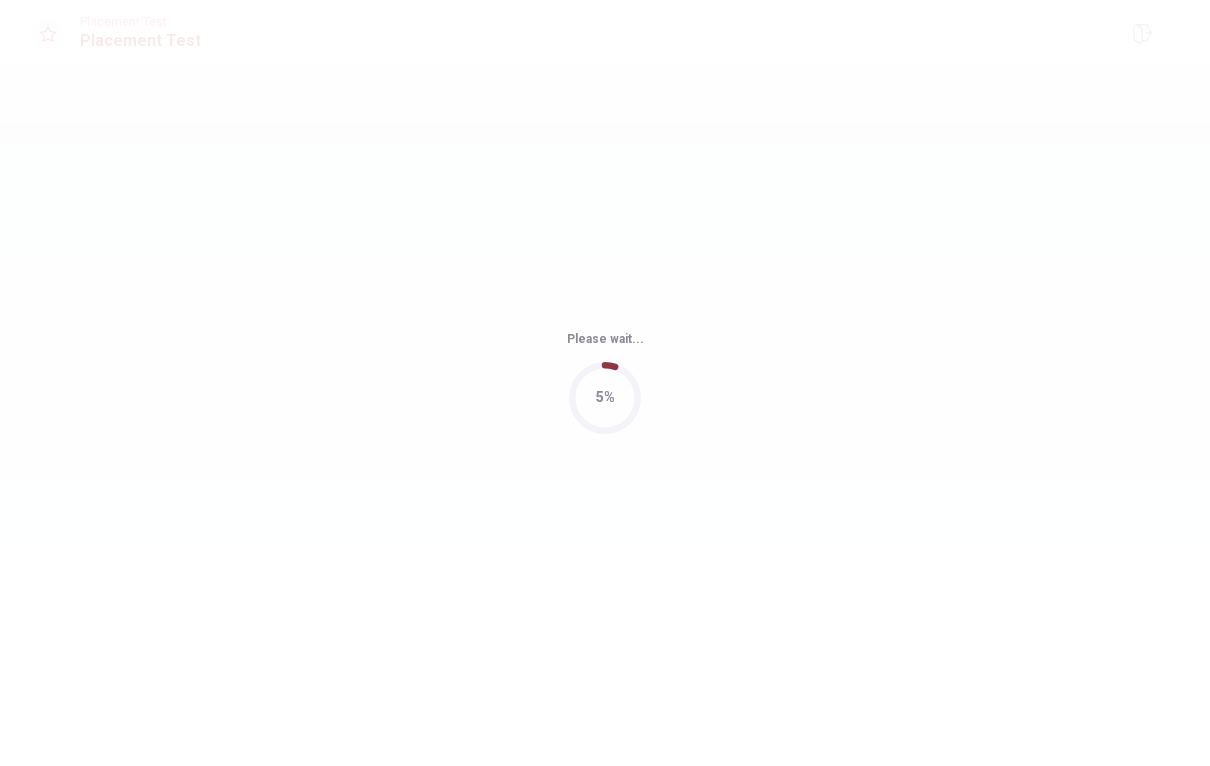scroll, scrollTop: 0, scrollLeft: 0, axis: both 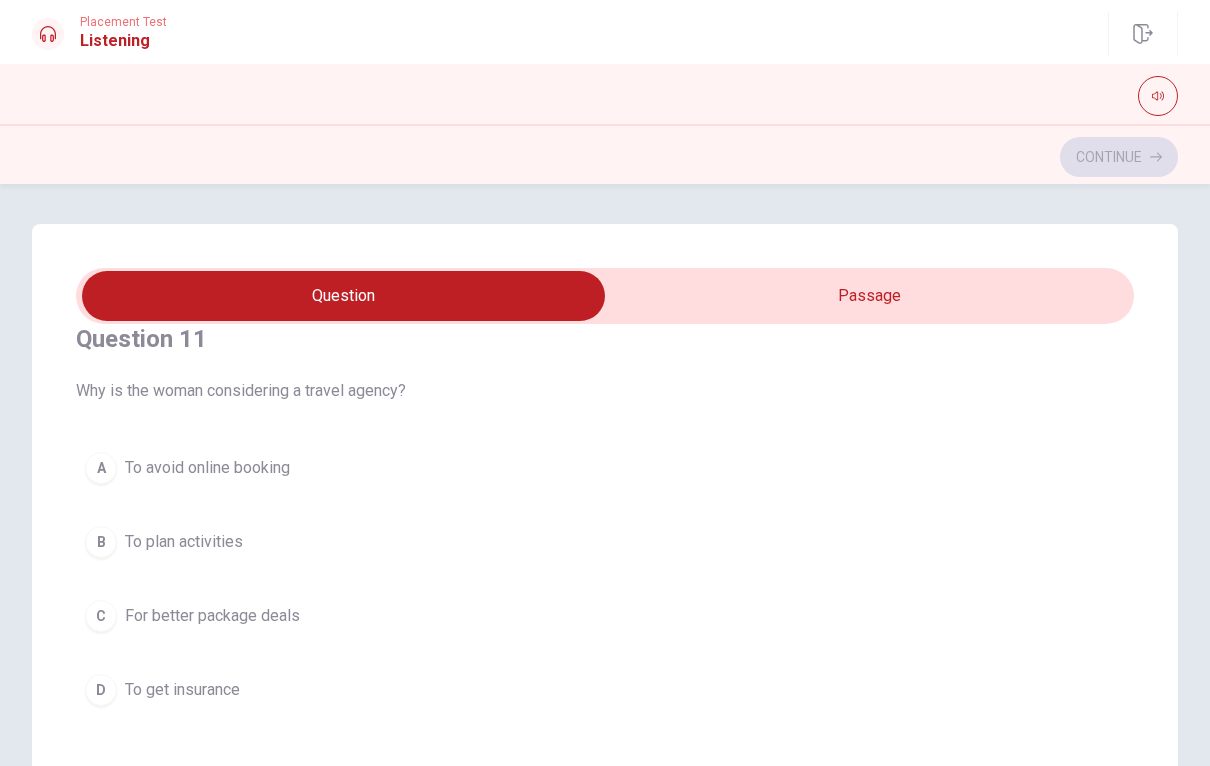 click on "For better package deals" at bounding box center (212, 616) 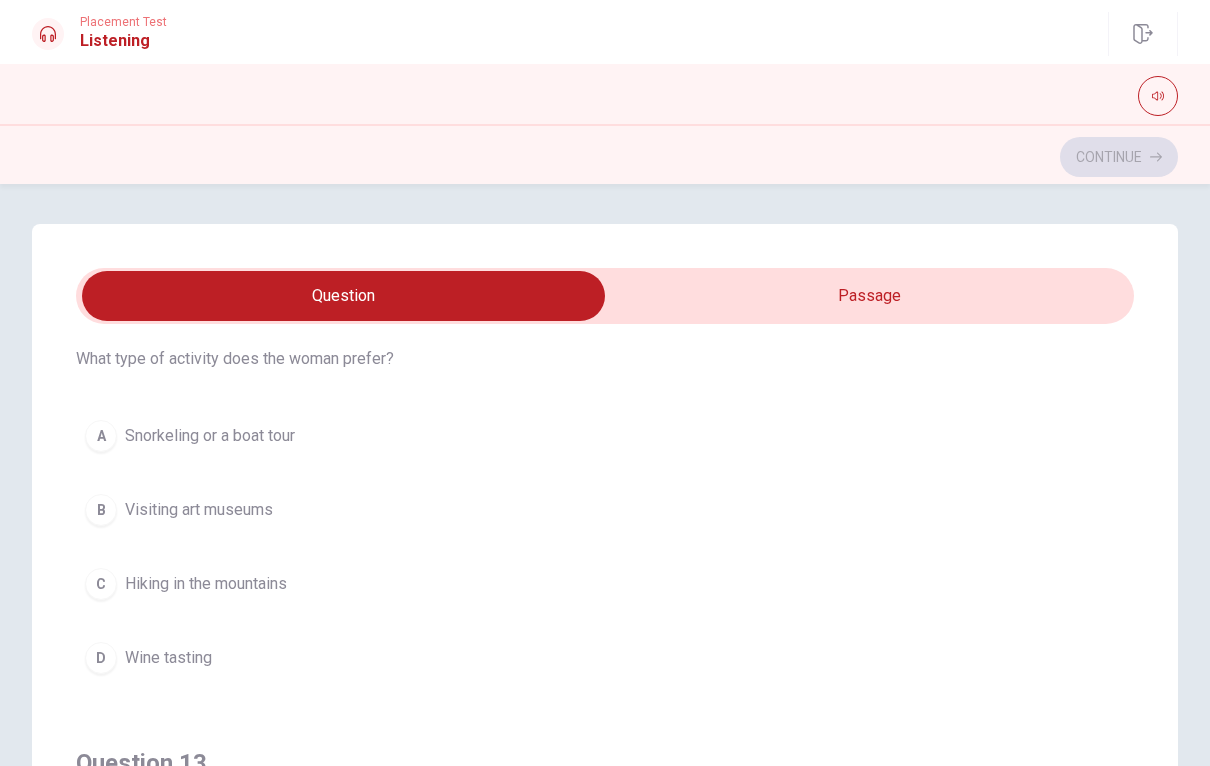 scroll, scrollTop: 523, scrollLeft: 0, axis: vertical 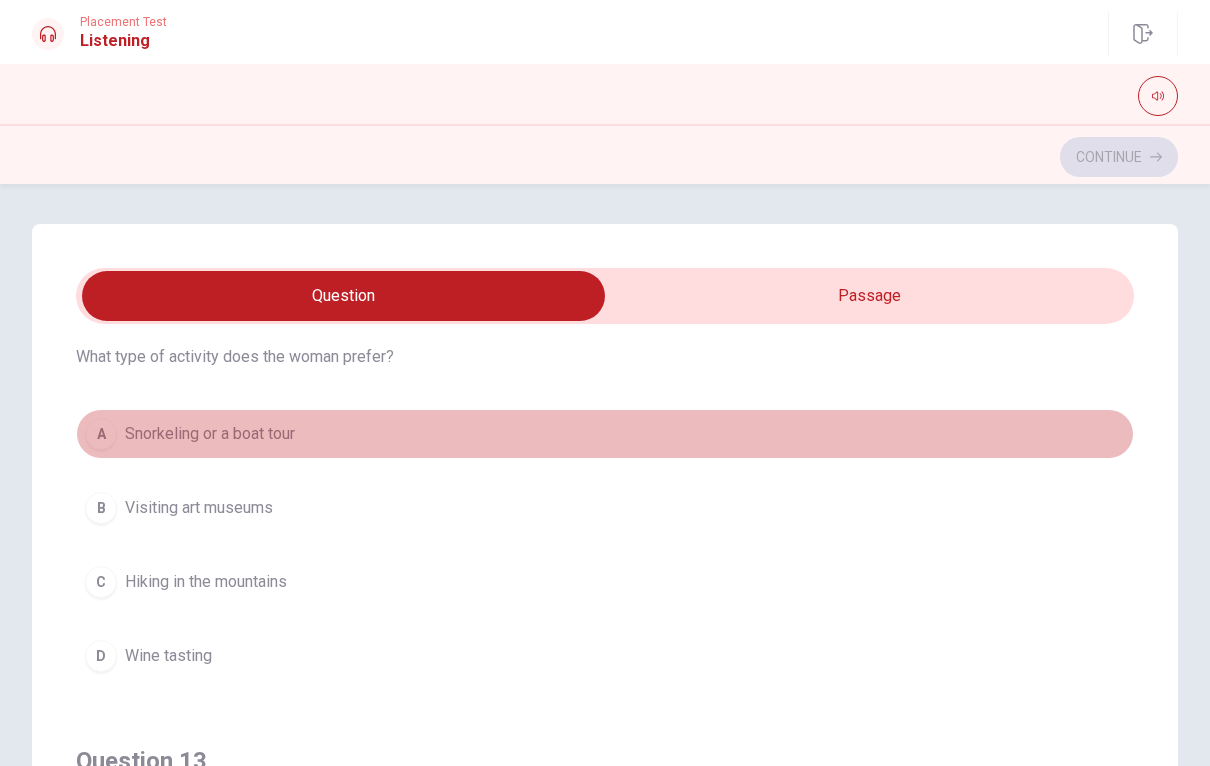 click on "Snorkeling or a boat tour" at bounding box center [210, 434] 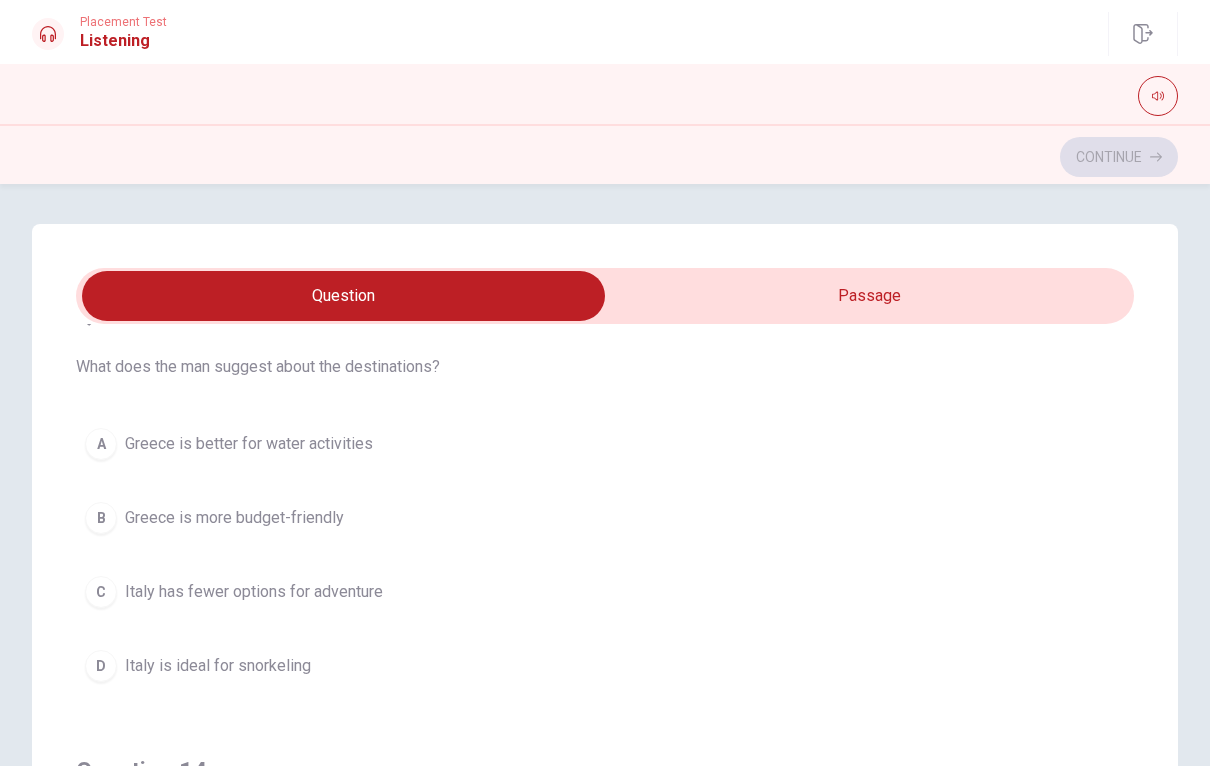 scroll, scrollTop: 973, scrollLeft: 0, axis: vertical 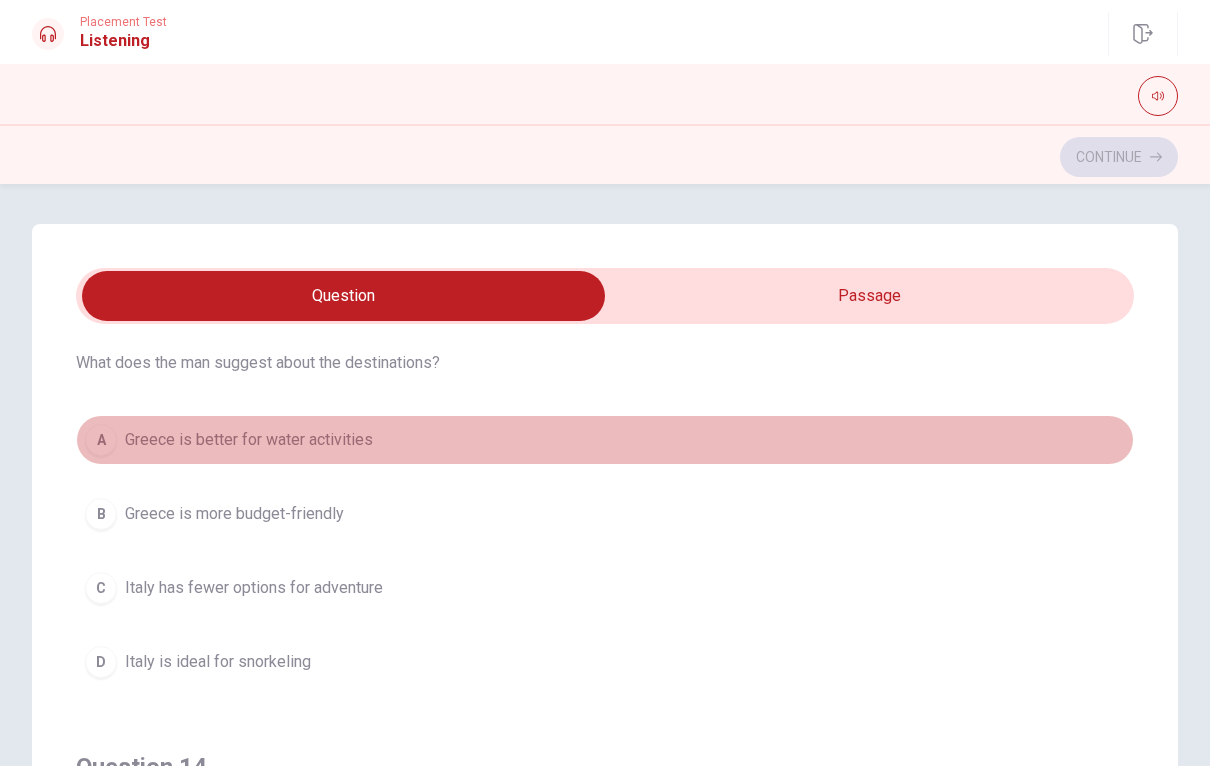 click on "Greece is better for water activities" at bounding box center [249, 440] 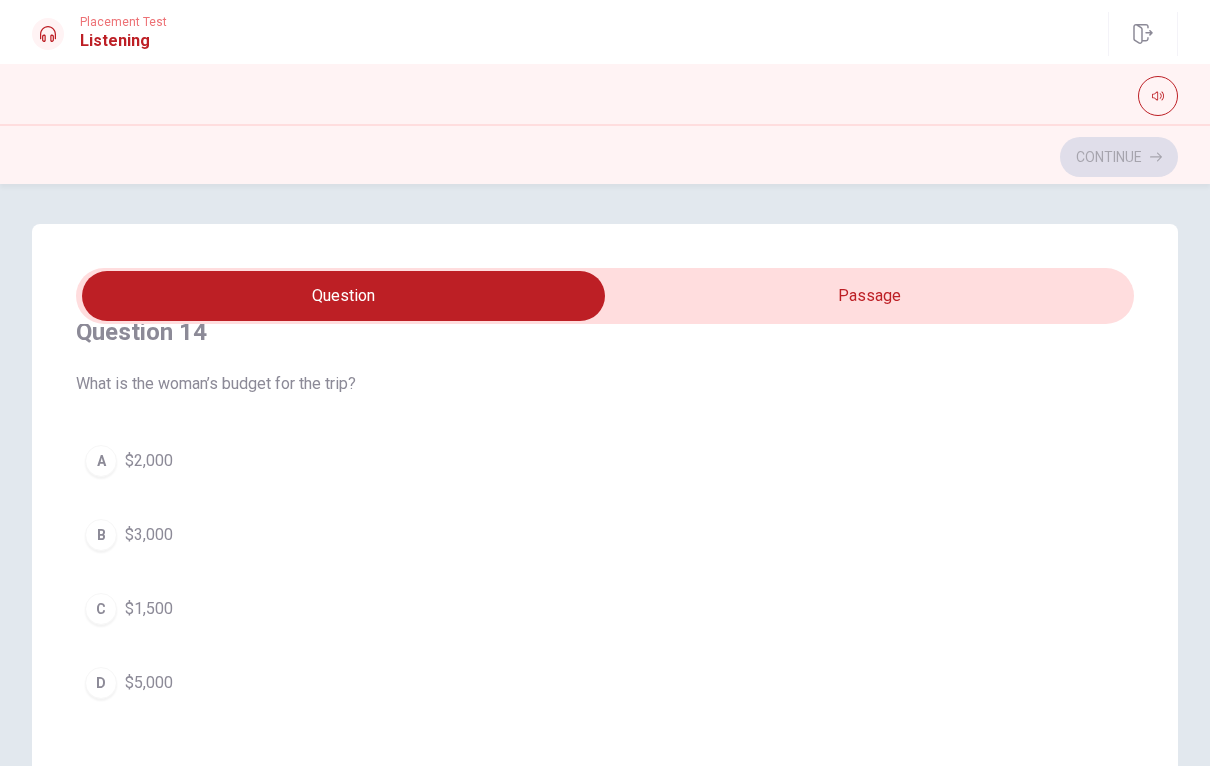 scroll, scrollTop: 1420, scrollLeft: 0, axis: vertical 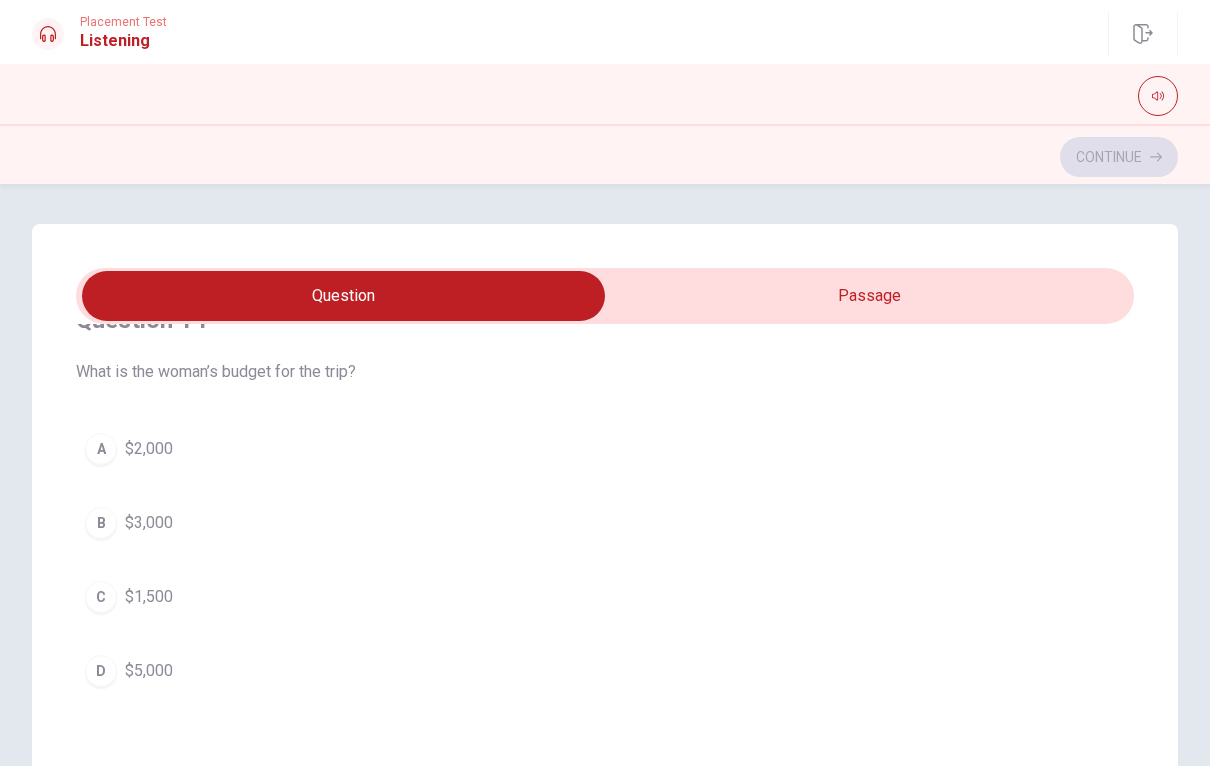 click on "A $2,000" at bounding box center [605, 449] 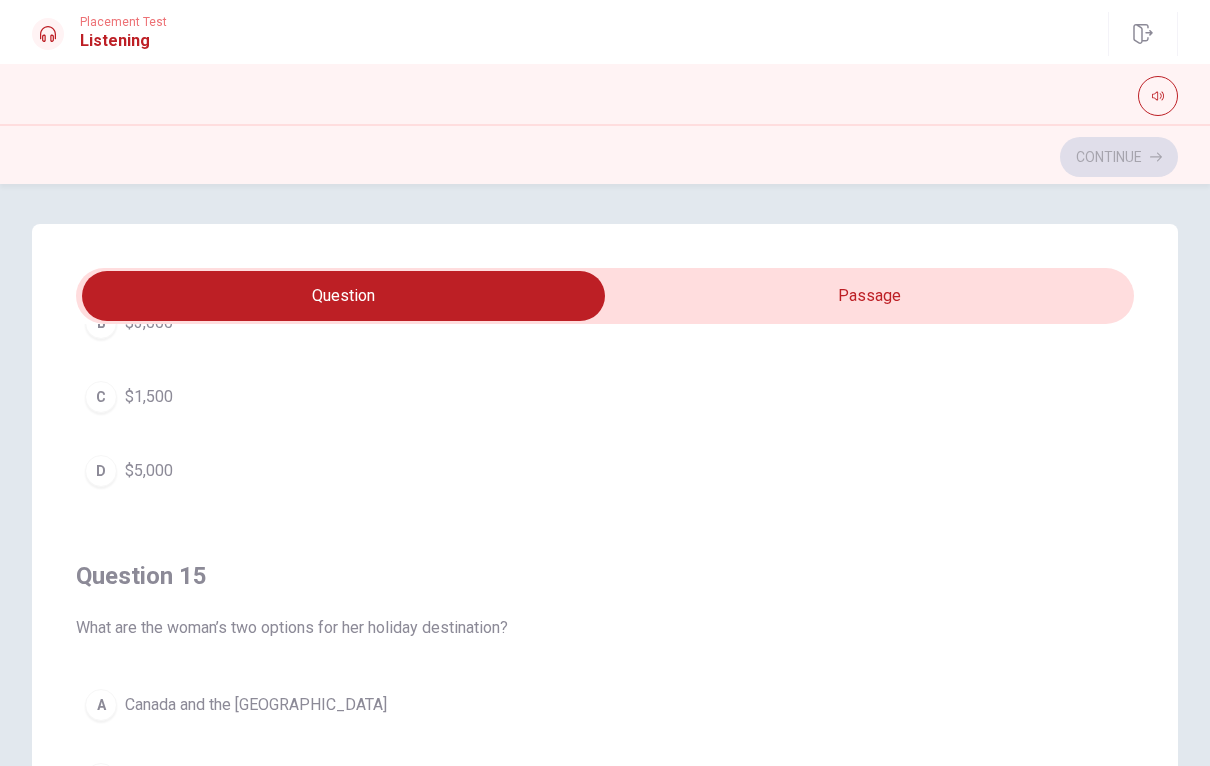 scroll, scrollTop: 1620, scrollLeft: 0, axis: vertical 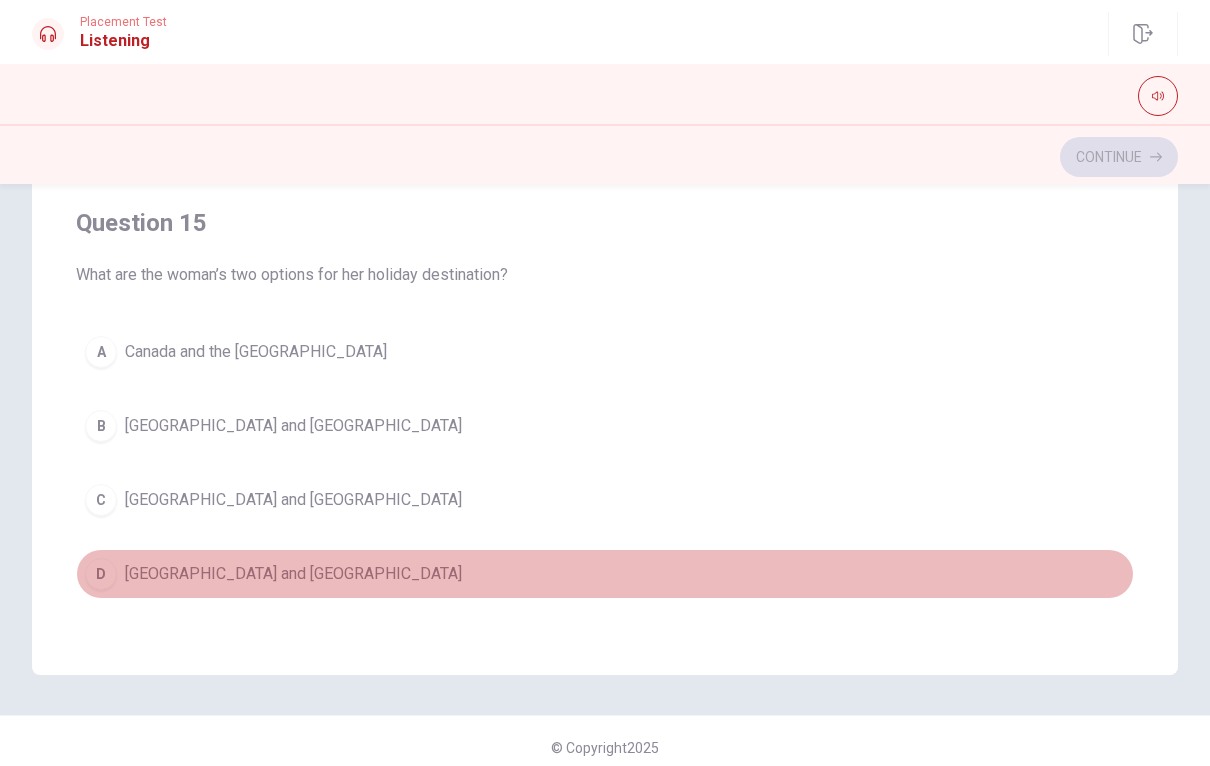 click on "[GEOGRAPHIC_DATA] and [GEOGRAPHIC_DATA]" at bounding box center (293, 574) 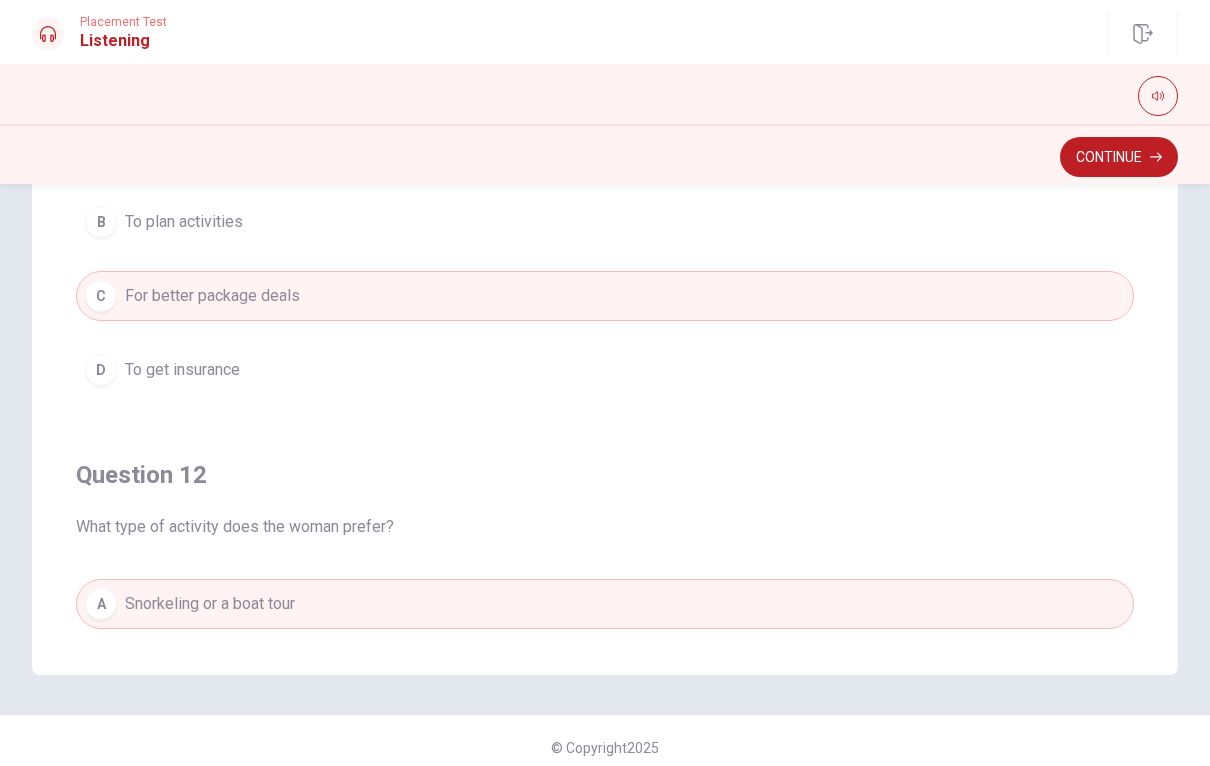 scroll, scrollTop: 0, scrollLeft: 0, axis: both 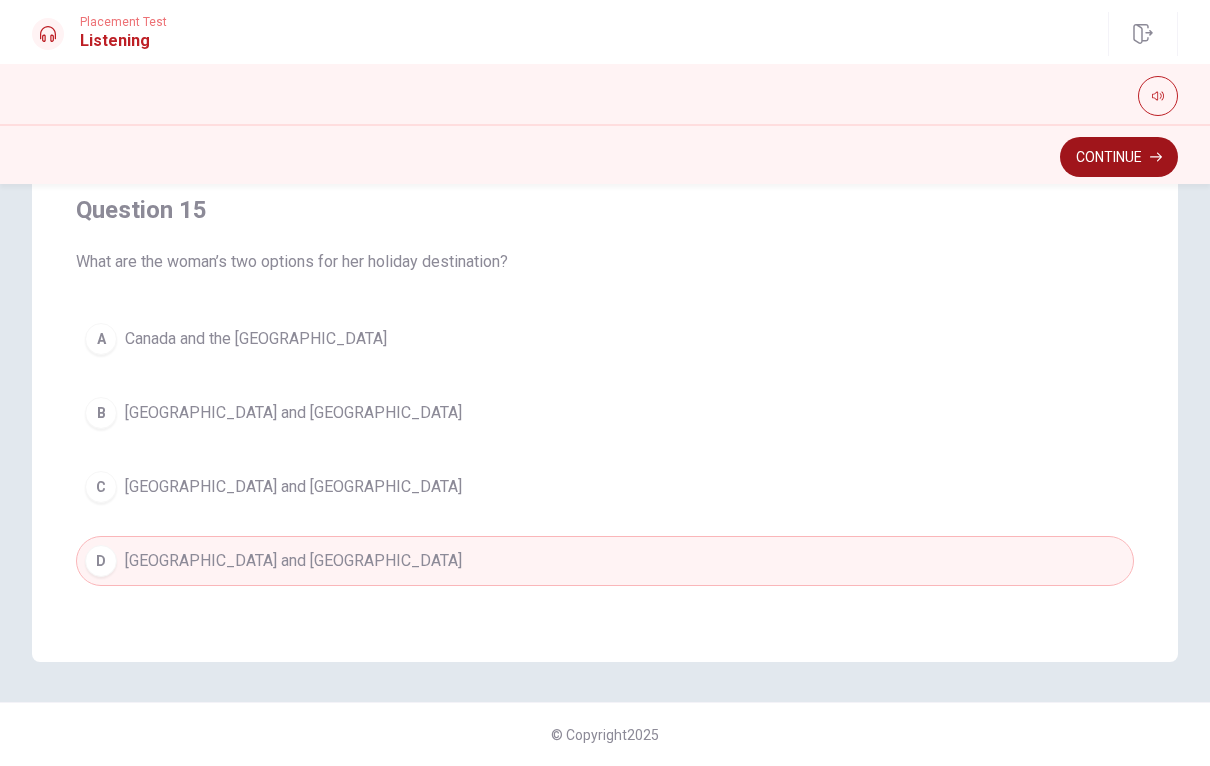 click on "Continue" at bounding box center (1119, 157) 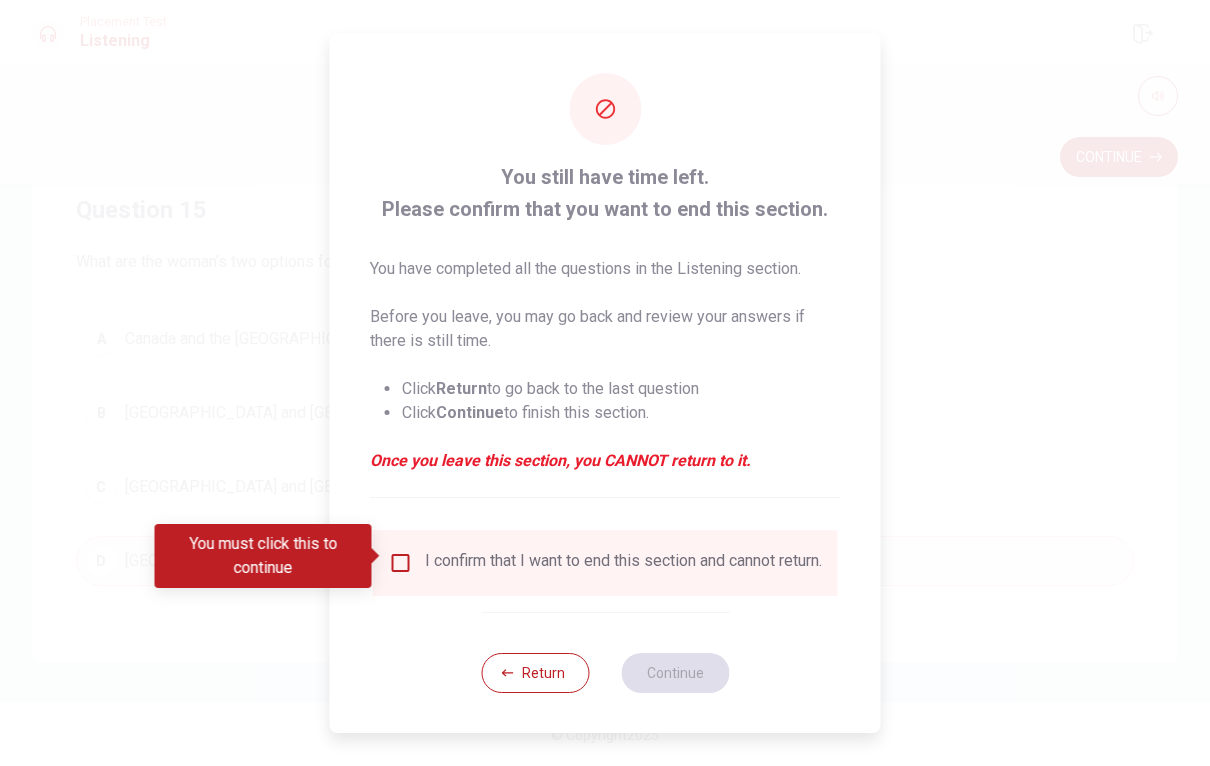click at bounding box center [401, 563] 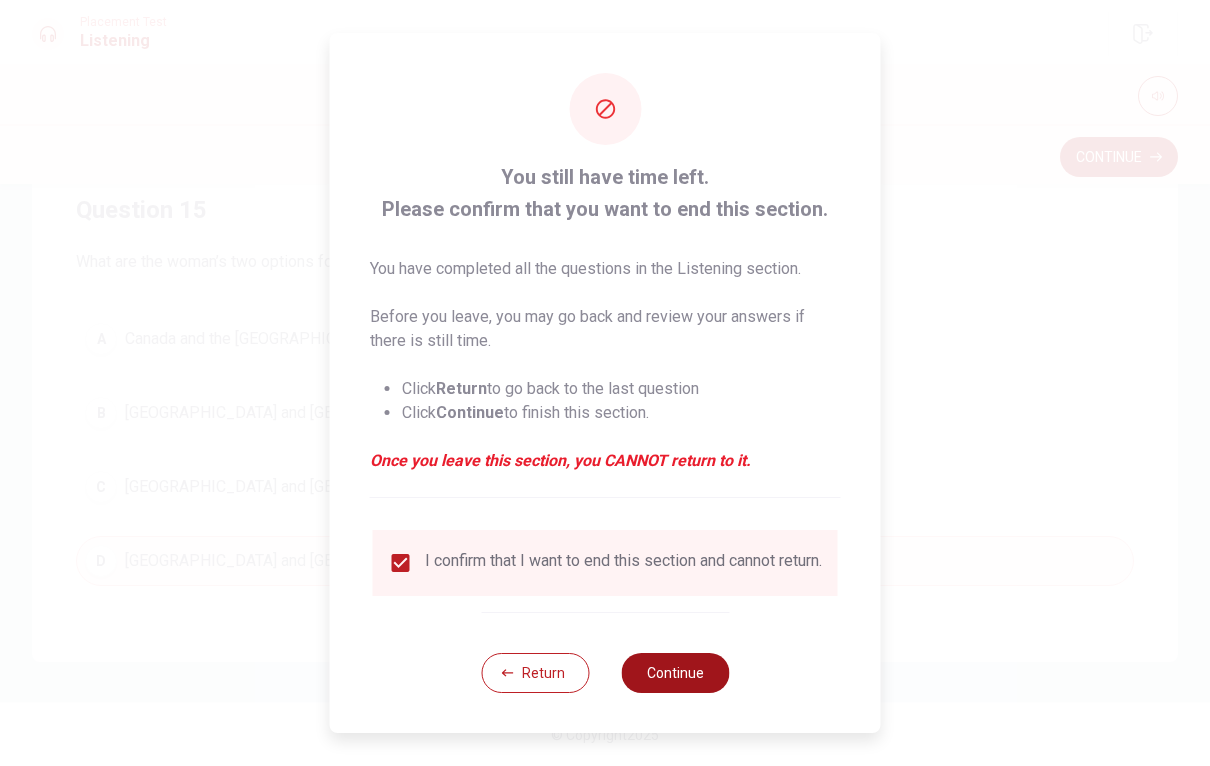 click on "Continue" at bounding box center (675, 673) 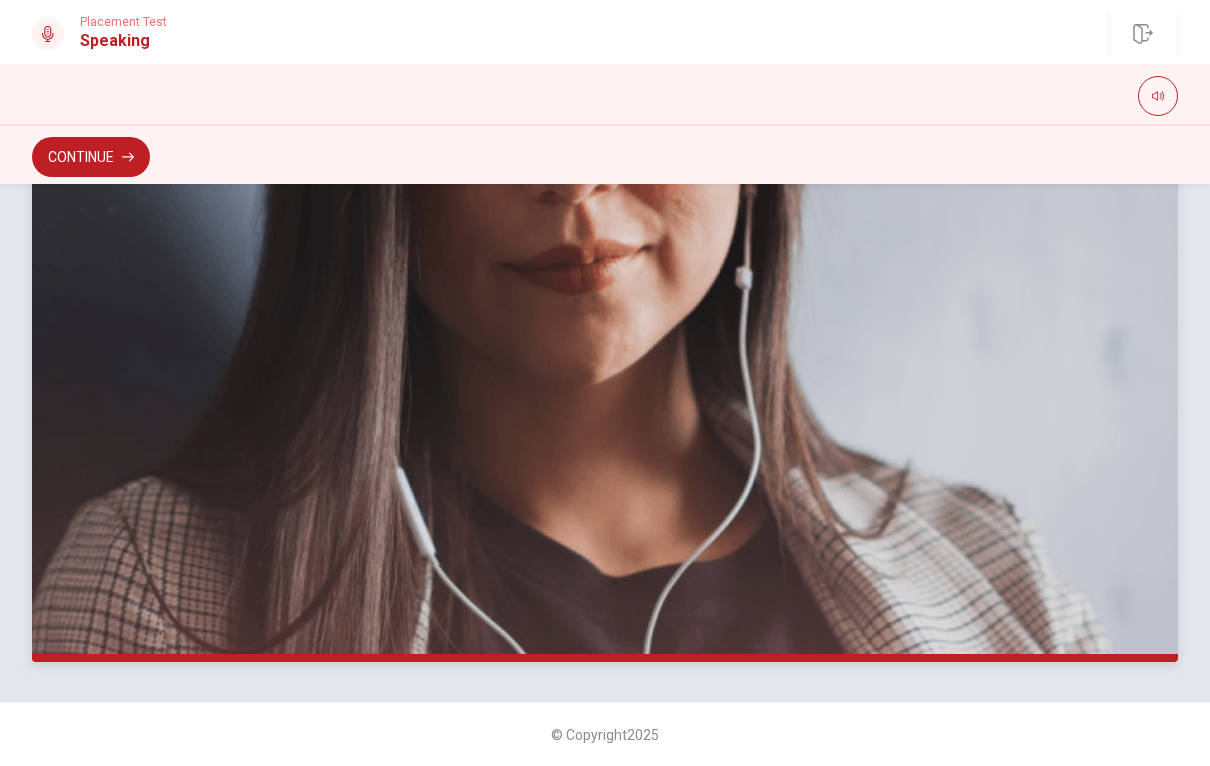 scroll, scrollTop: 434, scrollLeft: 0, axis: vertical 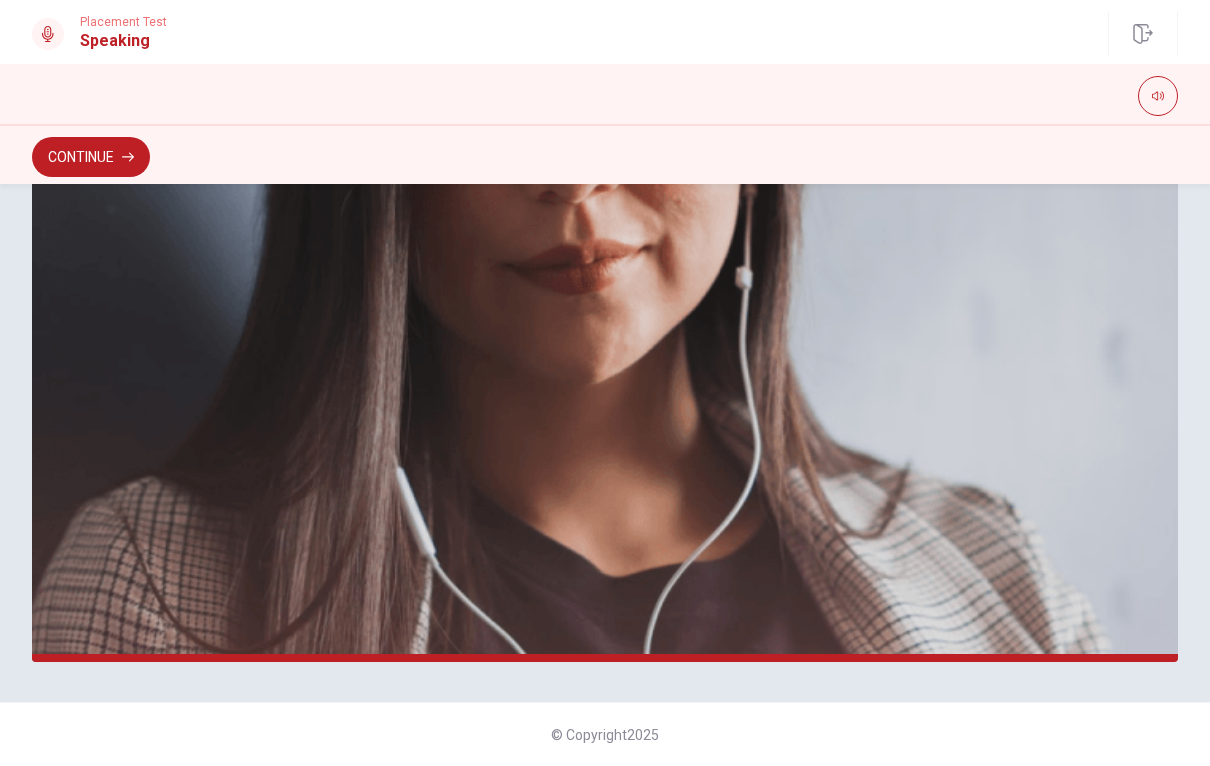 click on "Continue" at bounding box center (91, 157) 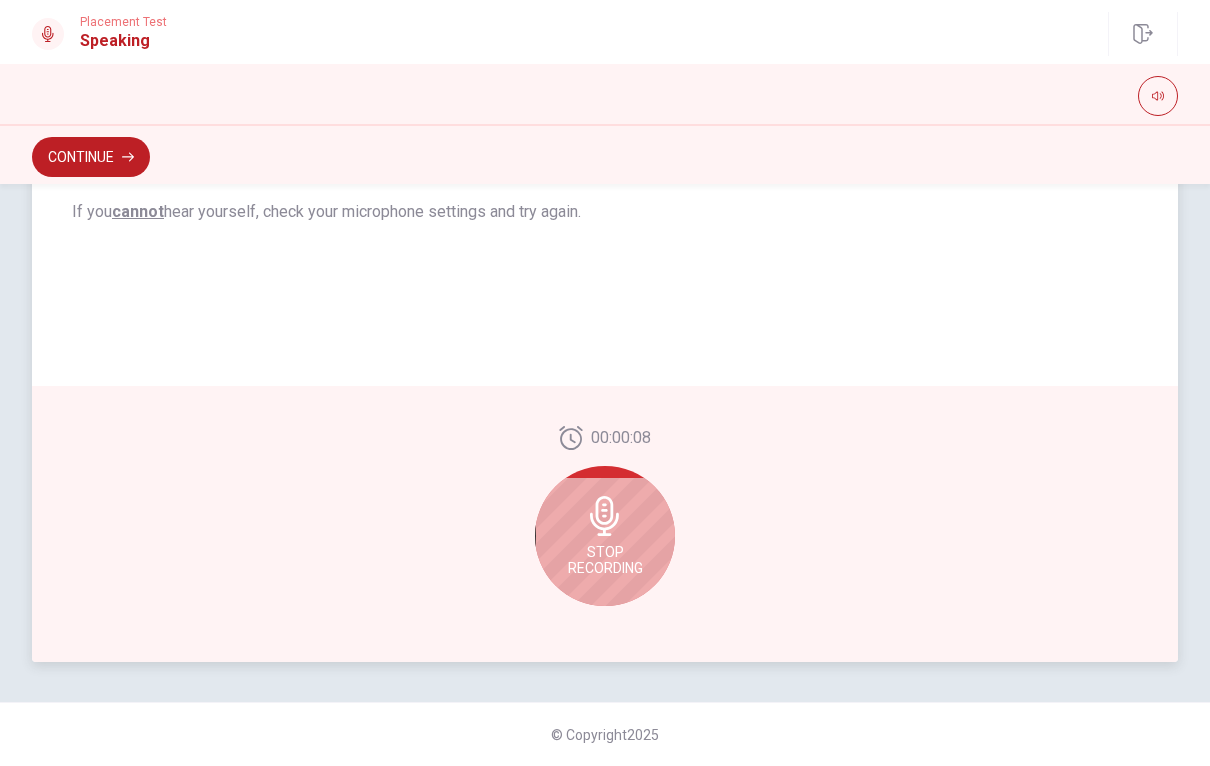 click on "Stop   Recording" at bounding box center (605, 560) 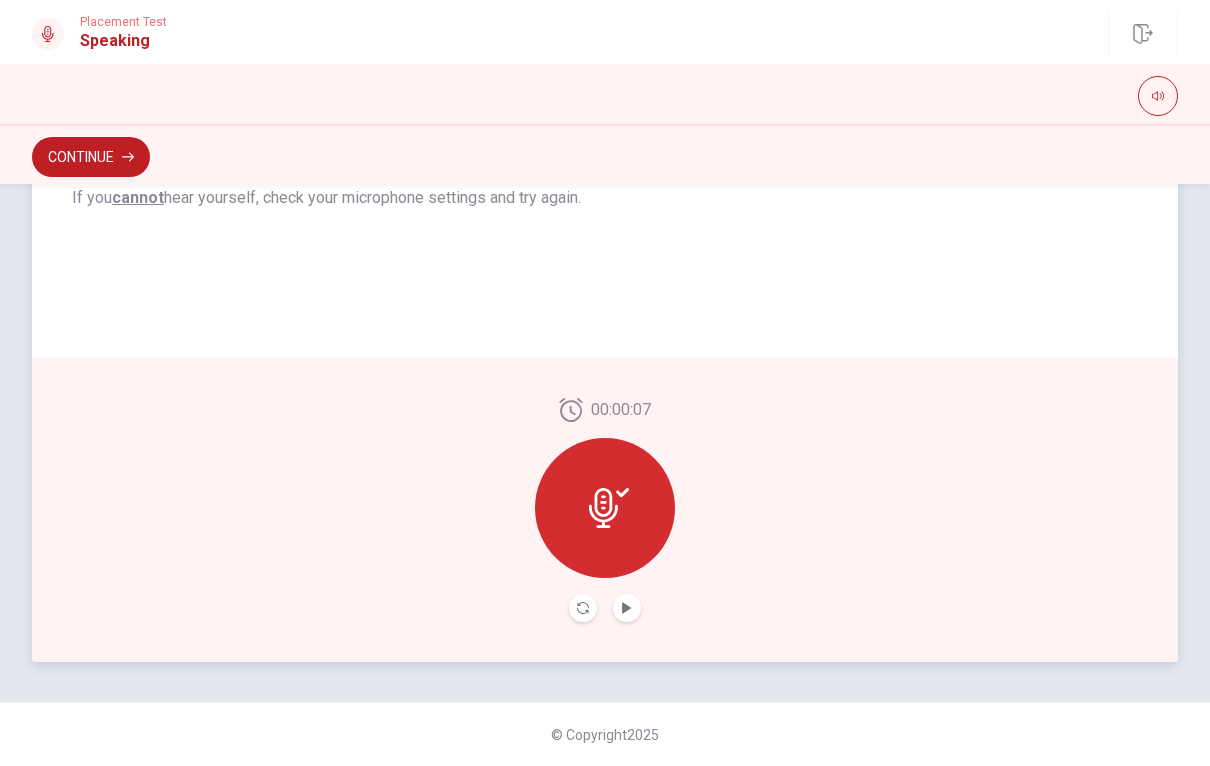 click at bounding box center (627, 608) 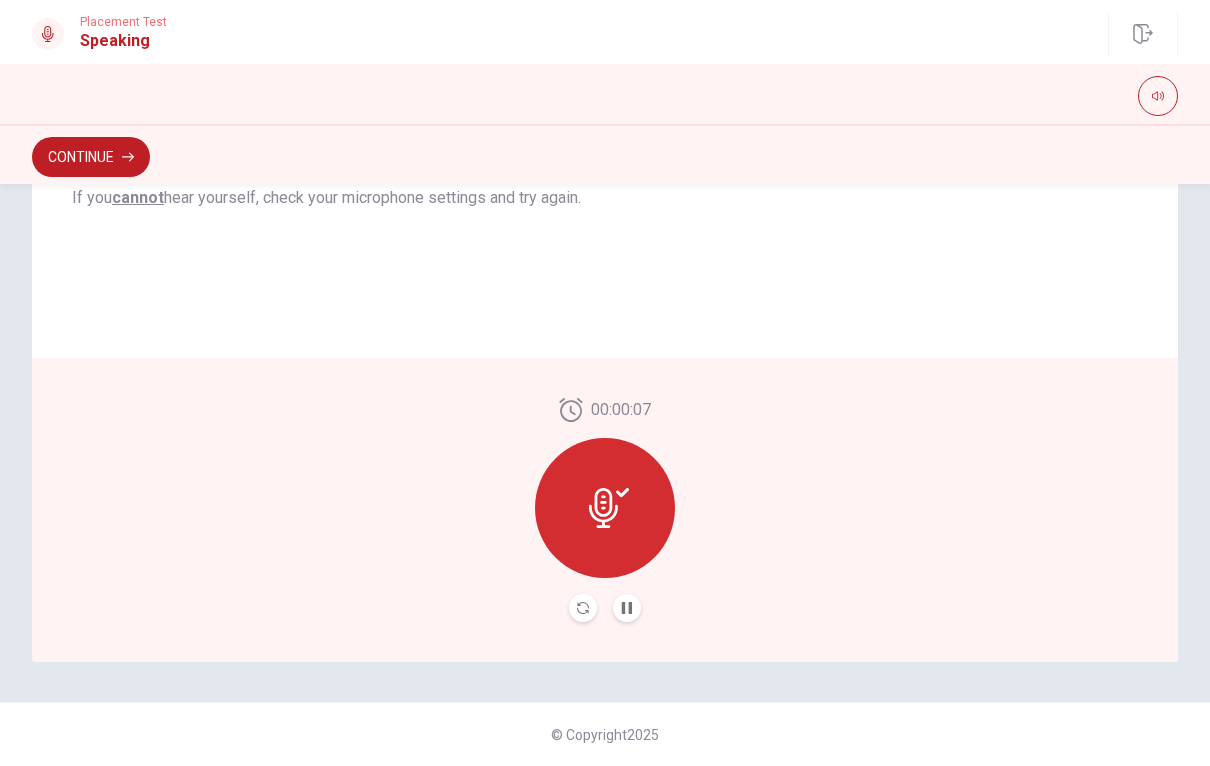 click 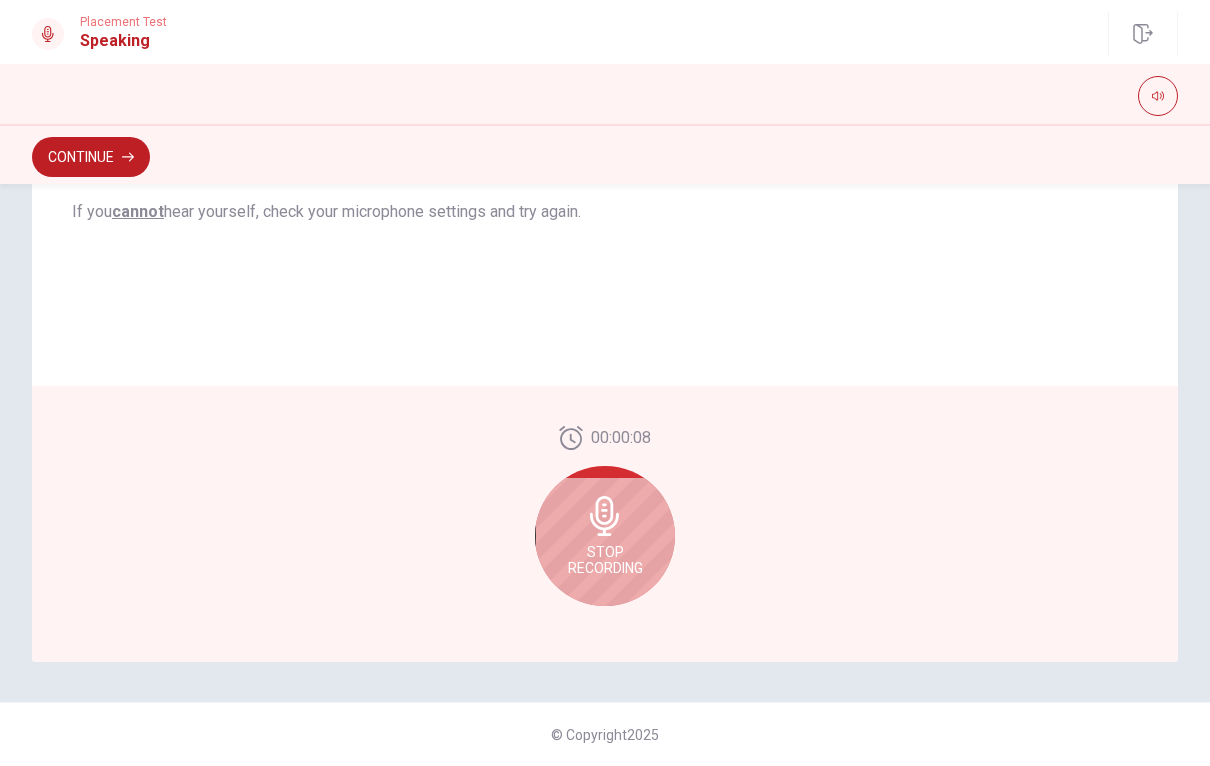 click on "Stop   Recording" at bounding box center [605, 536] 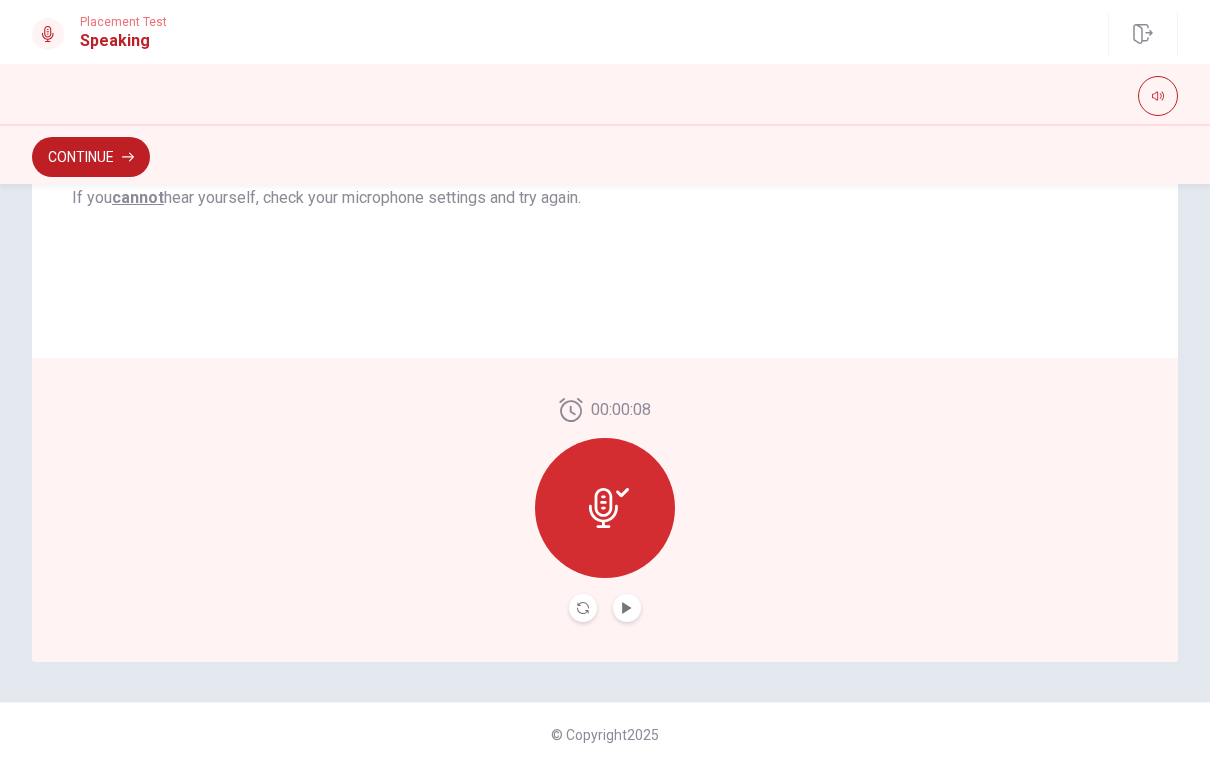 click at bounding box center (627, 608) 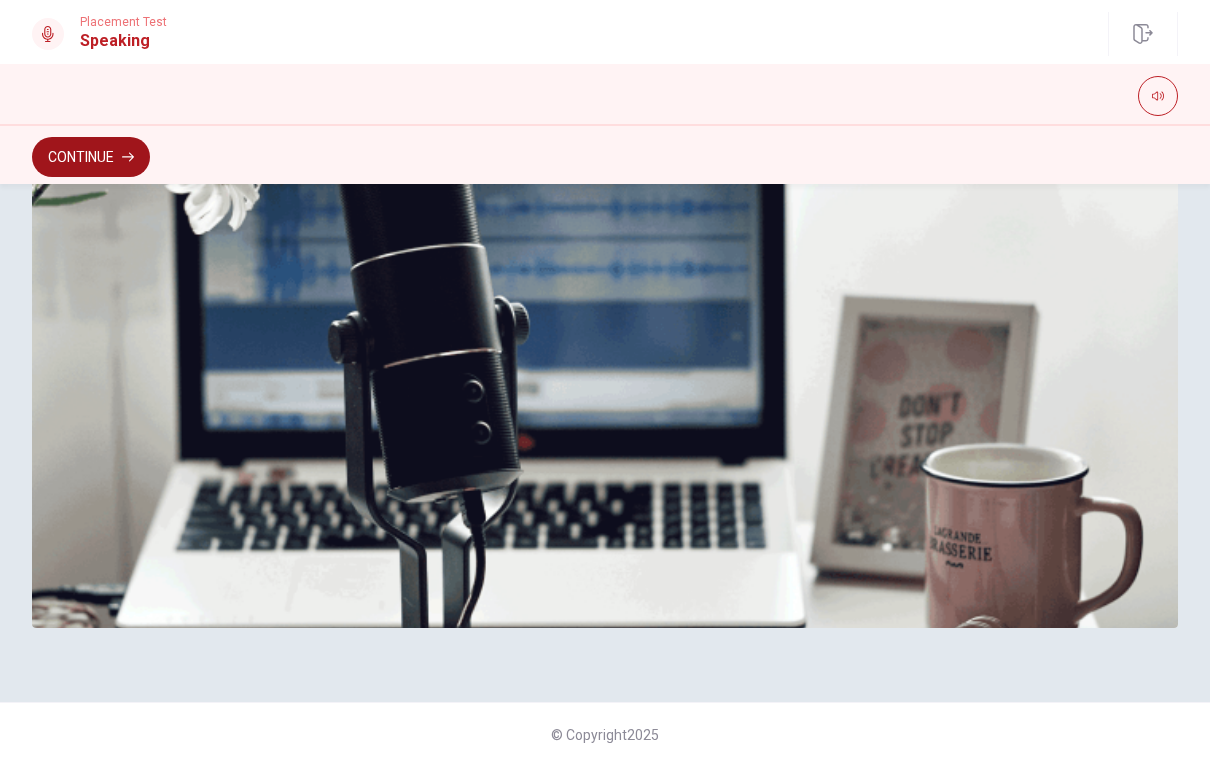 click on "Continue" at bounding box center [91, 157] 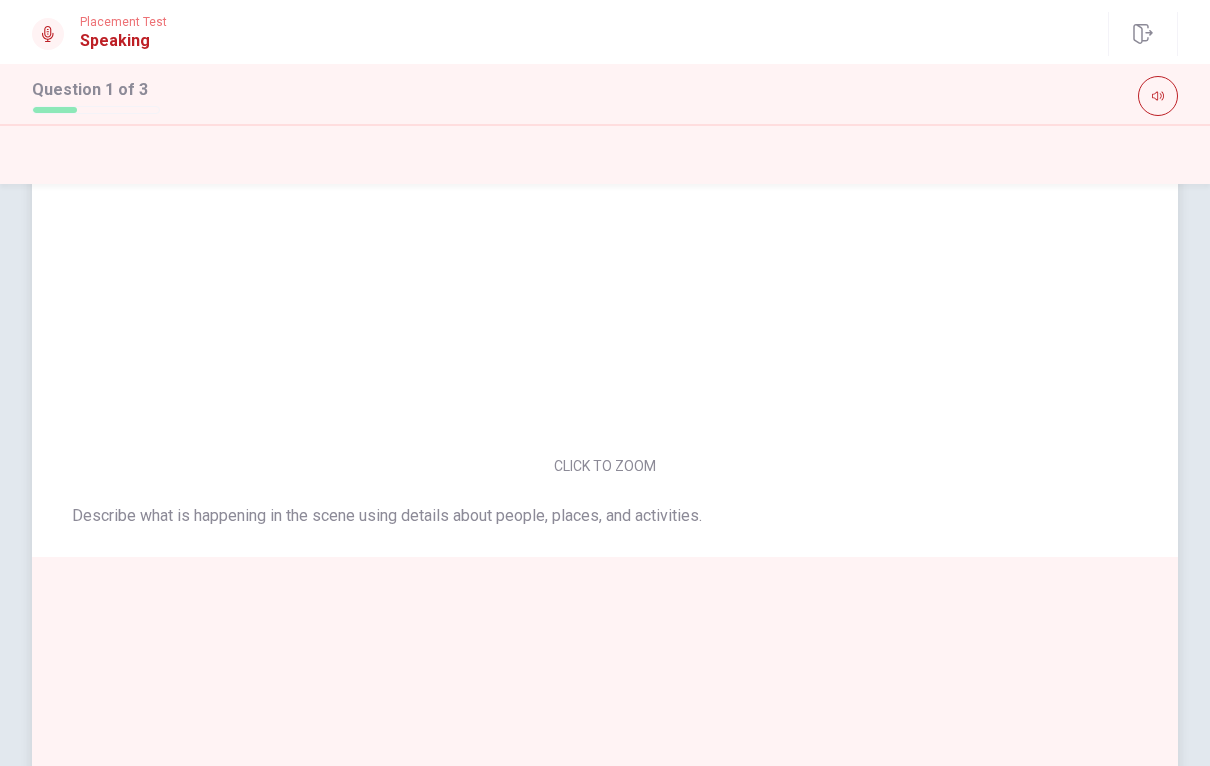 scroll, scrollTop: 63, scrollLeft: 0, axis: vertical 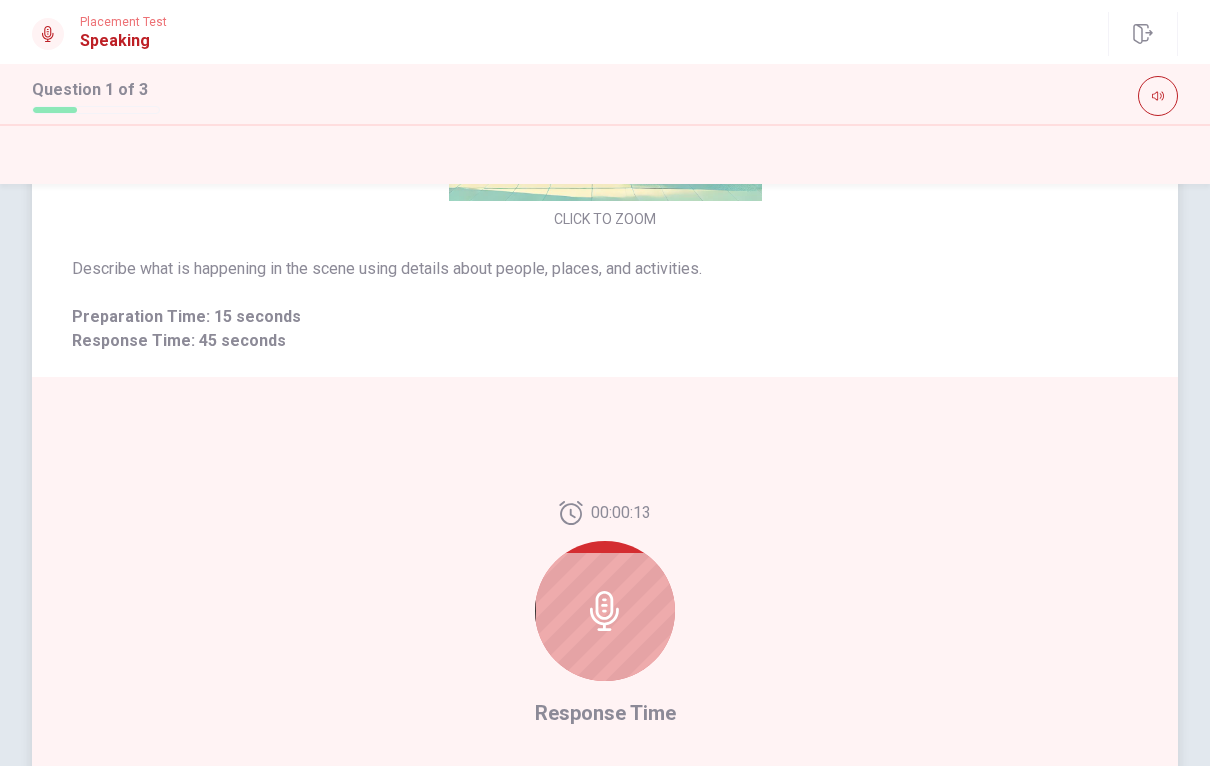 click 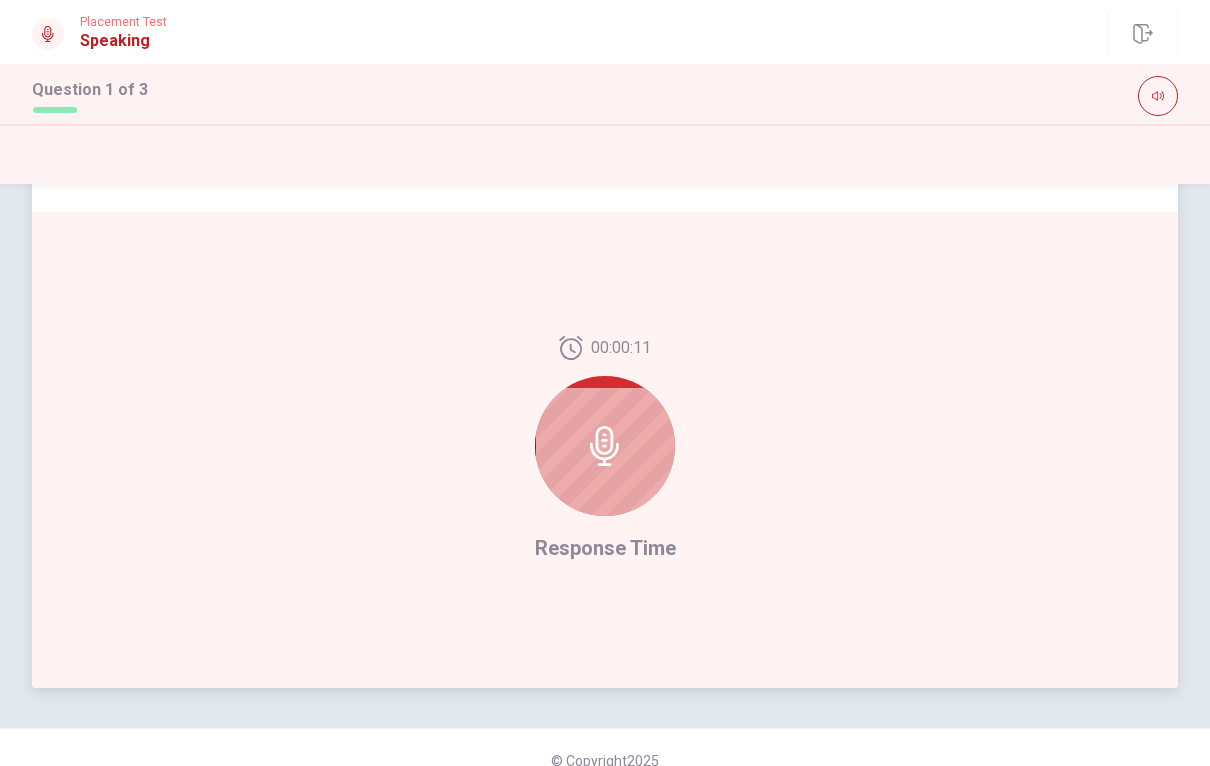 scroll, scrollTop: 413, scrollLeft: 0, axis: vertical 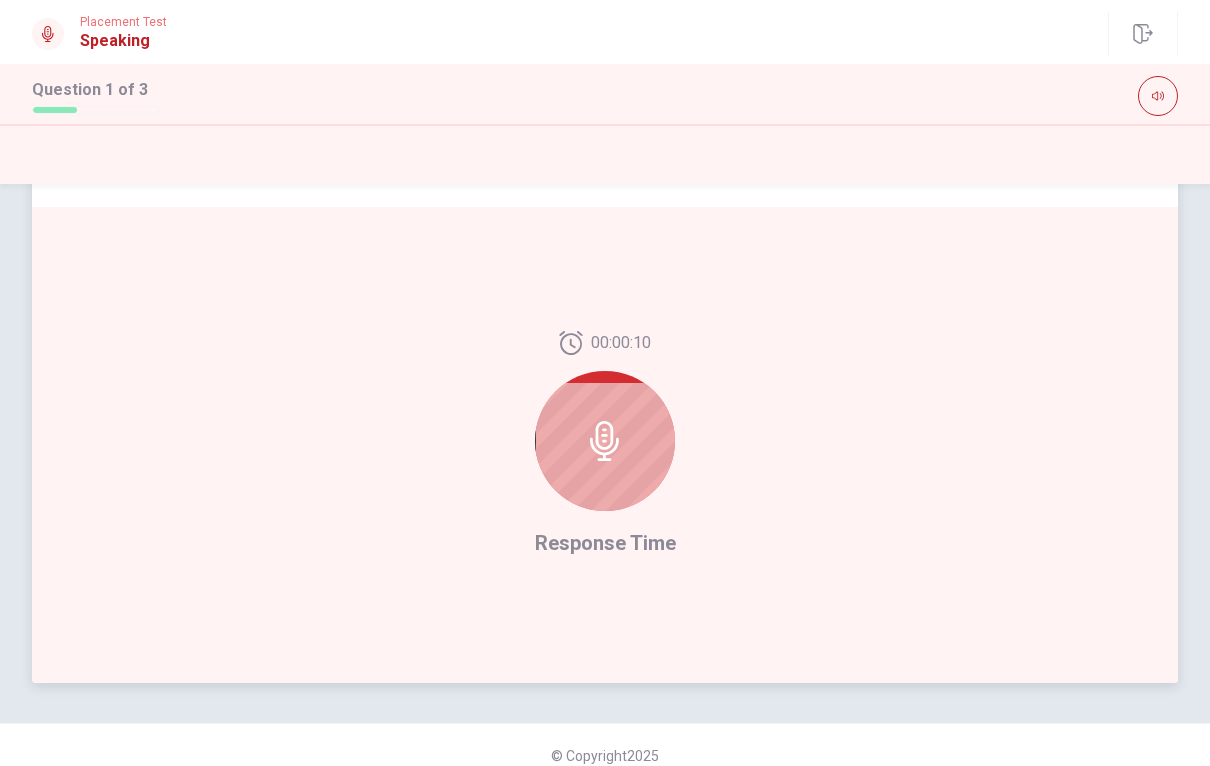 click 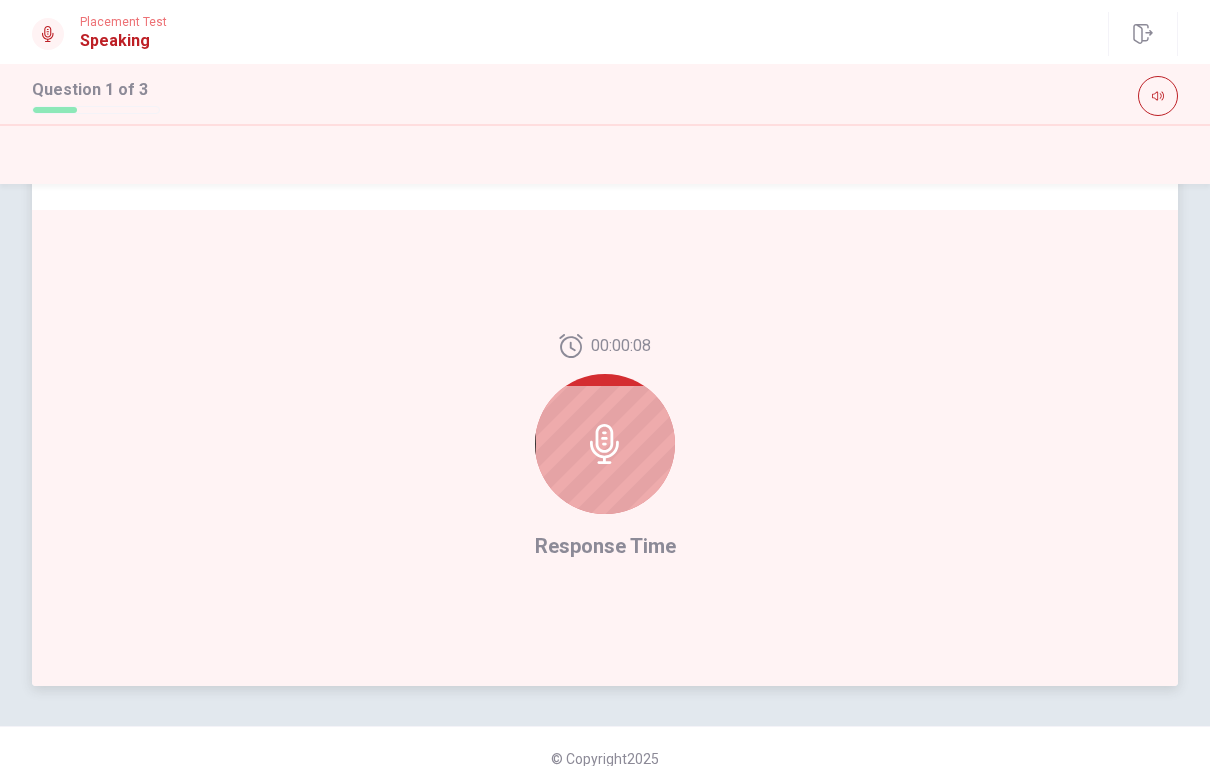 scroll, scrollTop: 407, scrollLeft: 0, axis: vertical 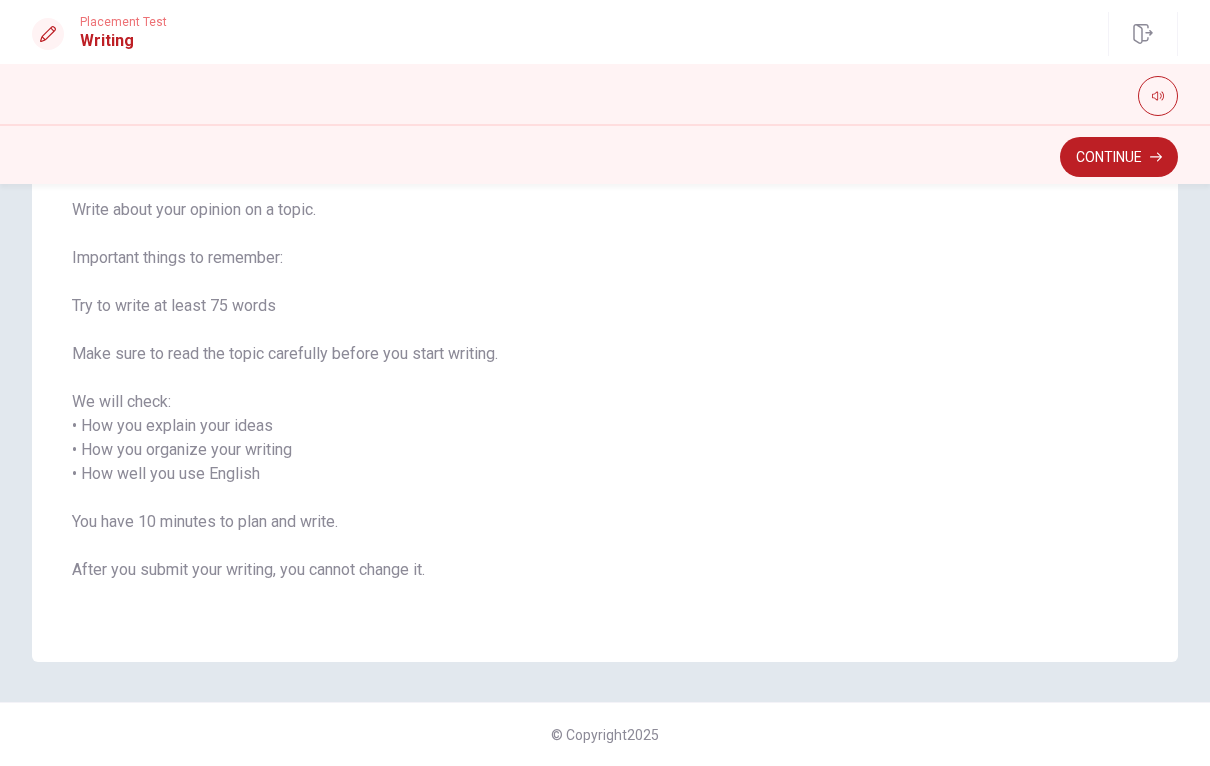 click on "Continue" at bounding box center [605, 154] 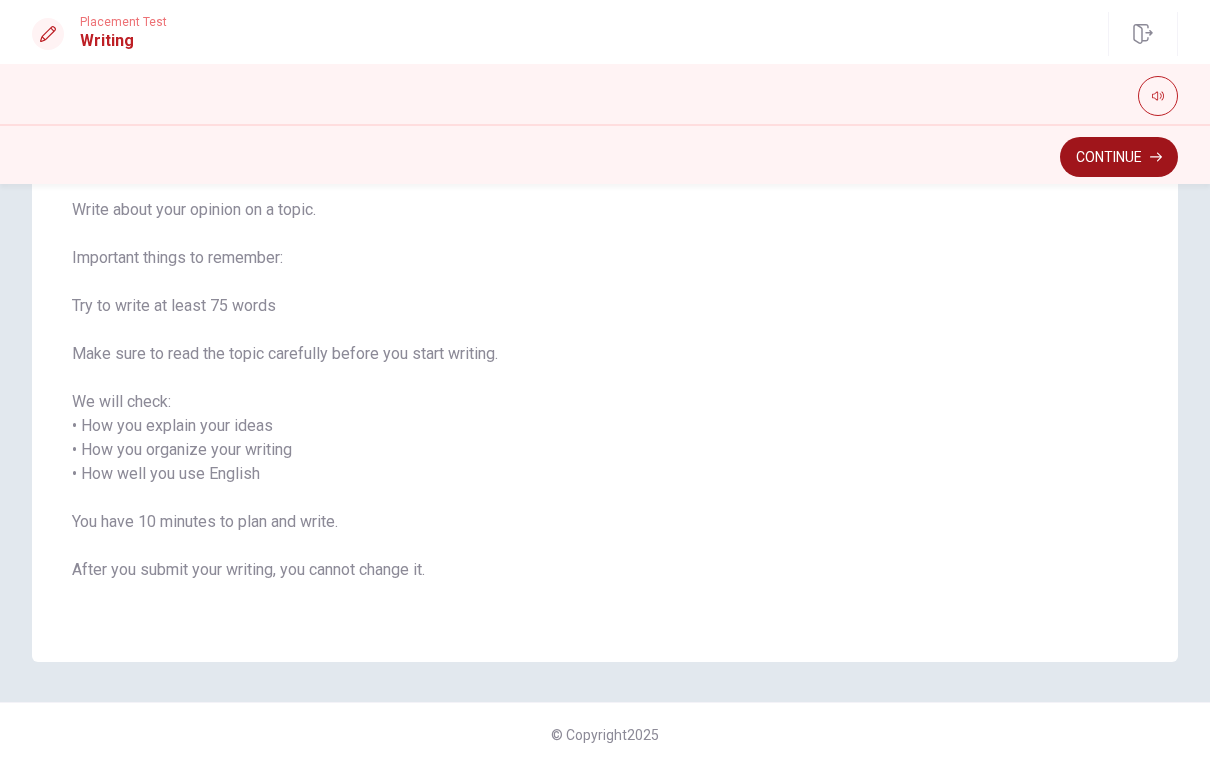 click on "Continue" at bounding box center (1119, 157) 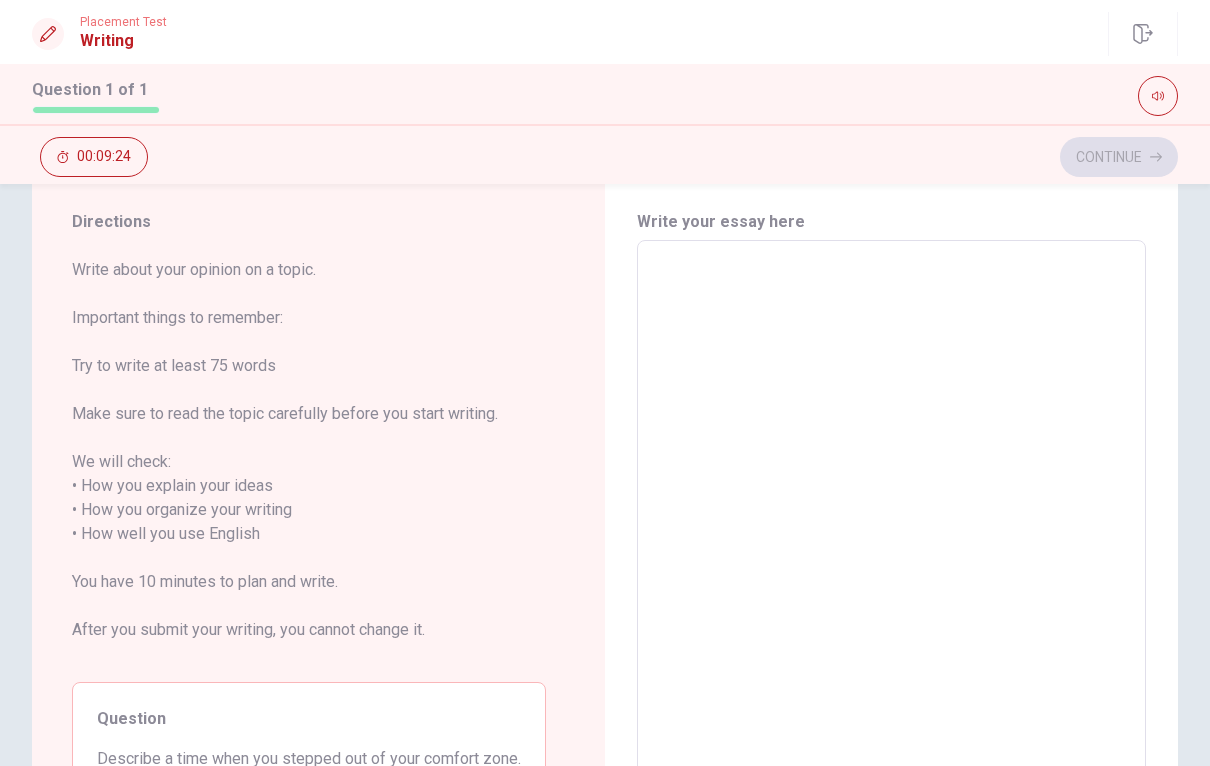 scroll, scrollTop: 53, scrollLeft: 0, axis: vertical 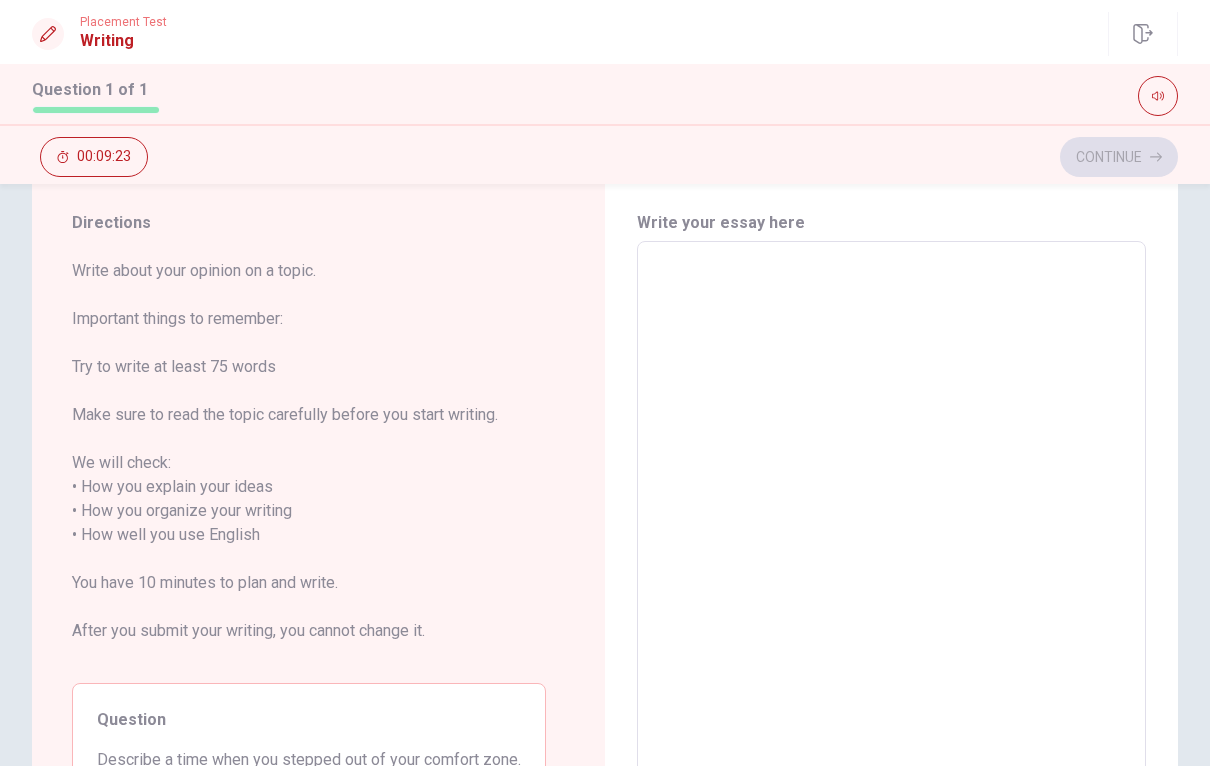 click at bounding box center [891, 523] 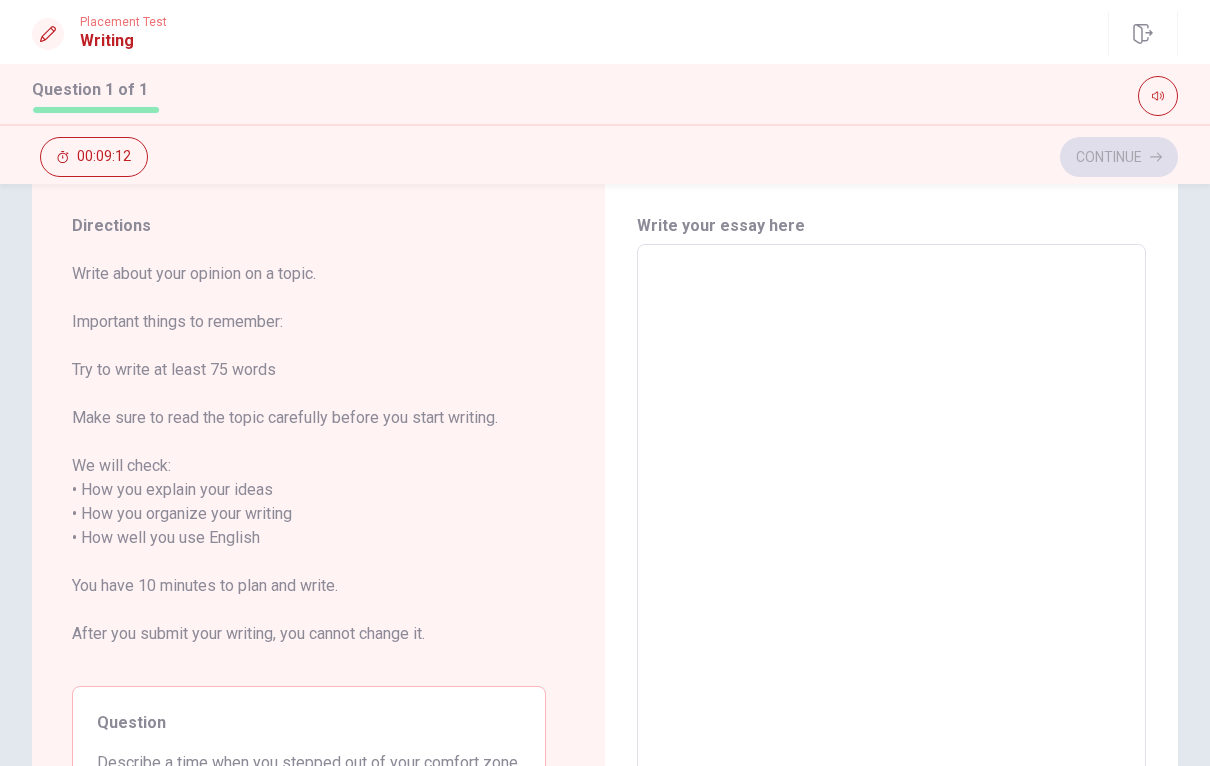 scroll, scrollTop: 50, scrollLeft: 0, axis: vertical 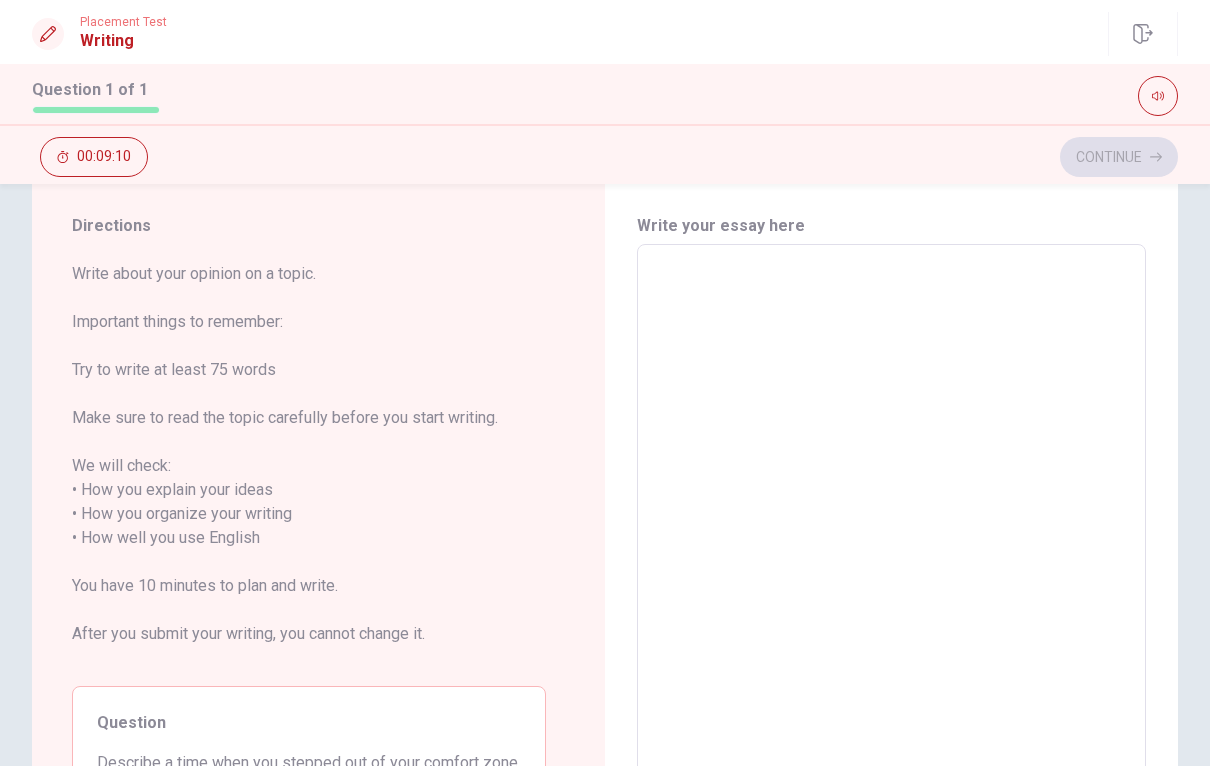 type on "O" 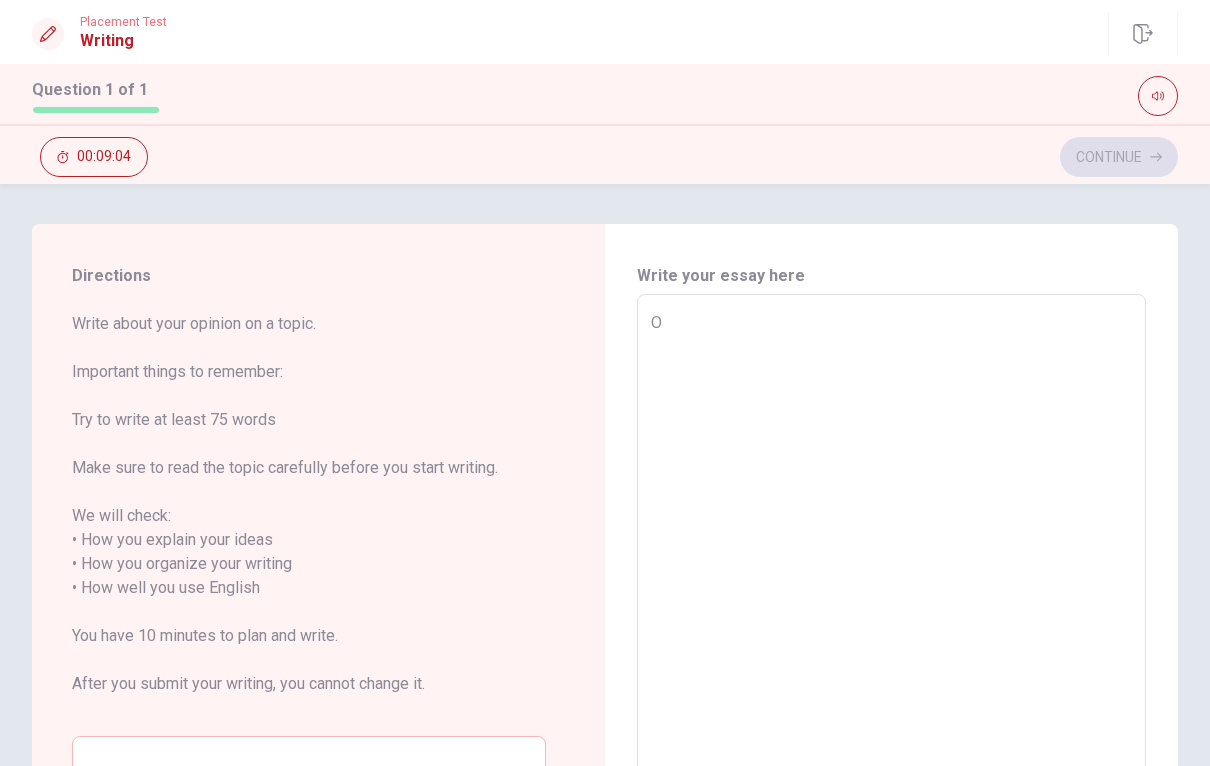 scroll, scrollTop: 0, scrollLeft: 0, axis: both 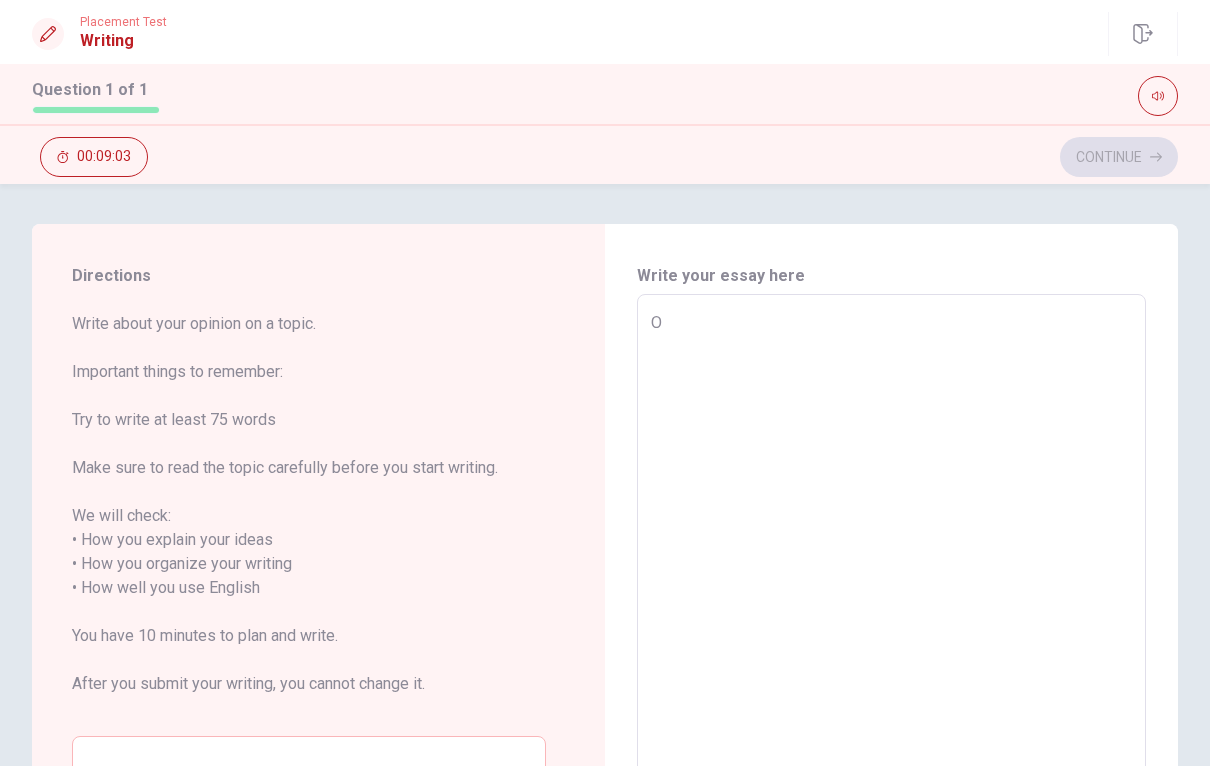 type on "On" 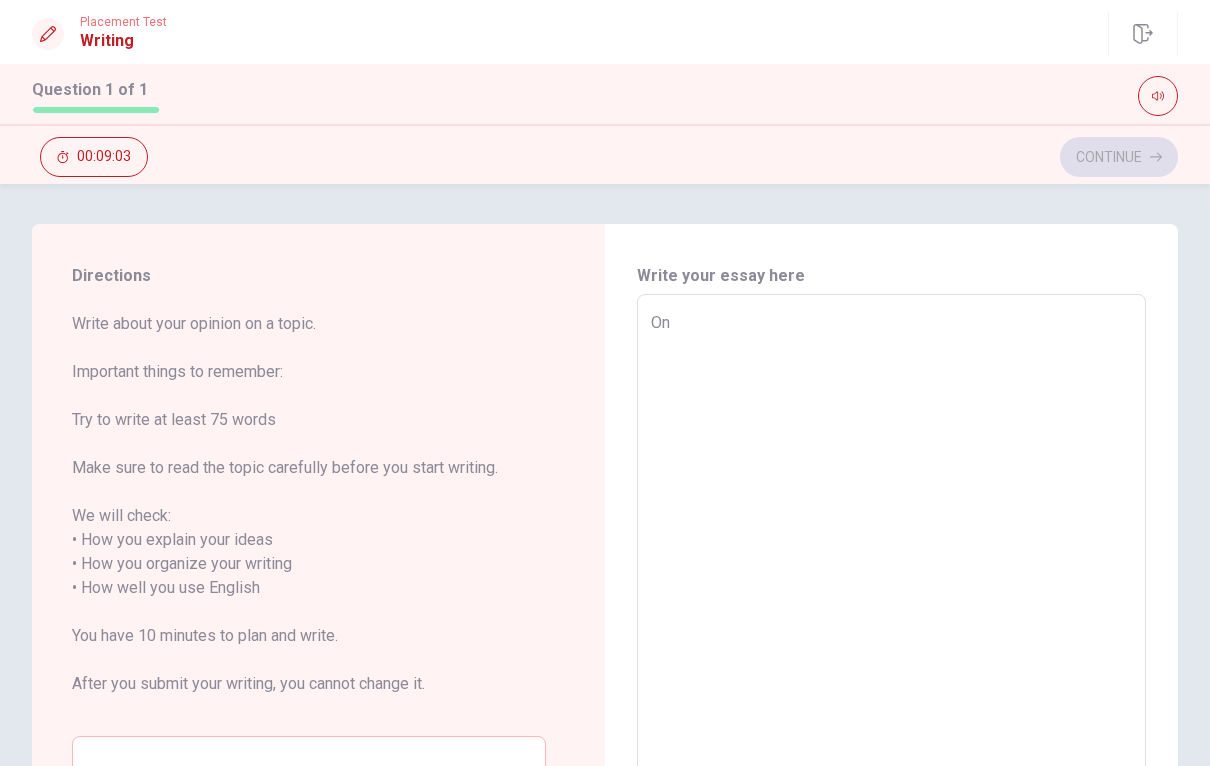 type on "x" 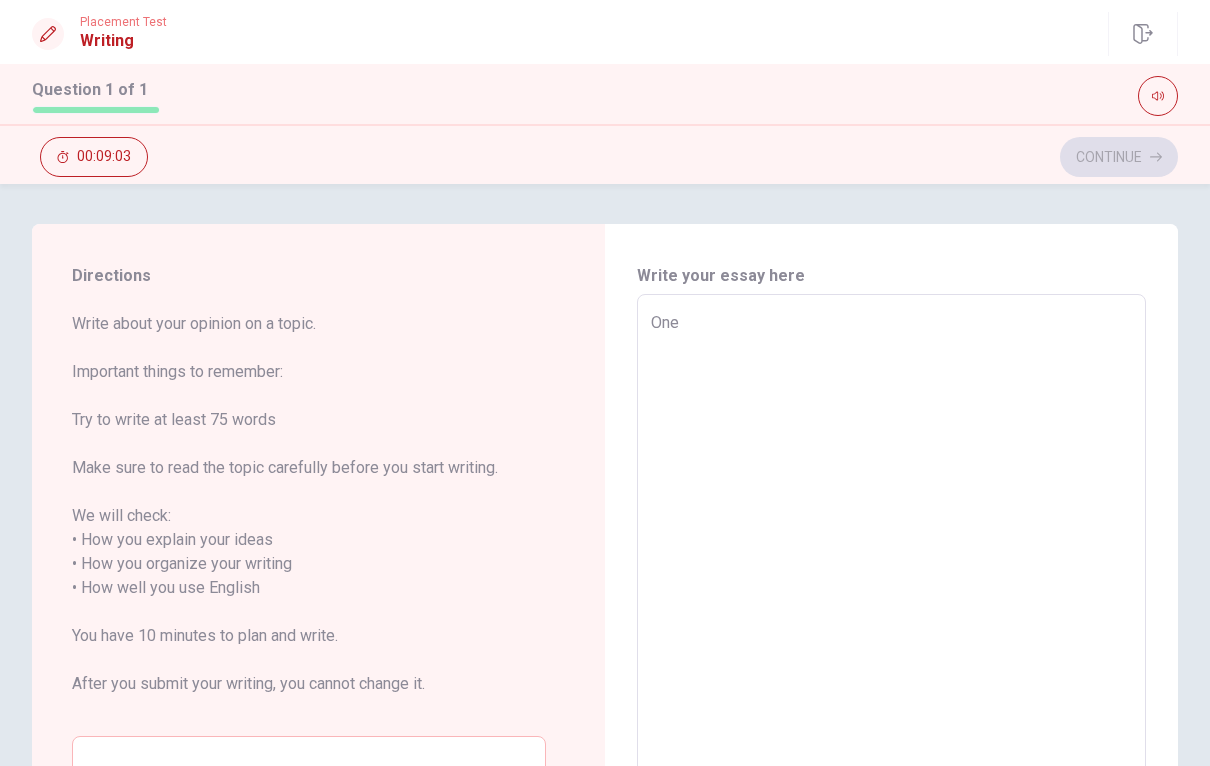 type on "x" 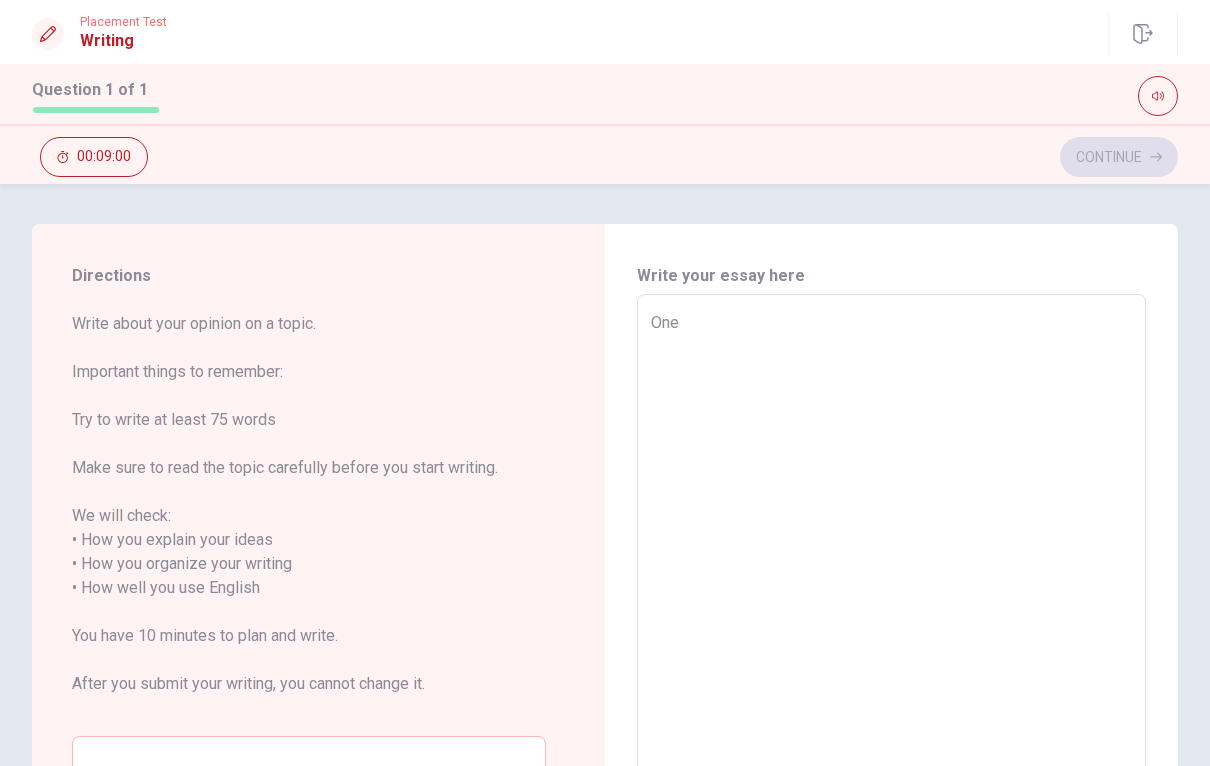 type on "x" 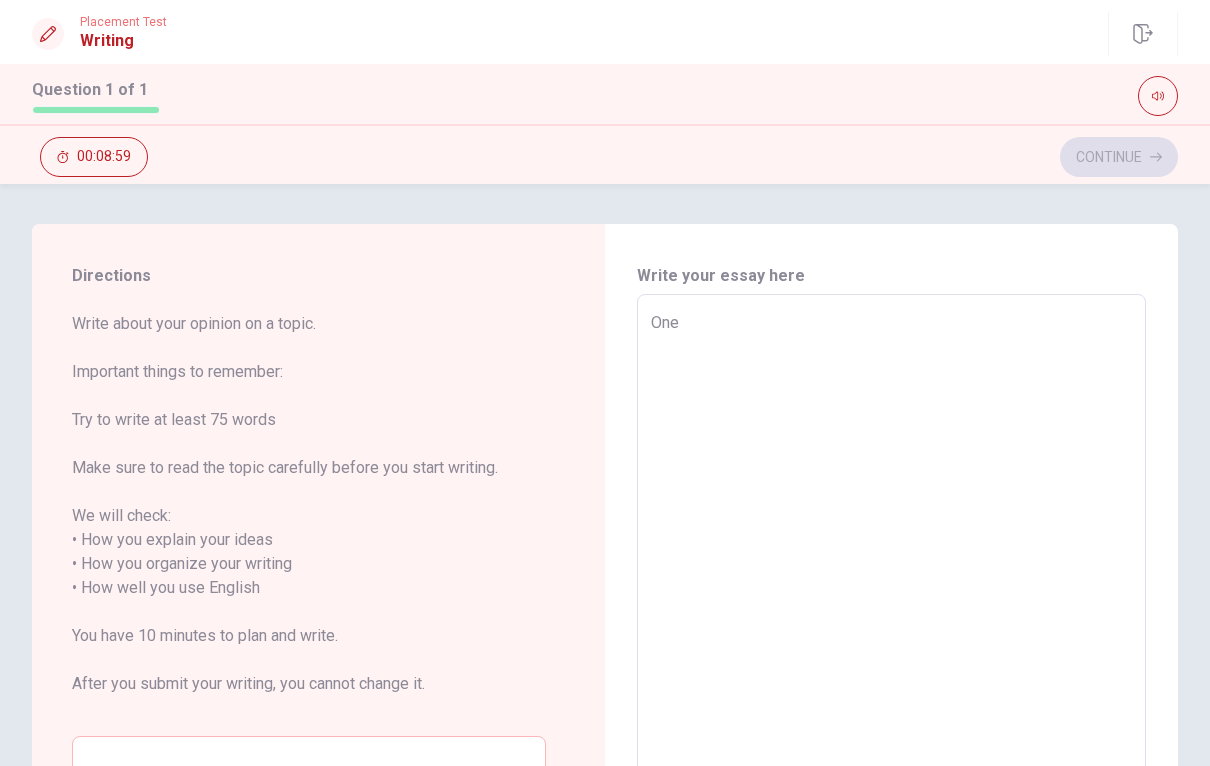 type on "One d" 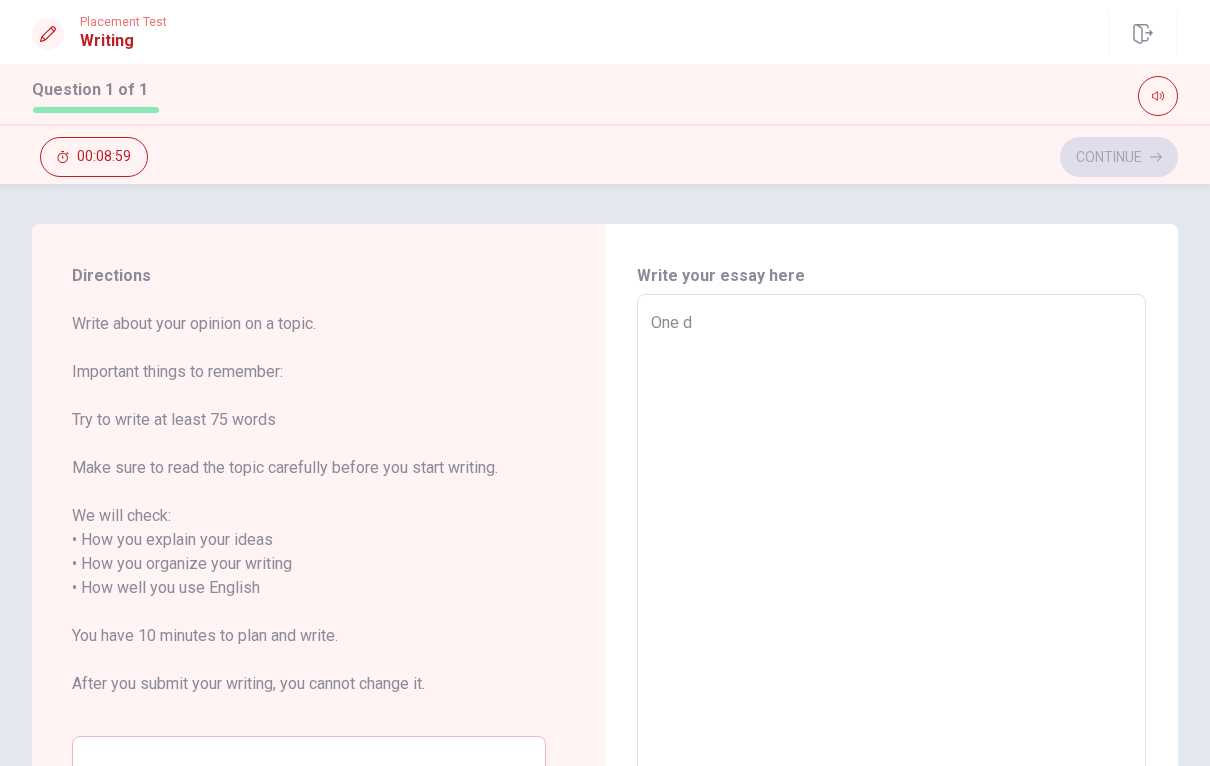 type on "x" 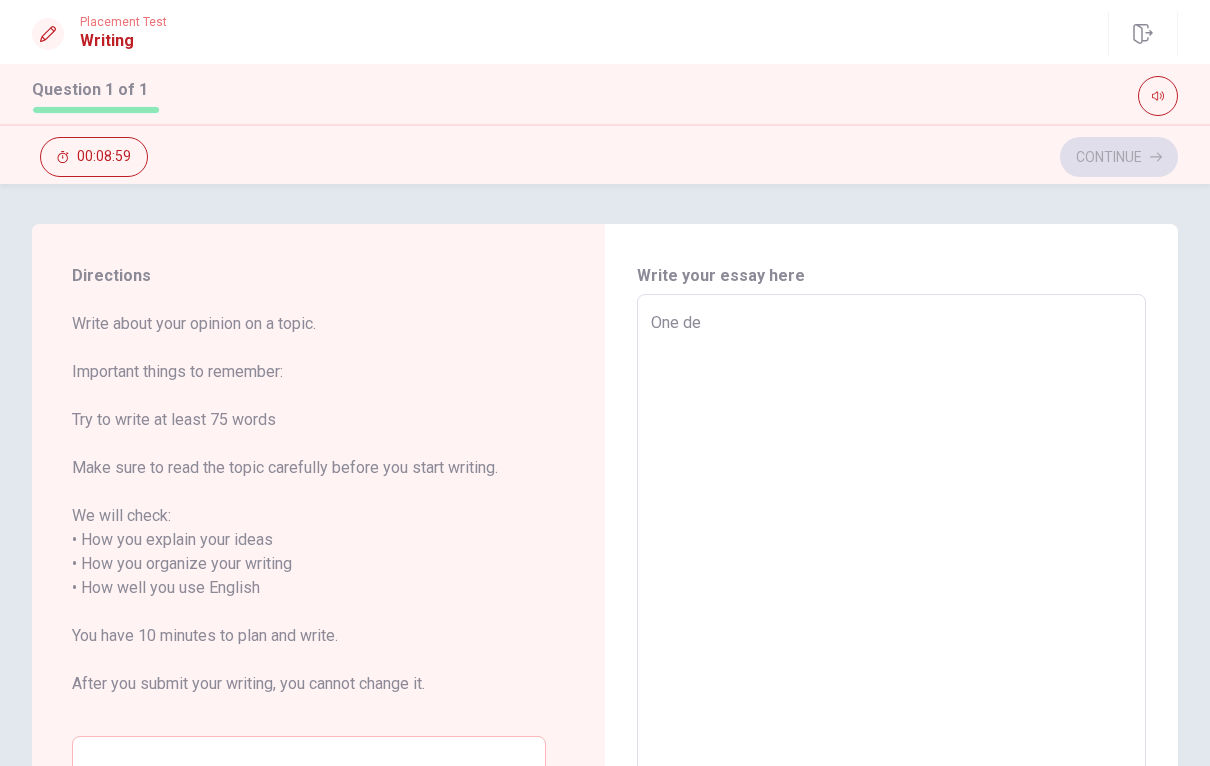 type on "x" 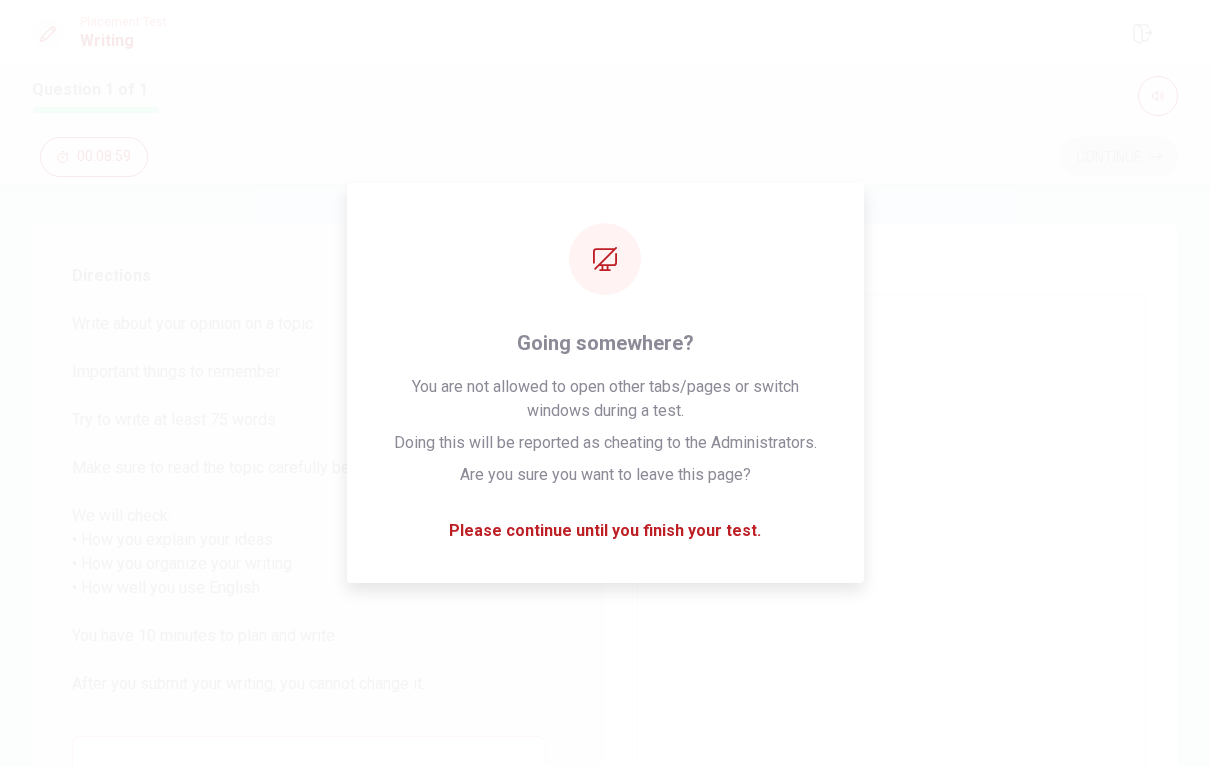 type on "One de" 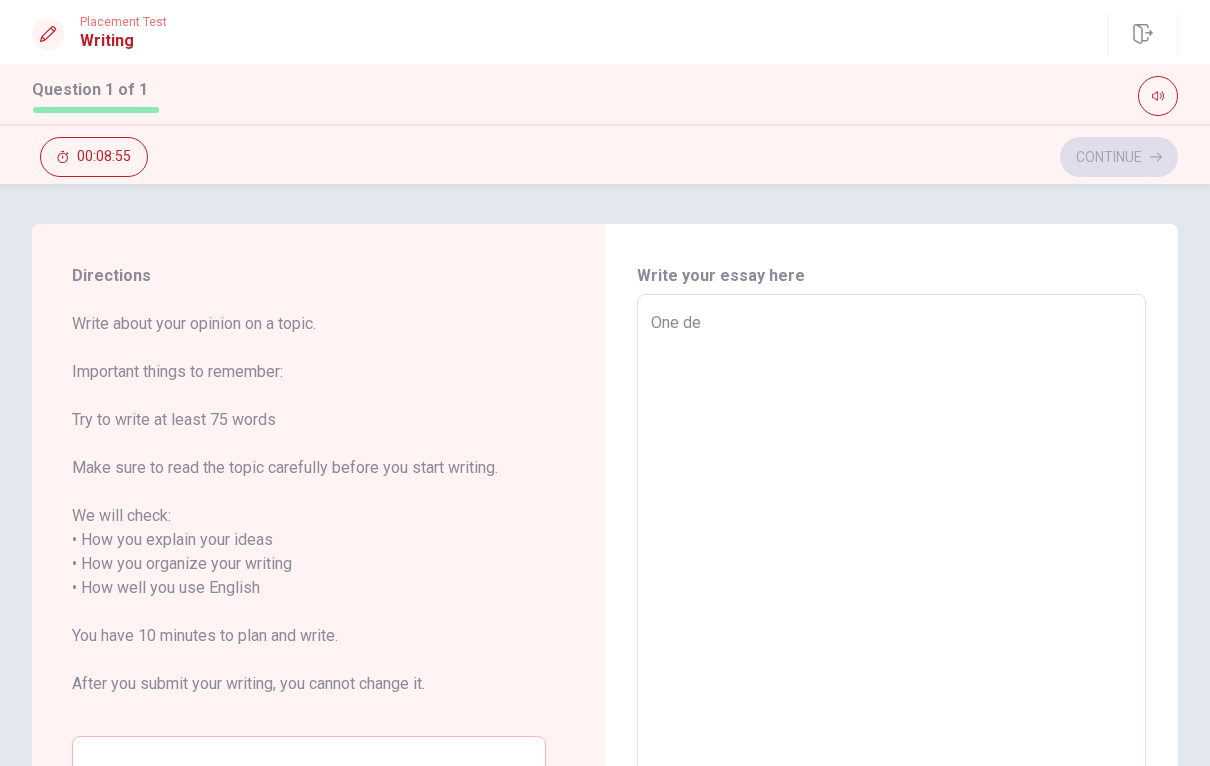 type on "x" 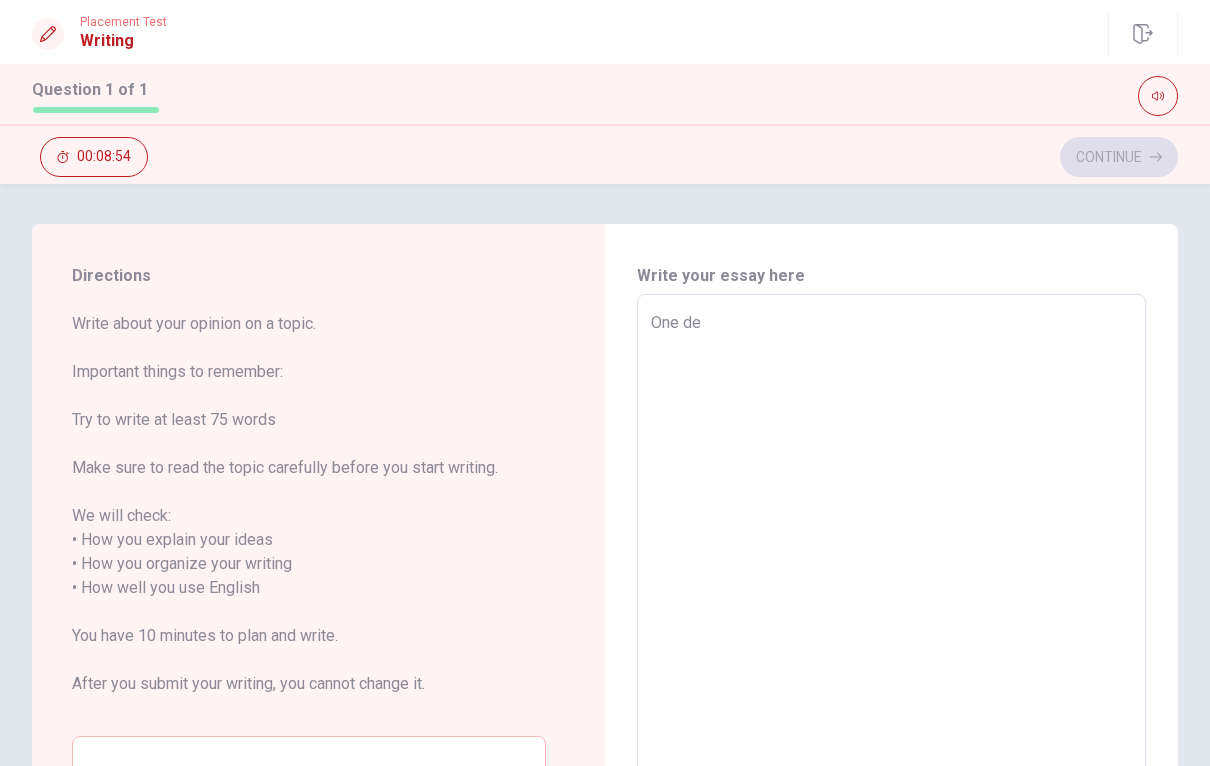 type on "One de" 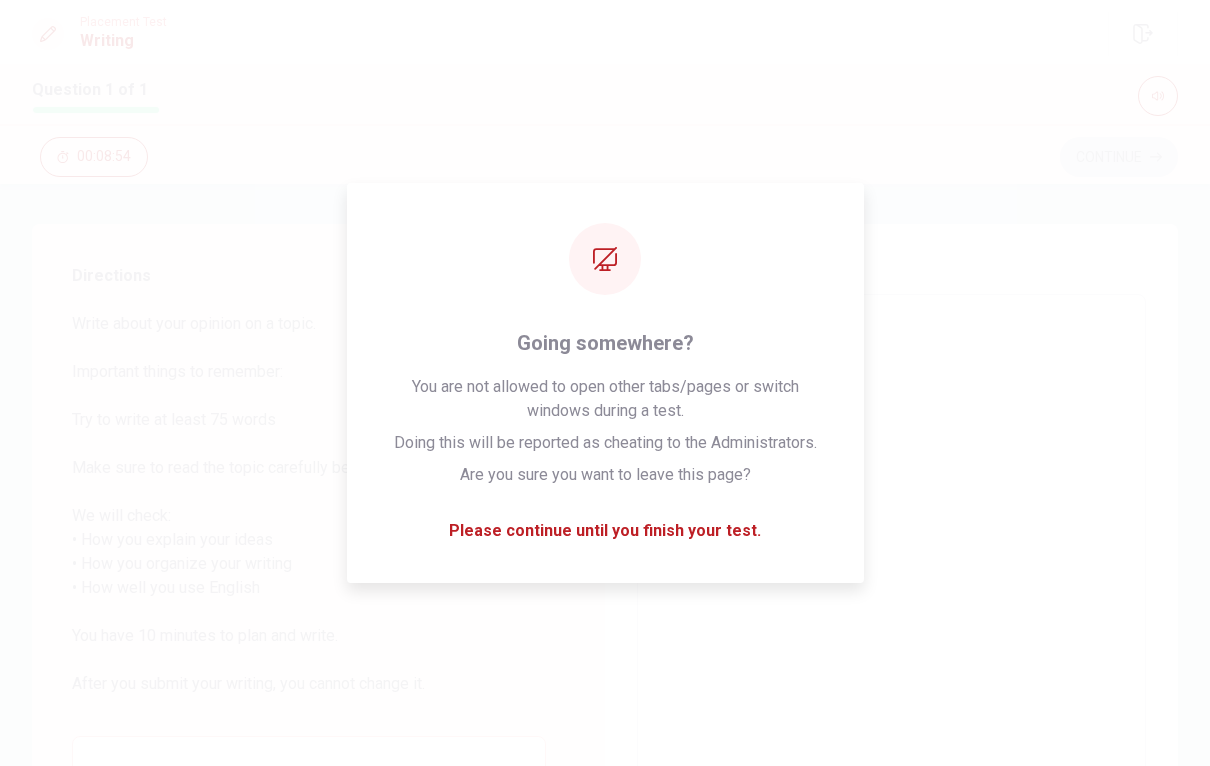 type on "x" 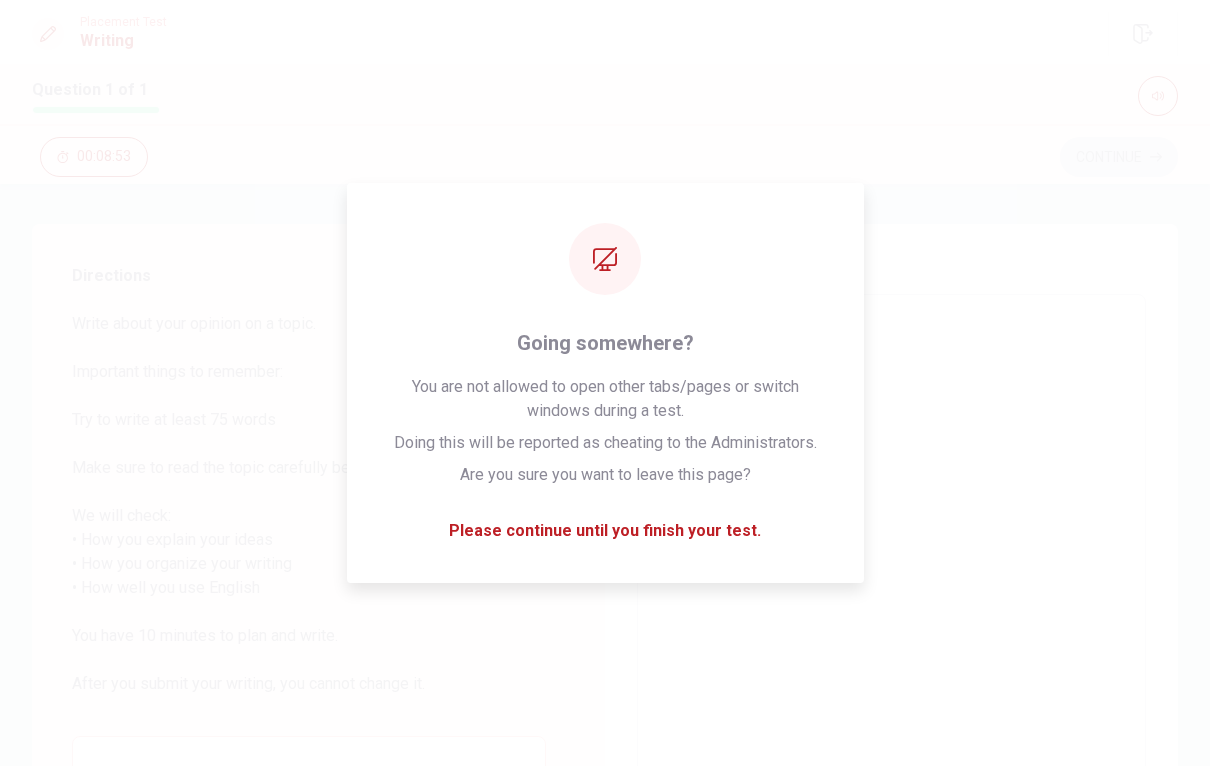 type on "One" 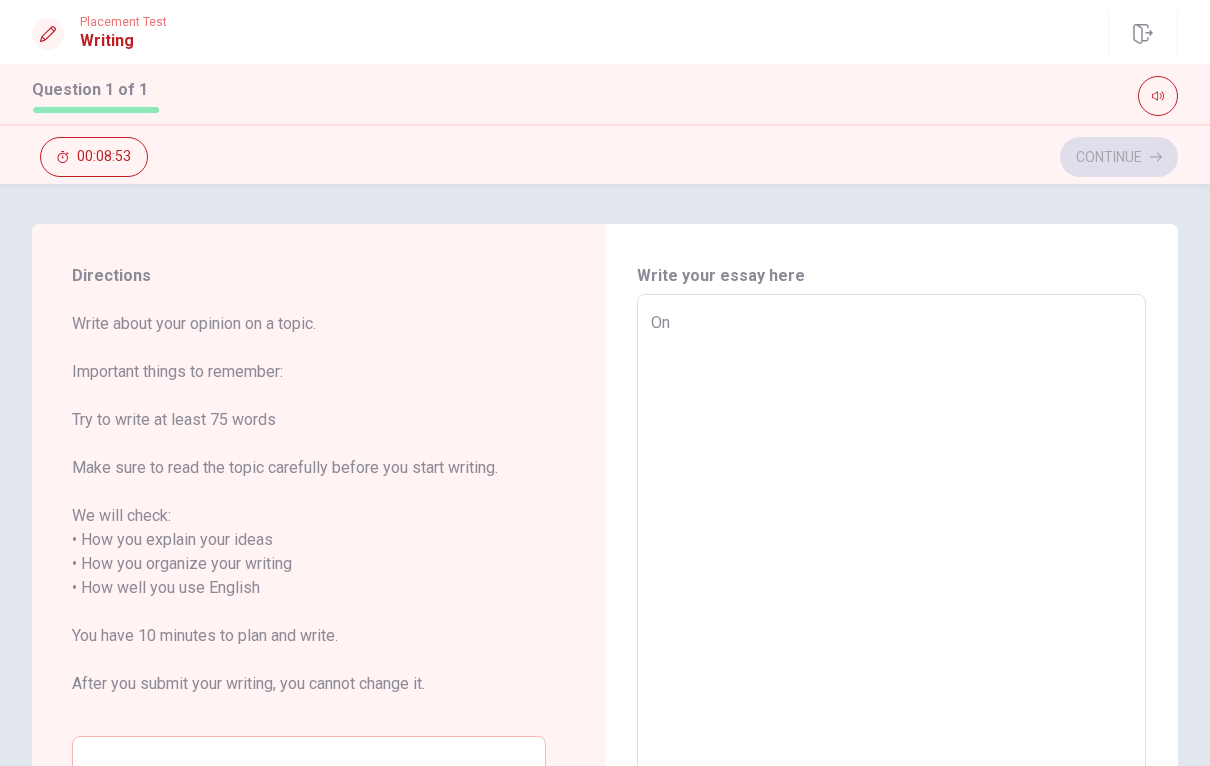 type on "O" 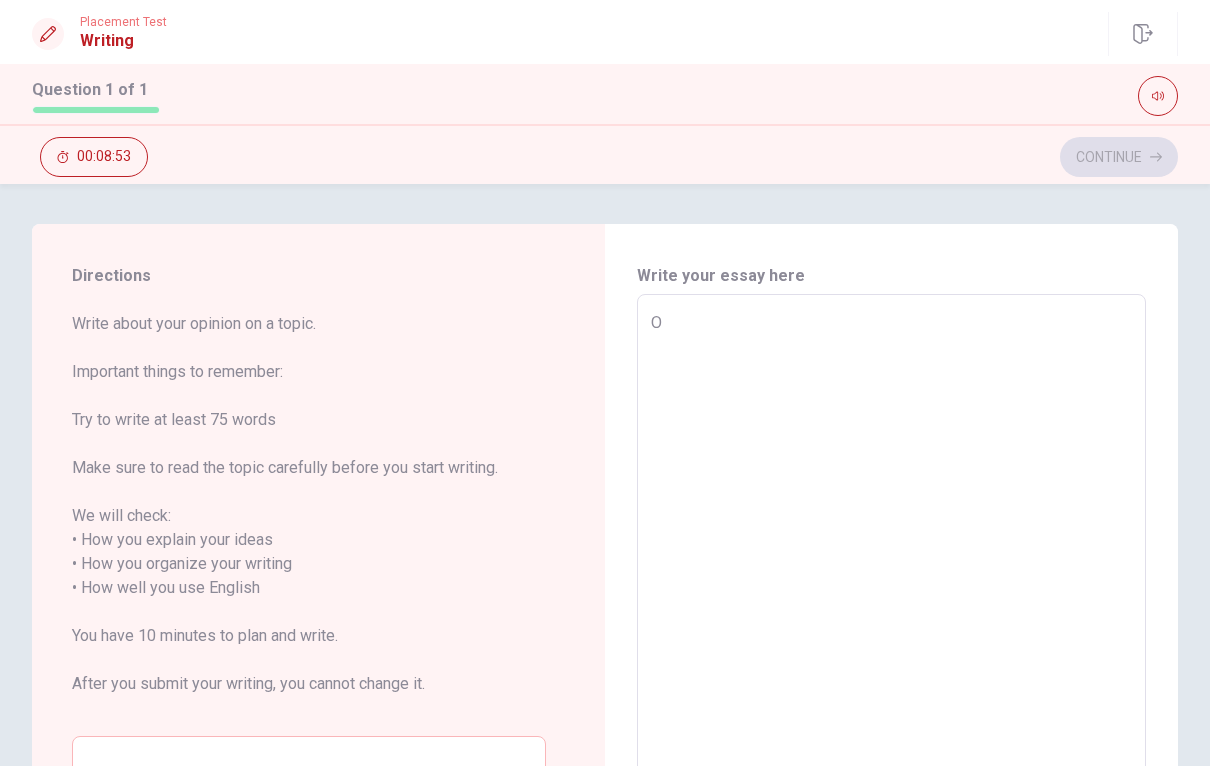 type on "x" 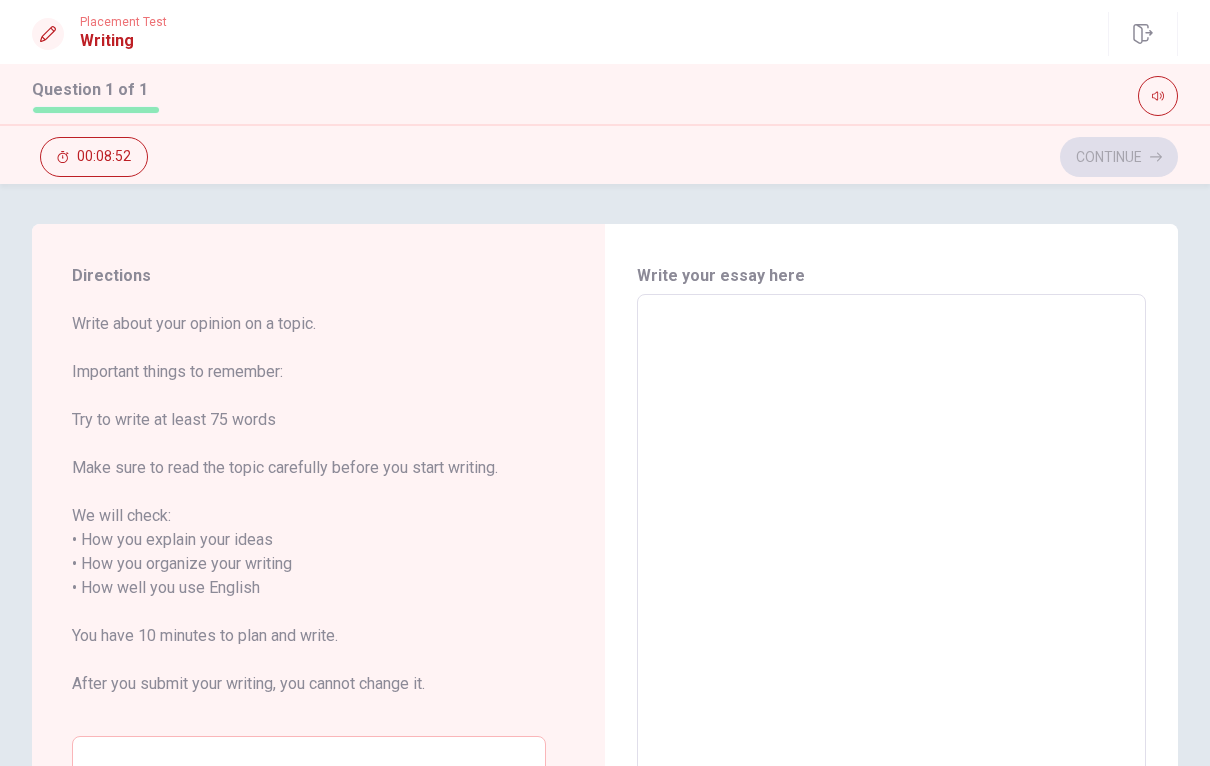 type on "O" 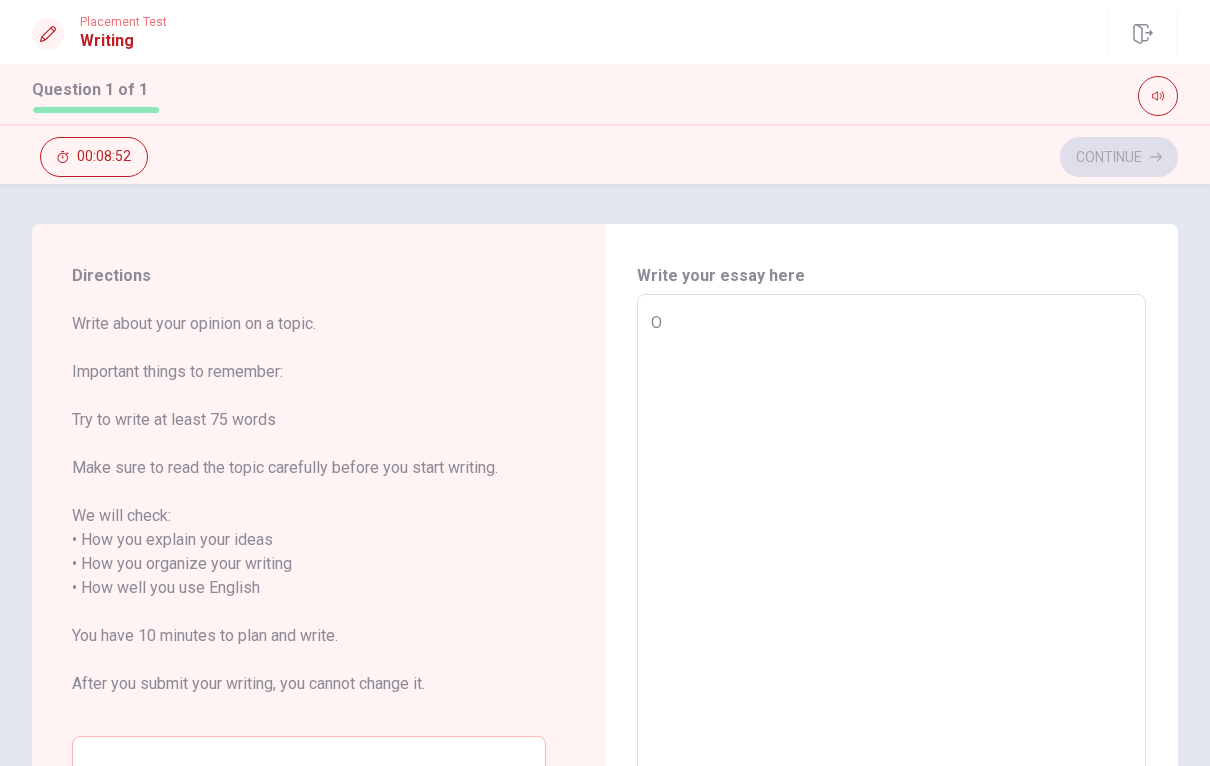 type on "x" 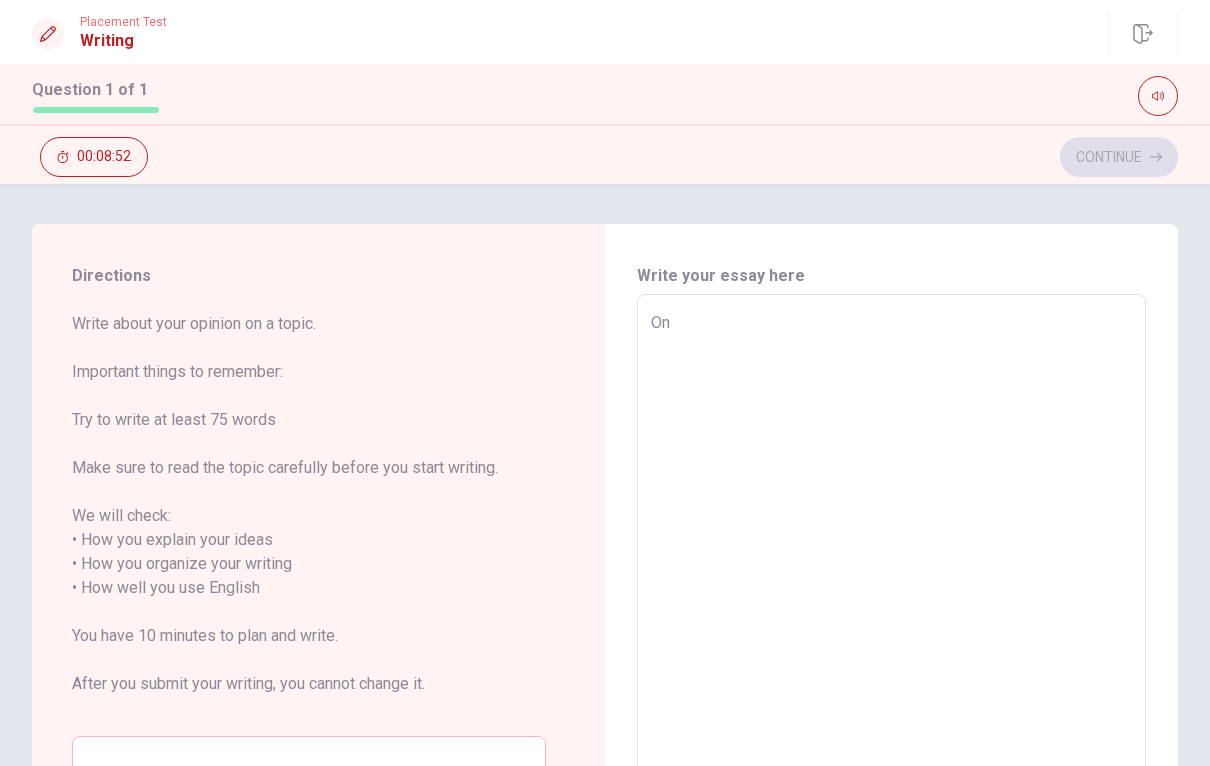type on "x" 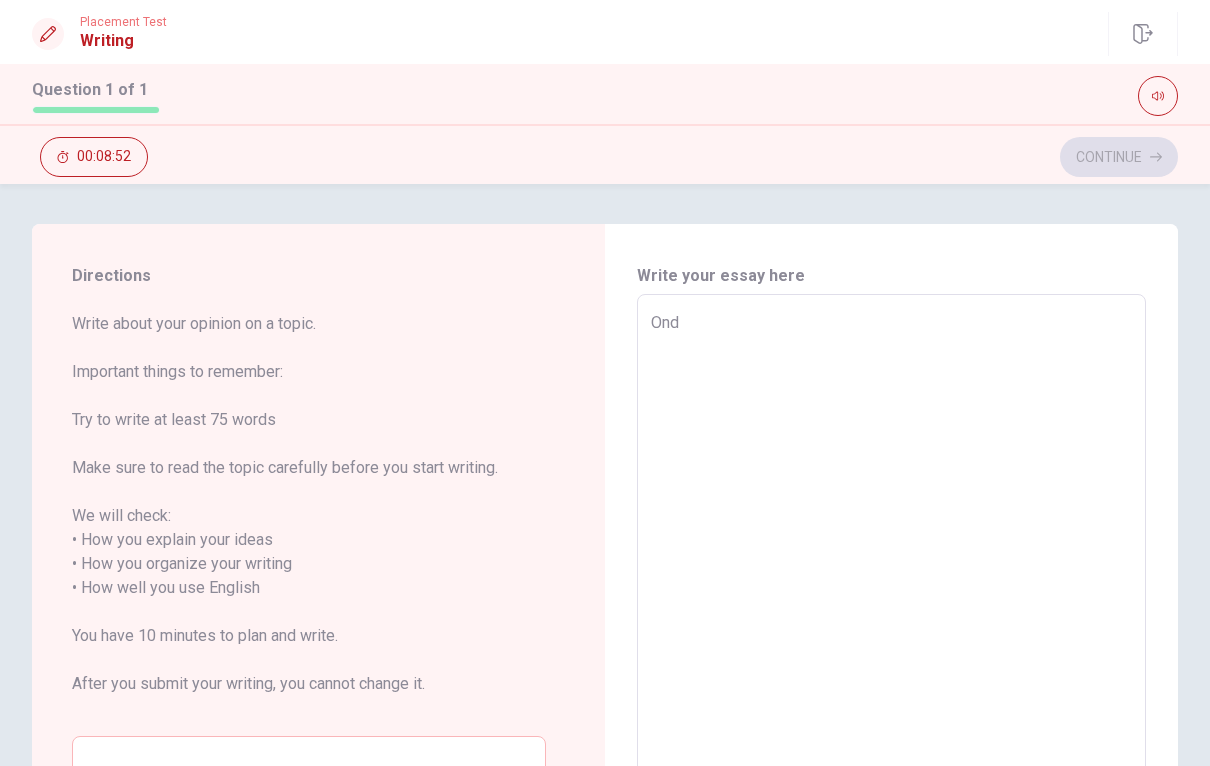 type on "x" 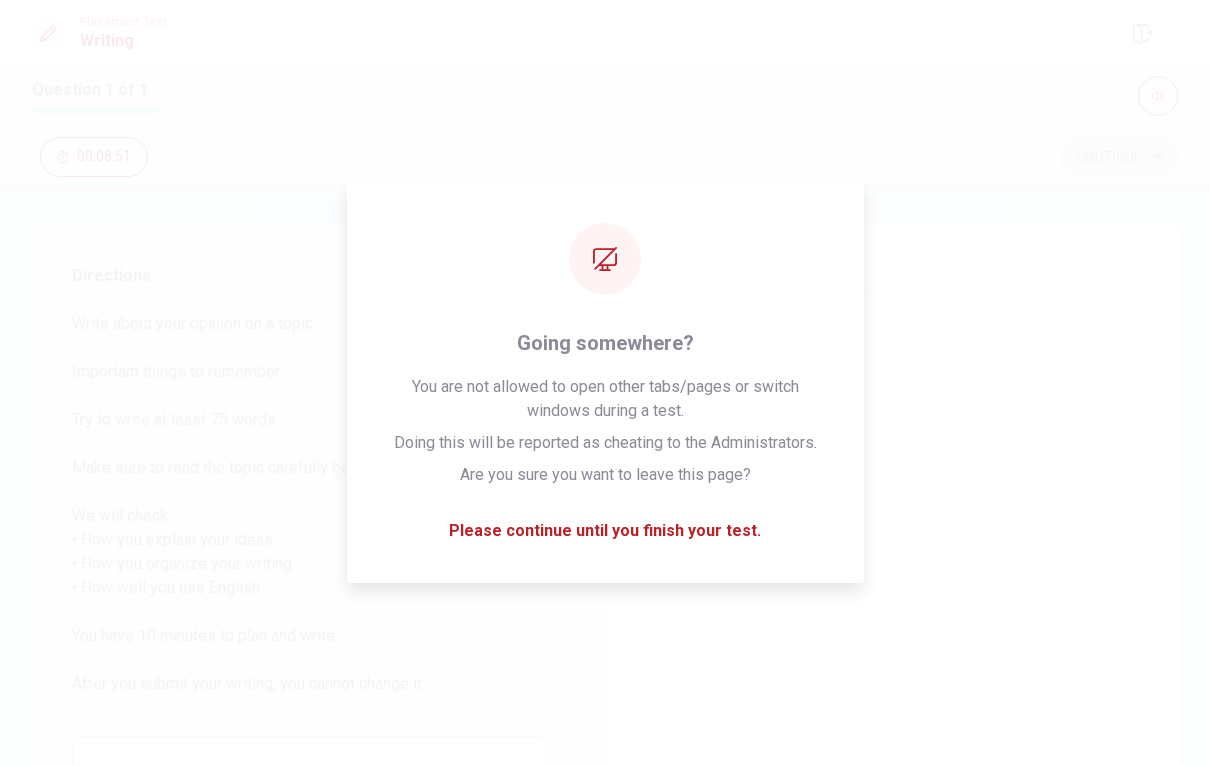 type on "Onde" 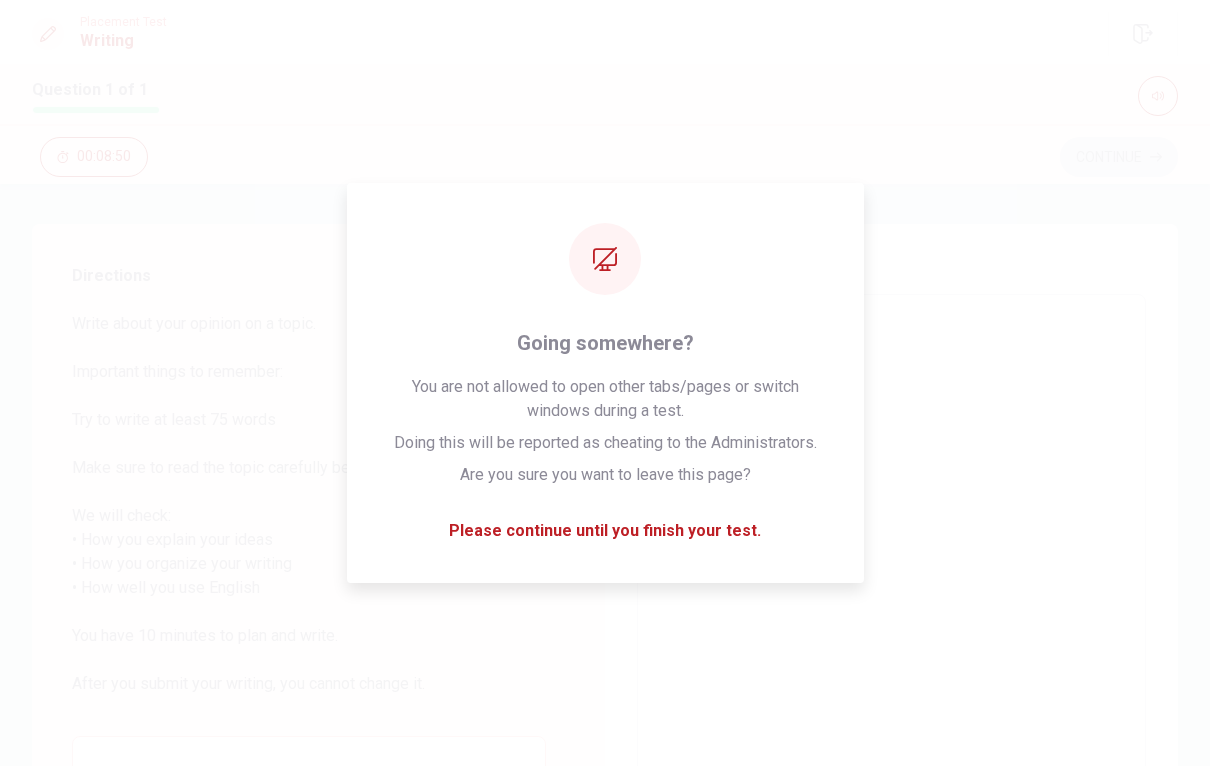 type on "On" 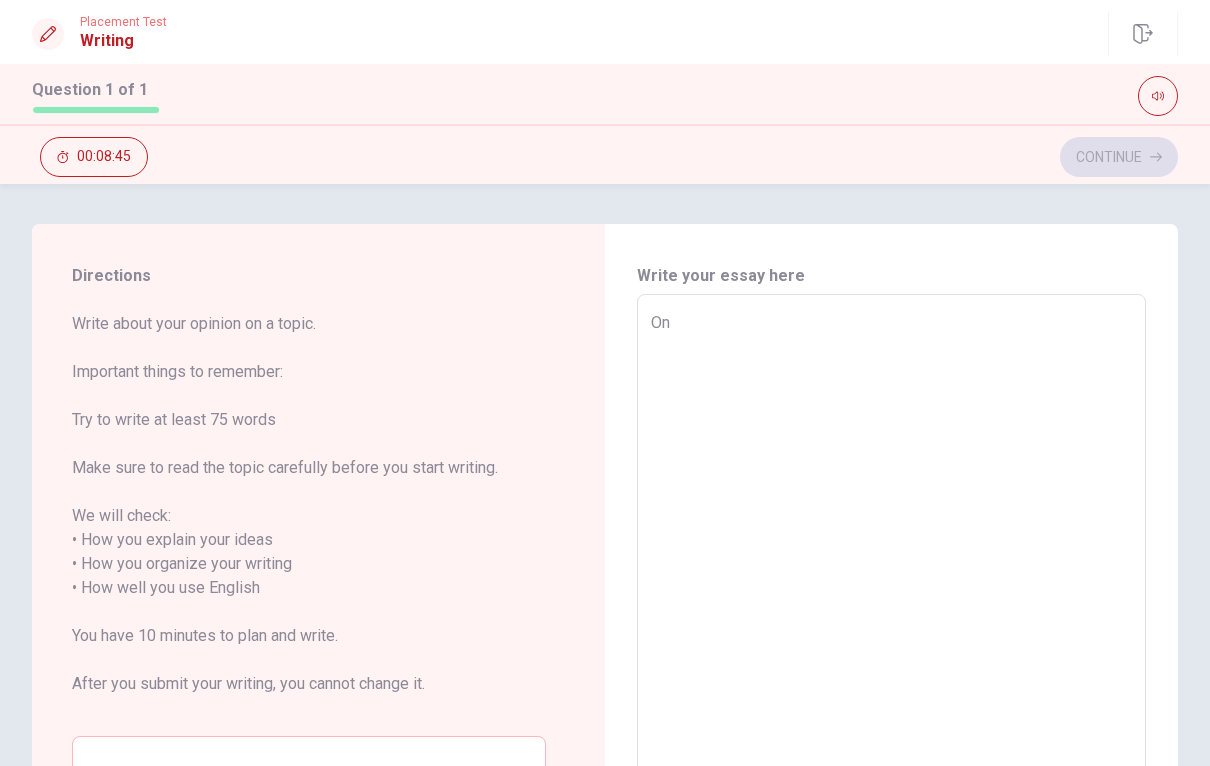type on "x" 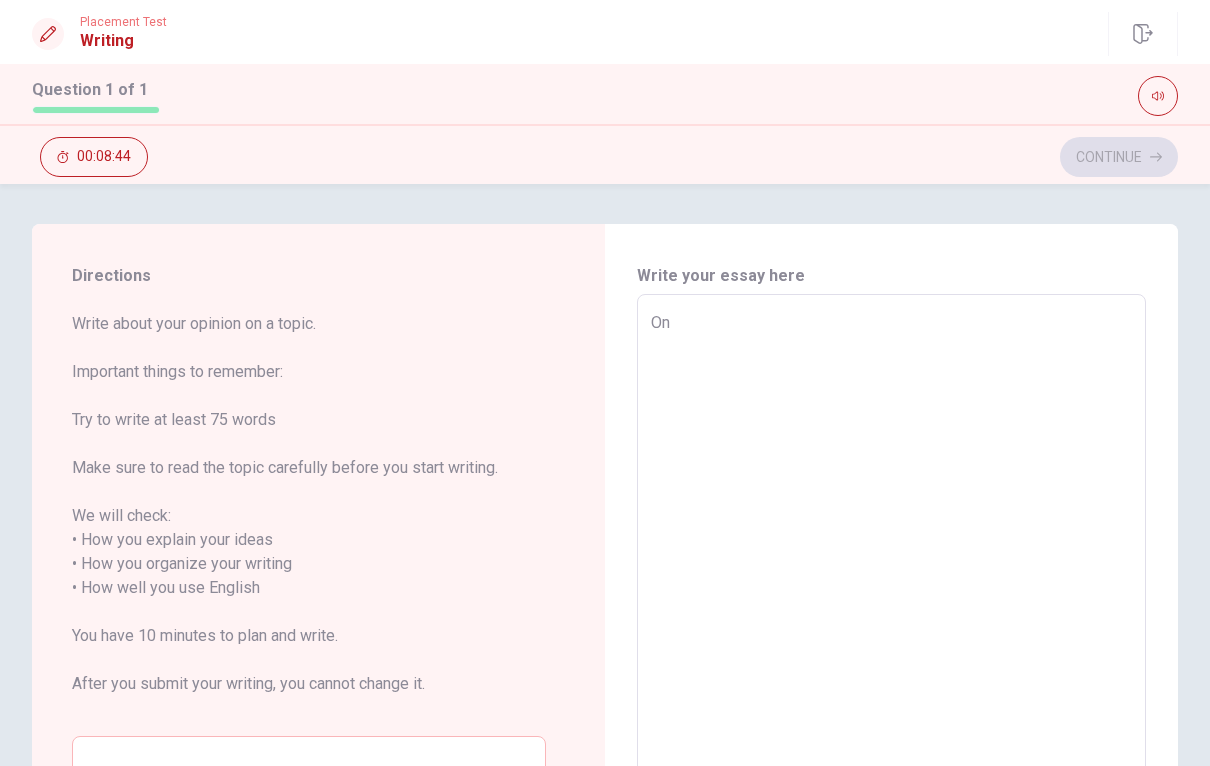 type on "One" 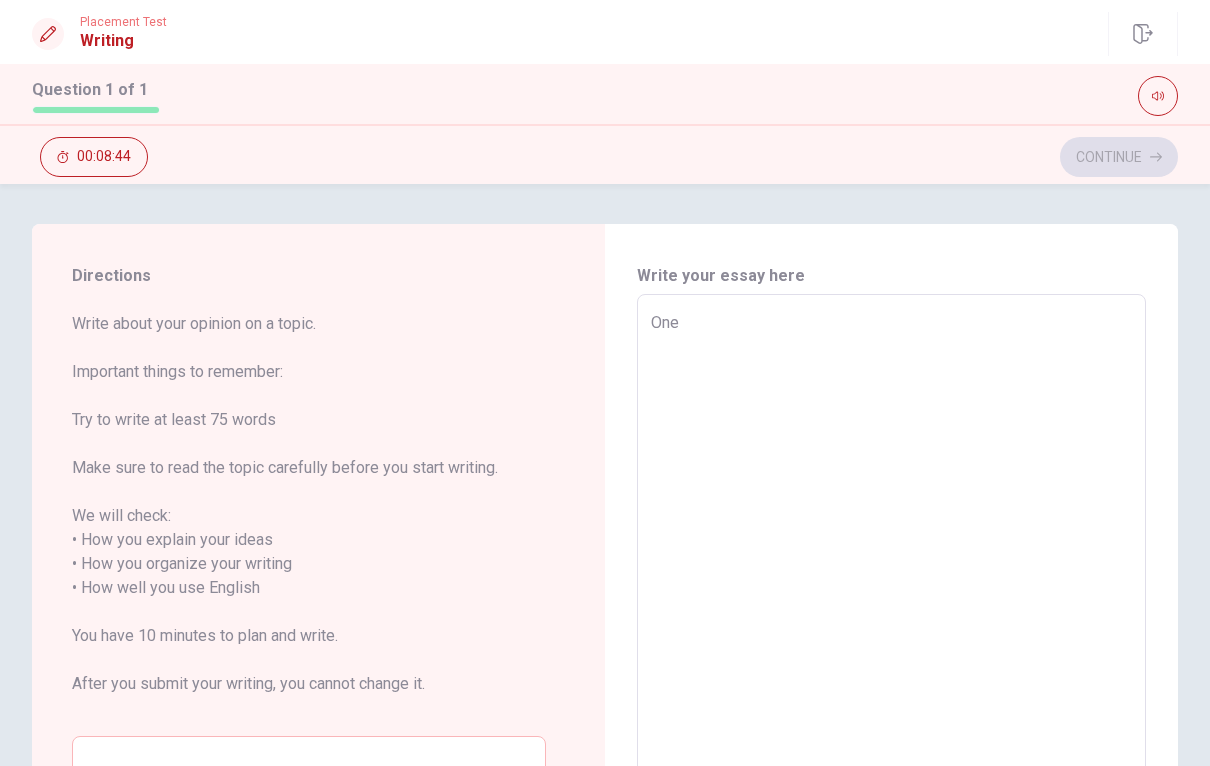 type on "x" 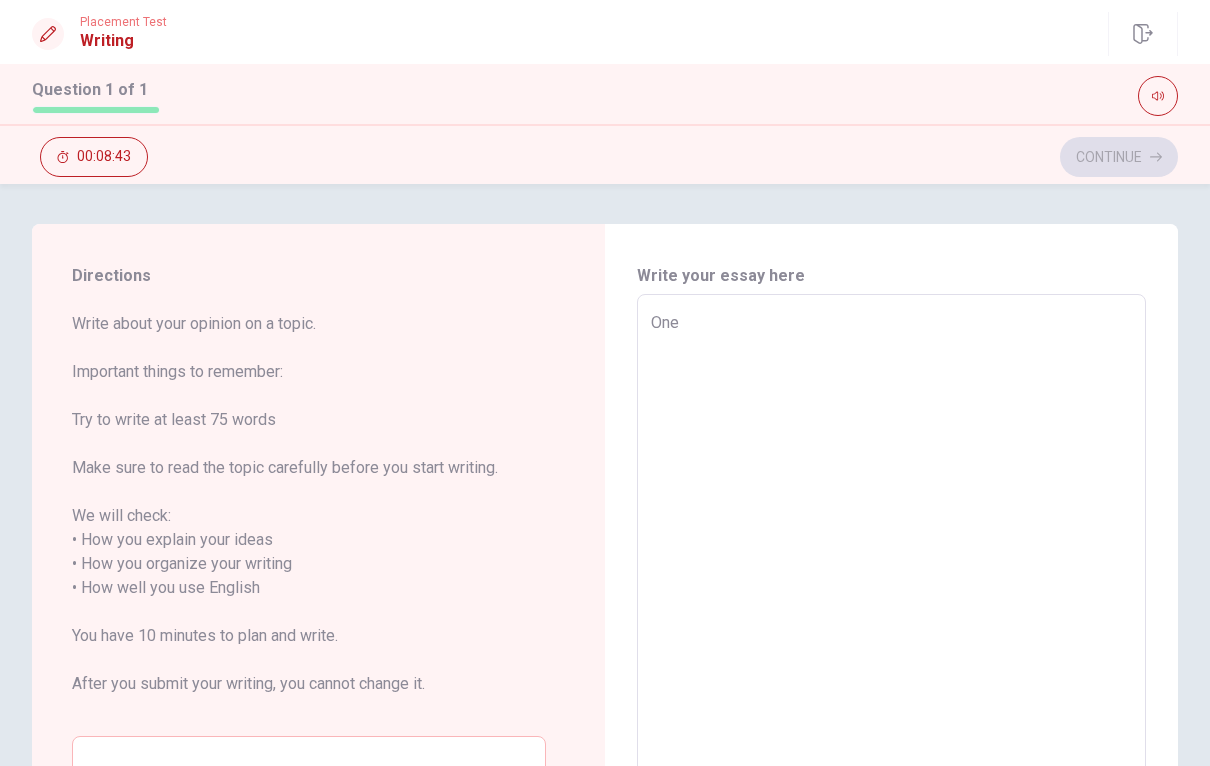 type on "One d" 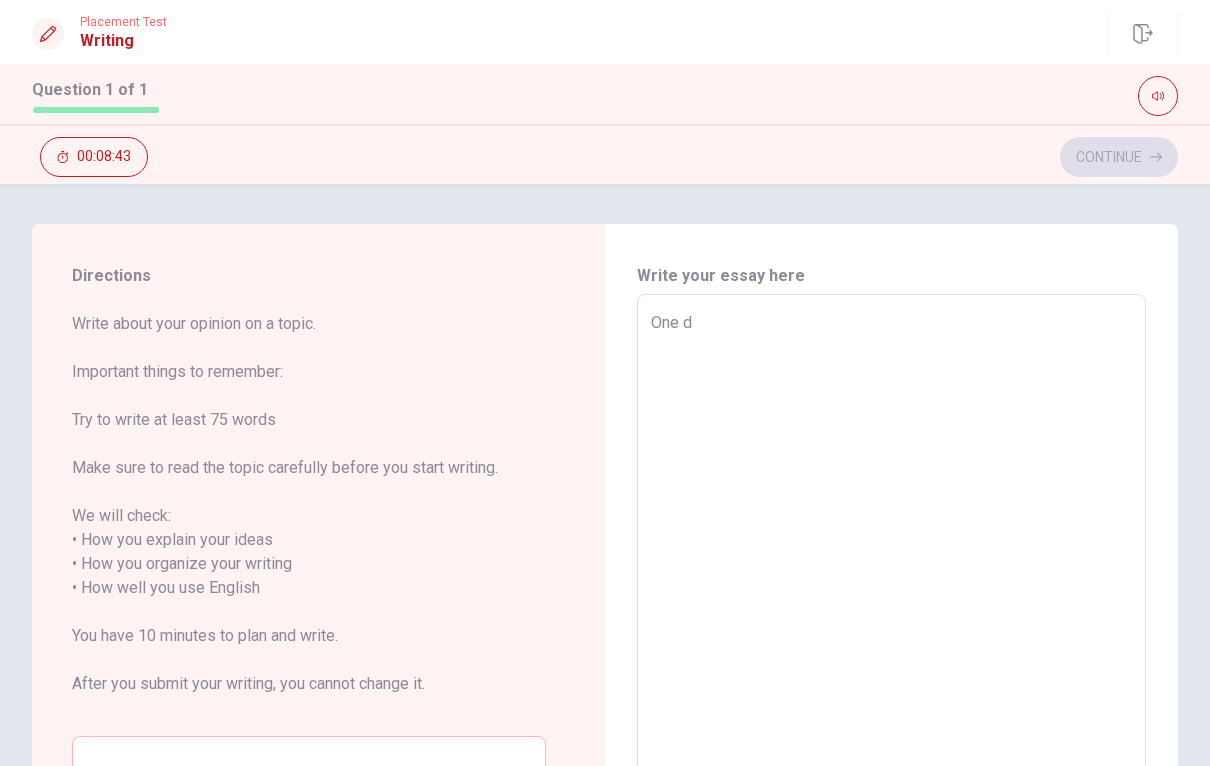 type on "x" 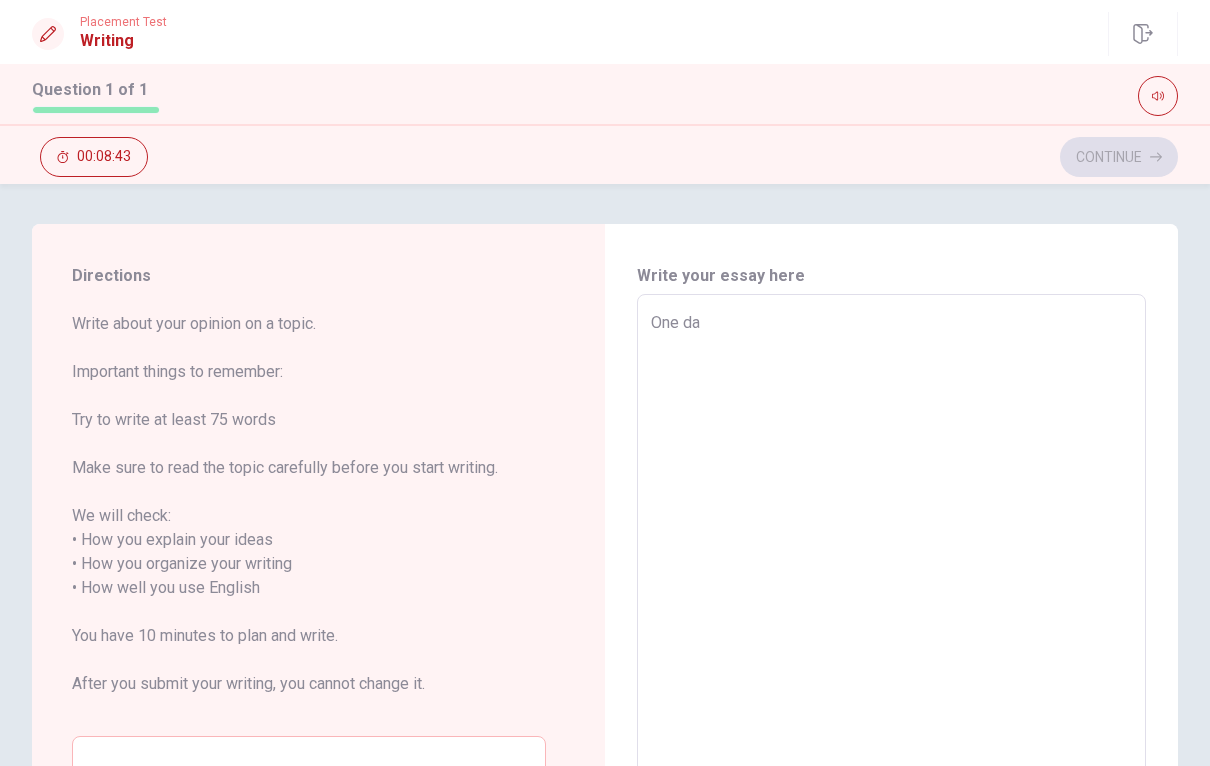 type on "x" 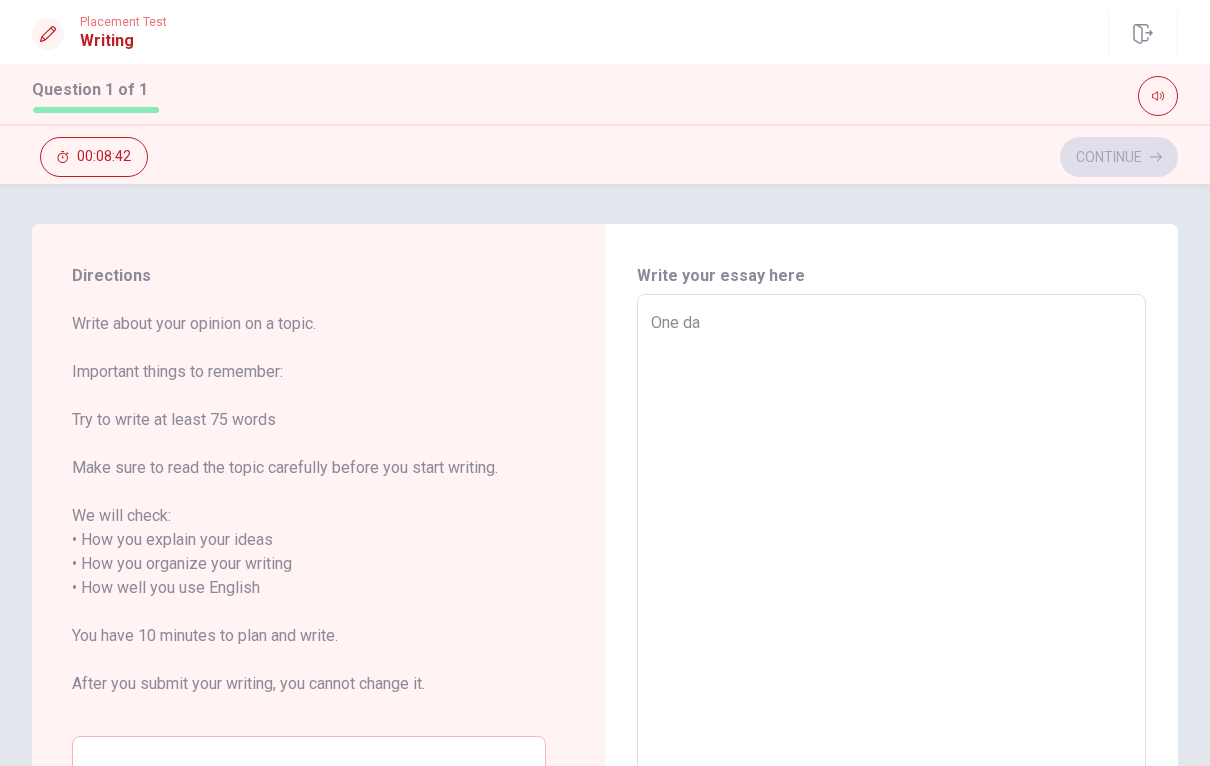 type on "One day" 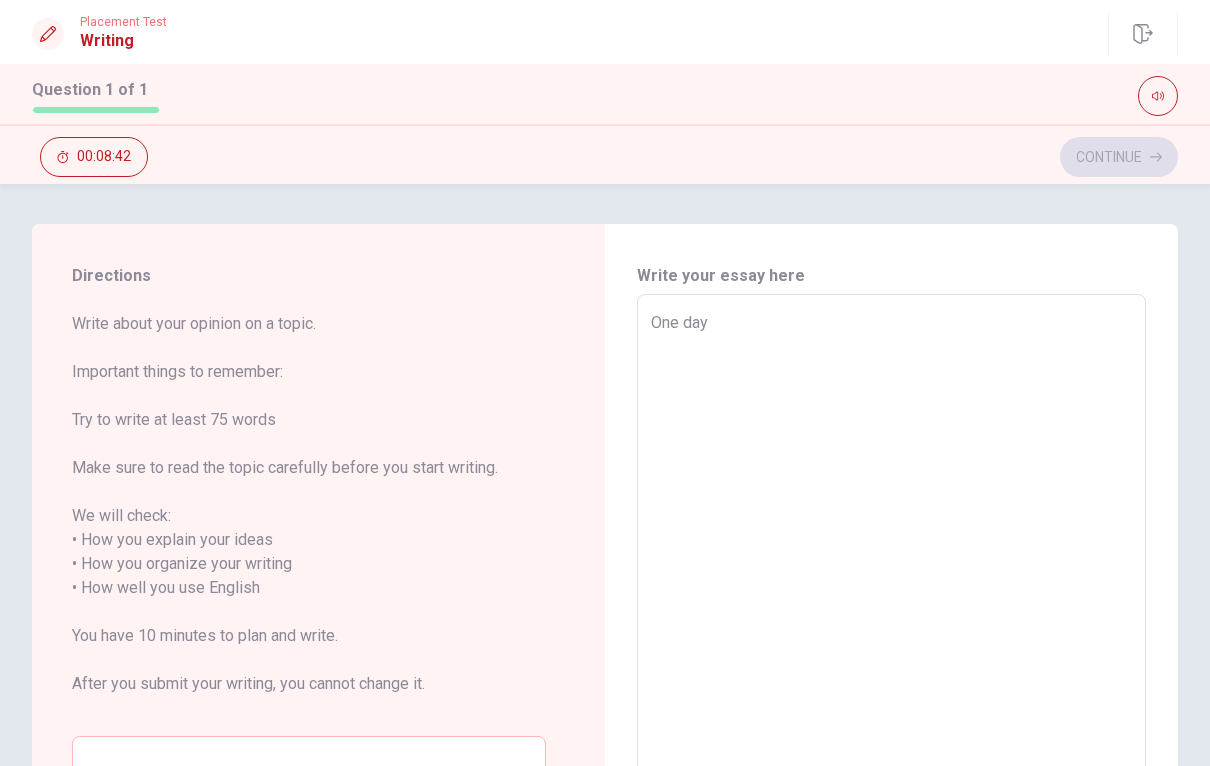 type on "x" 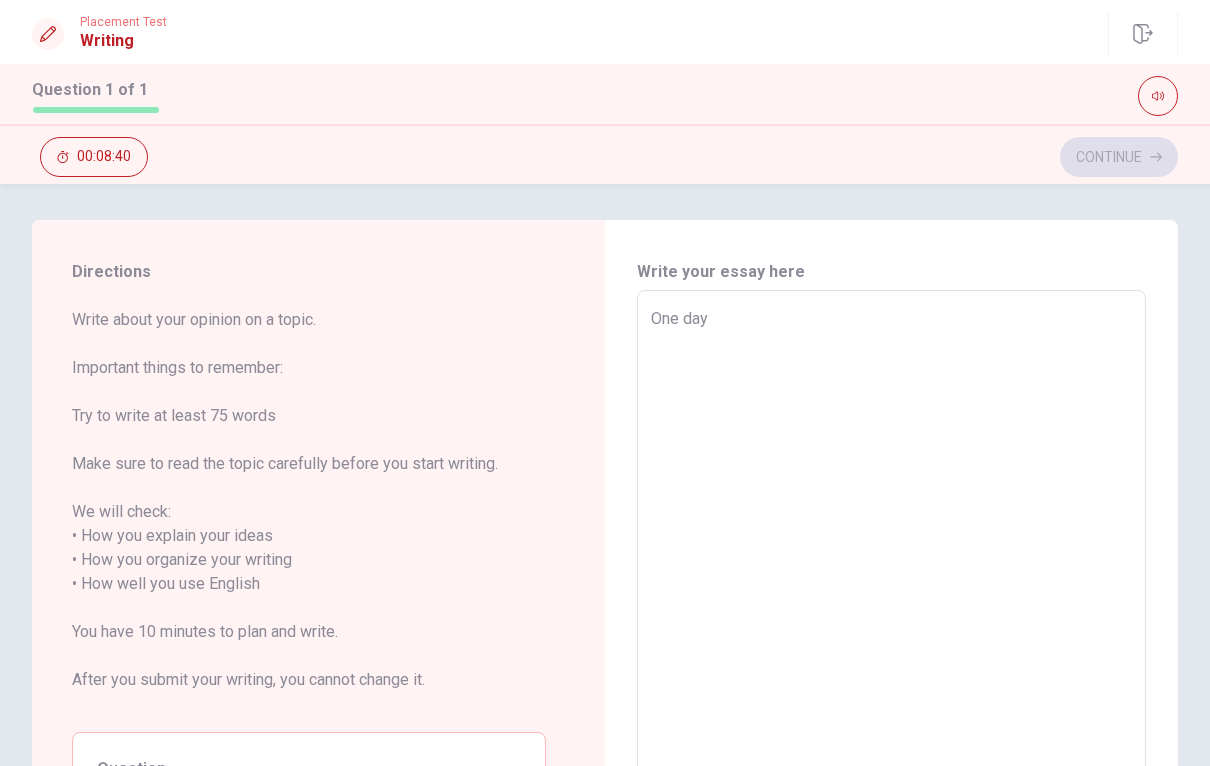 scroll, scrollTop: 4, scrollLeft: 0, axis: vertical 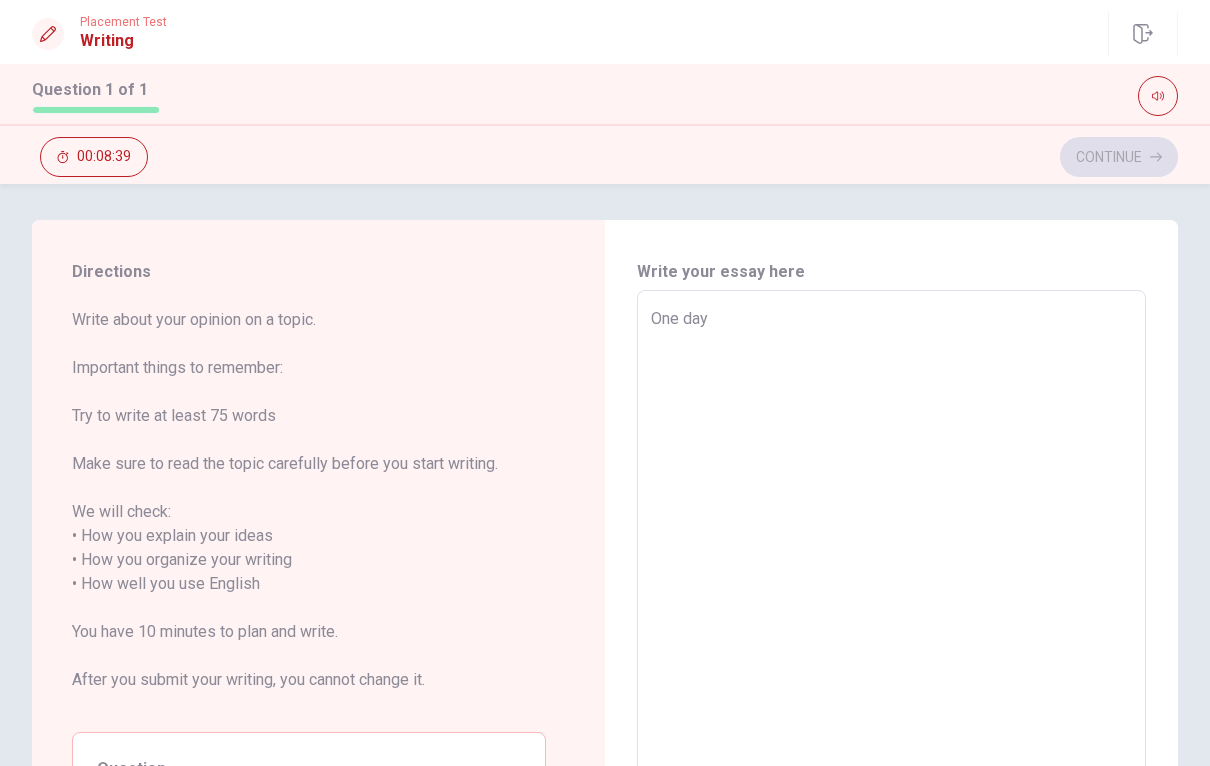 click on "One day" at bounding box center (891, 572) 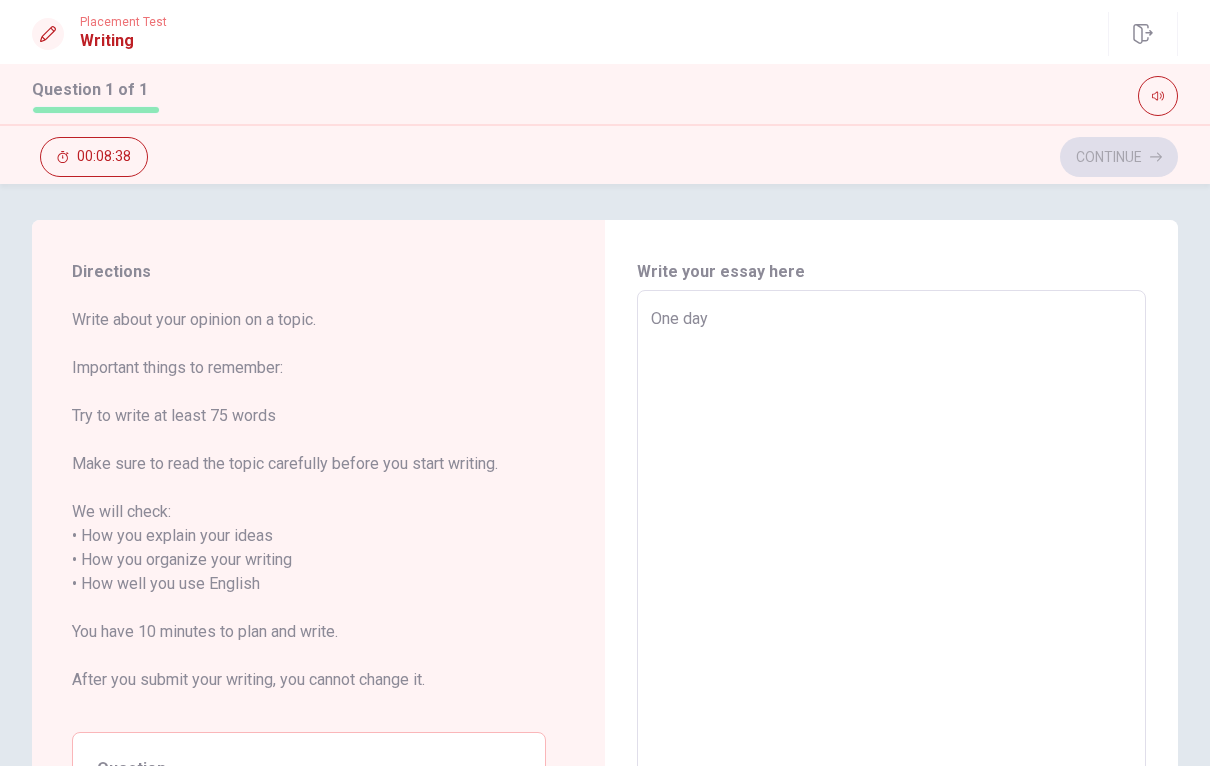 type on "One day d" 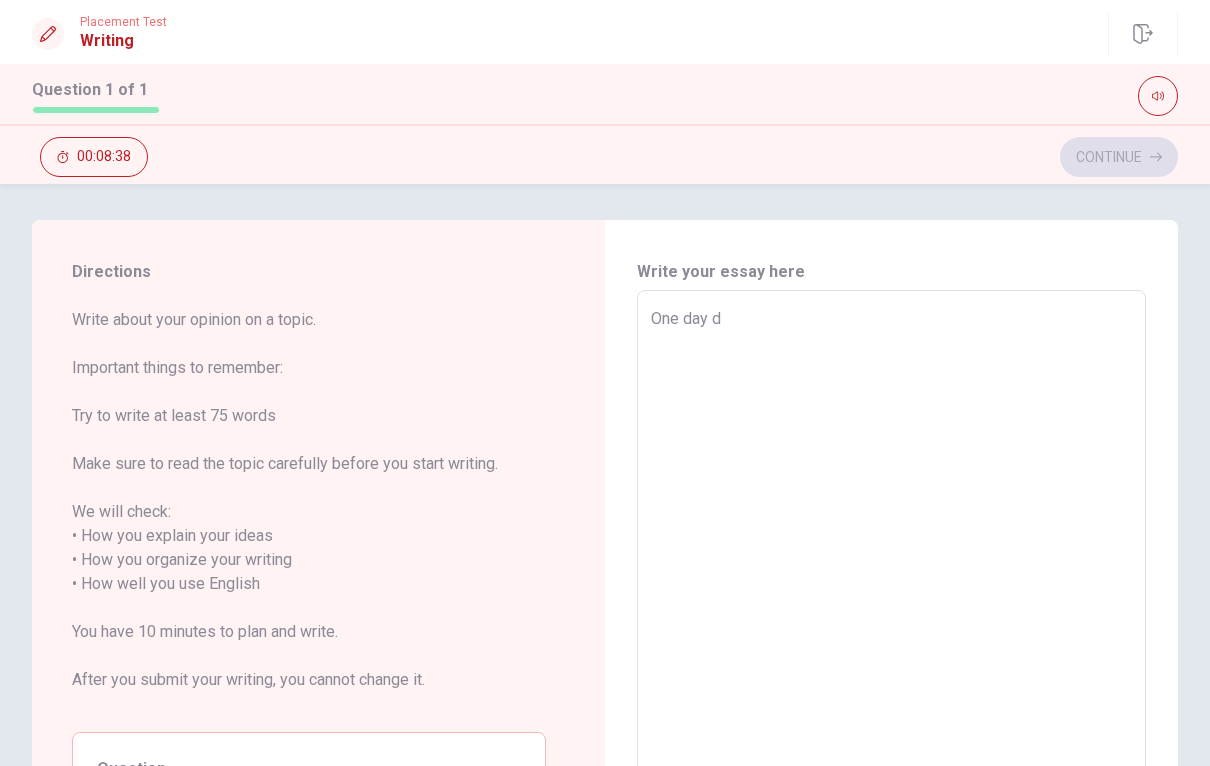 type on "x" 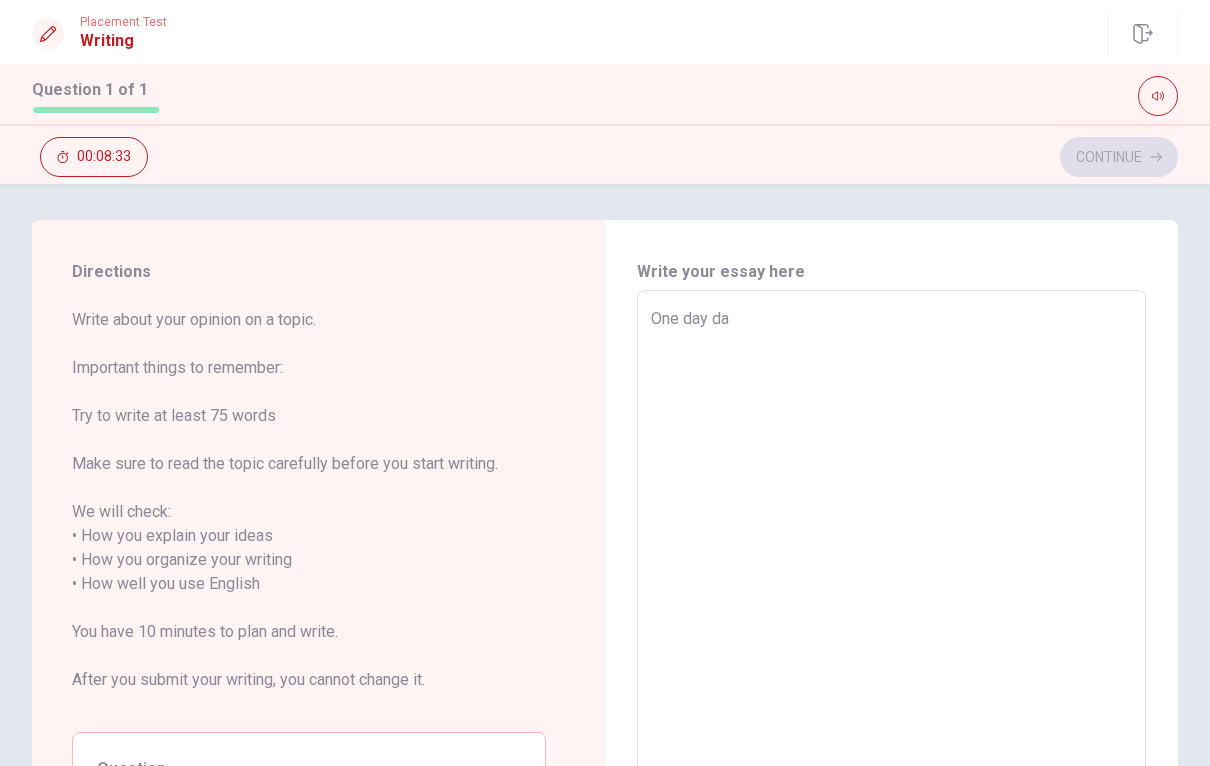 type on "x" 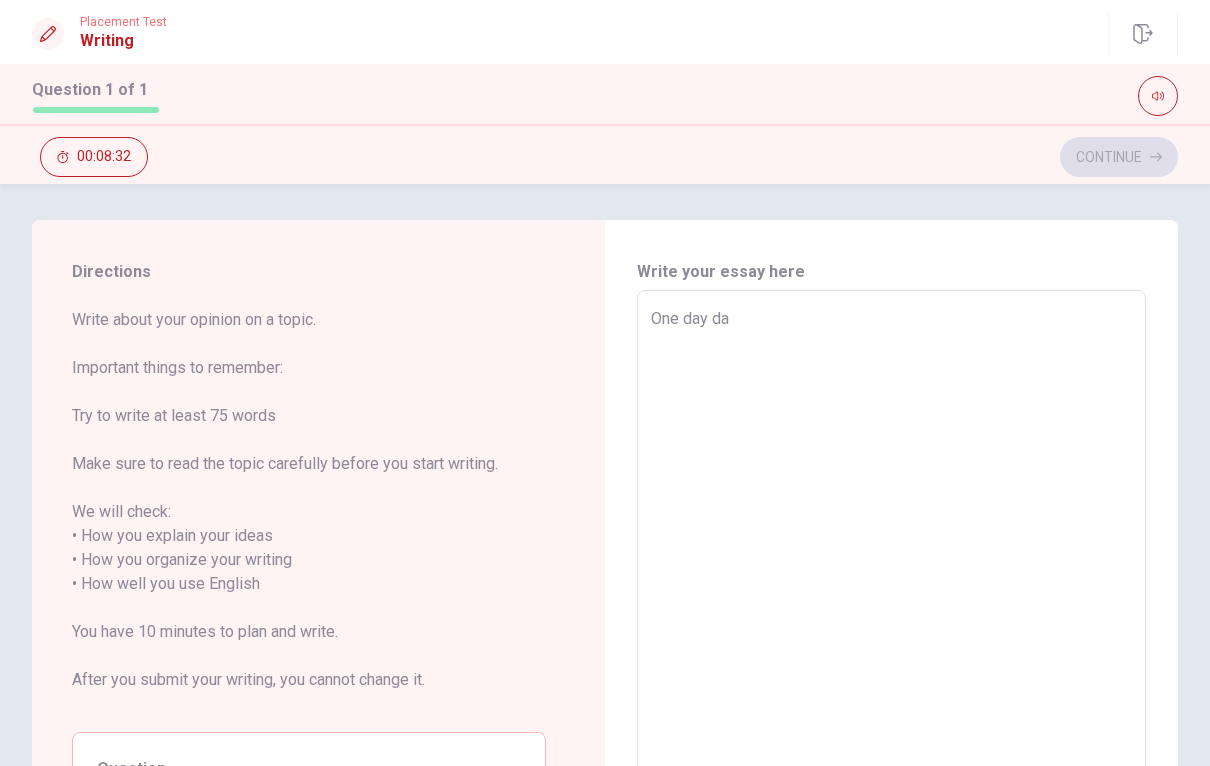 type on "One day d" 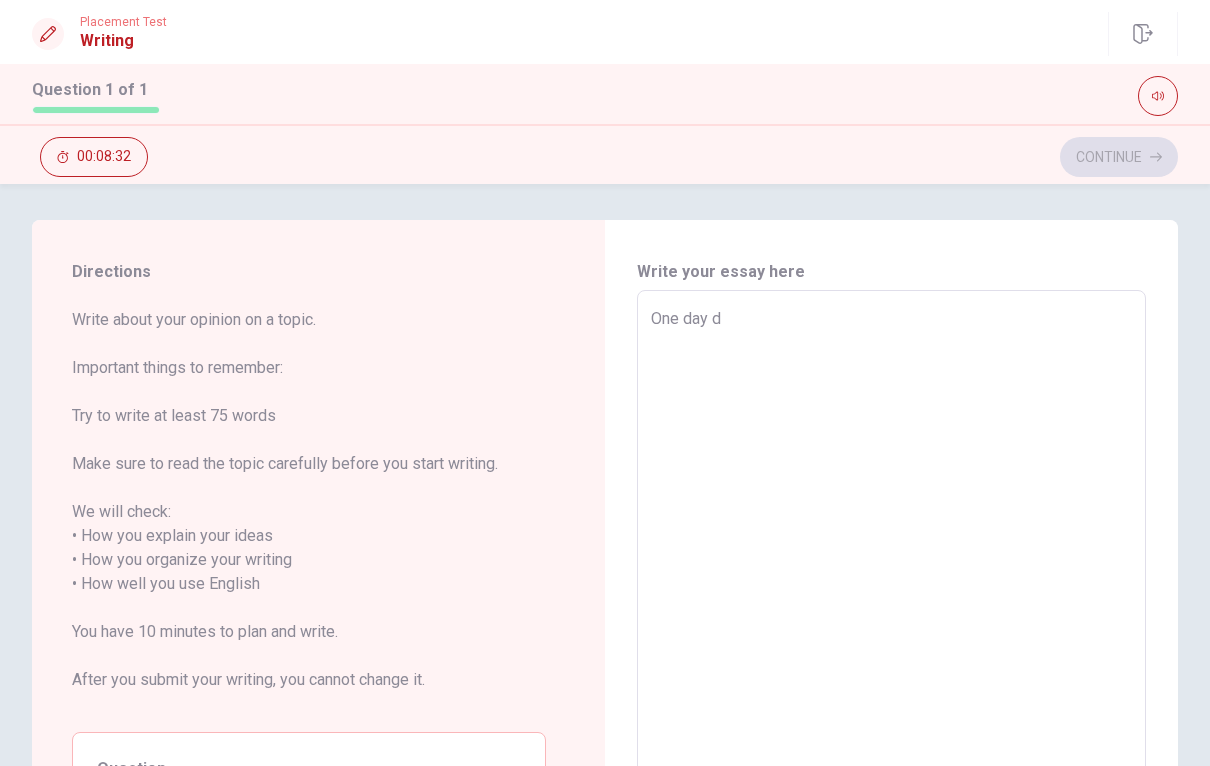 type on "x" 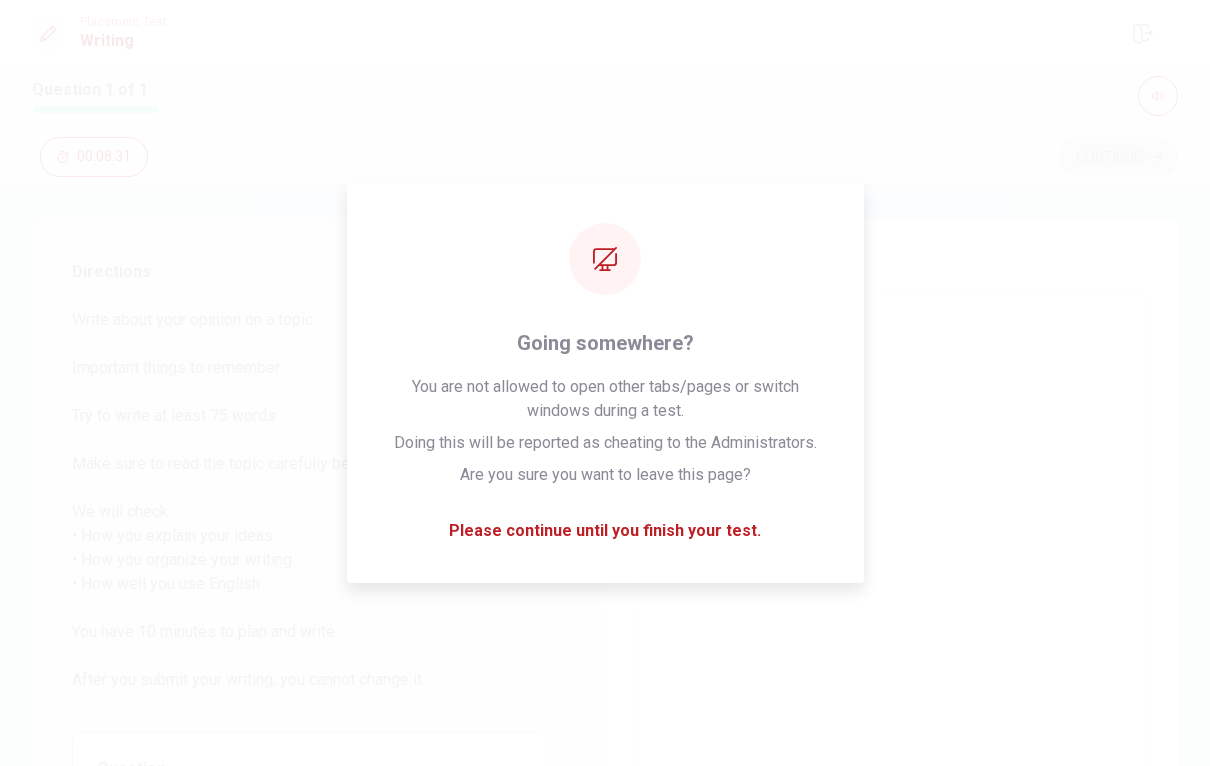 type on "One day" 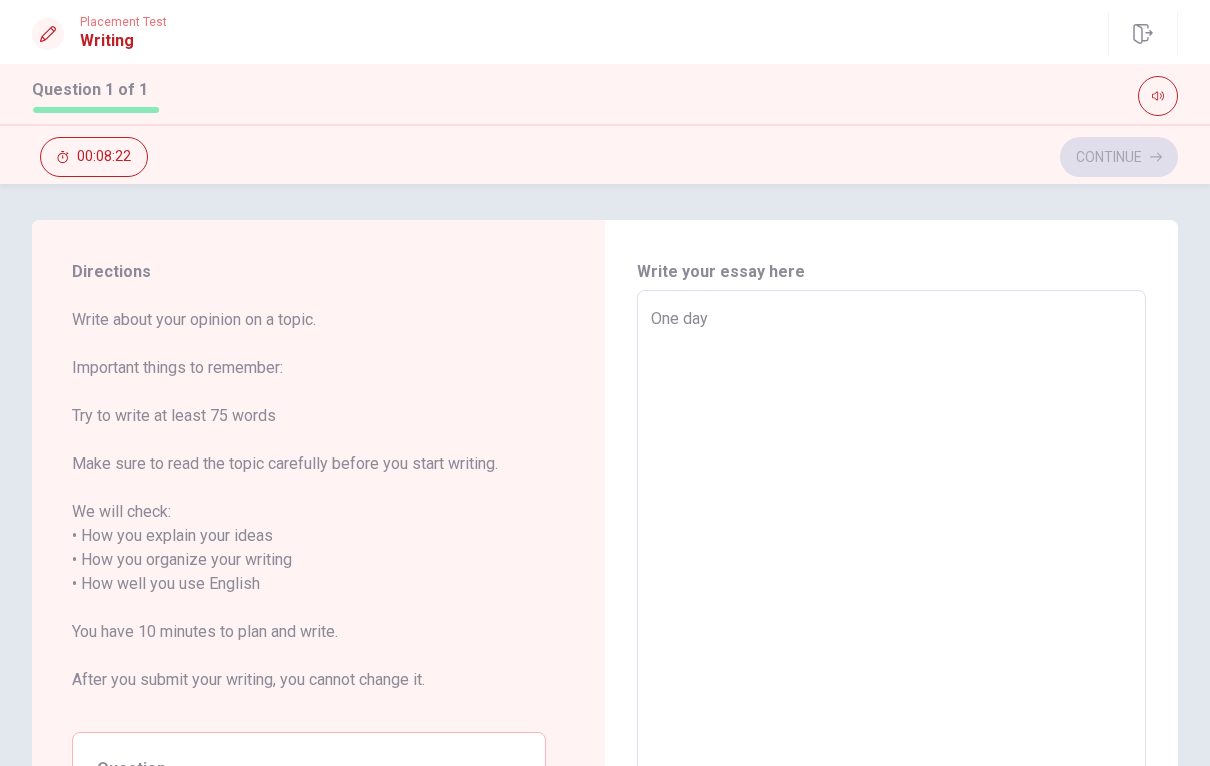 type on "x" 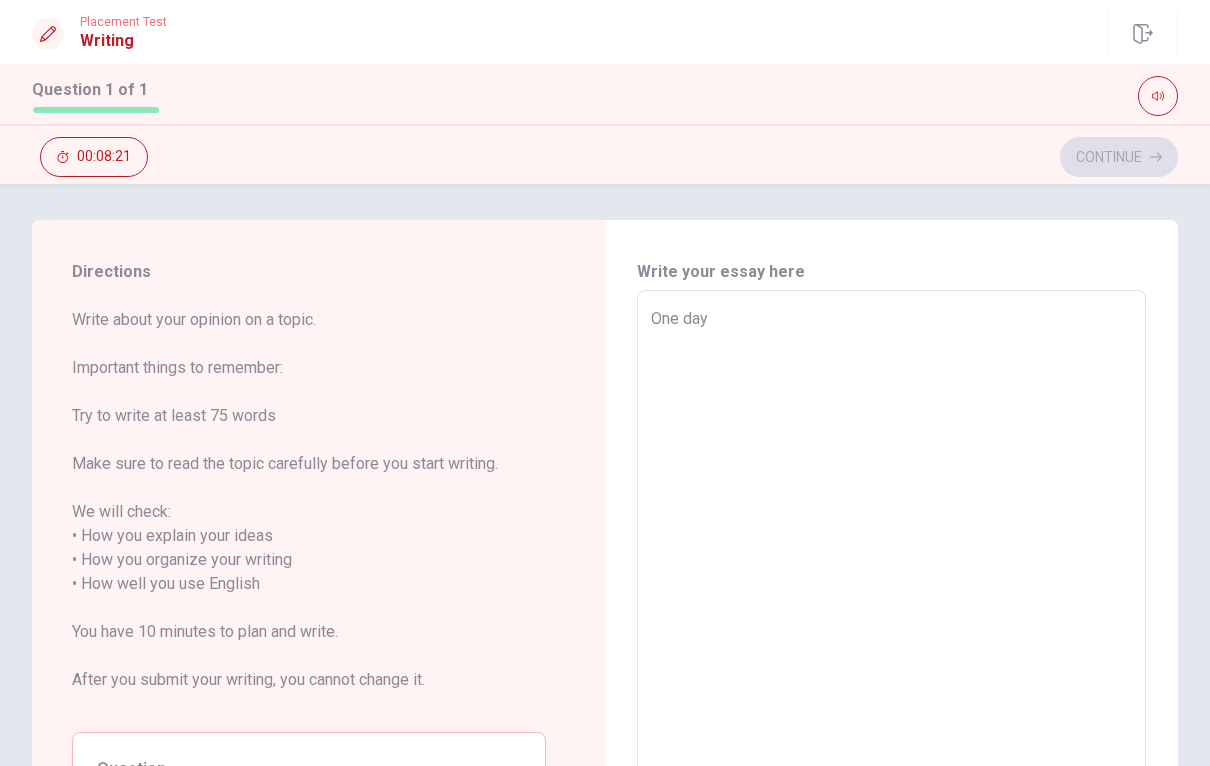 click on "One day" at bounding box center [891, 572] 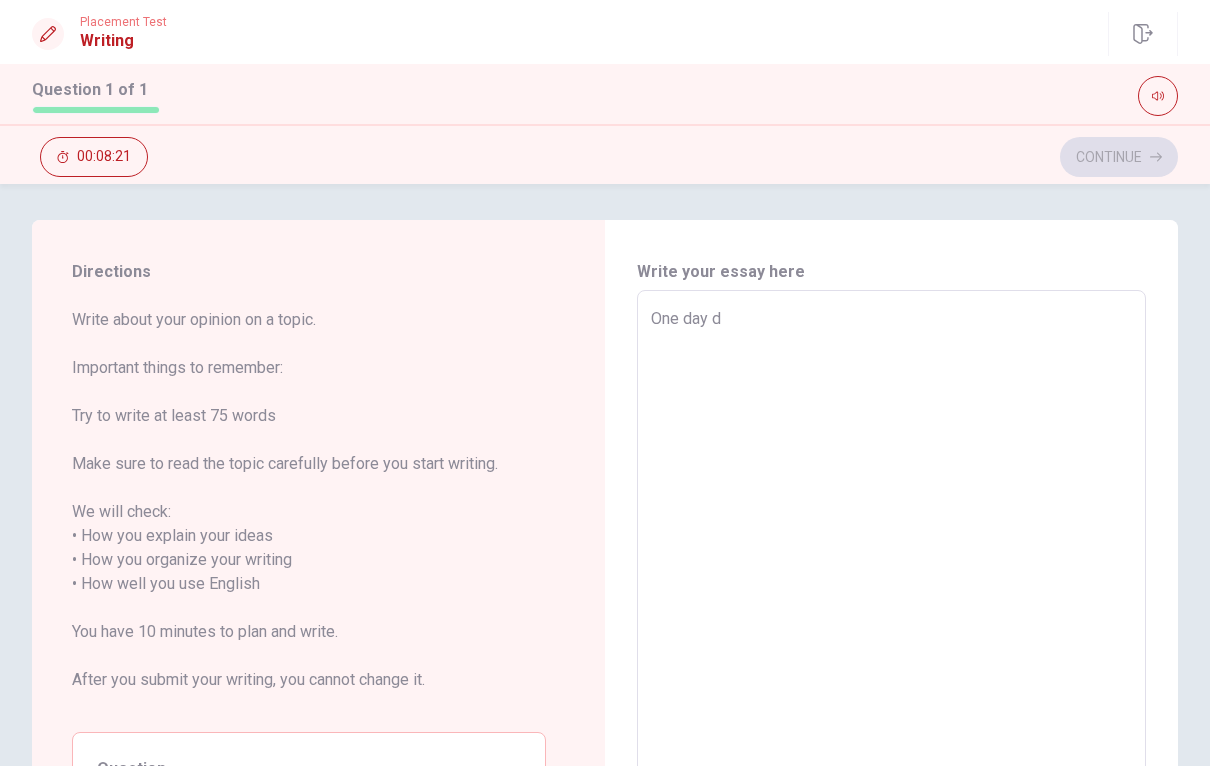 type on "x" 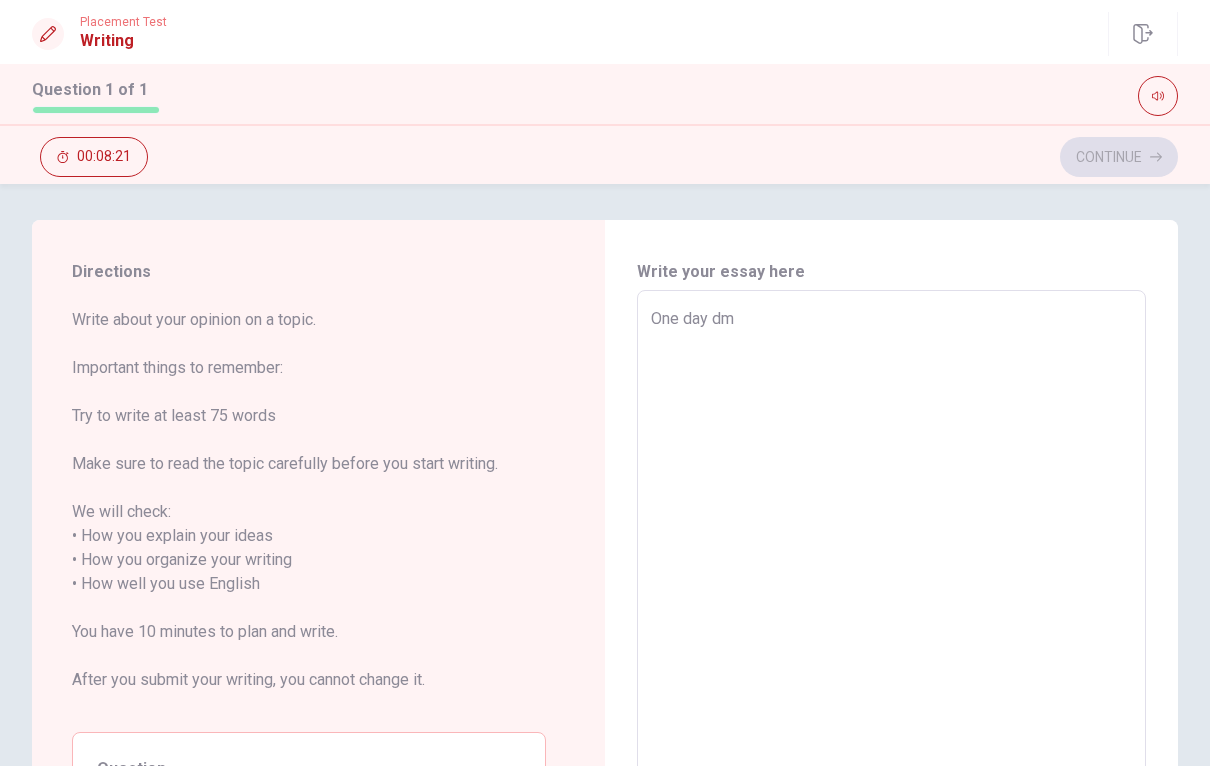 type on "x" 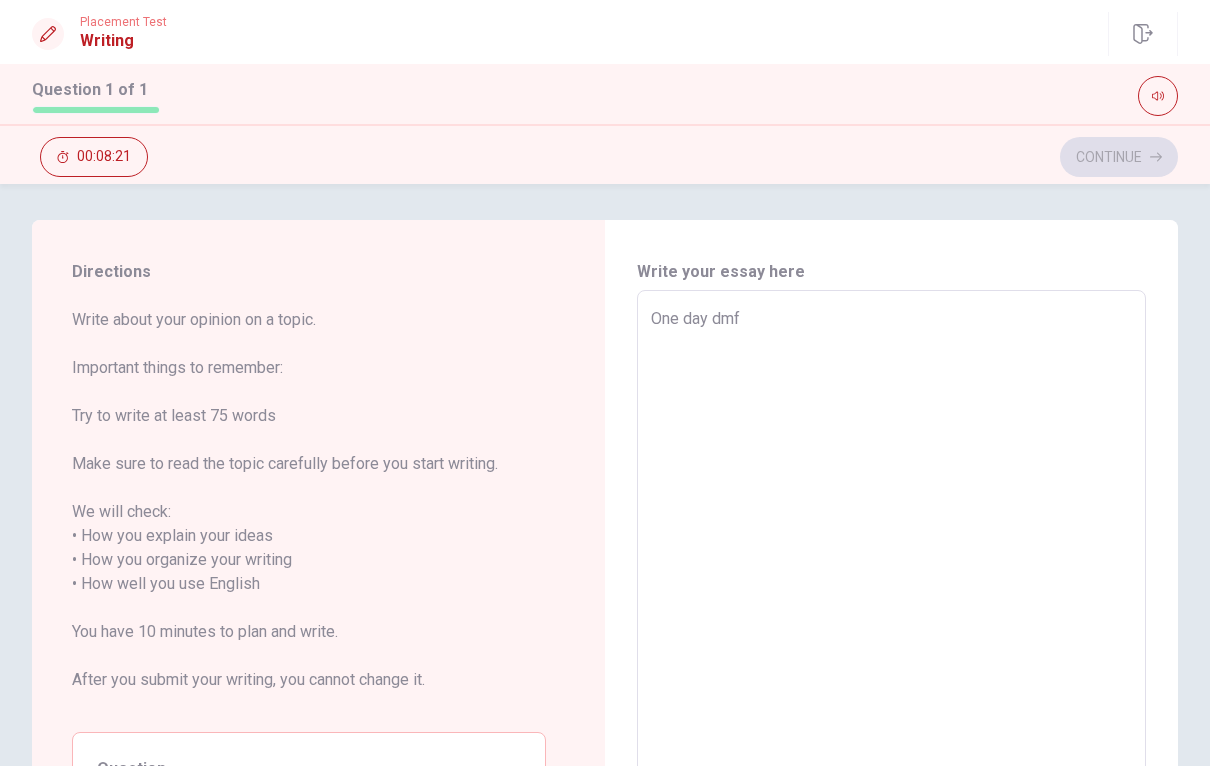 type on "x" 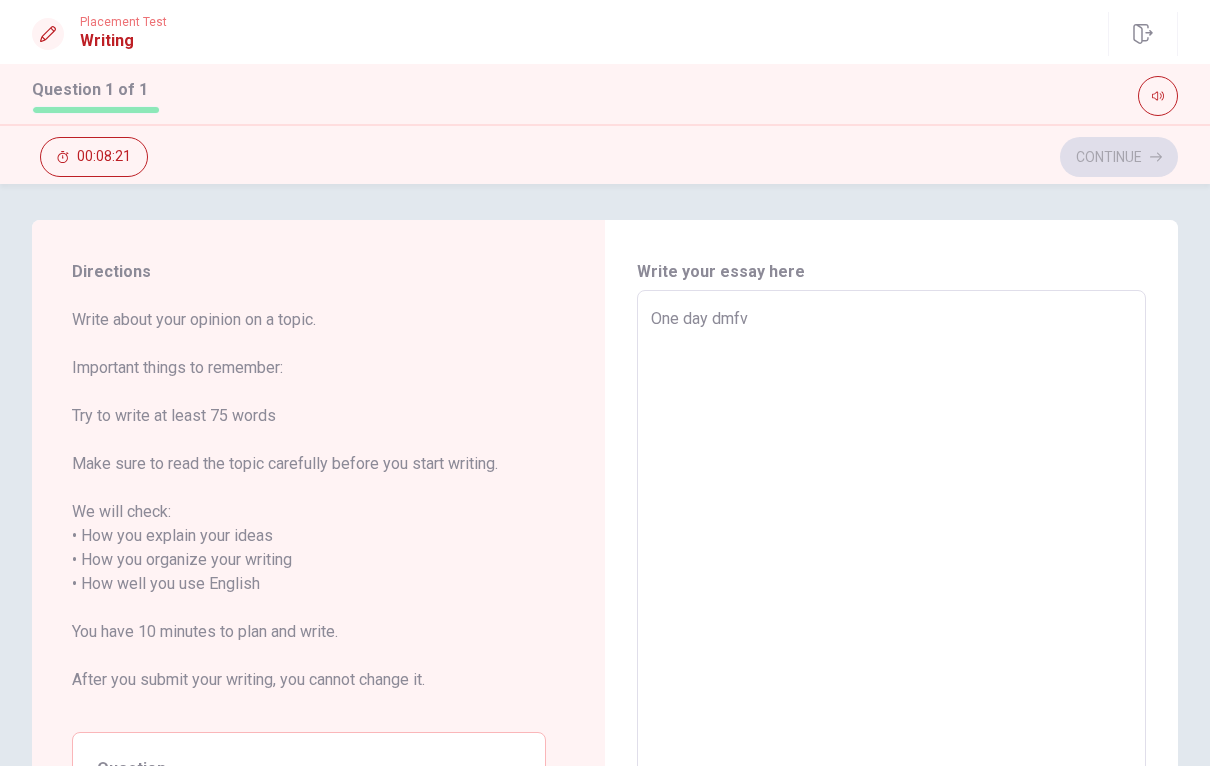 type on "x" 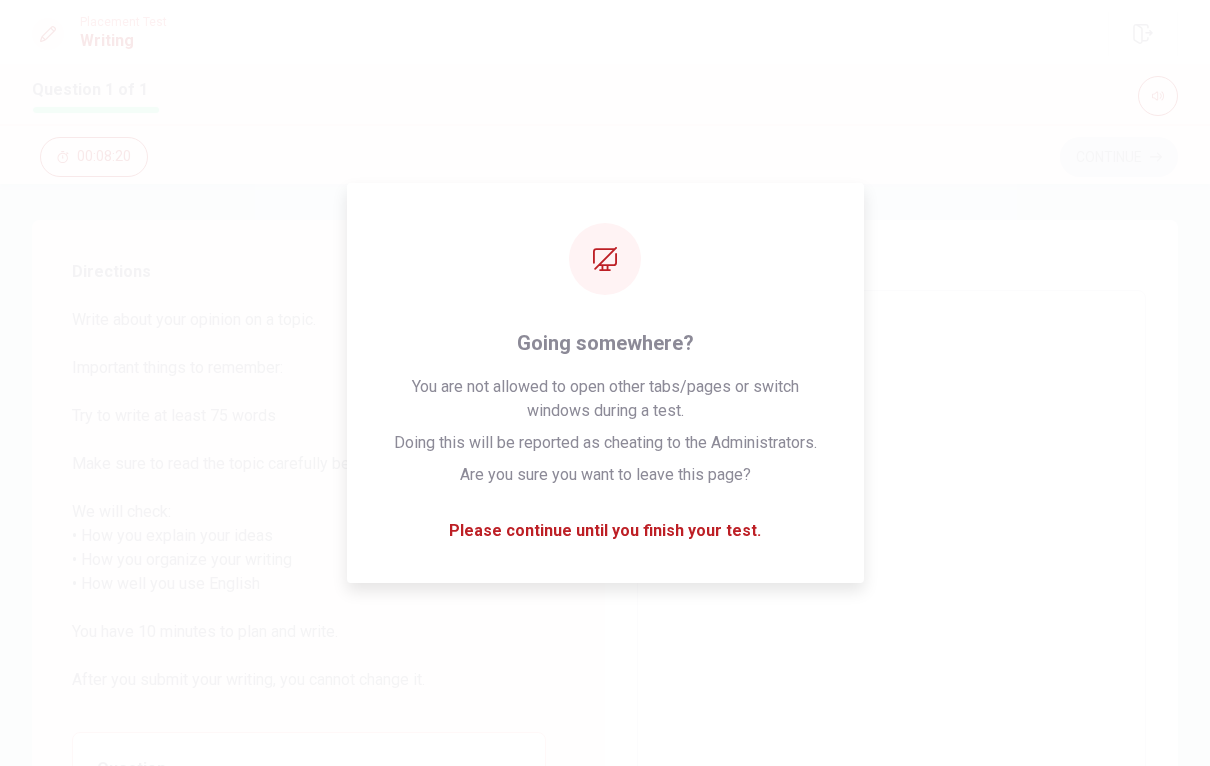 type on "One day dmf" 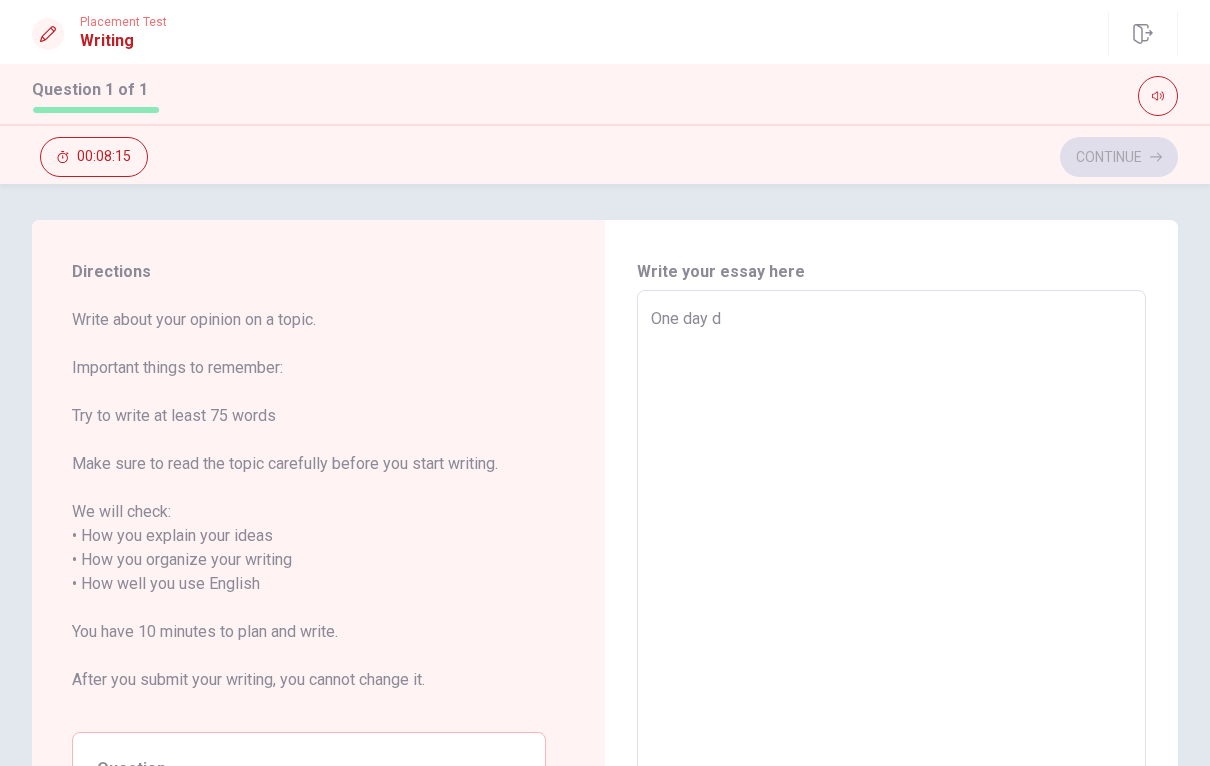 type on "x" 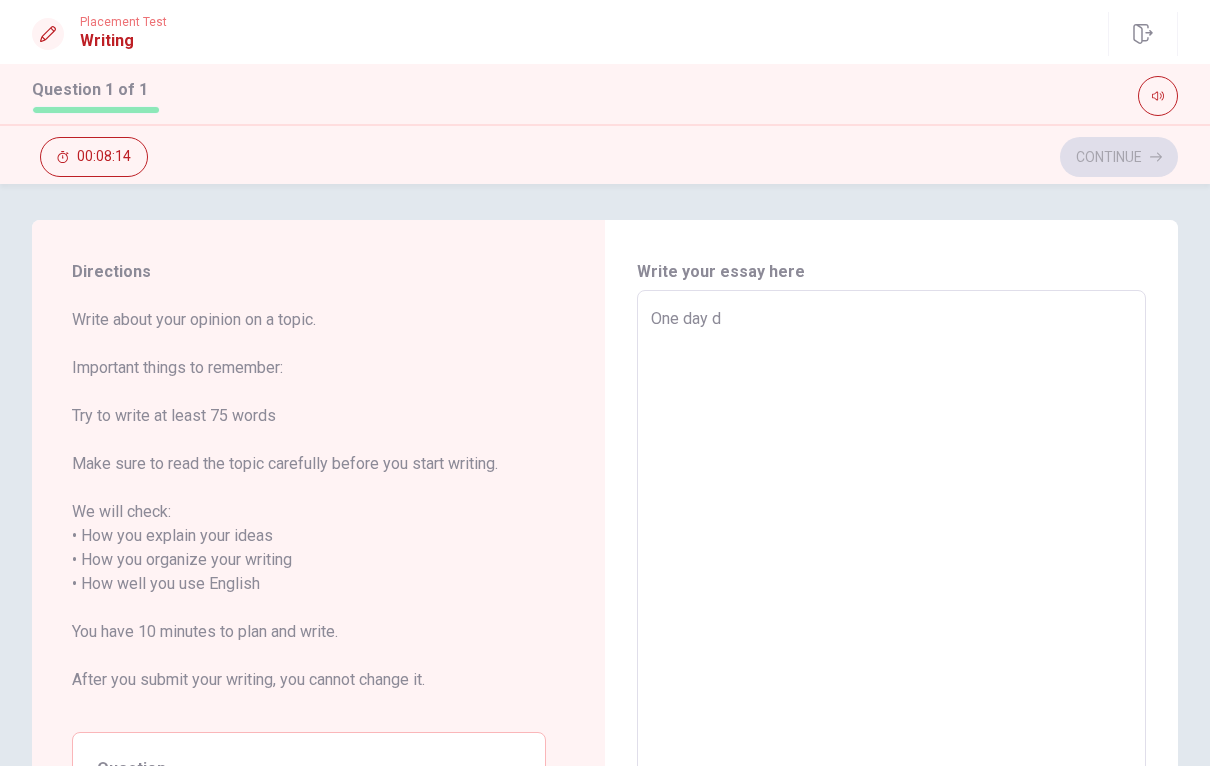 type on "One day" 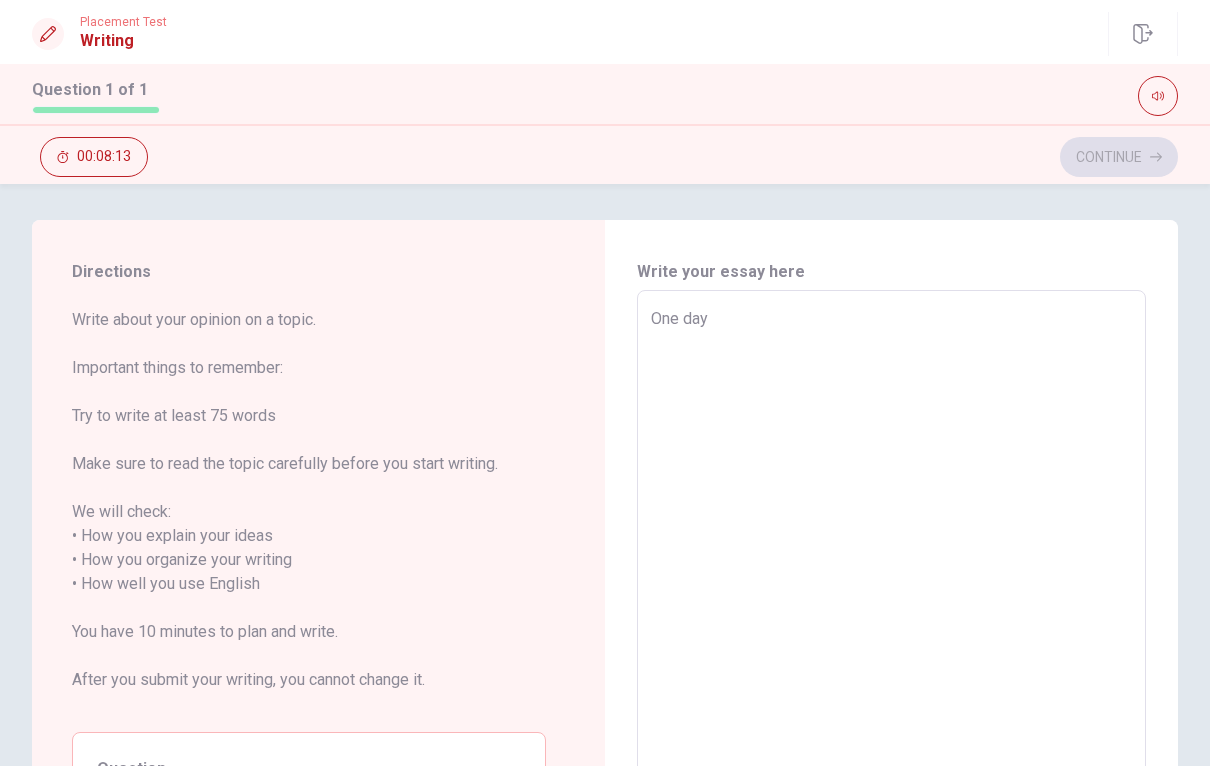 type on "x" 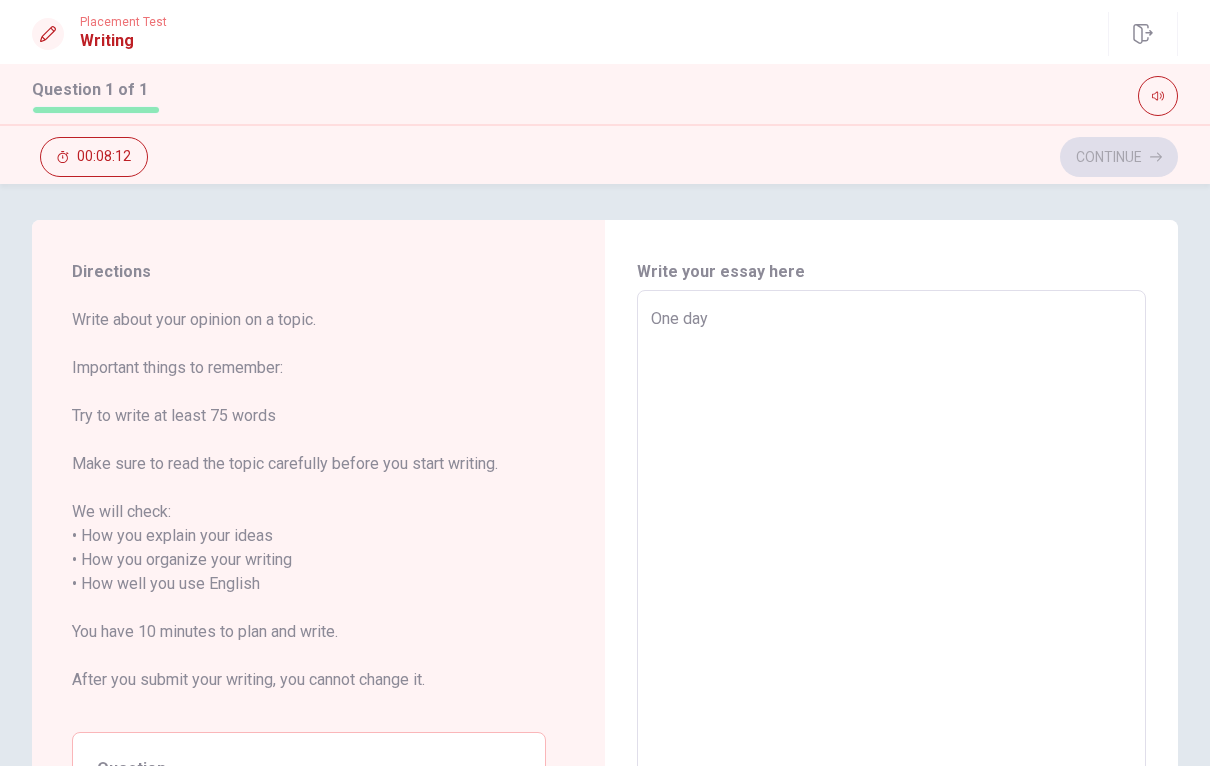 type on "One day" 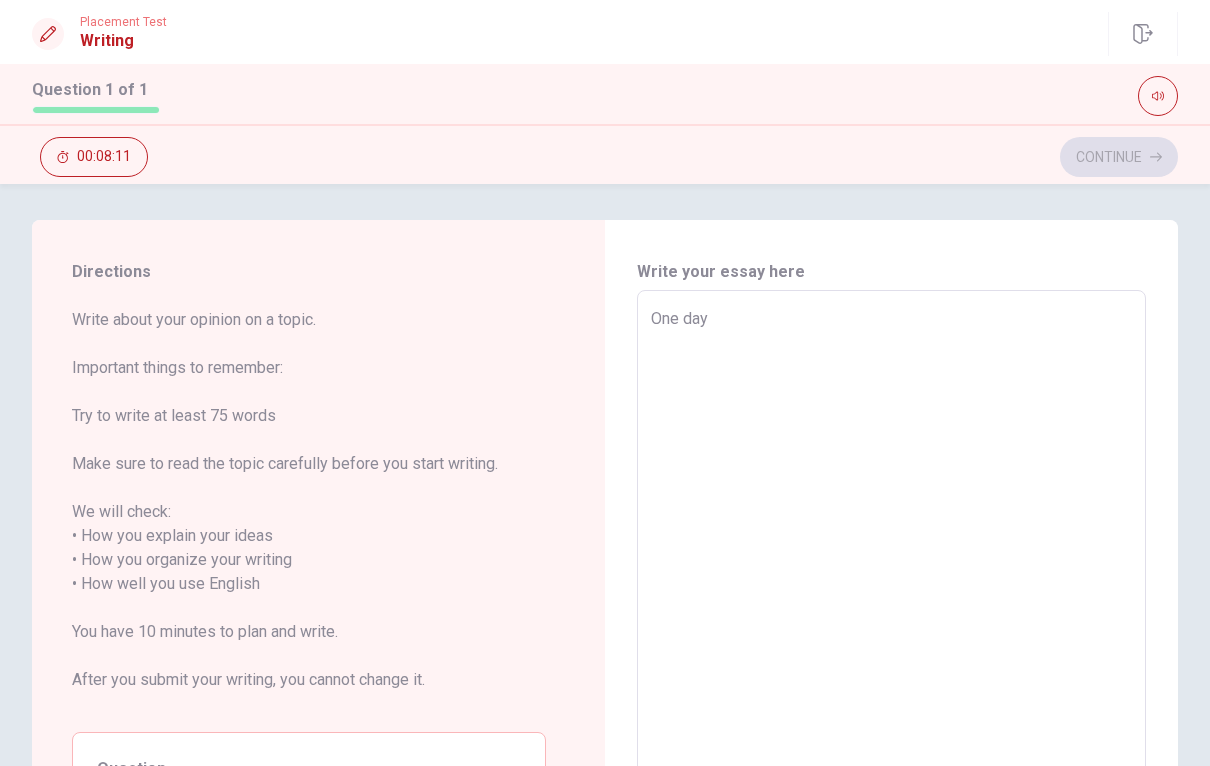 type on "x" 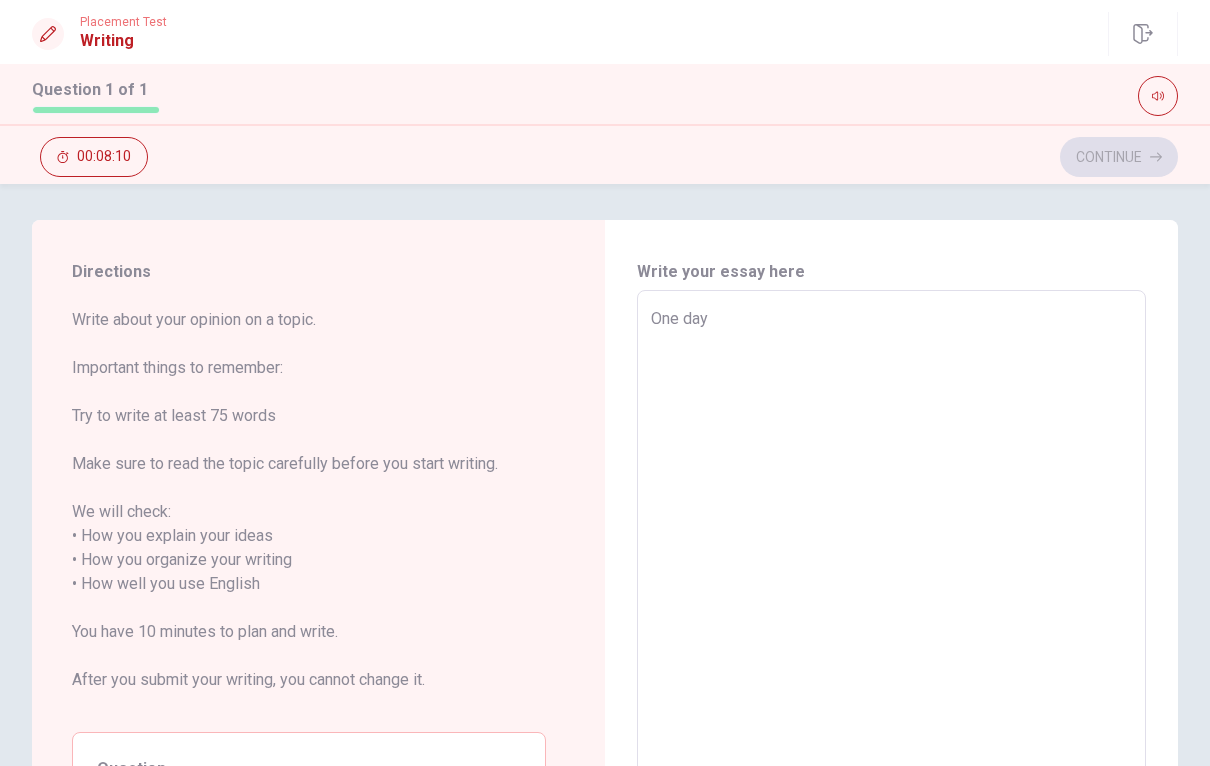 type on "One day m" 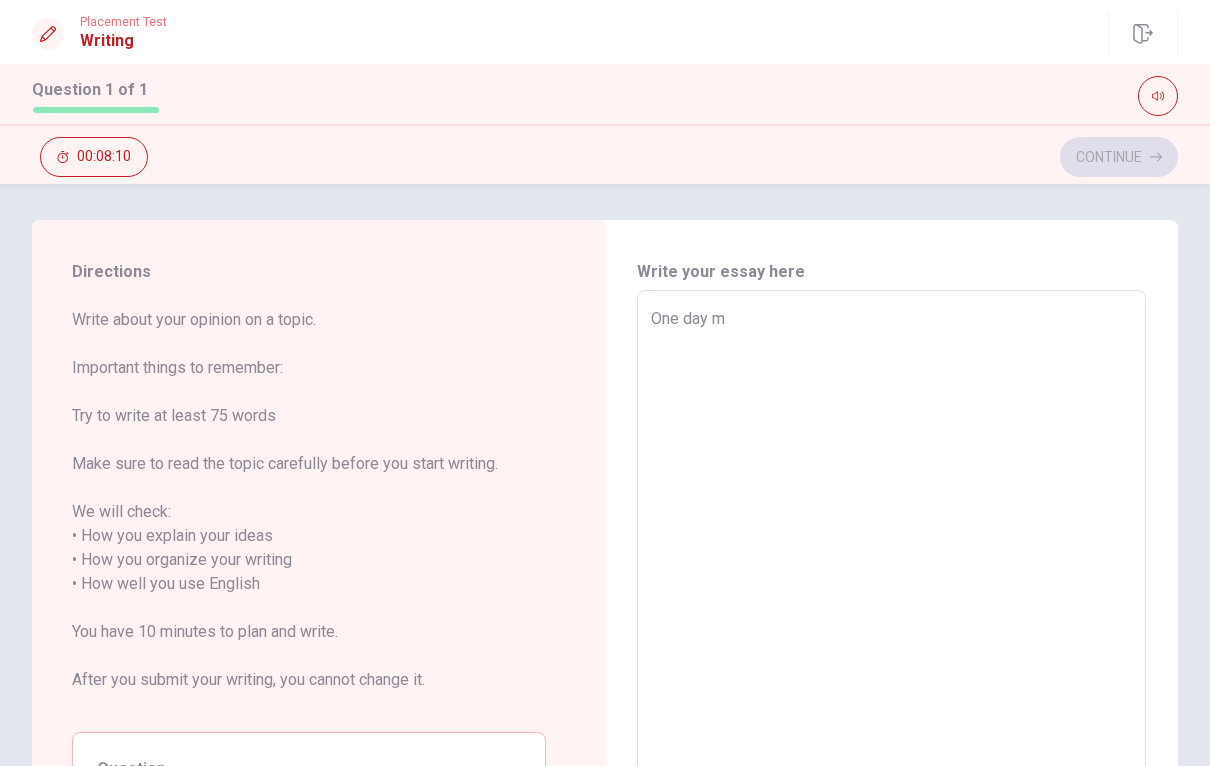 type on "x" 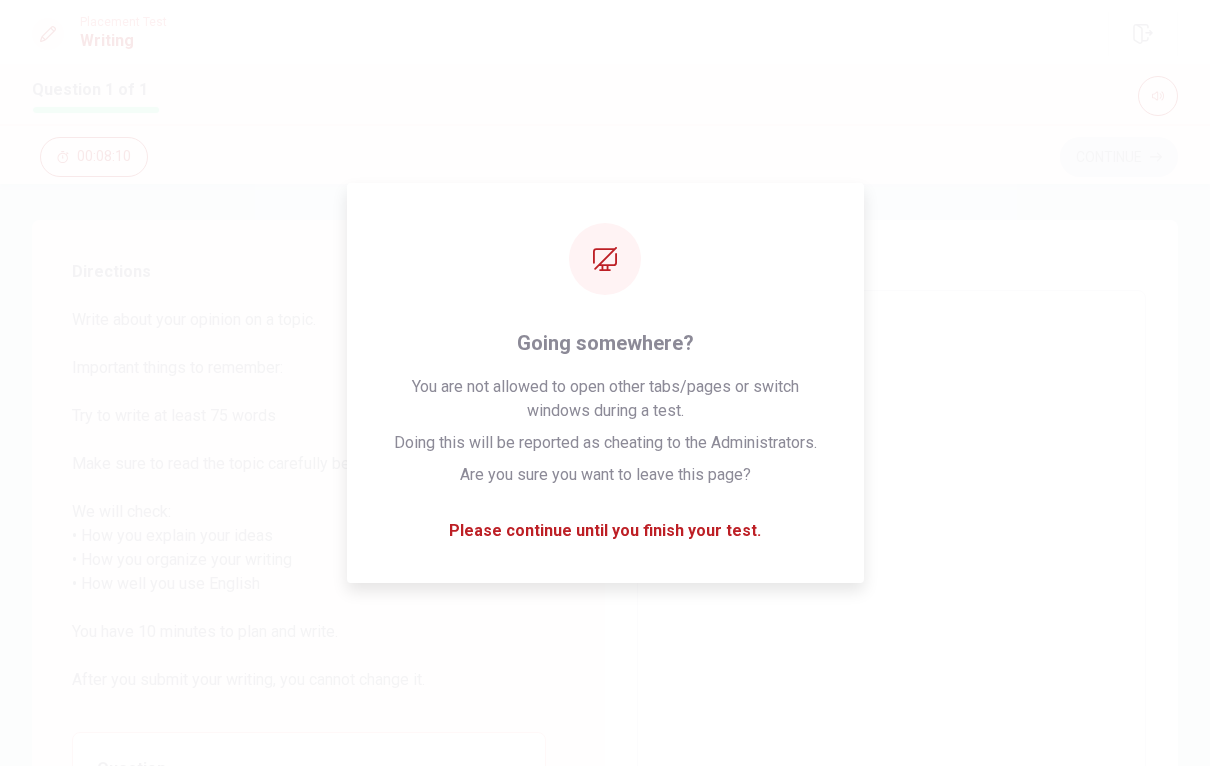 type on "One day my" 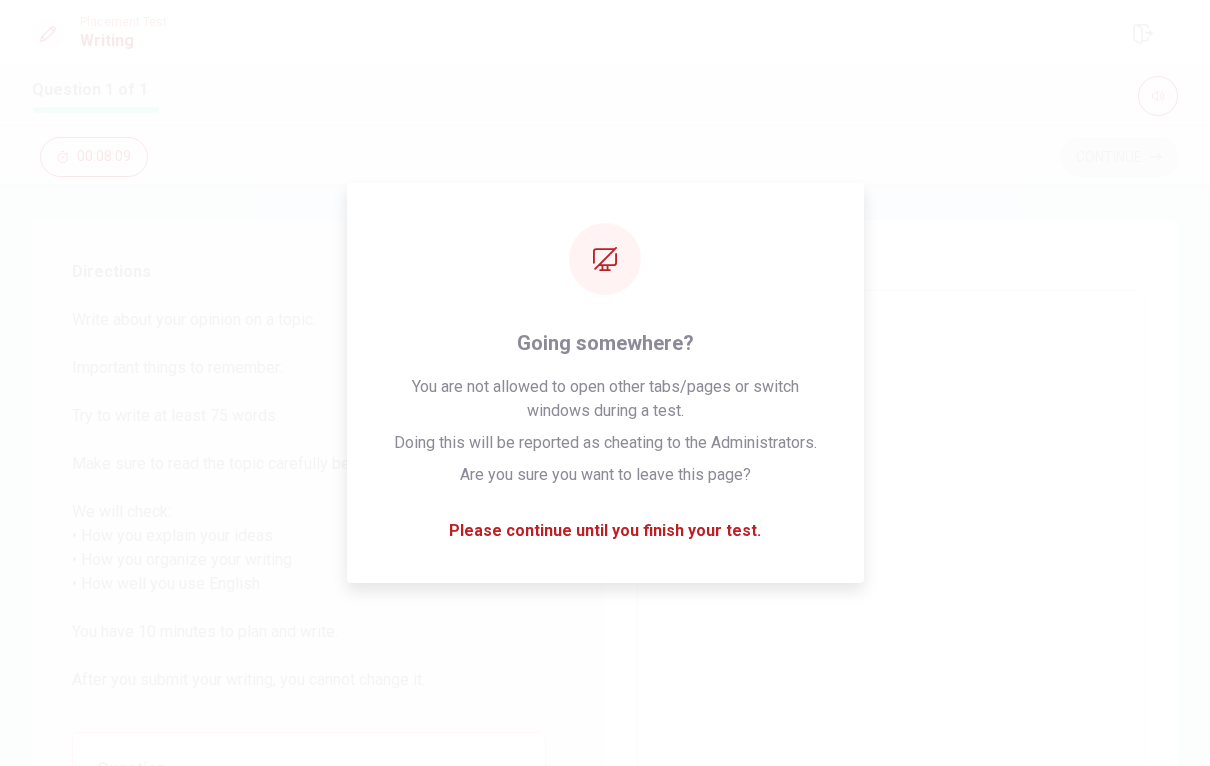 type on "One day my" 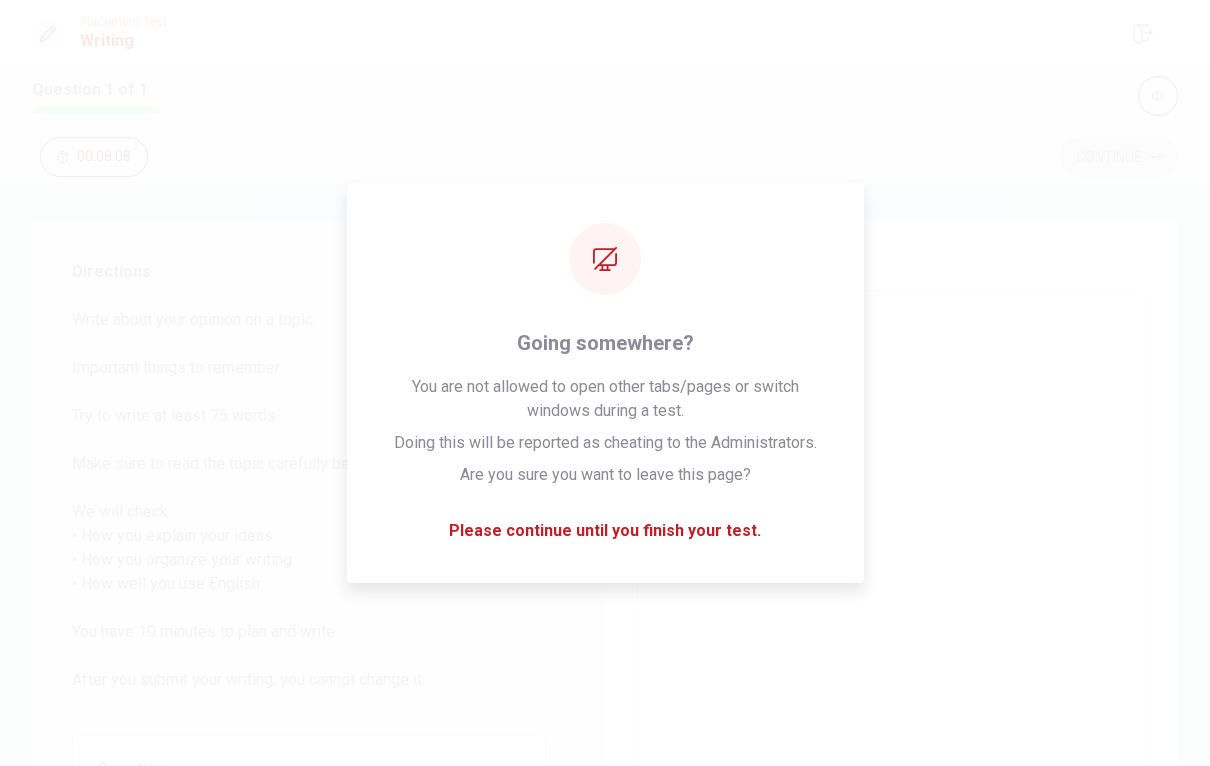 type on "x" 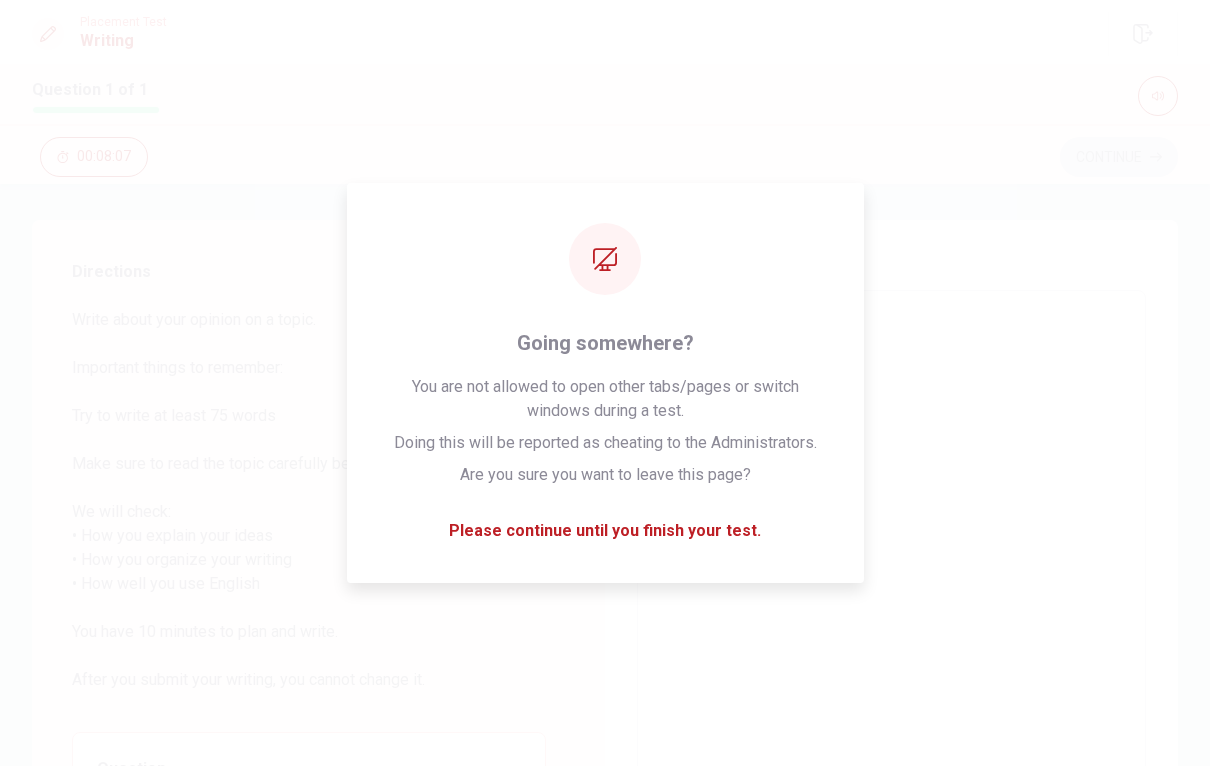 type on "One day my mother t" 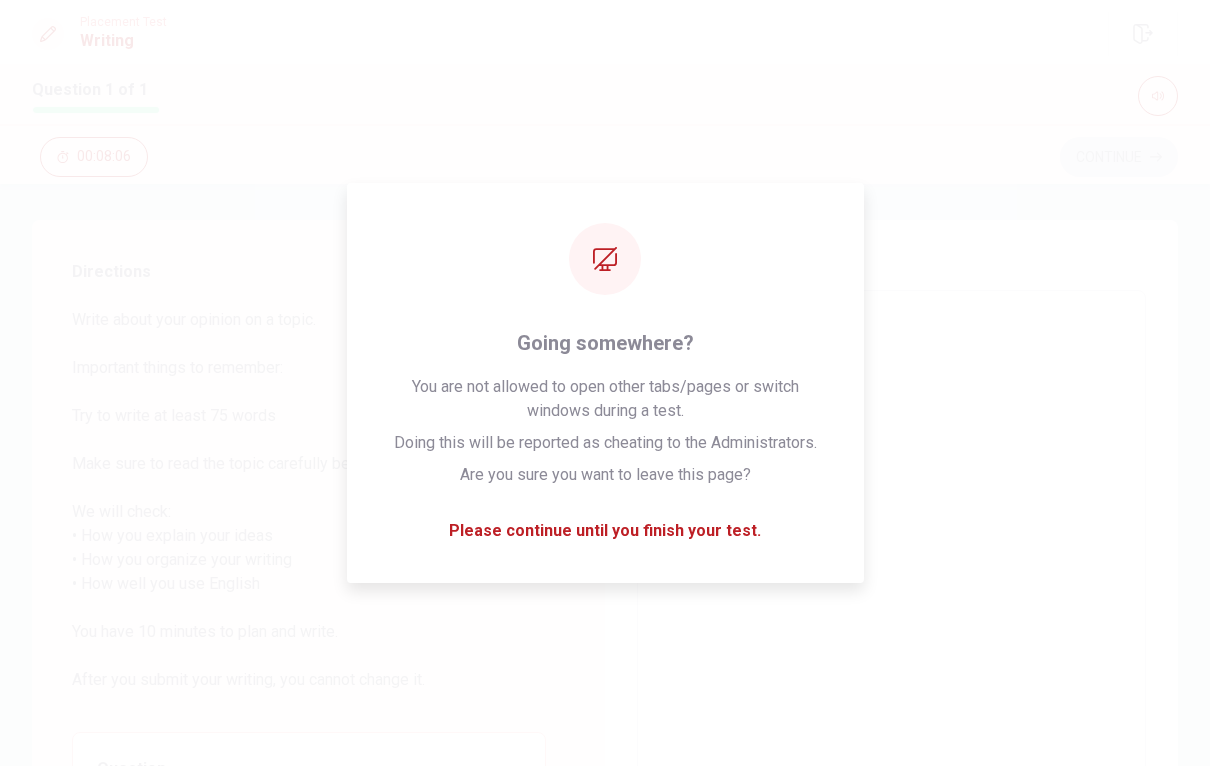 type on "One day my mother [PERSON_NAME]" 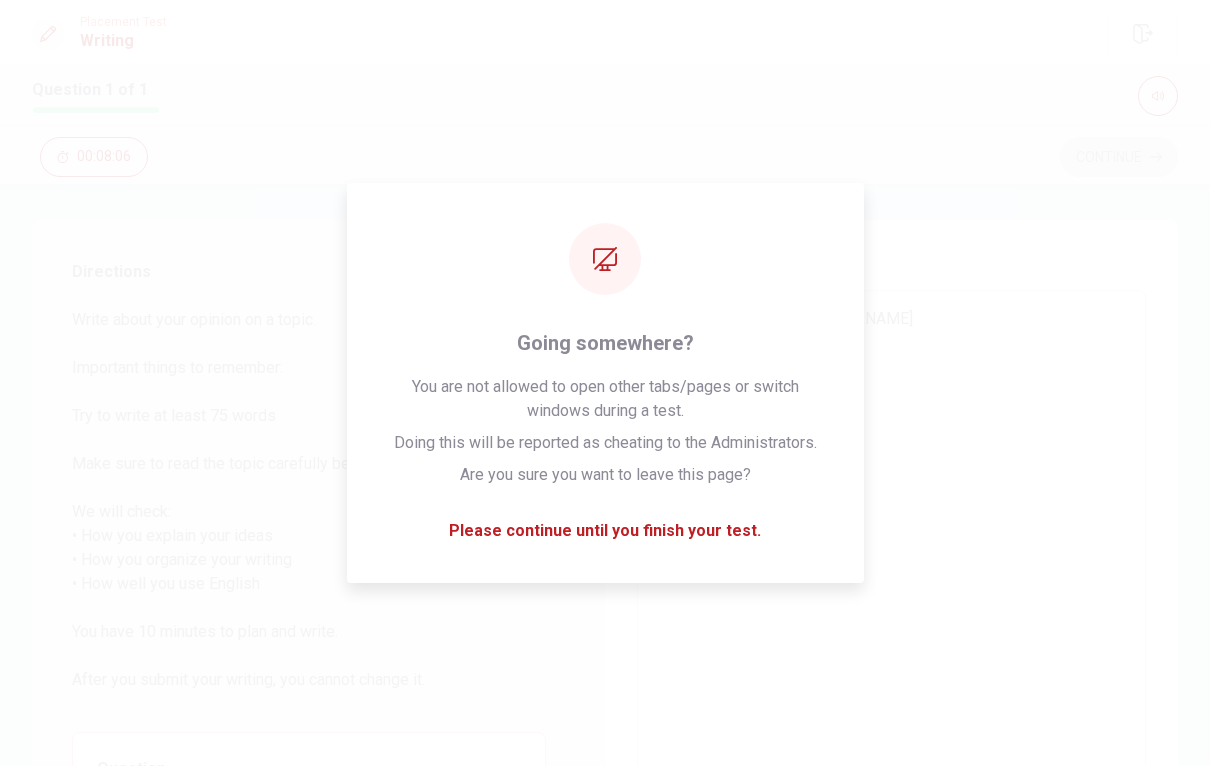 type on "x" 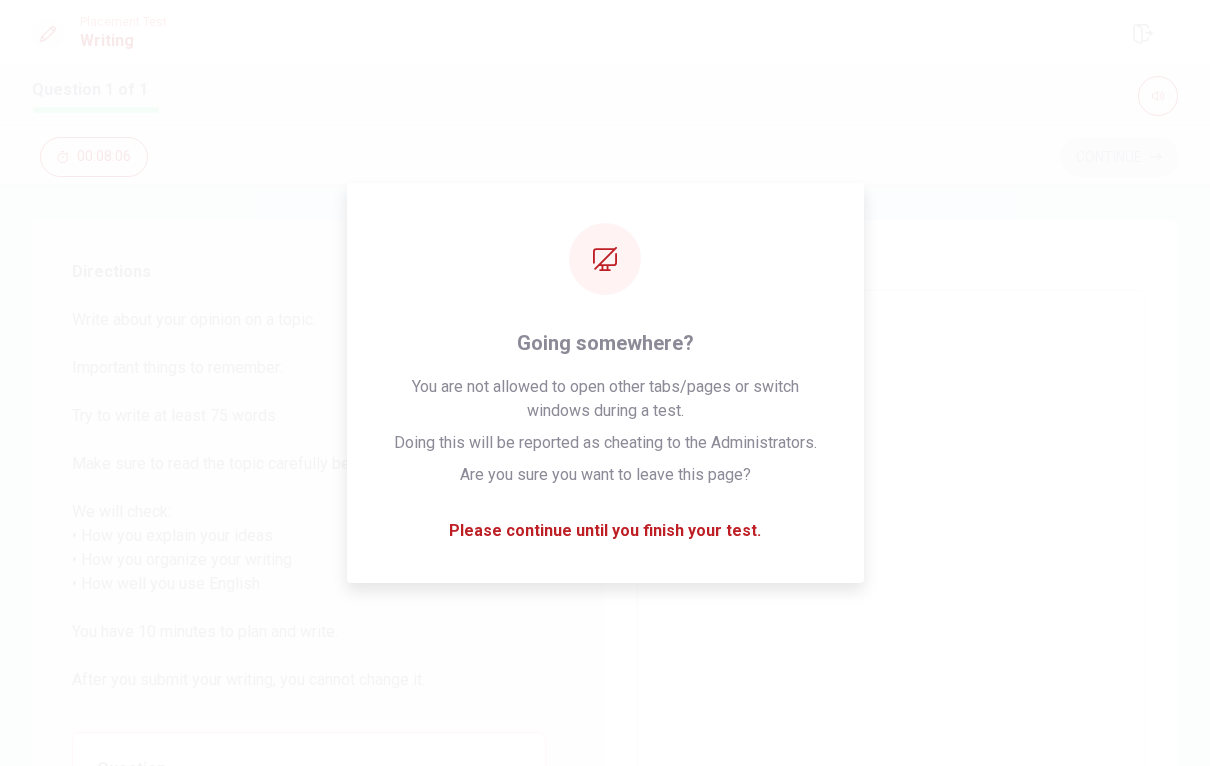 type on "x" 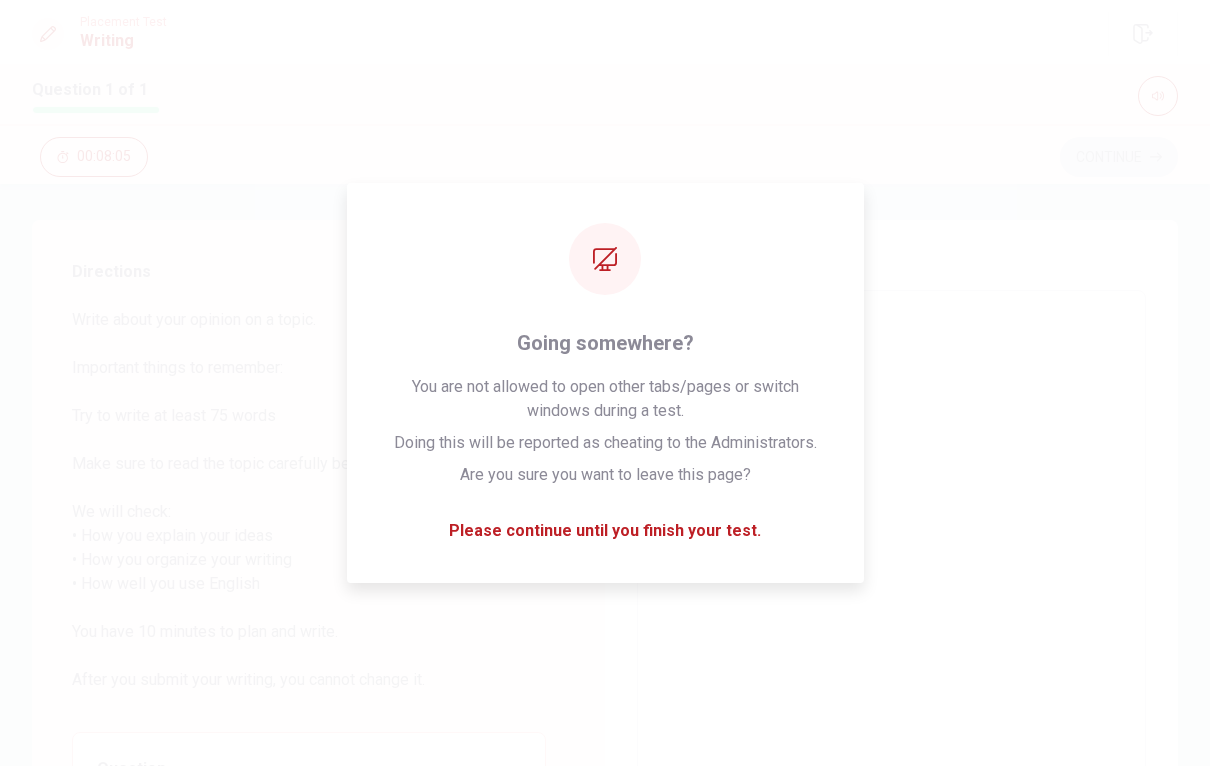 type on "One day my mother told me" 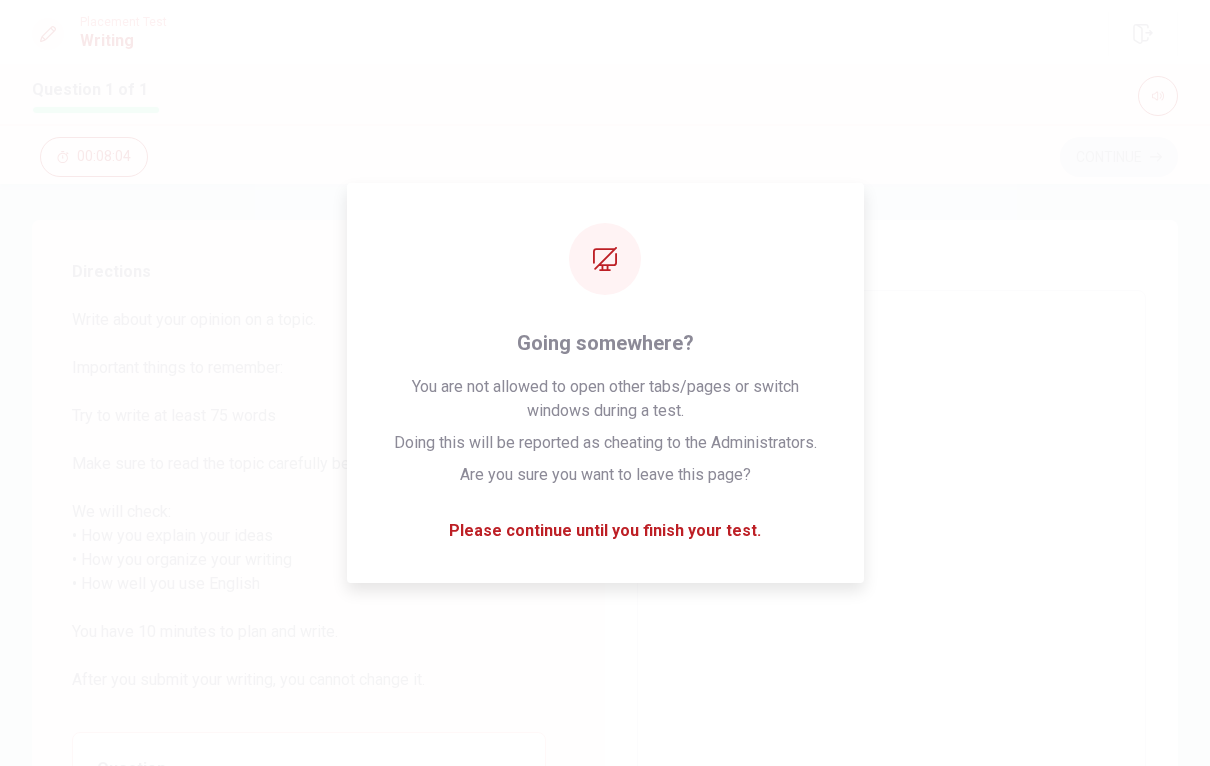 type on "One day my mother told me t" 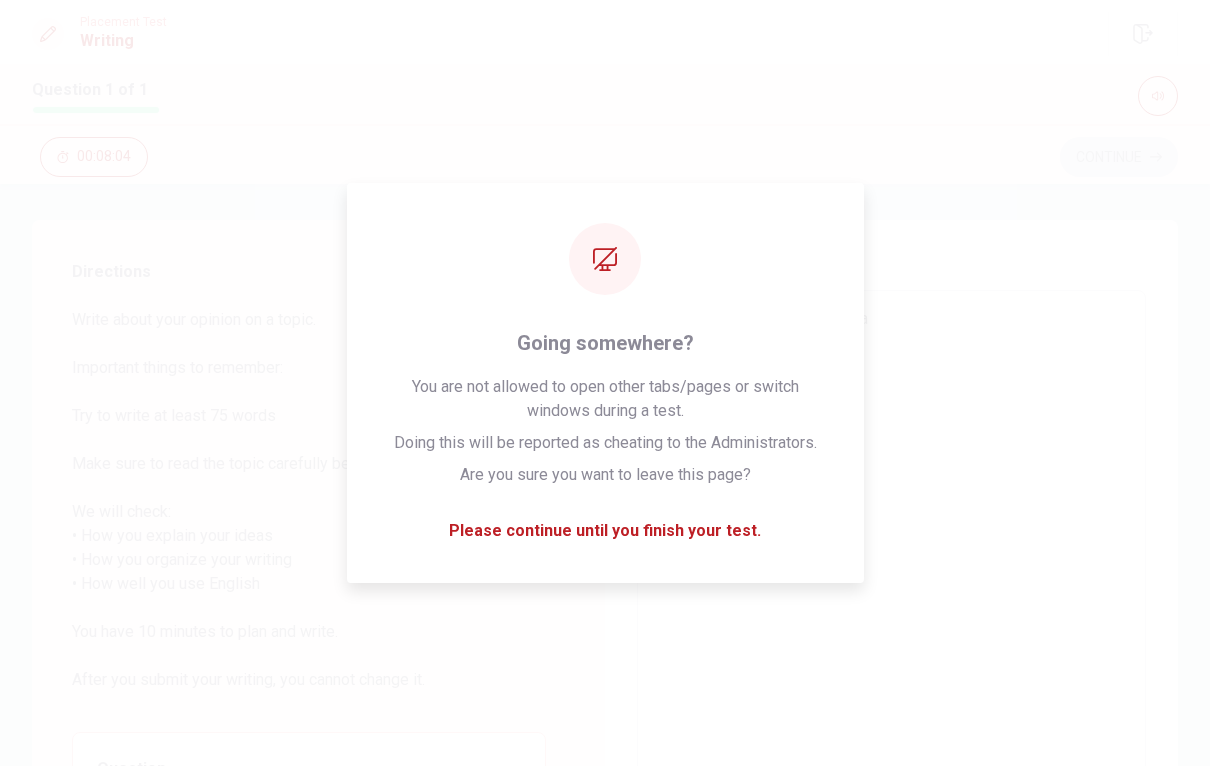 type on "x" 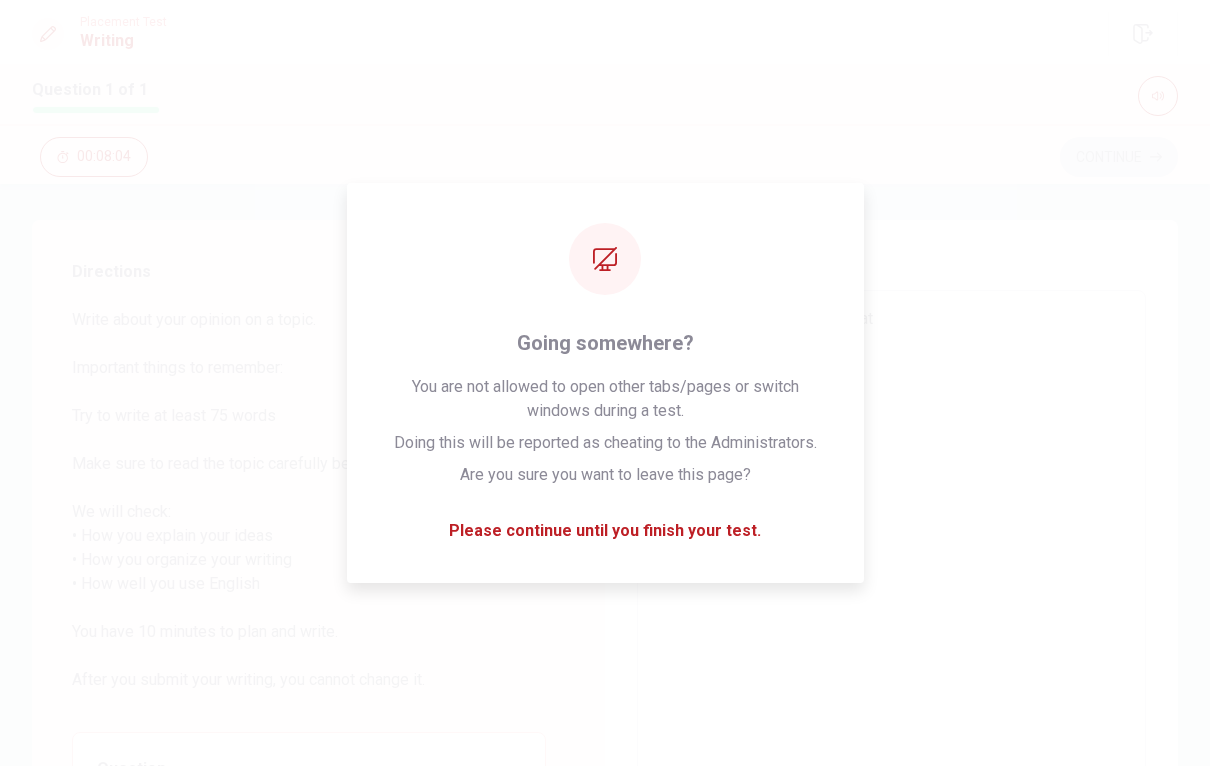 type on "x" 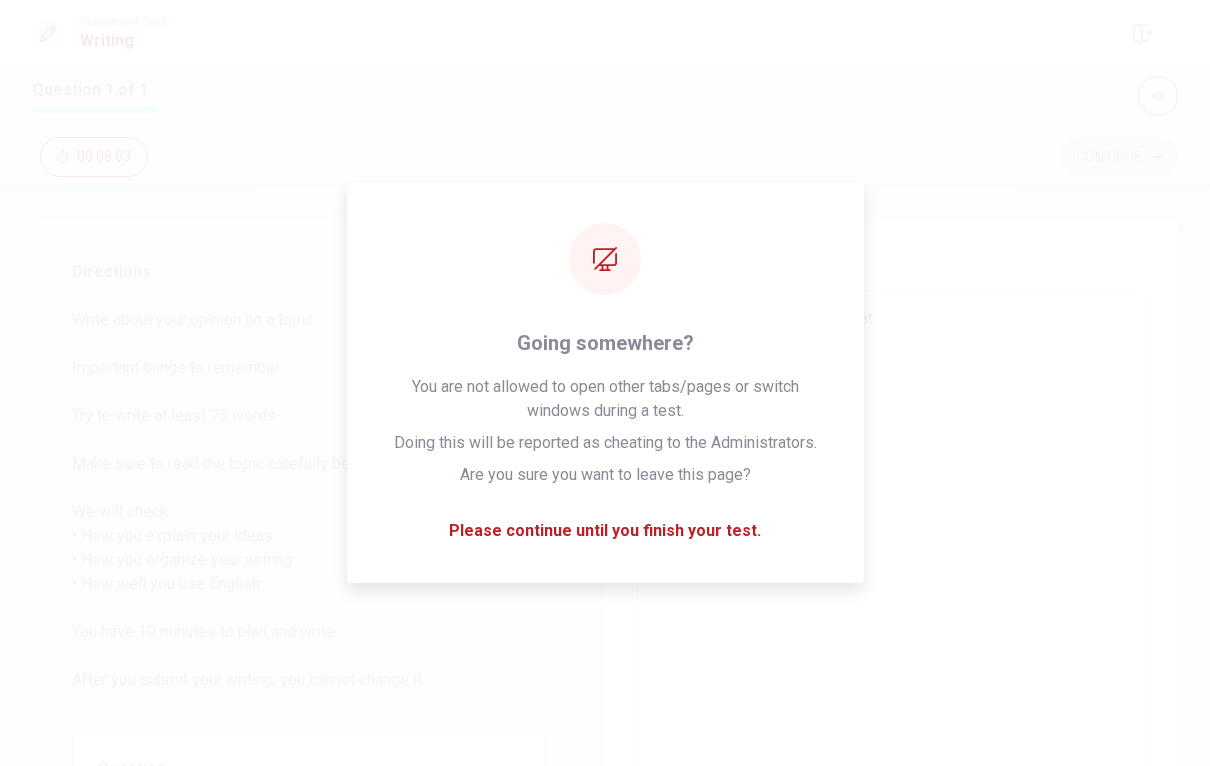 type on "x" 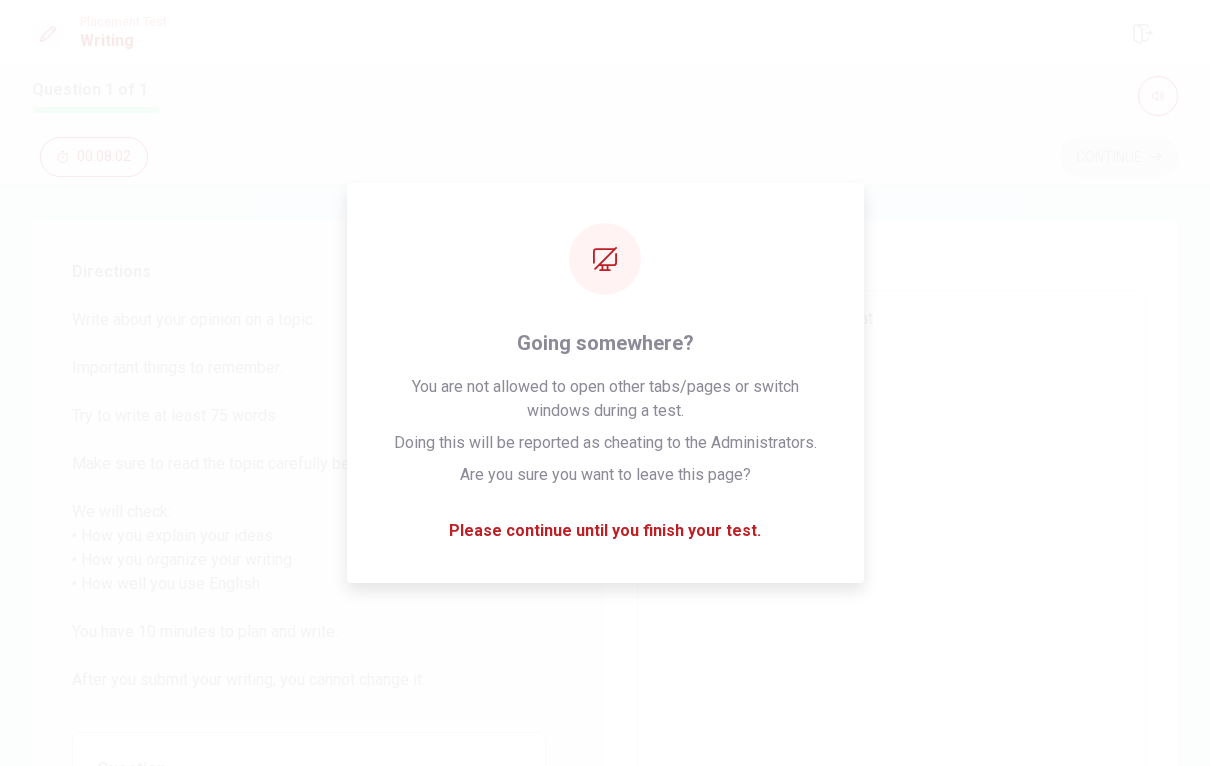 type on "One day my mother told me that s" 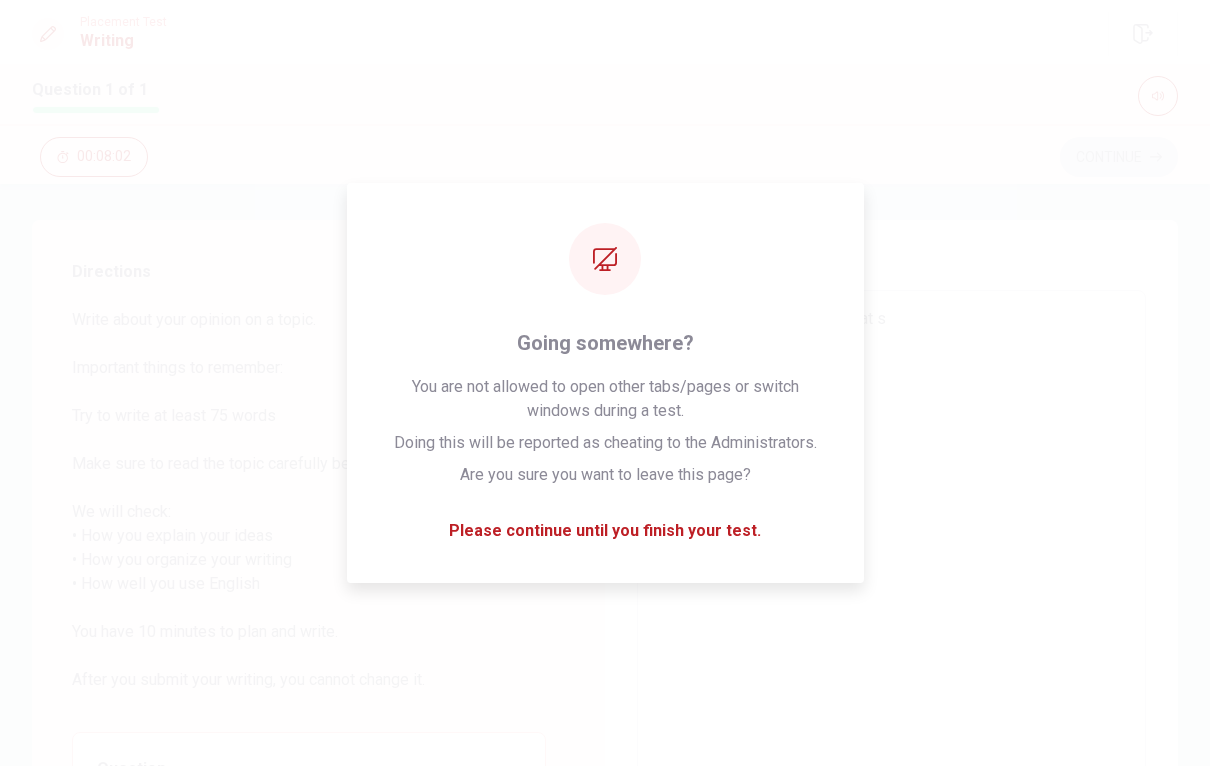 type on "x" 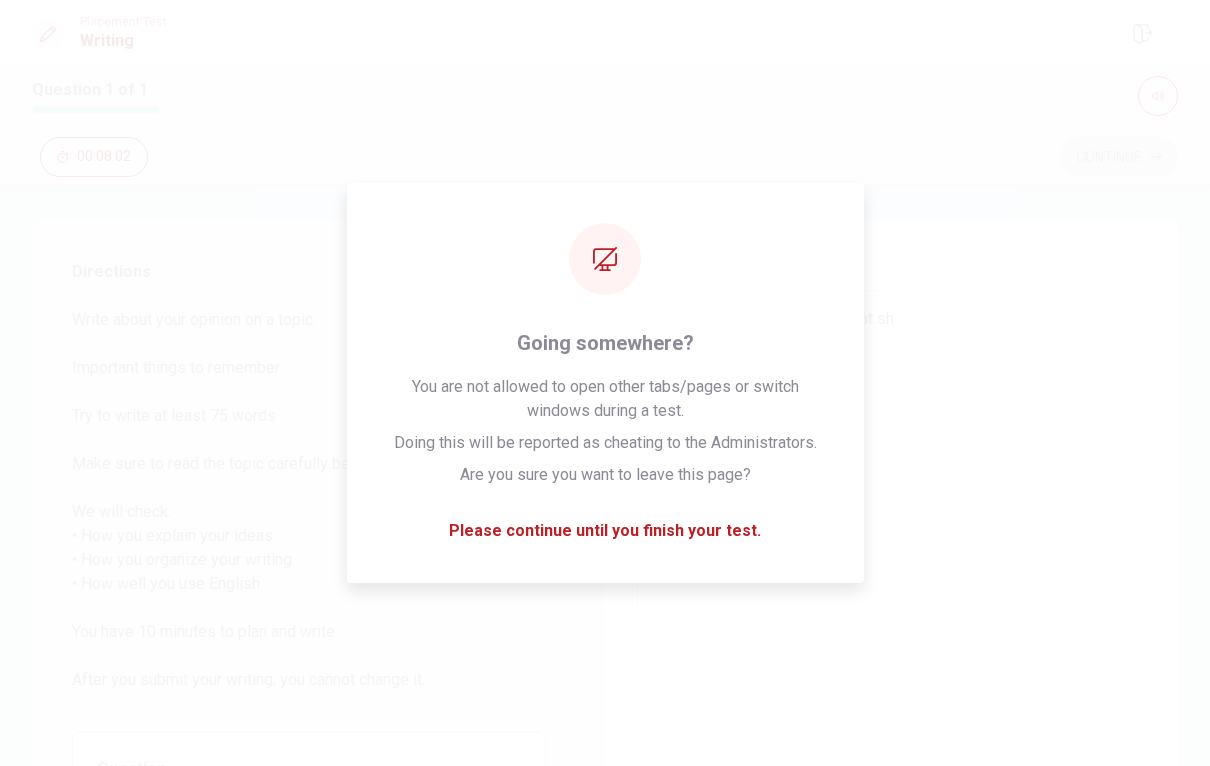type on "x" 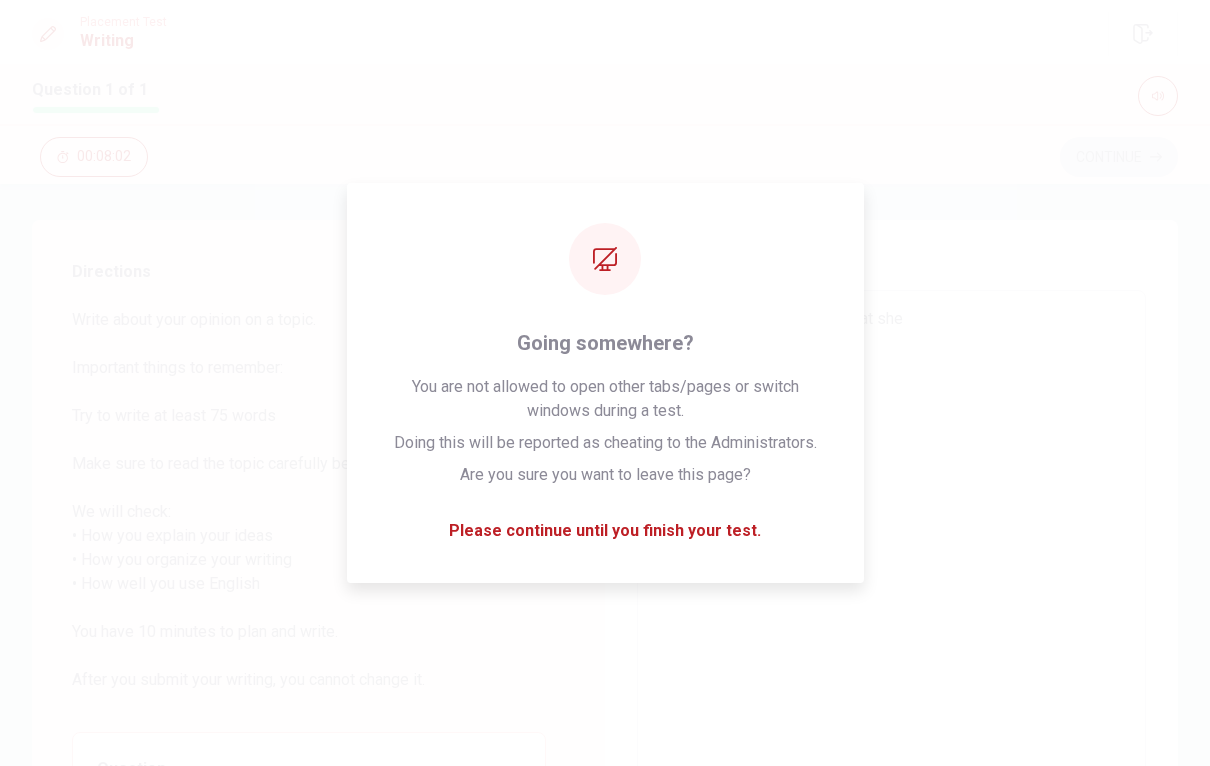 type on "x" 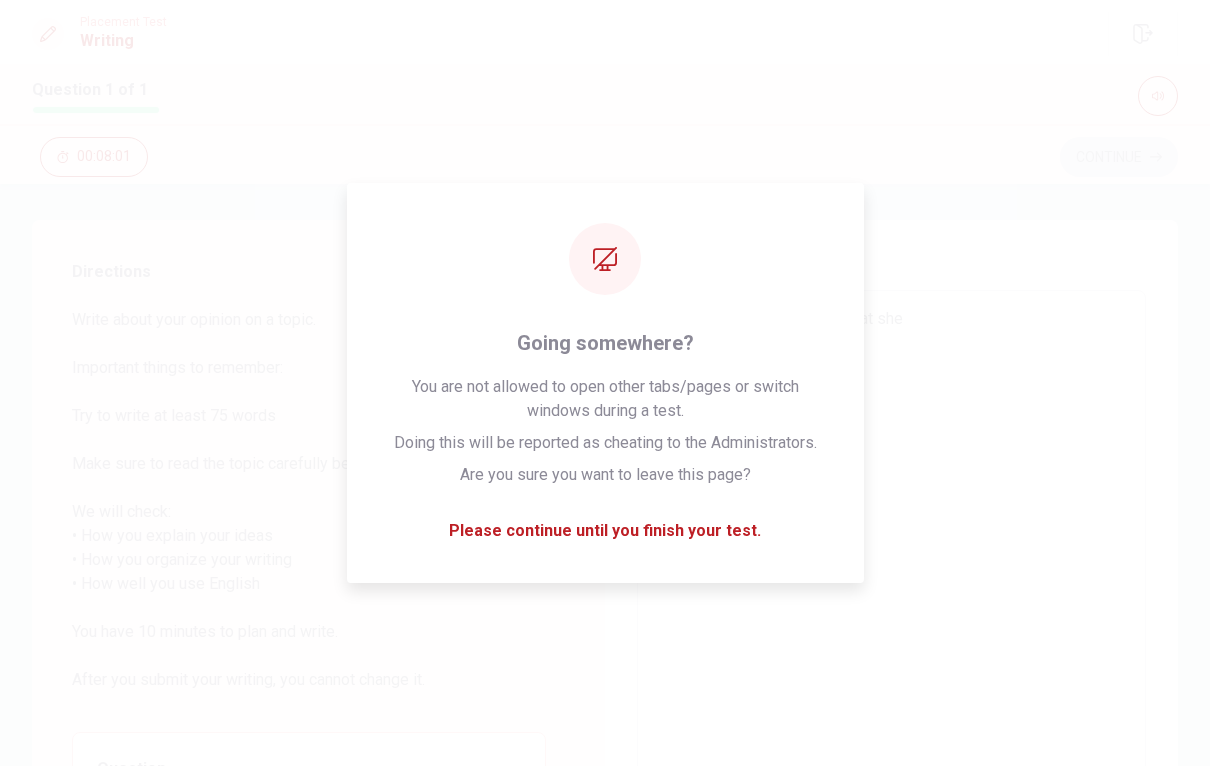 type on "One day my mother told me that she w" 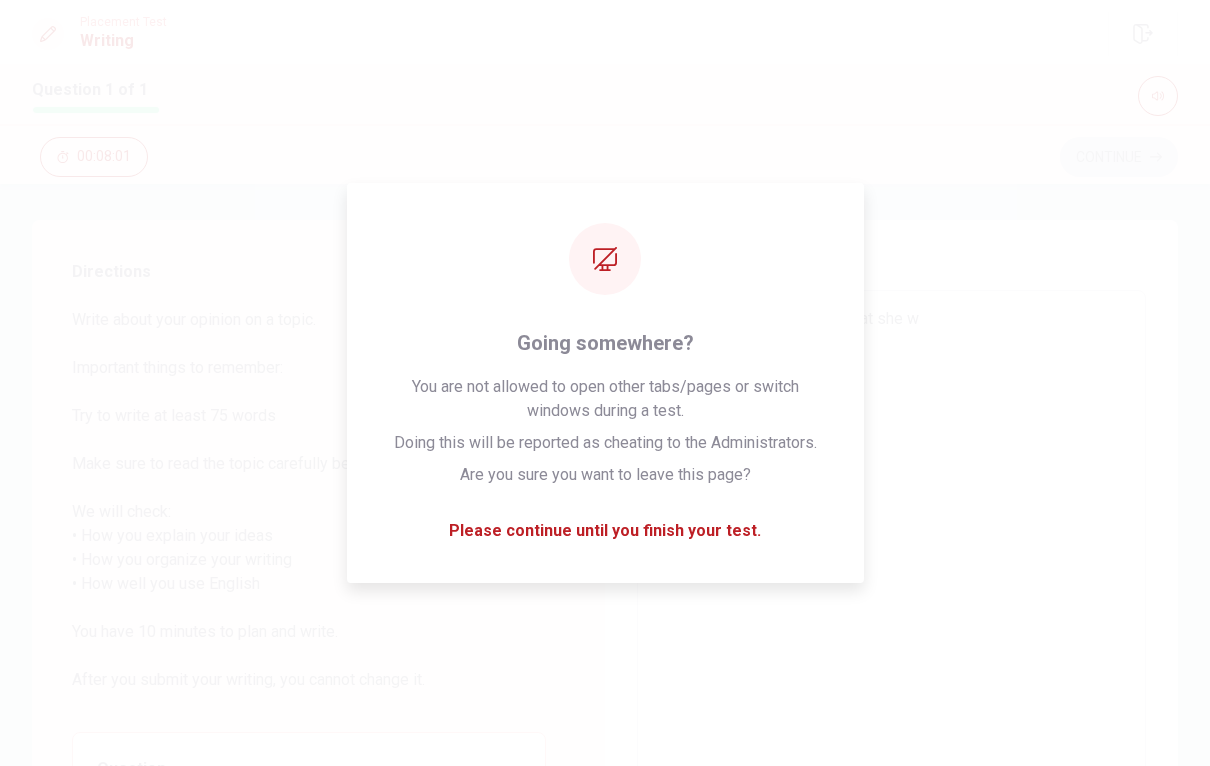 type on "x" 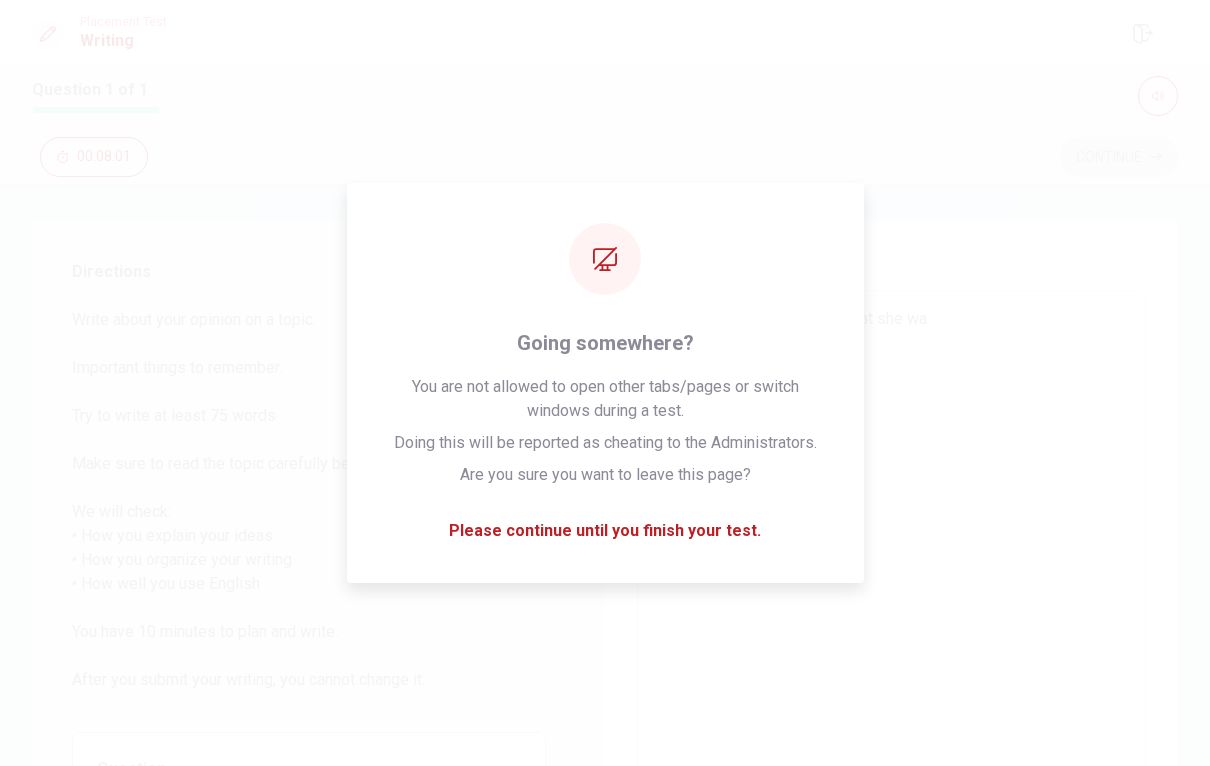 type on "x" 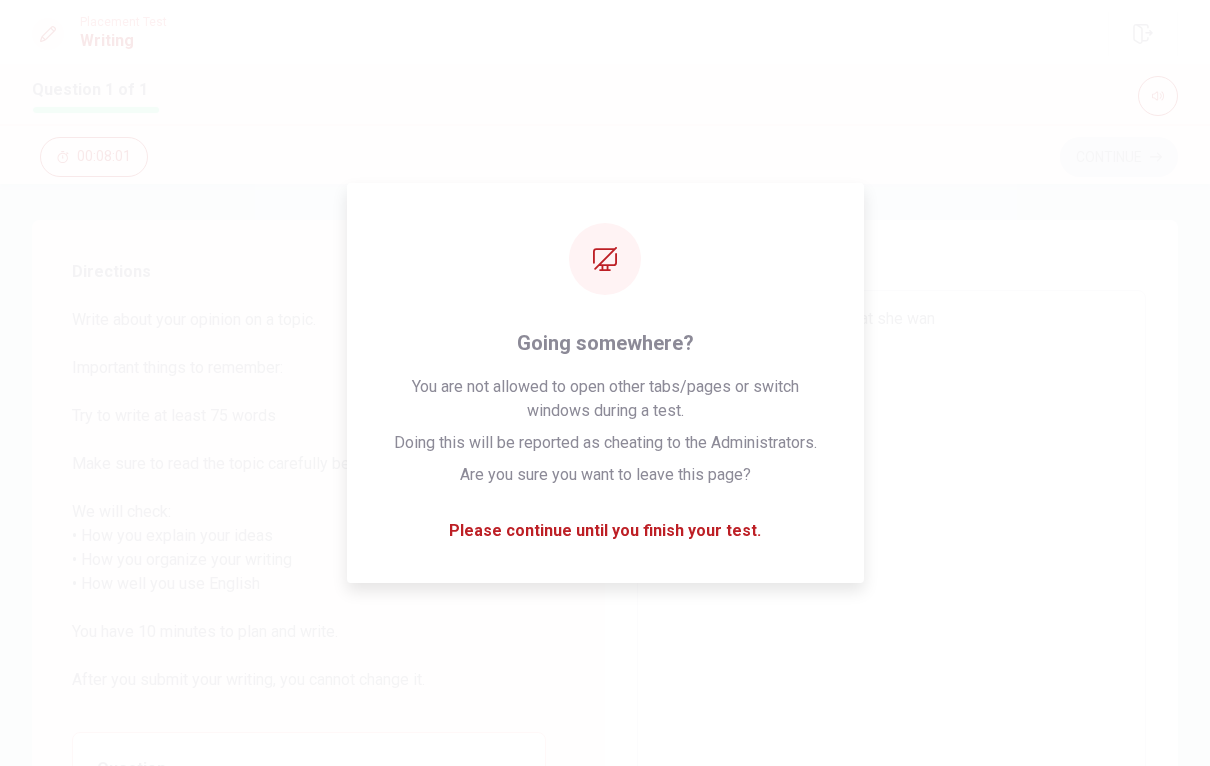 type on "x" 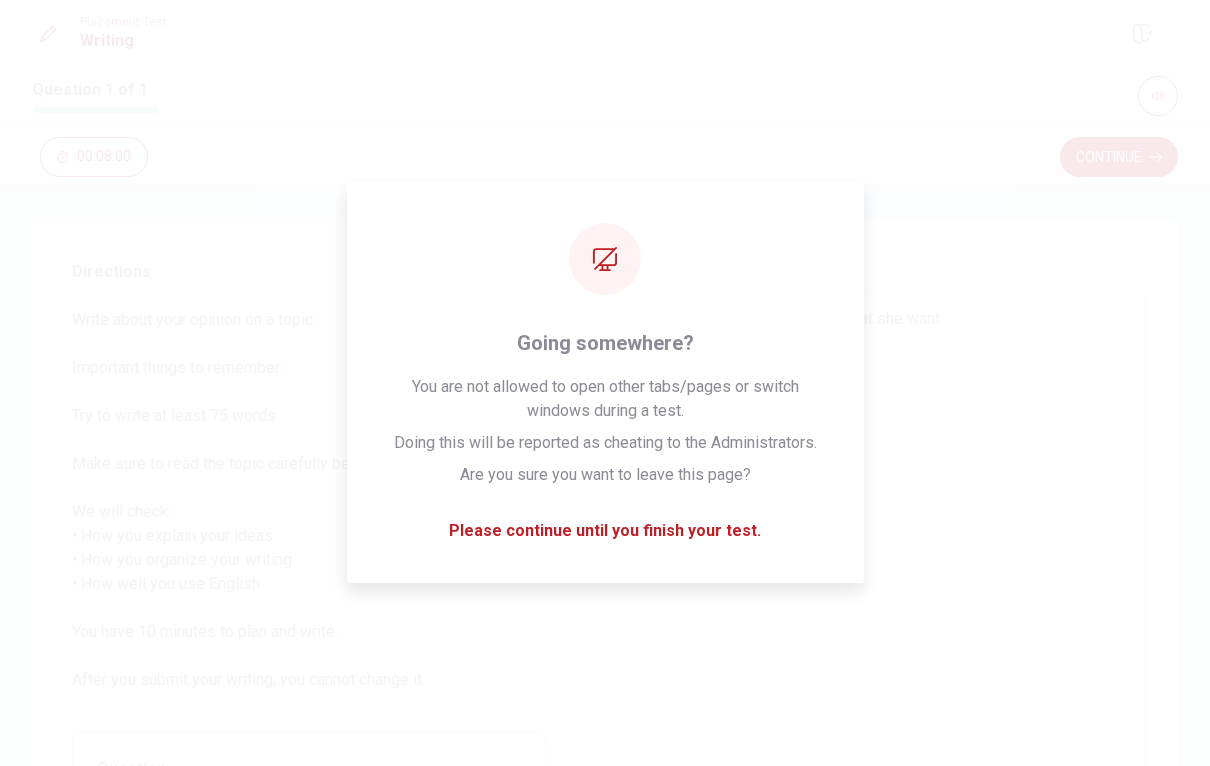 type on "x" 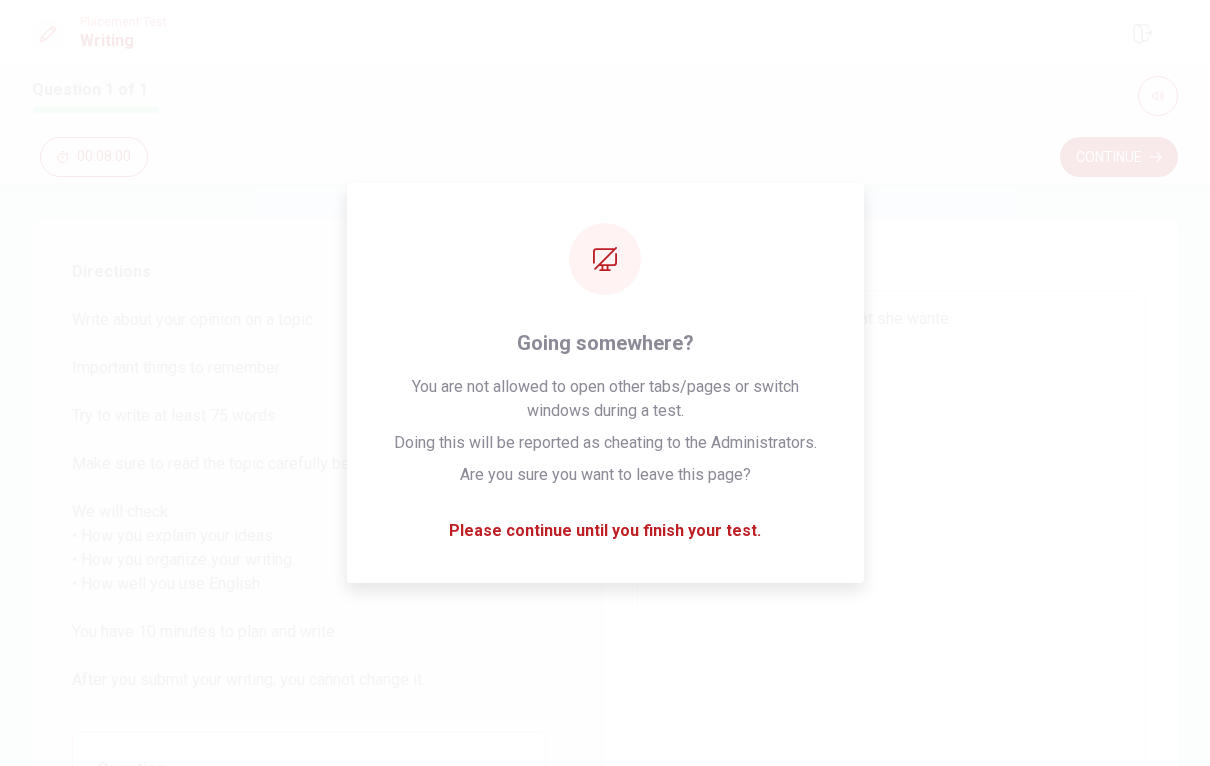 type on "x" 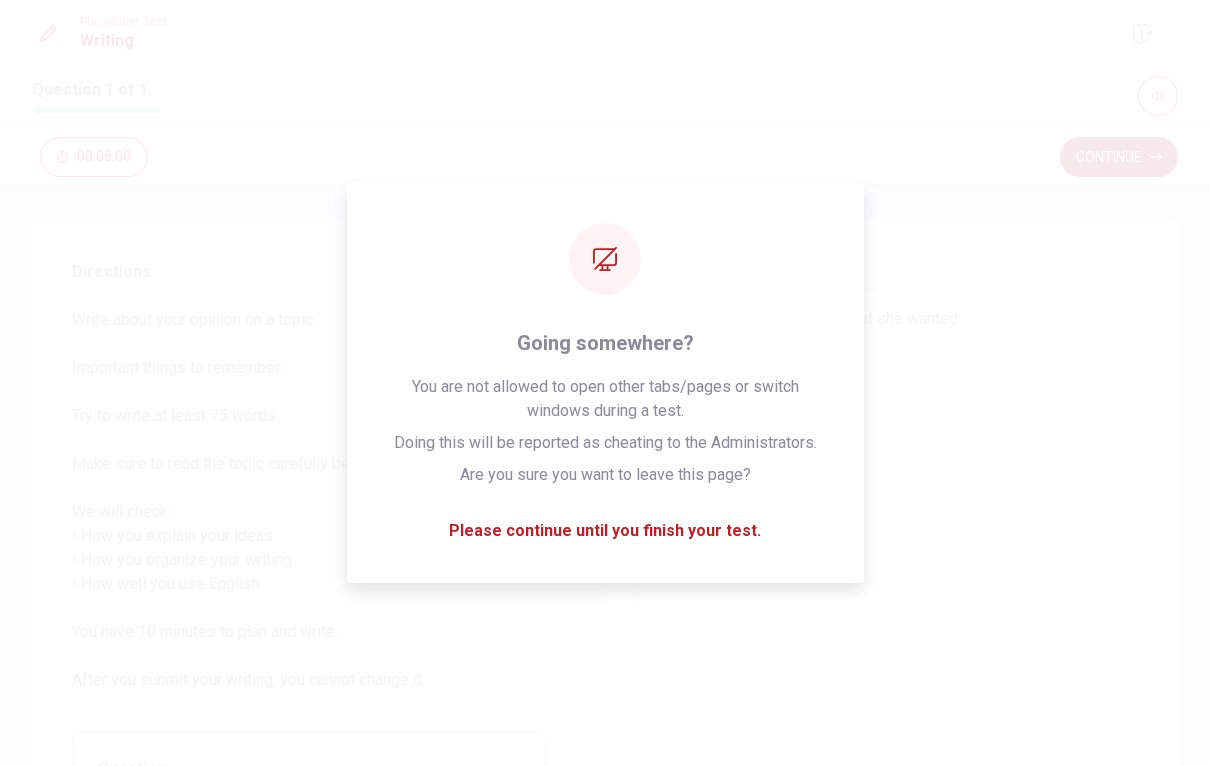type on "x" 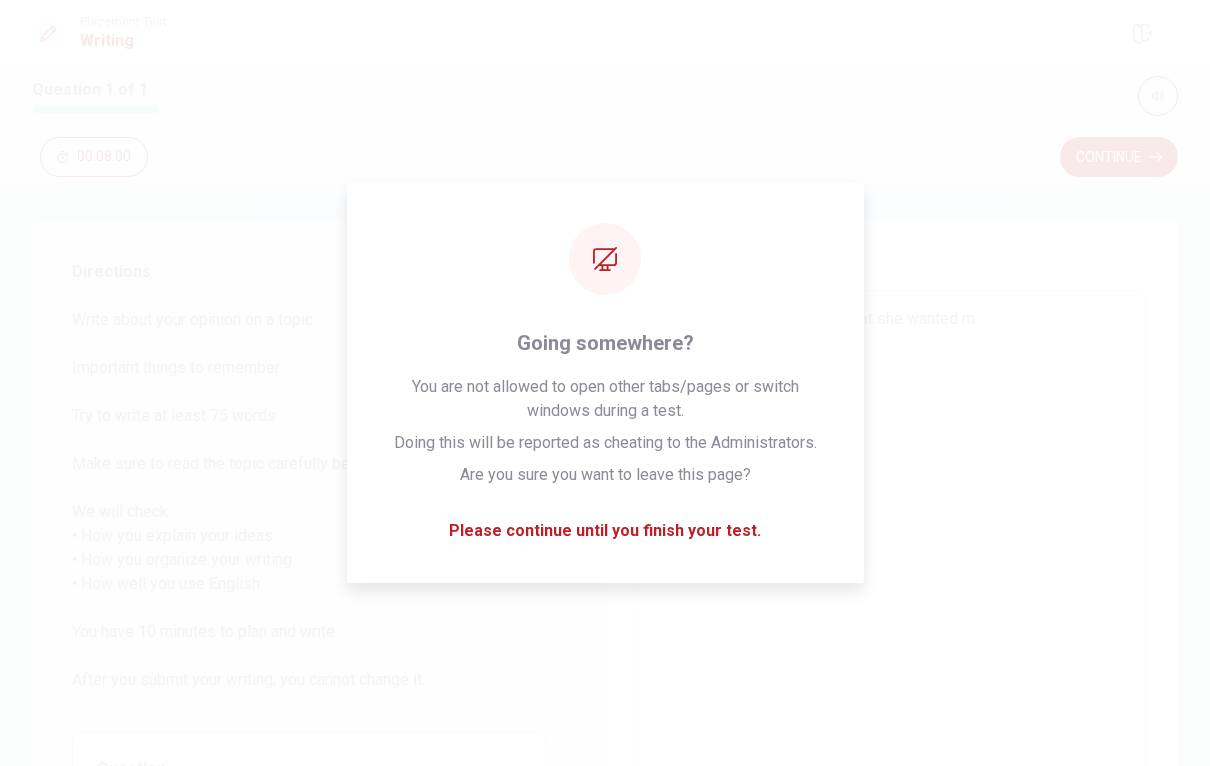 type on "x" 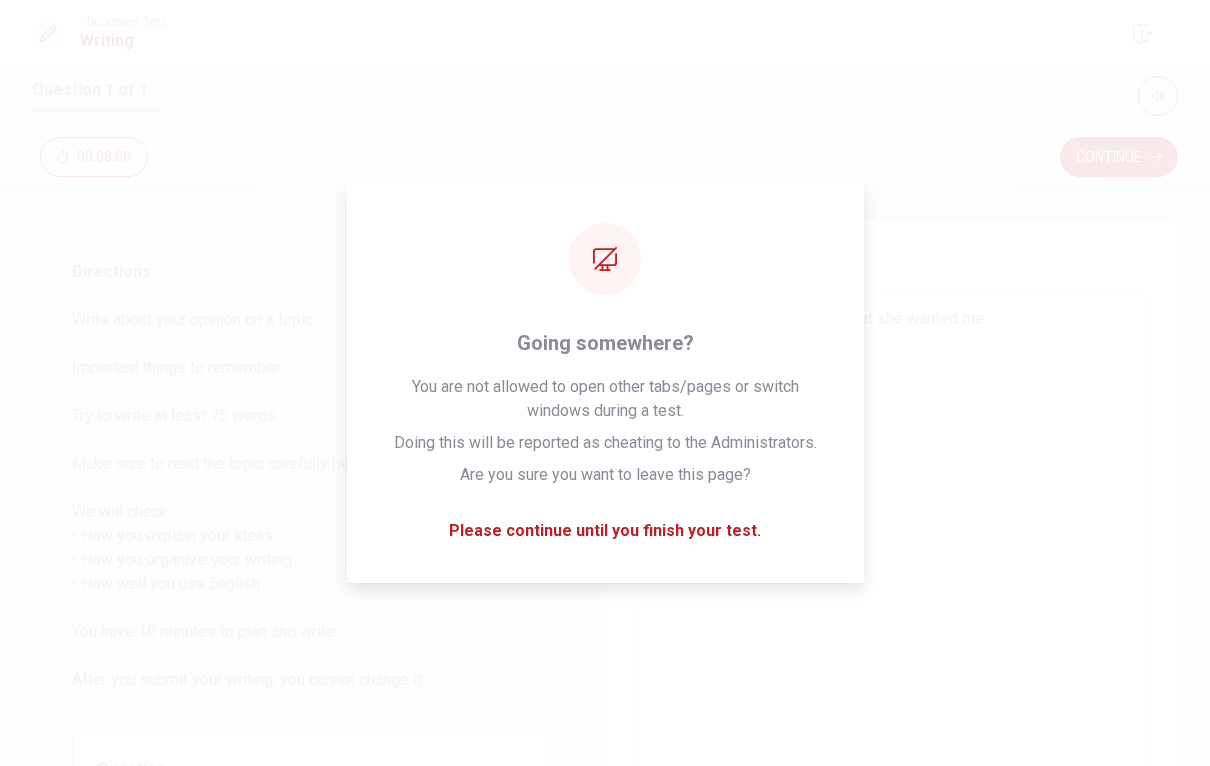 type on "x" 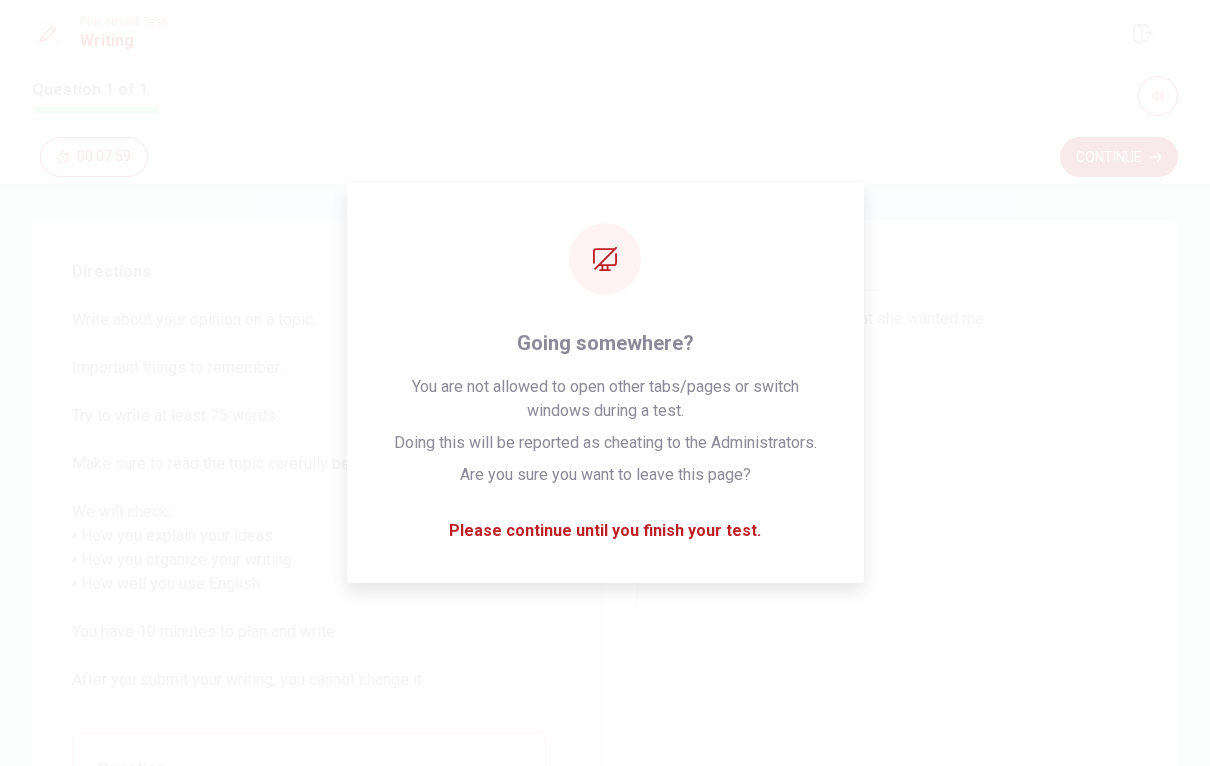 type on "x" 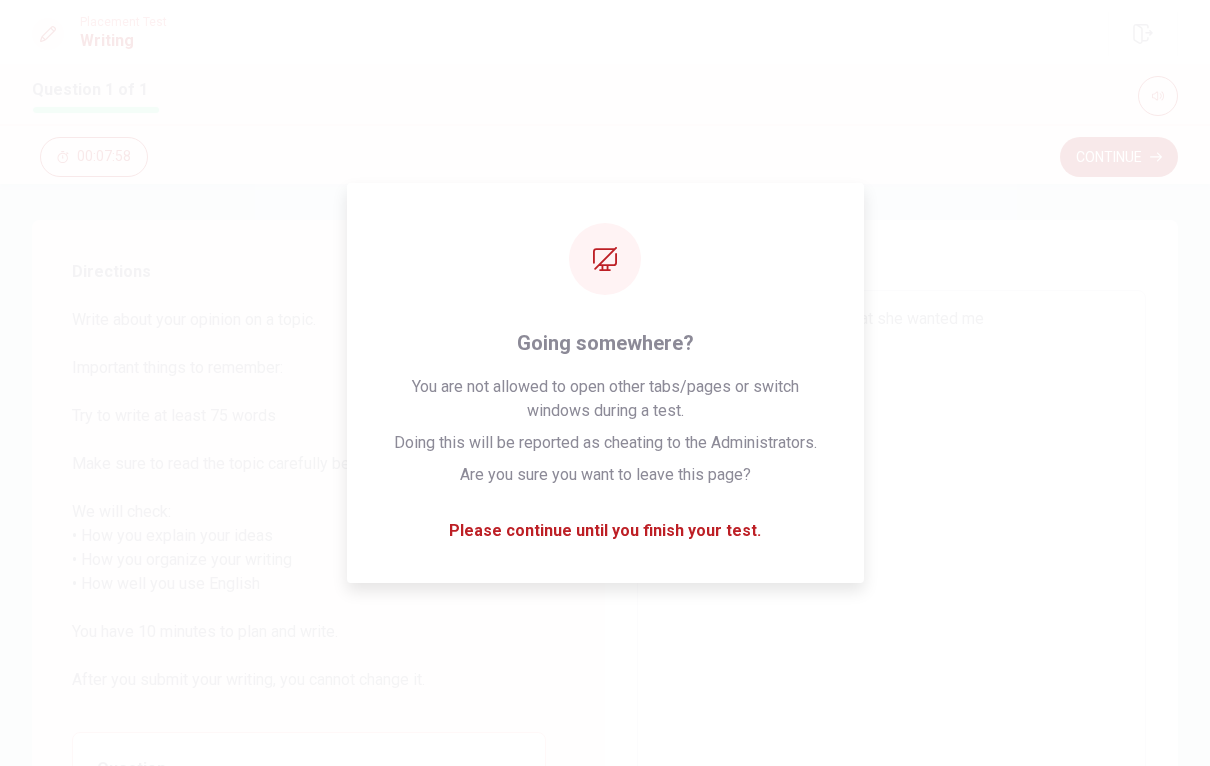 type on "One day my mother told me that she wanted me t" 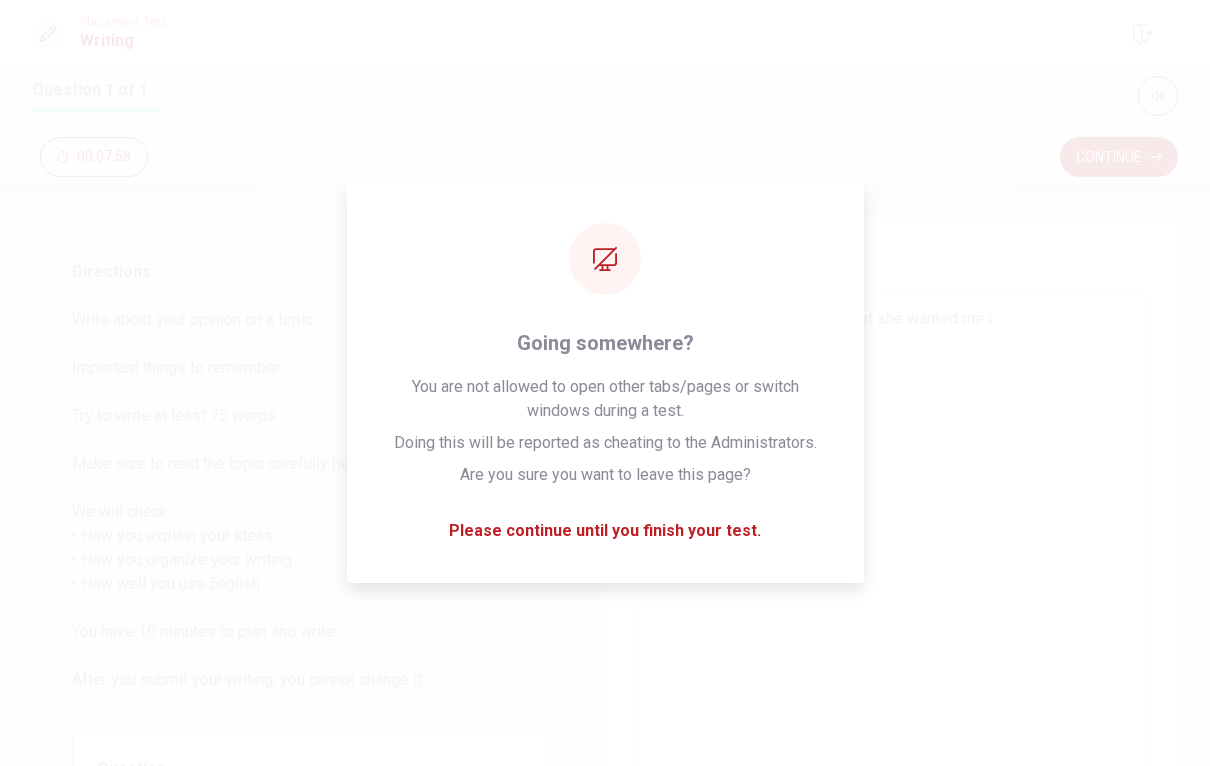 type on "x" 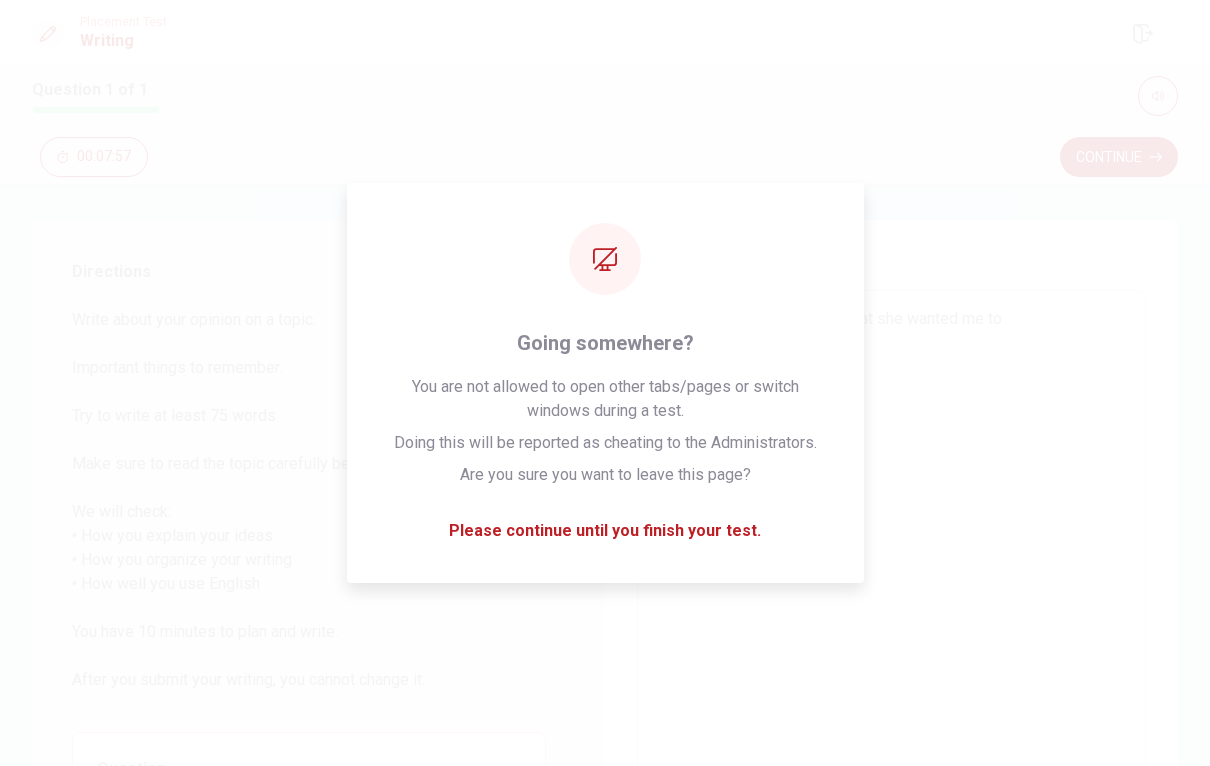 type on "x" 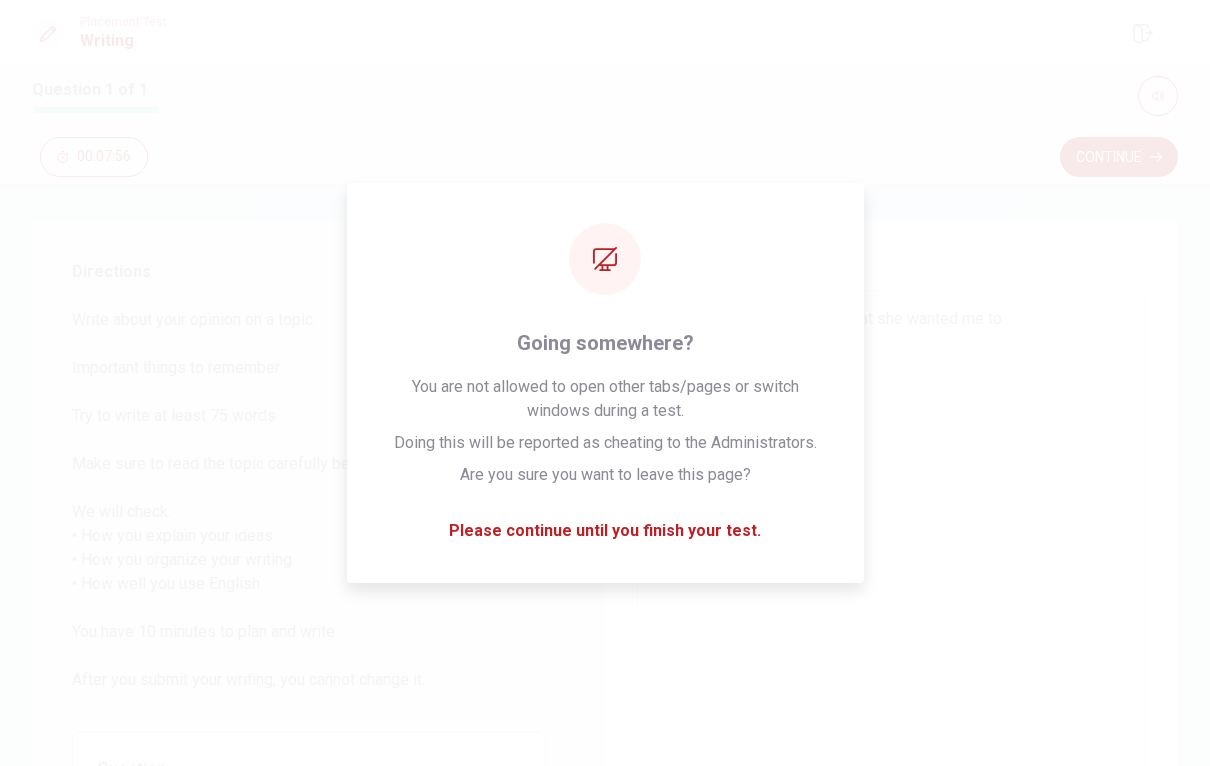 type on "x" 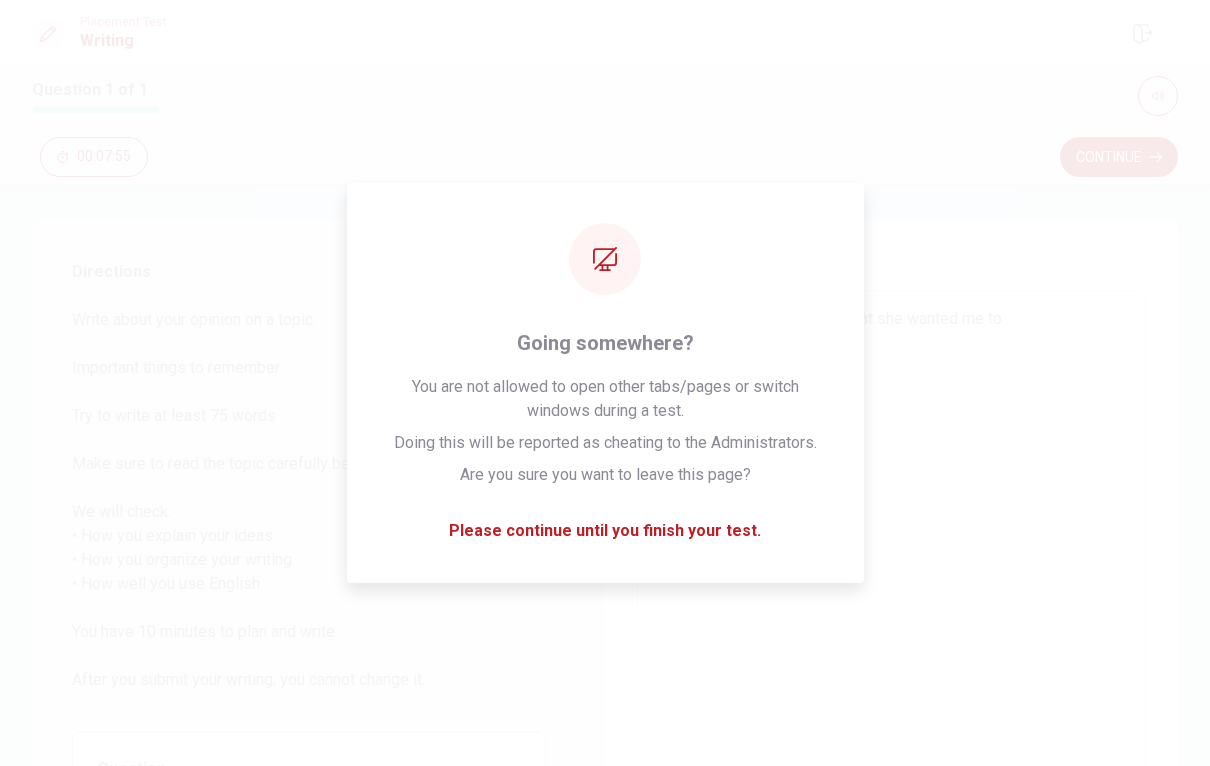 type on "One day my mother told me that she wanted me to w" 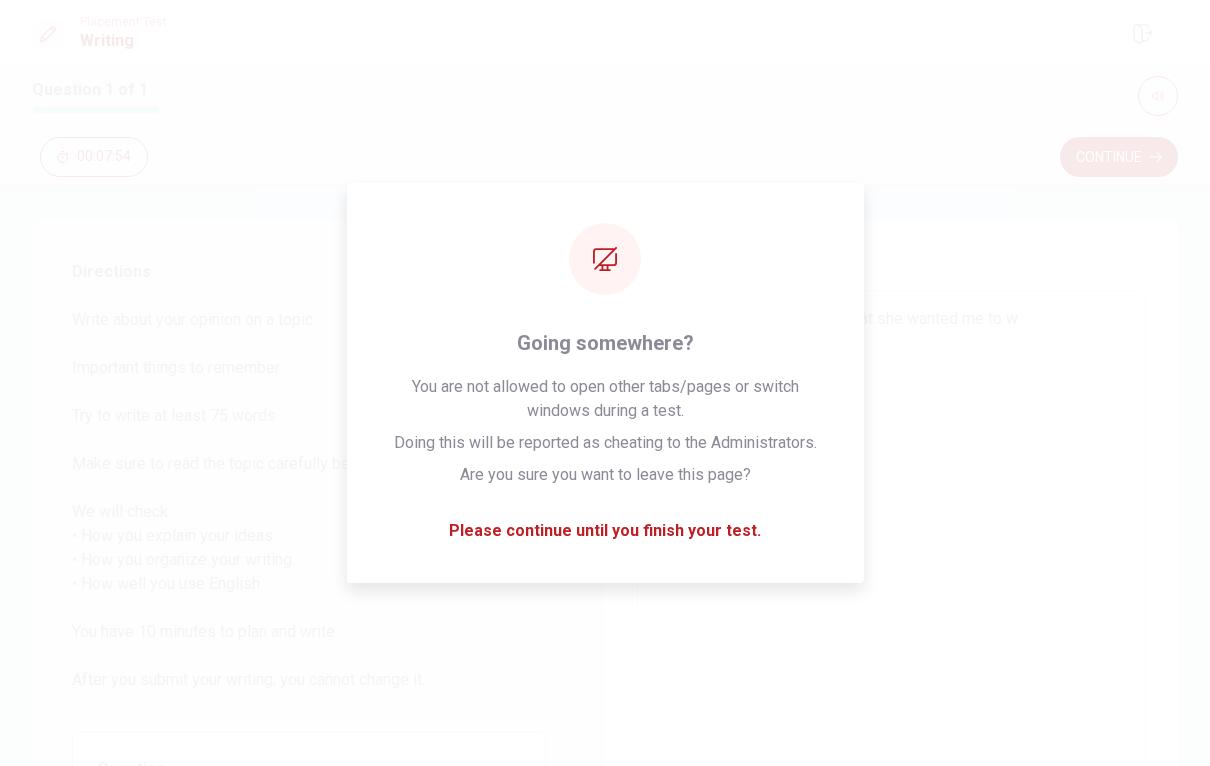 type on "x" 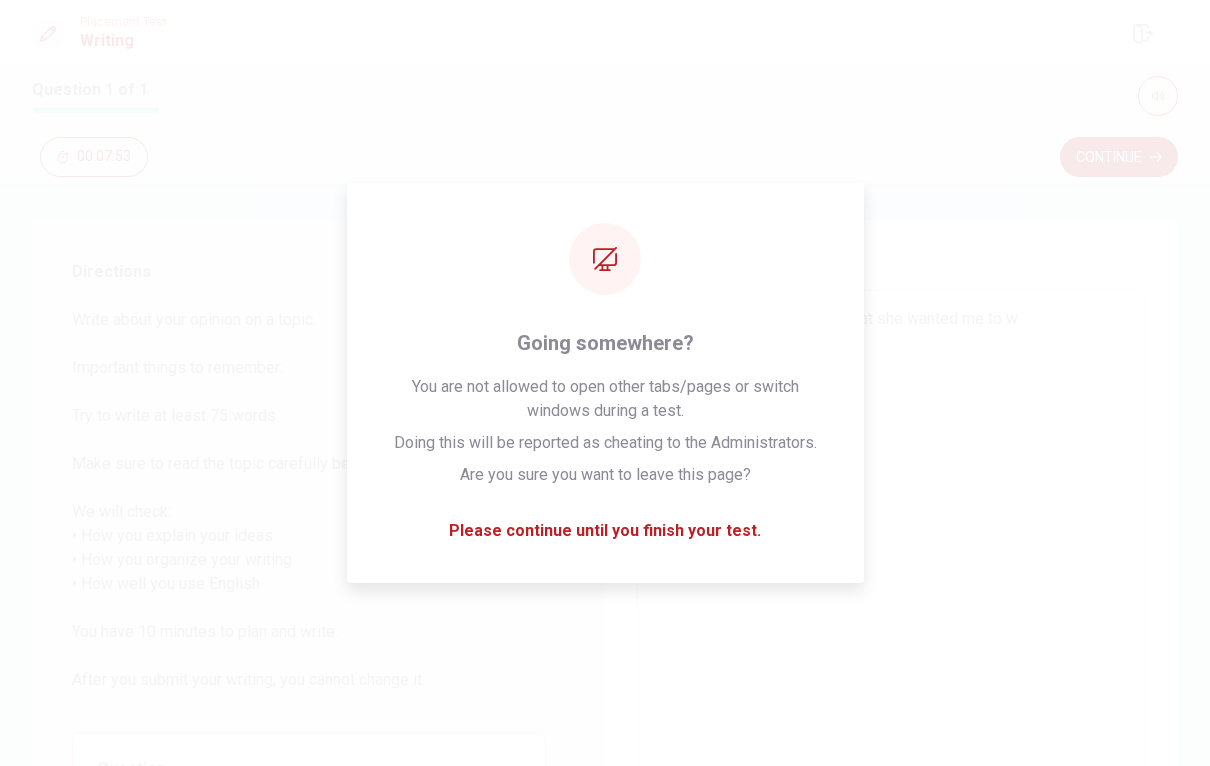 type on "One day my mother told me that she wanted me to" 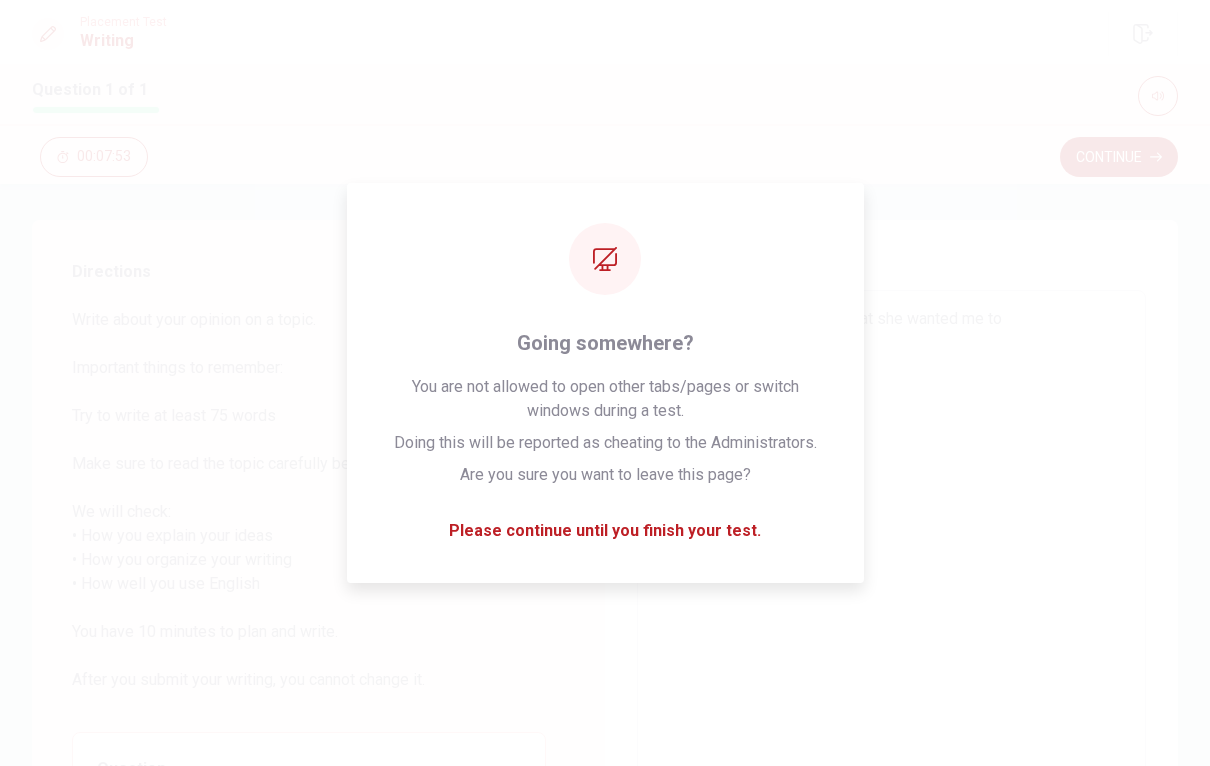 type on "x" 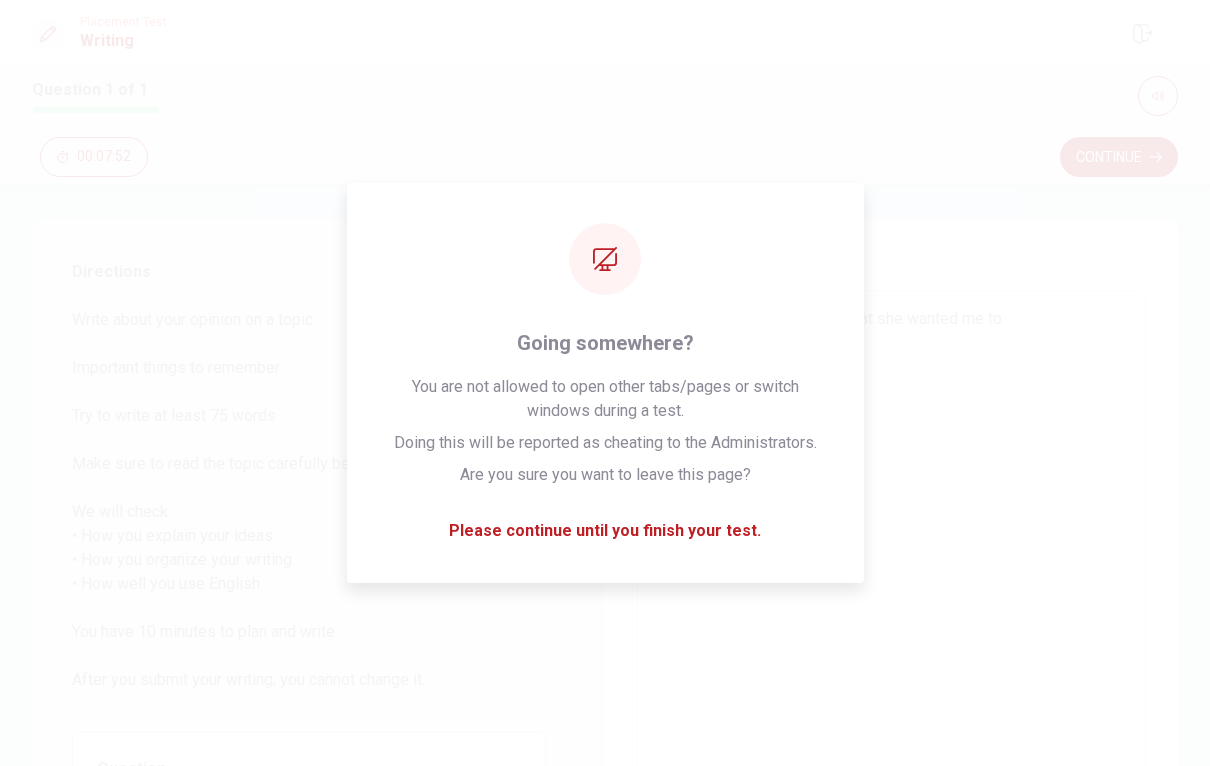 type on "One day my mother told me that she wanted me to" 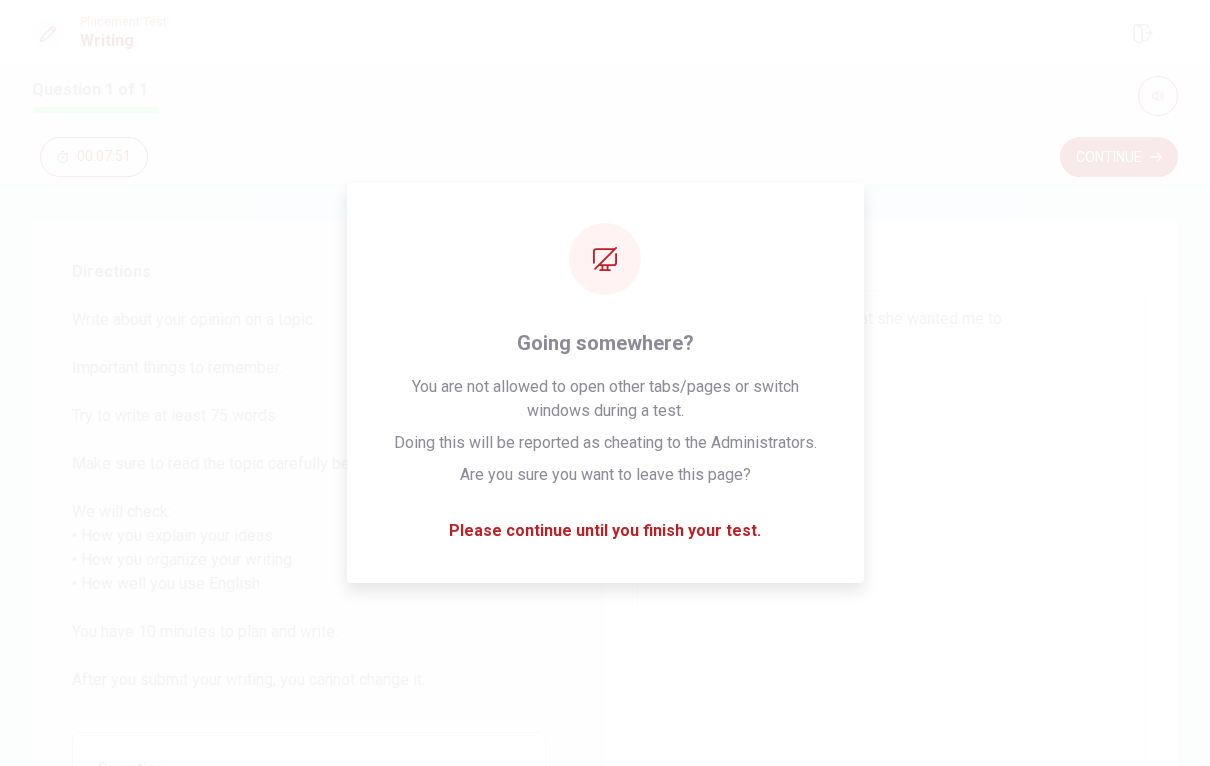 type on "One day my mother told me that she wanted me to g" 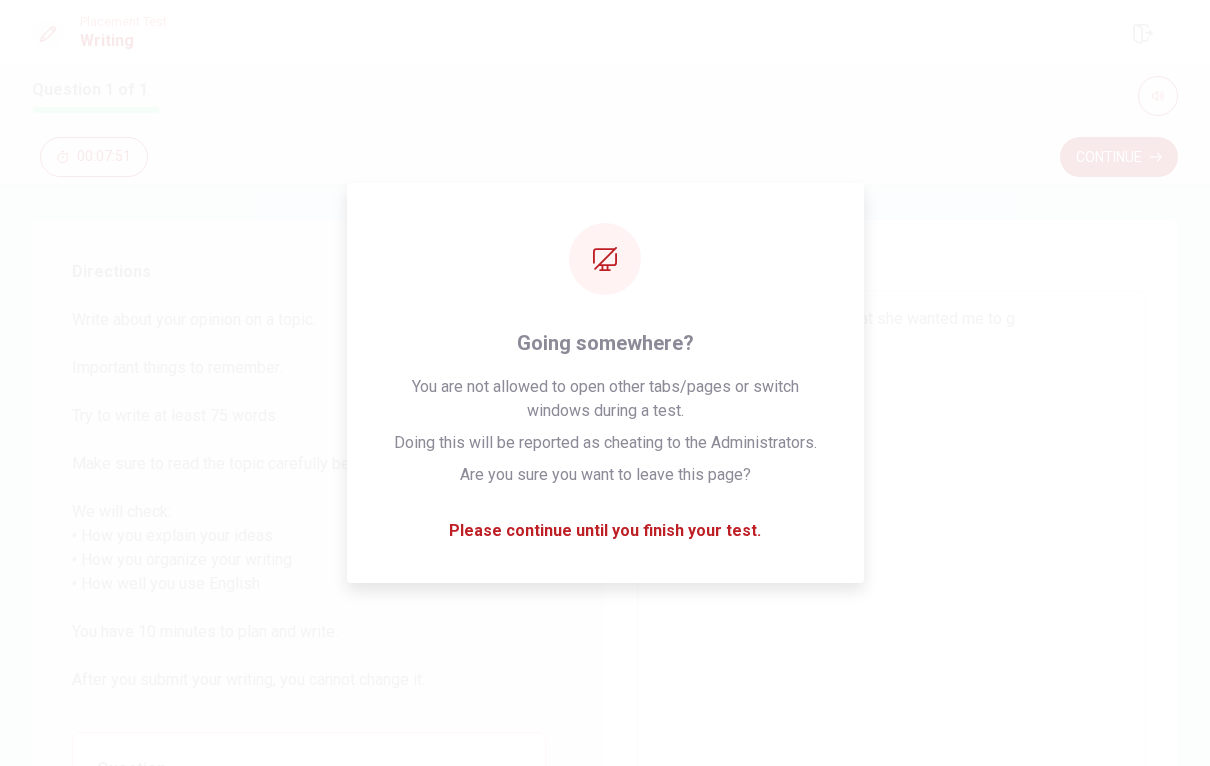 type on "x" 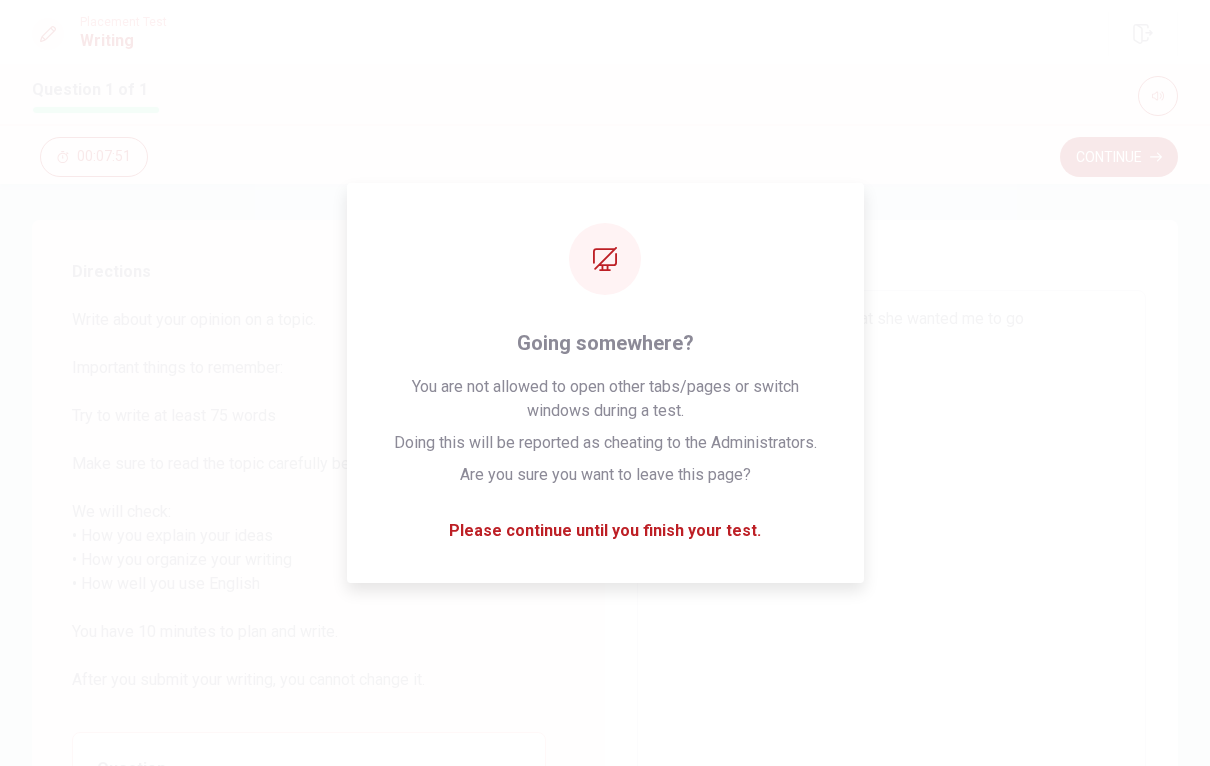type on "x" 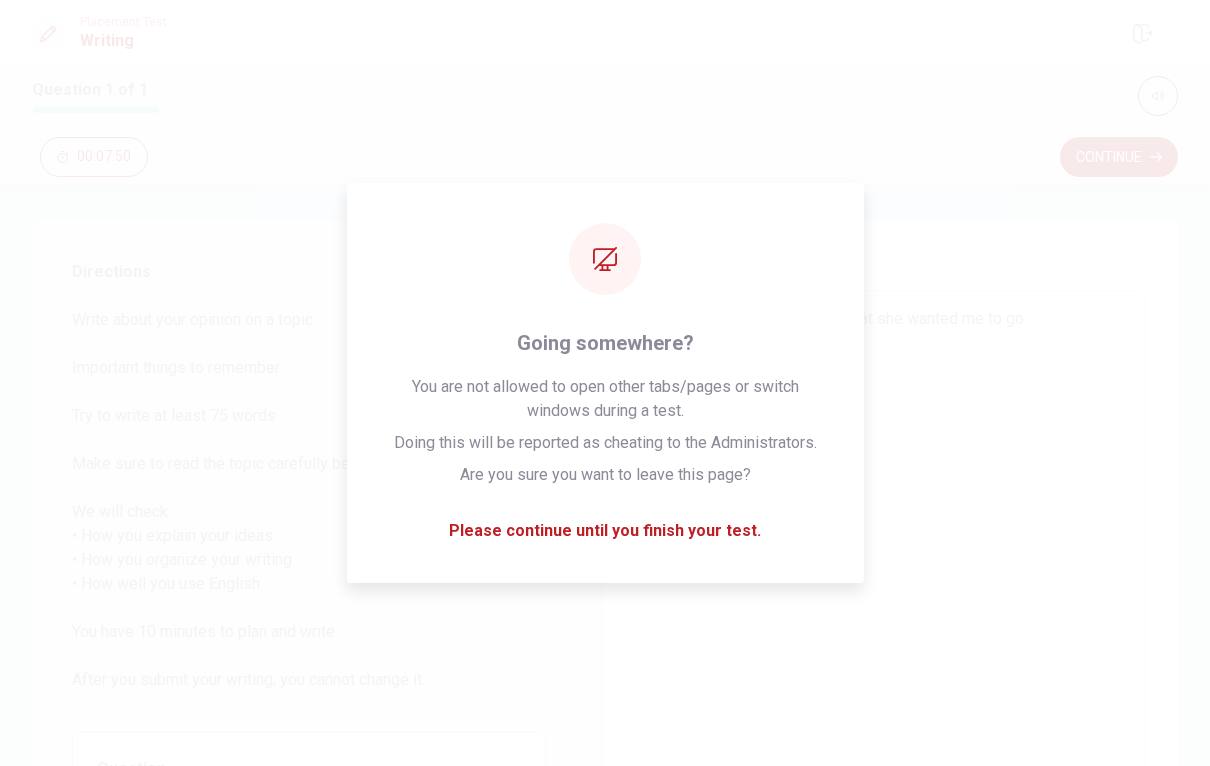 type on "One day my mother told me that she wanted me to go i" 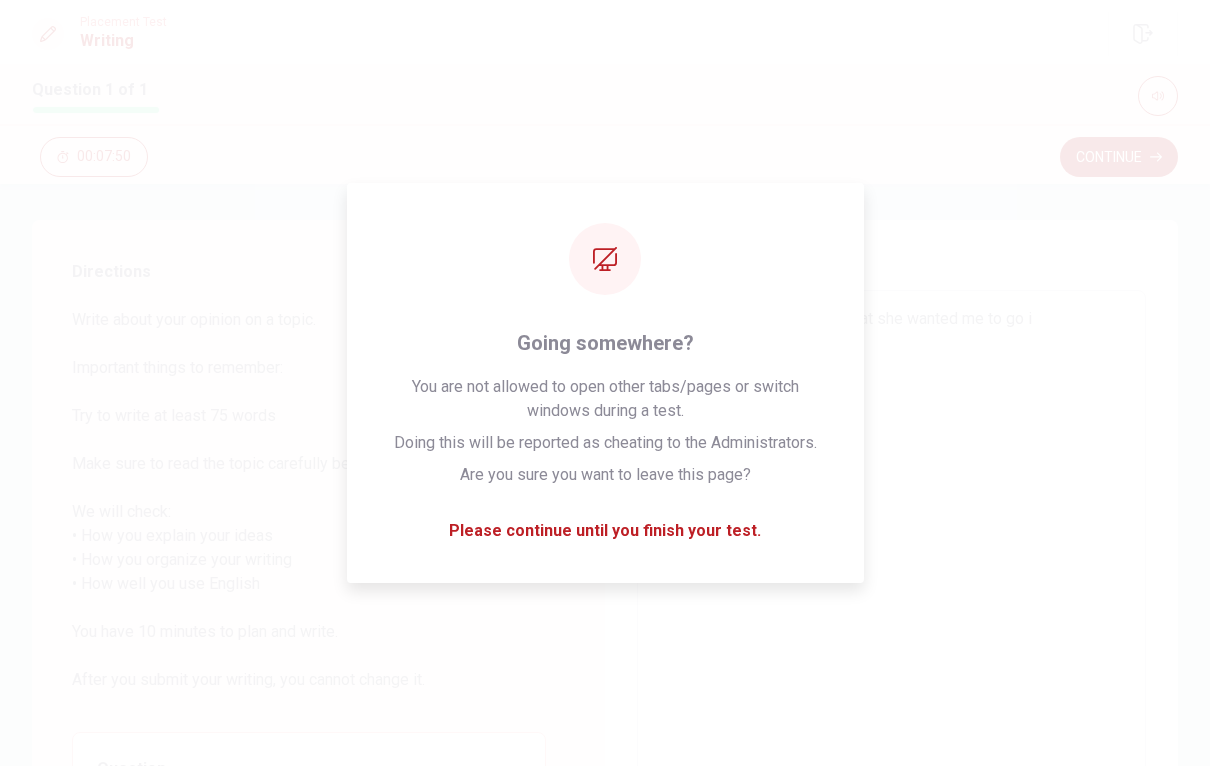 type on "x" 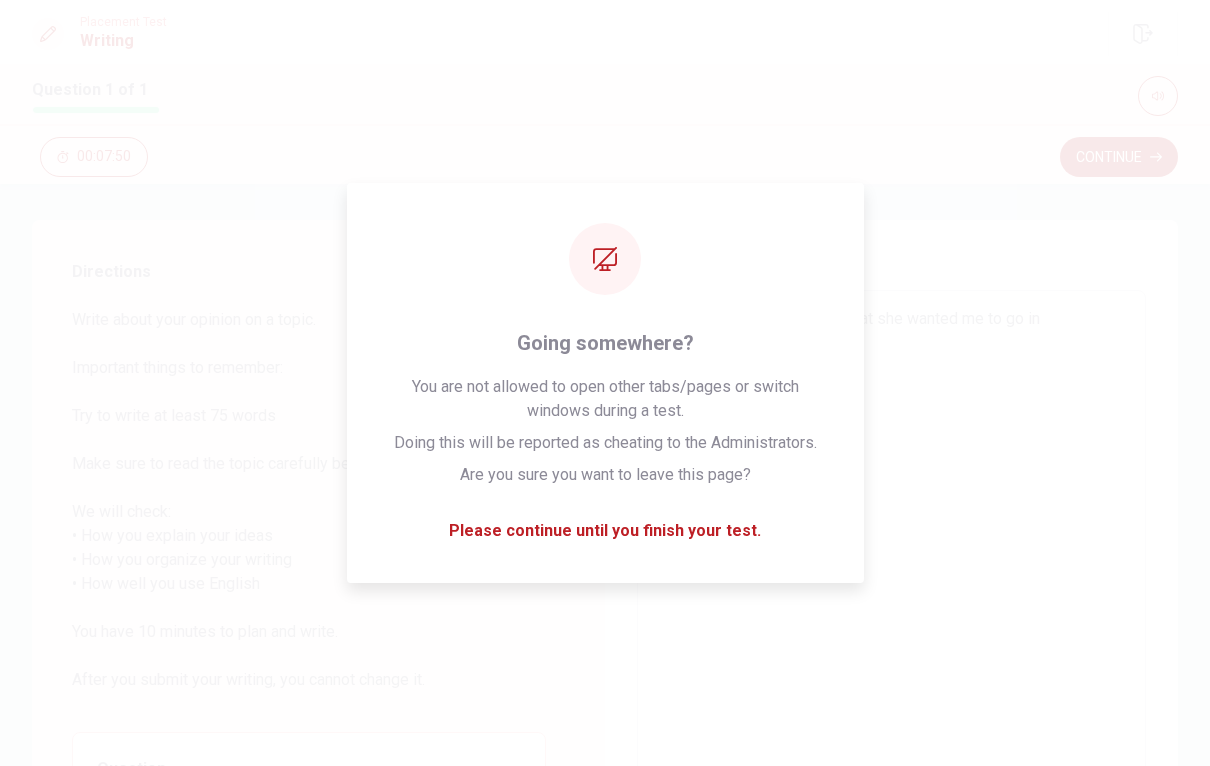 type on "x" 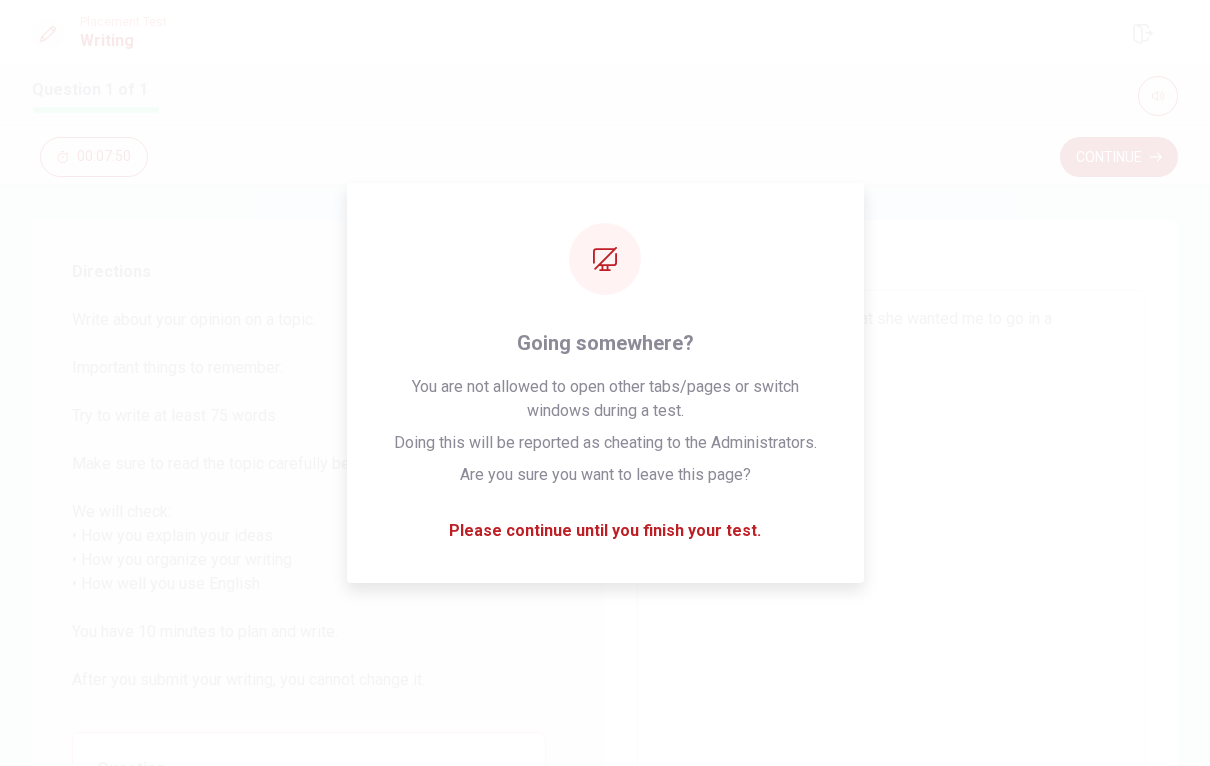 type on "x" 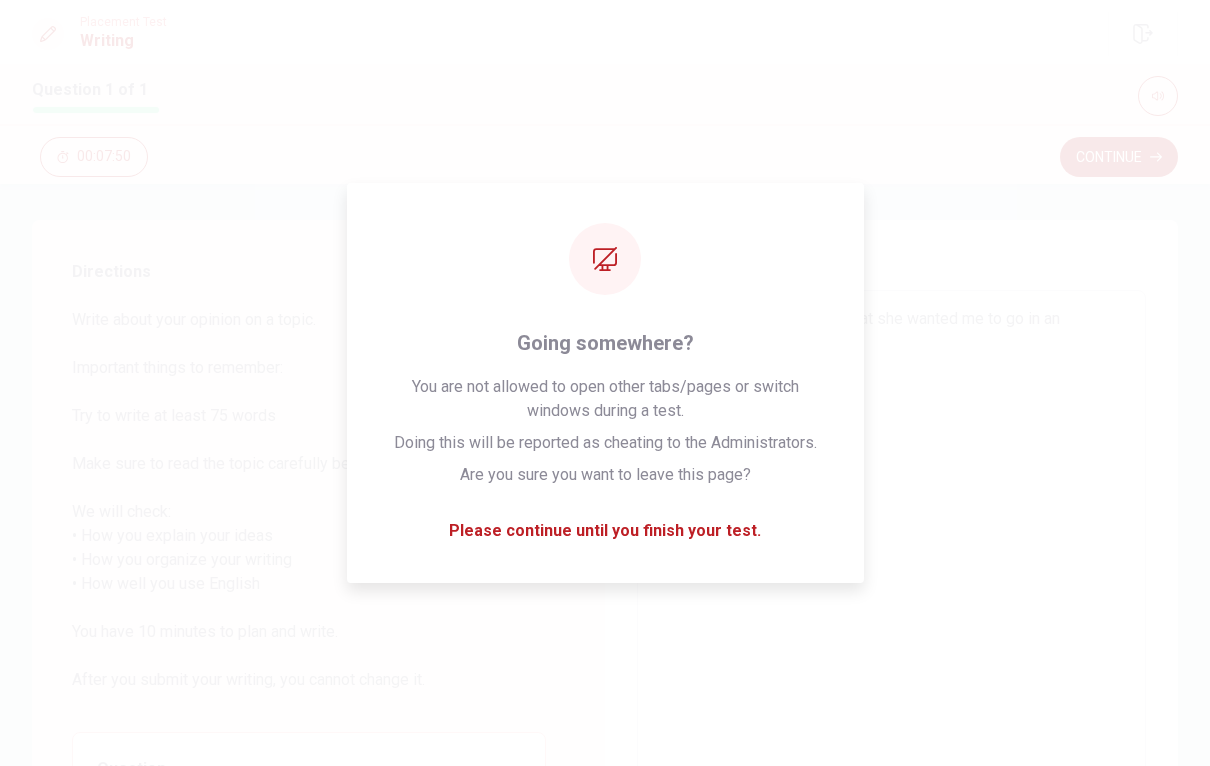 type on "x" 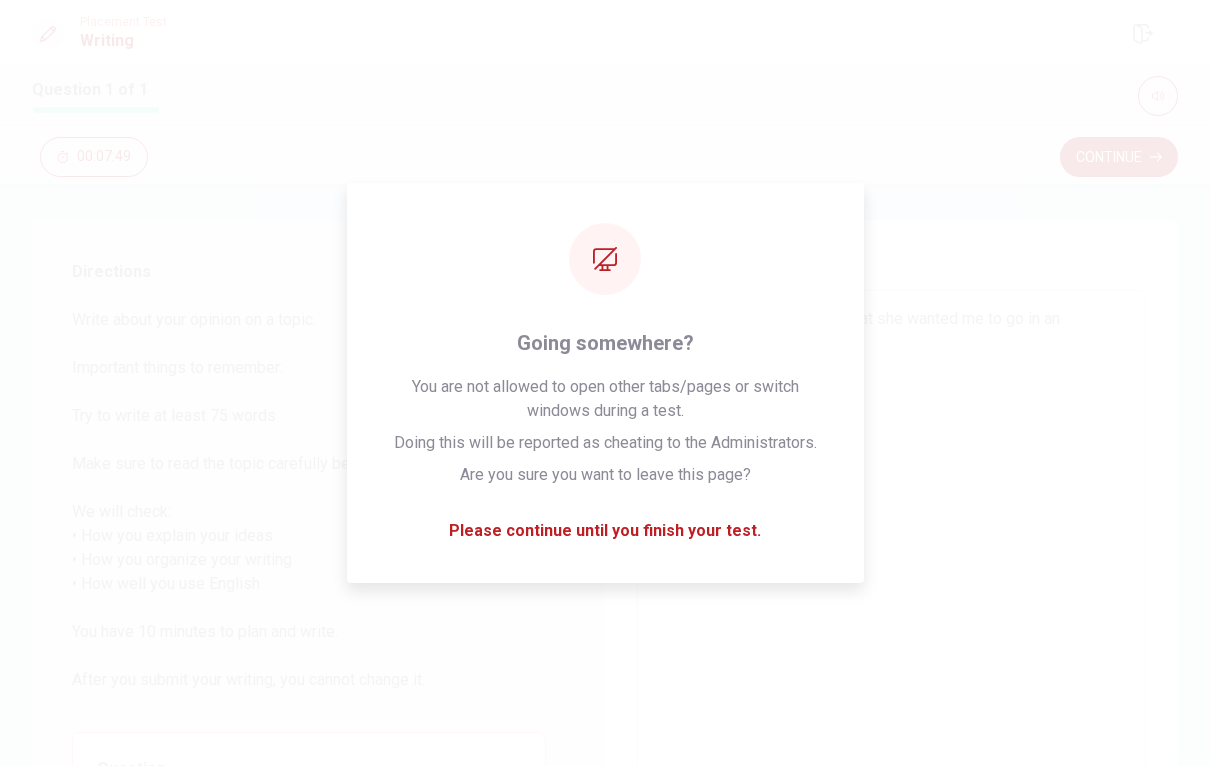 type on "One day my mother told me that she wanted me to go in ano" 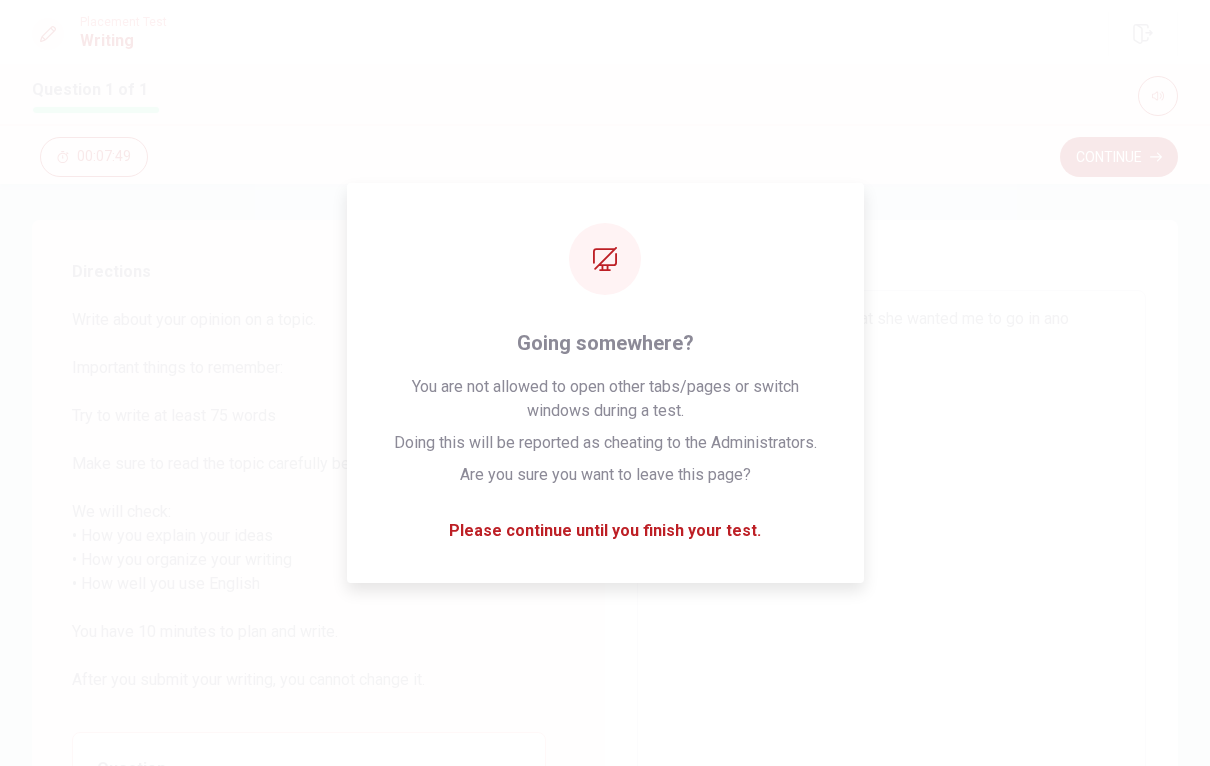 type on "x" 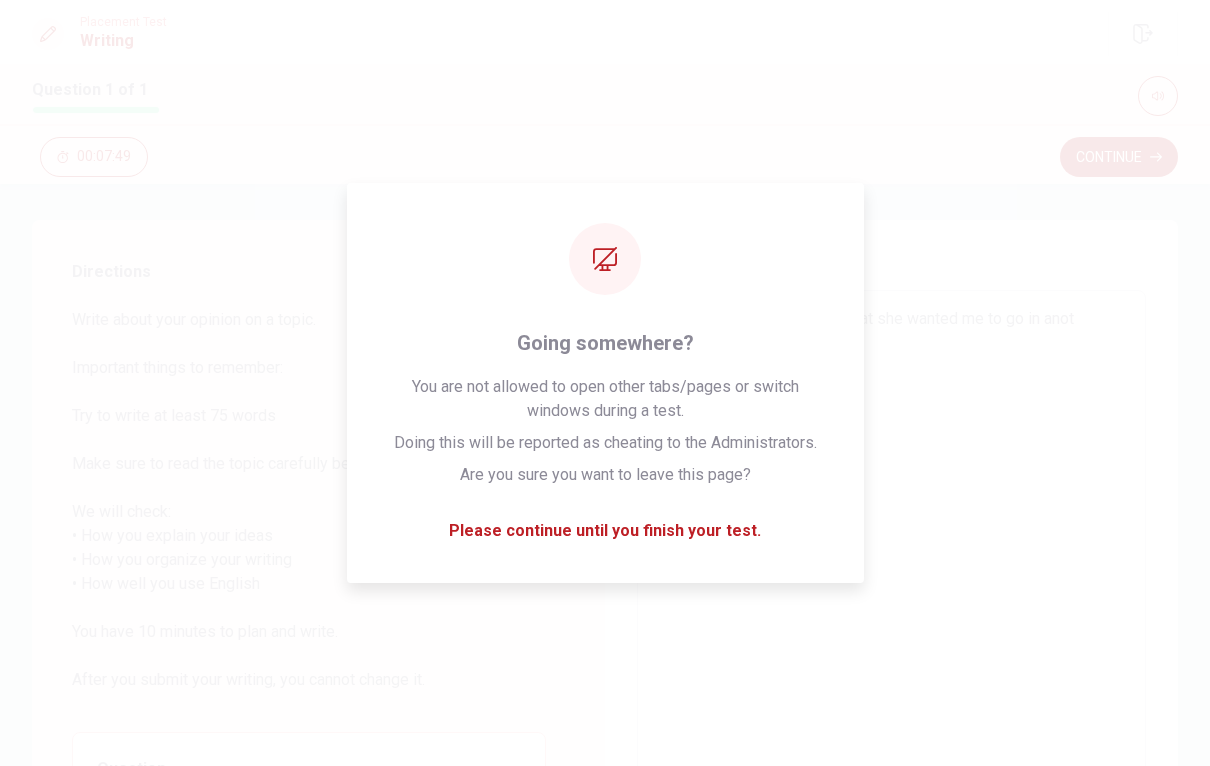 type on "x" 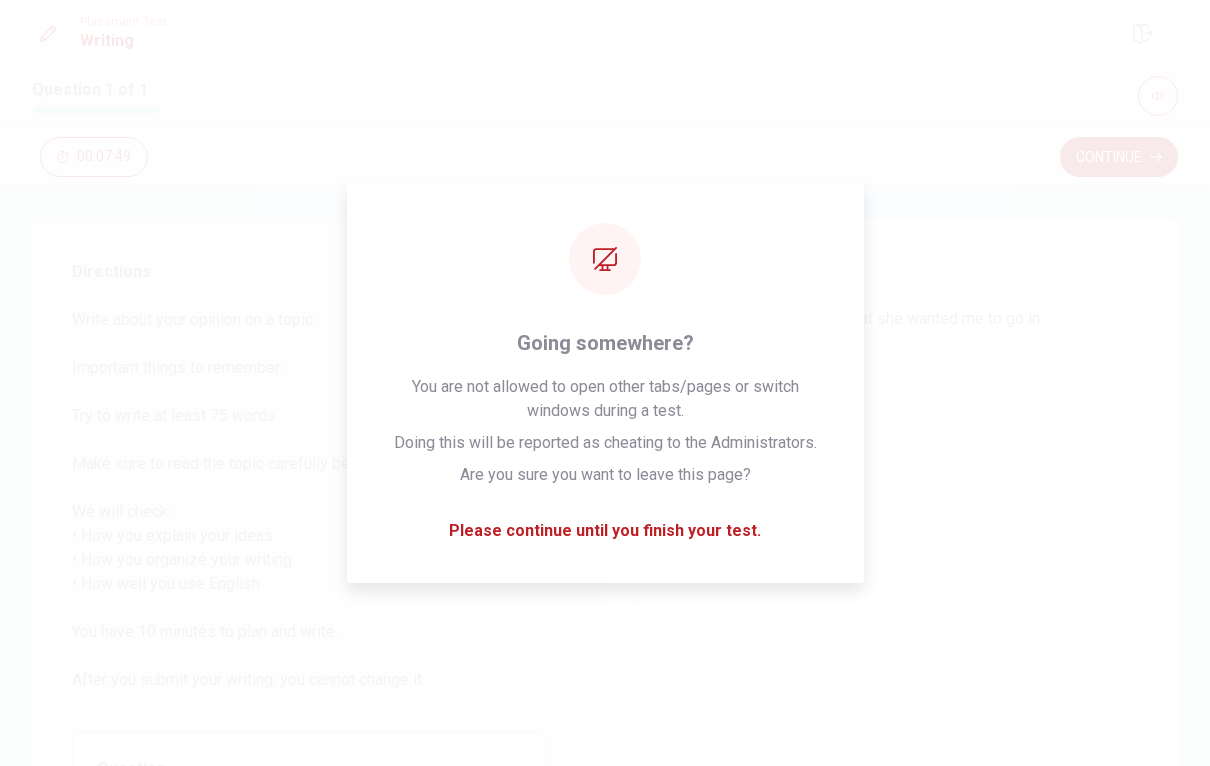 type on "x" 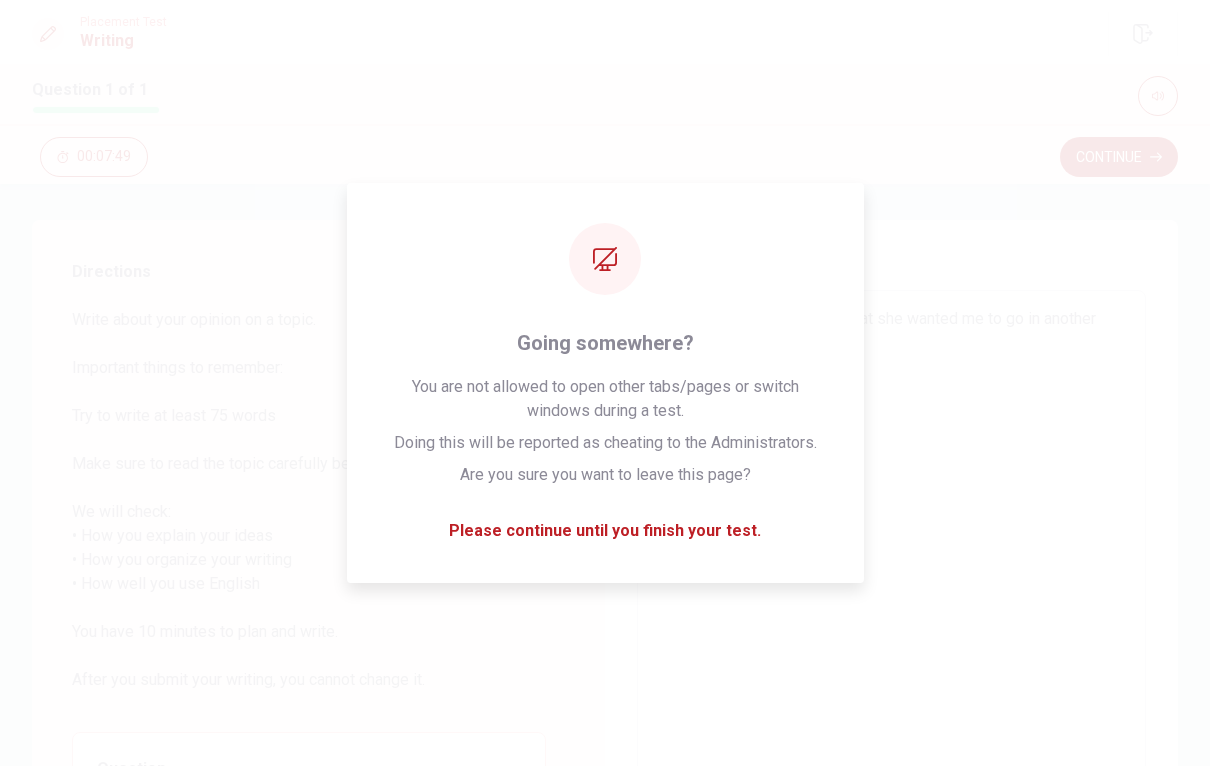 type on "x" 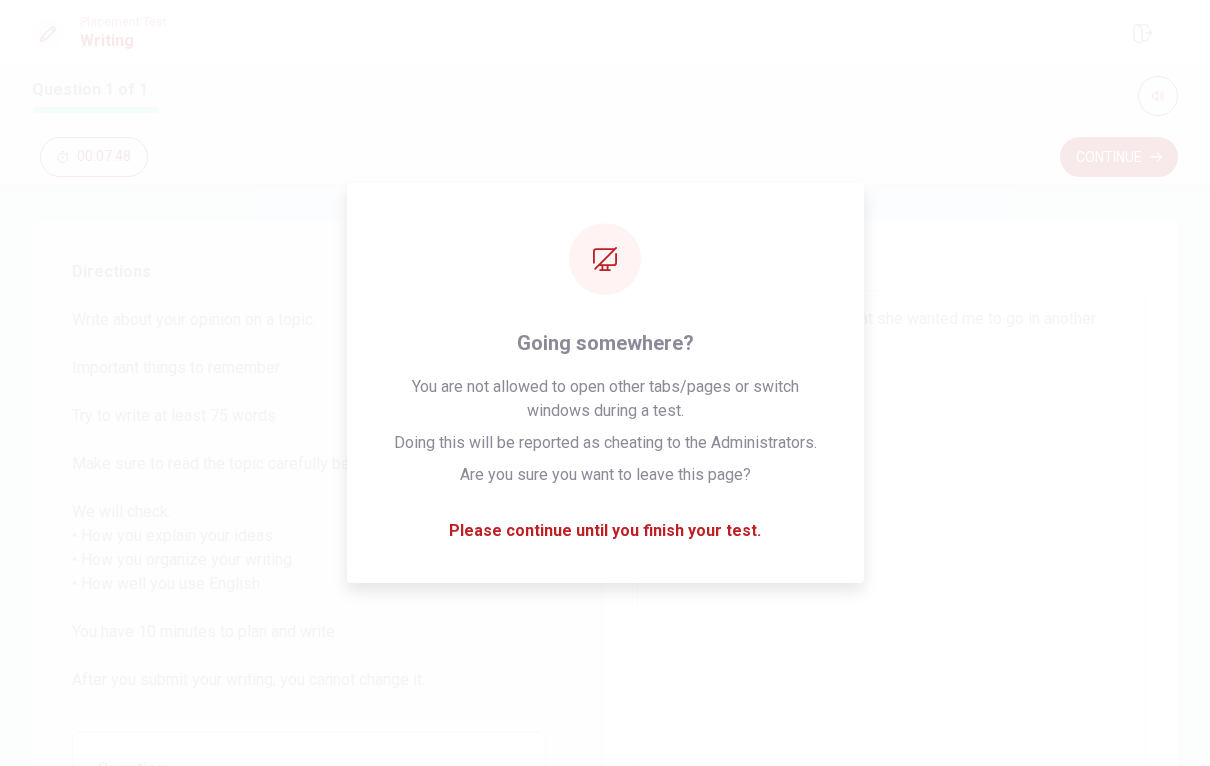 type on "One day my mother told me that she wanted me to go in another s" 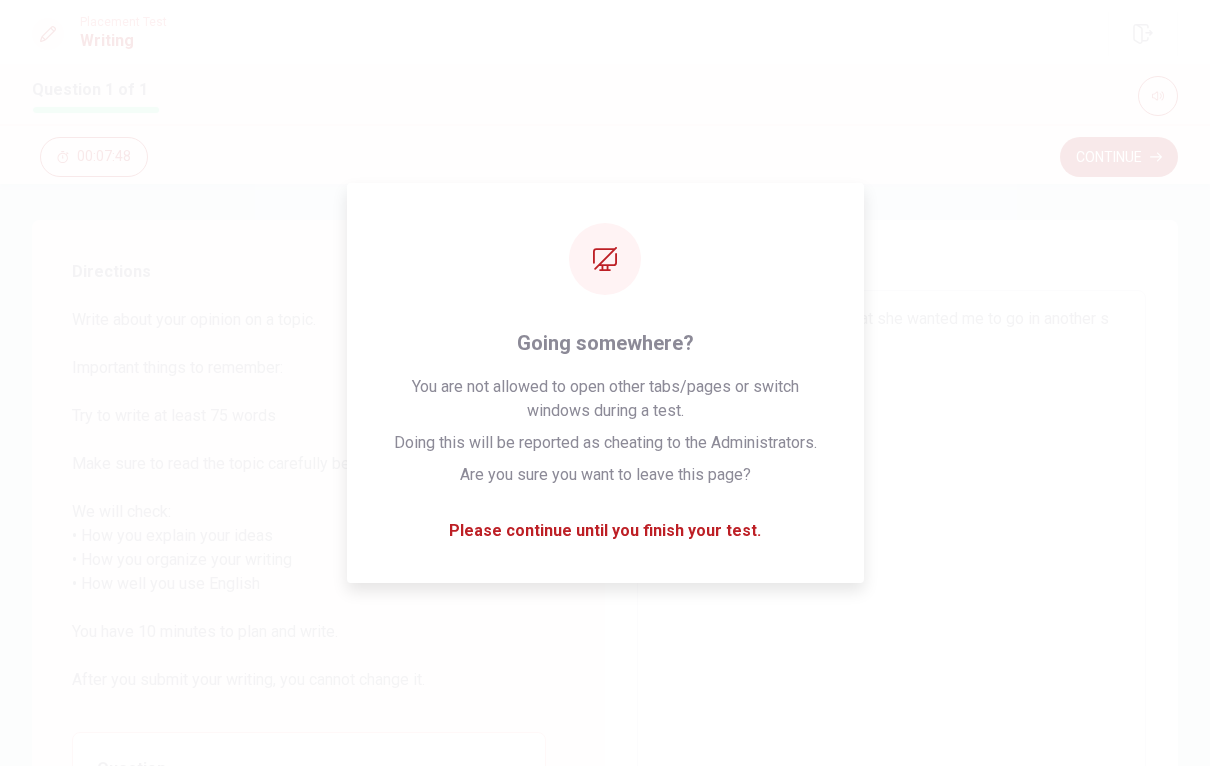type on "x" 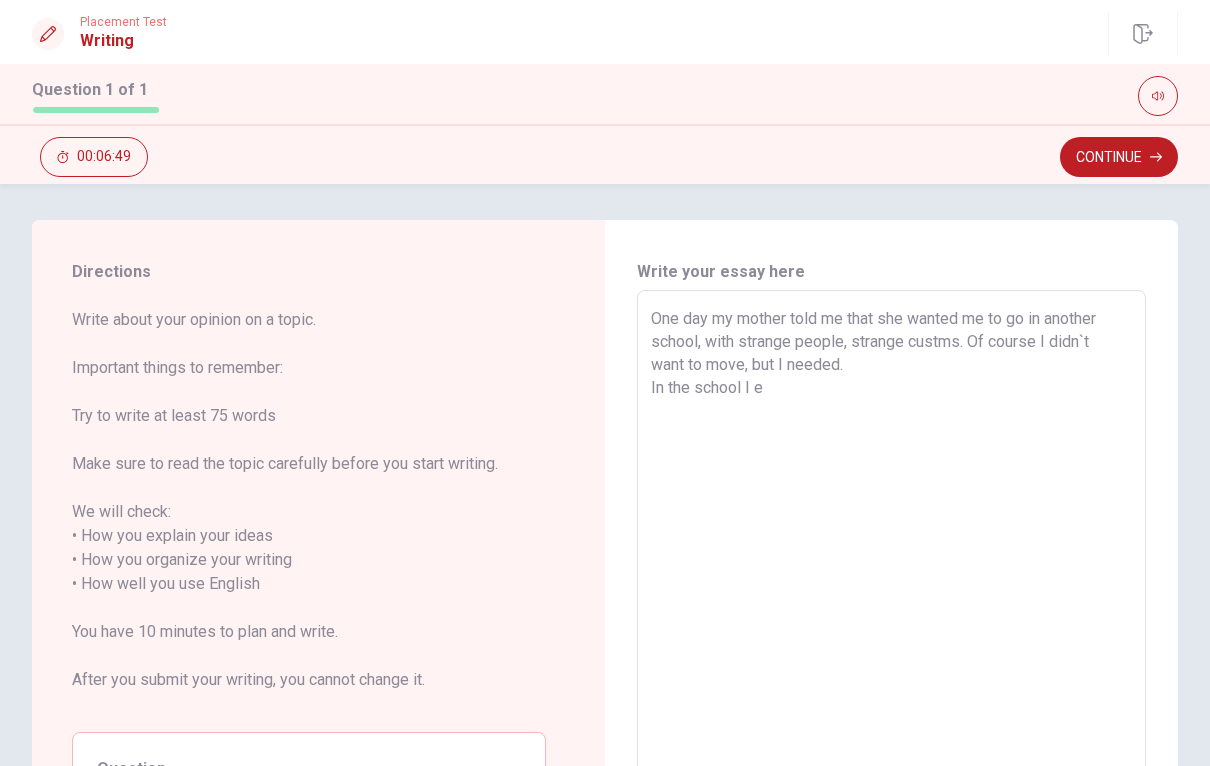click on "One day my mother told me that she wanted me to go in another school, with strange people, strange custms. Of course I didn`t want to move, but I needed.
In the school I e" at bounding box center [891, 572] 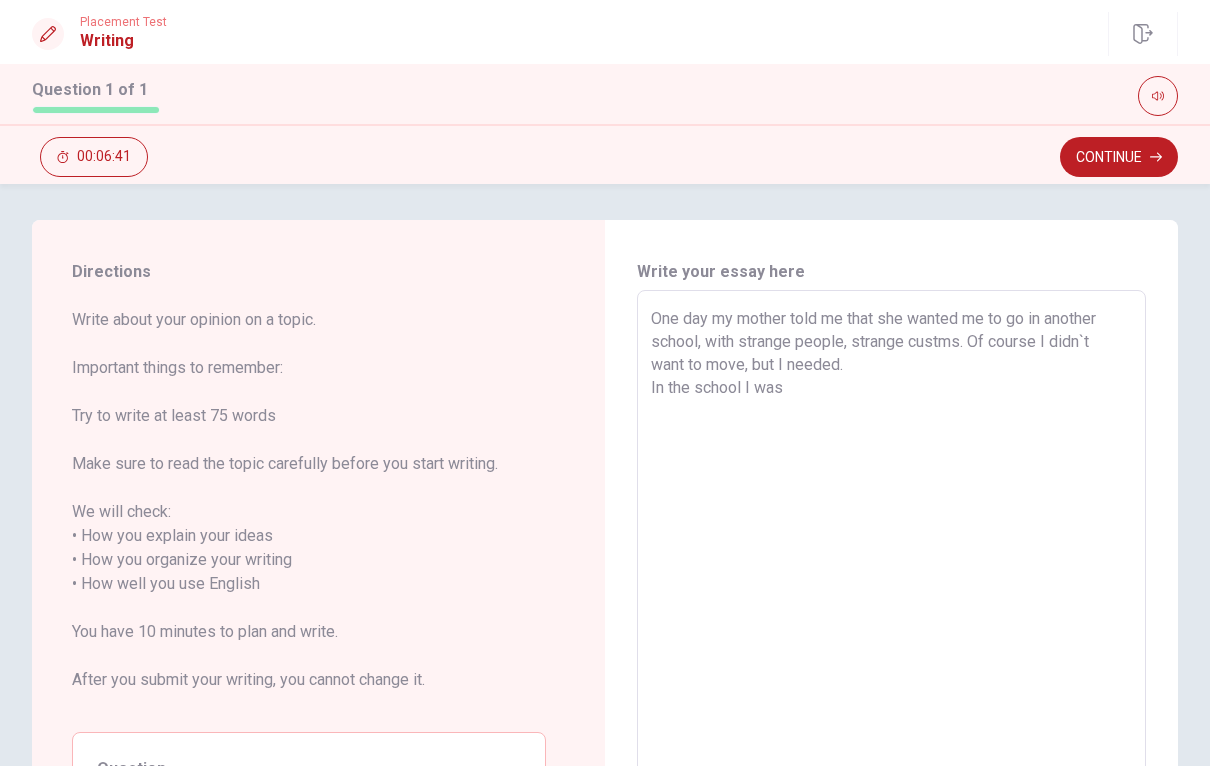 click on "One day my mother told me that she wanted me to go in another school, with strange people, strange custms. Of course I didn`t want to move, but I needed.
In the school I was" at bounding box center (891, 572) 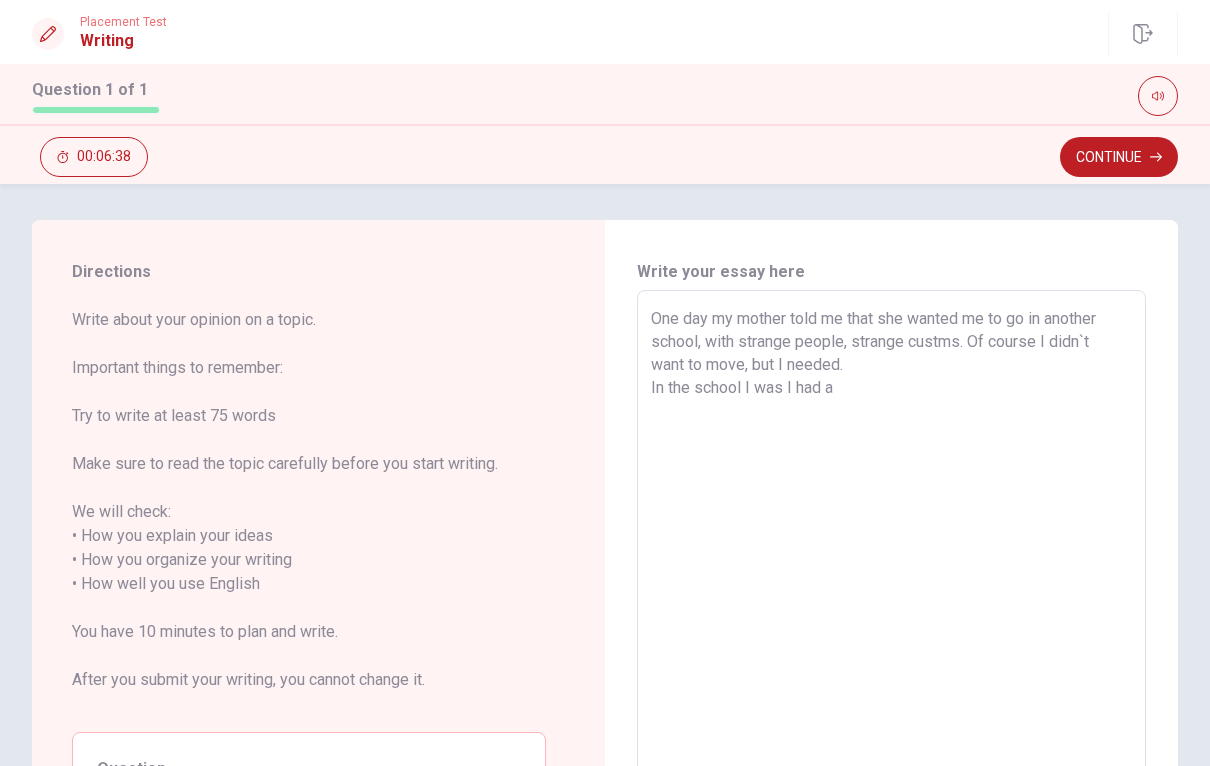 click on "One day my mother told me that she wanted me to go in another school, with strange people, strange custms. Of course I didn`t want to move, but I needed.
In the school I was I had a" at bounding box center [891, 572] 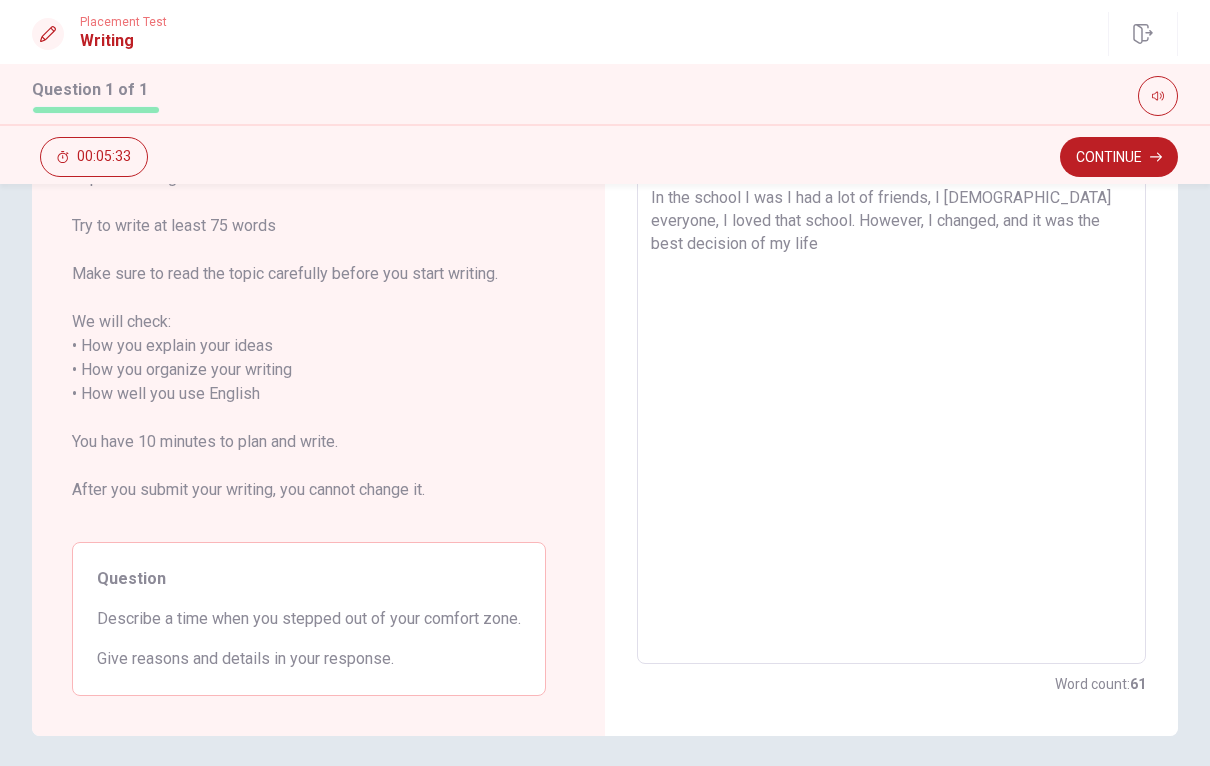 scroll, scrollTop: 186, scrollLeft: 0, axis: vertical 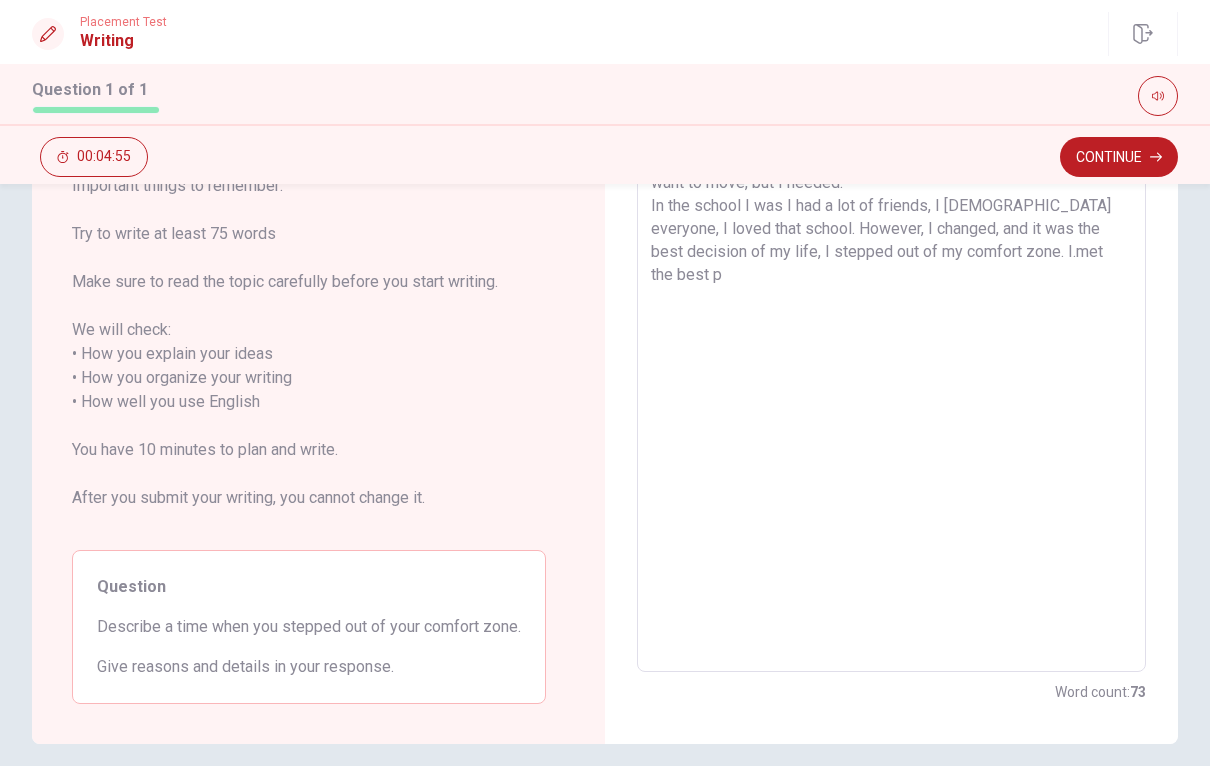 click on "One day my mother told me that she wanted me to go in another school, with strange people, strange custms. Of course I didn`t want to move, but I needed.
In the school I was I had a lot of friends, I [DEMOGRAPHIC_DATA] everyone, I loved that school. However, I changed, and it was the best decision of my life, I stepped out of my comfort zone. I.met the best p" at bounding box center (891, 390) 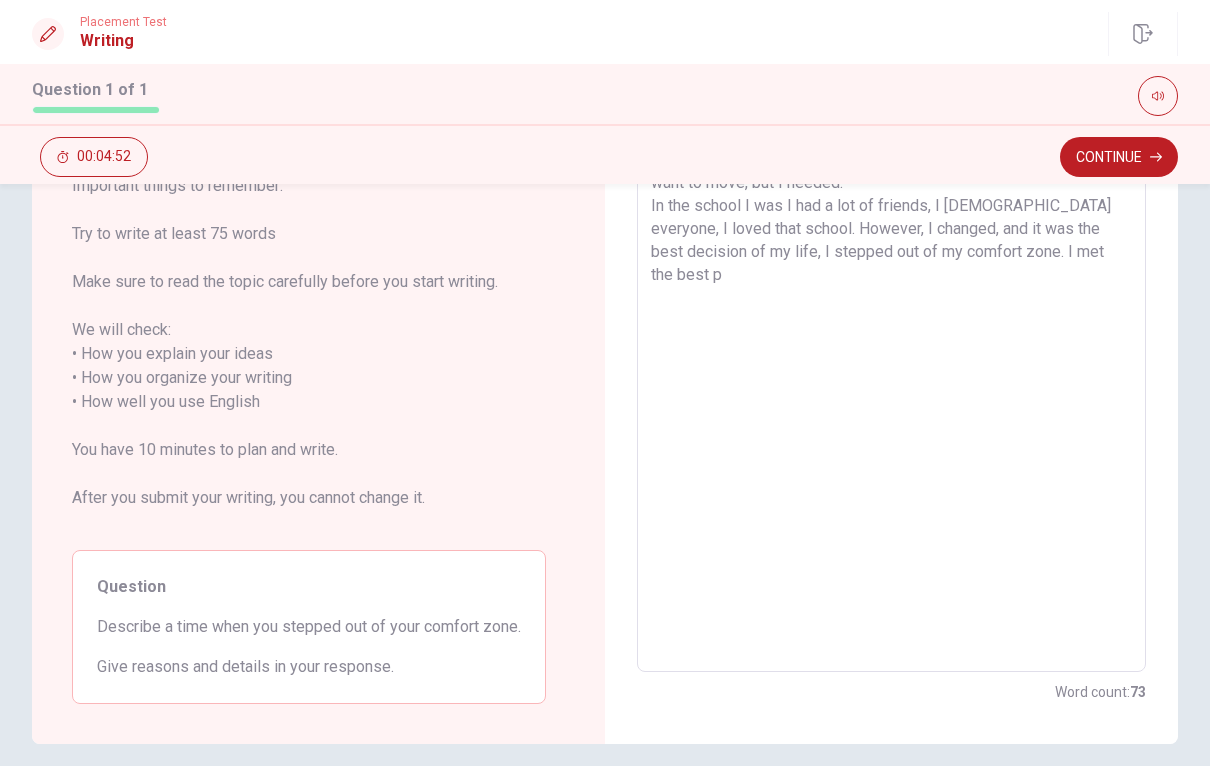 click on "One day my mother told me that she wanted me to go in another school, with strange people, strange custms. Of course I didn`t want to move, but I needed.
In the school I was I had a lot of friends, I [DEMOGRAPHIC_DATA] everyone, I loved that school. However, I changed, and it was the best decision of my life, I stepped out of my comfort zone. I met the best p" at bounding box center (891, 390) 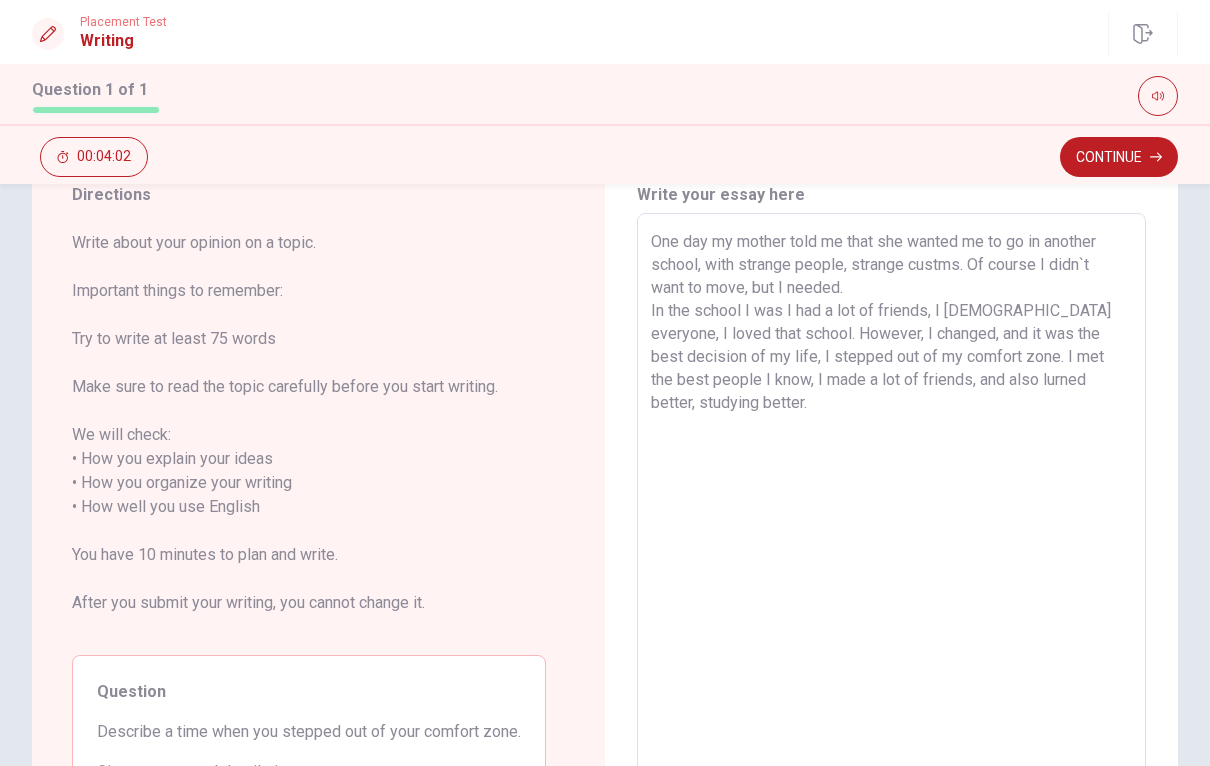 scroll, scrollTop: 80, scrollLeft: 0, axis: vertical 